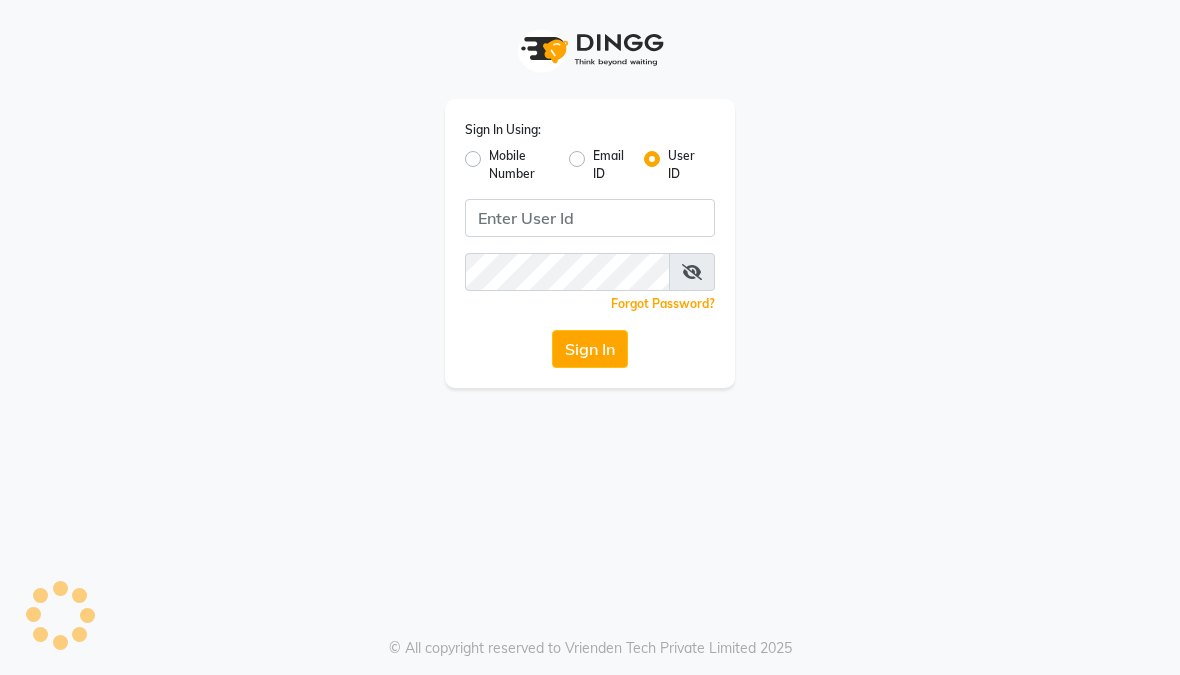 scroll, scrollTop: 0, scrollLeft: 0, axis: both 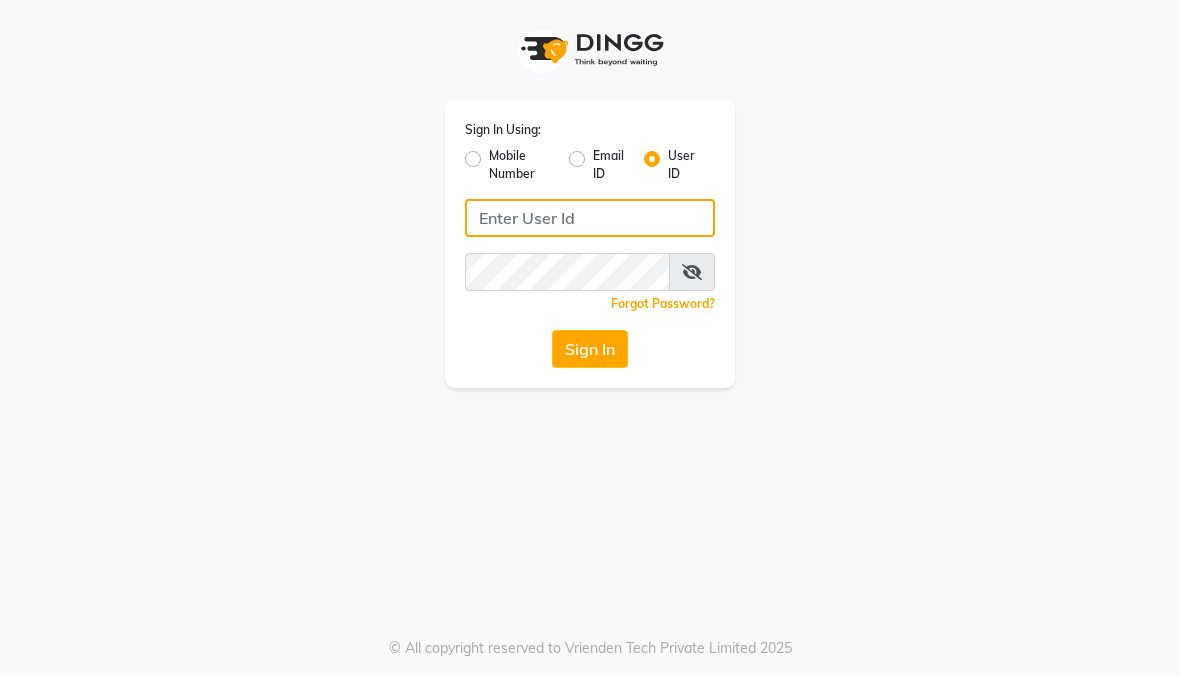 click 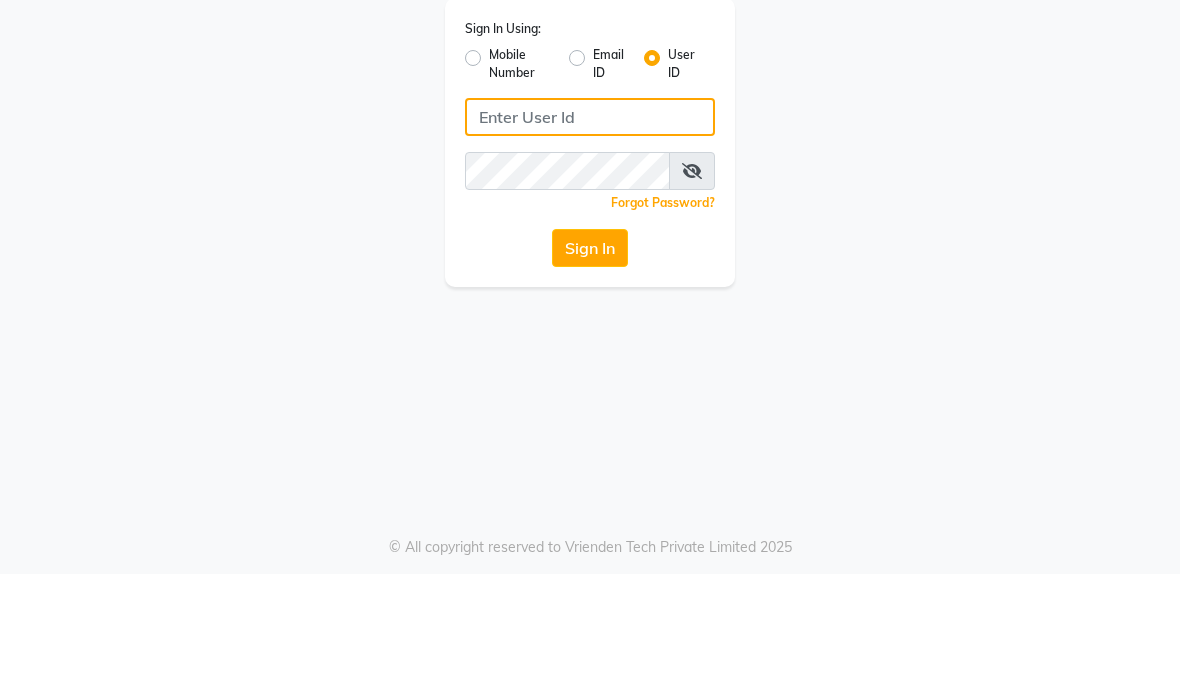 type on "E" 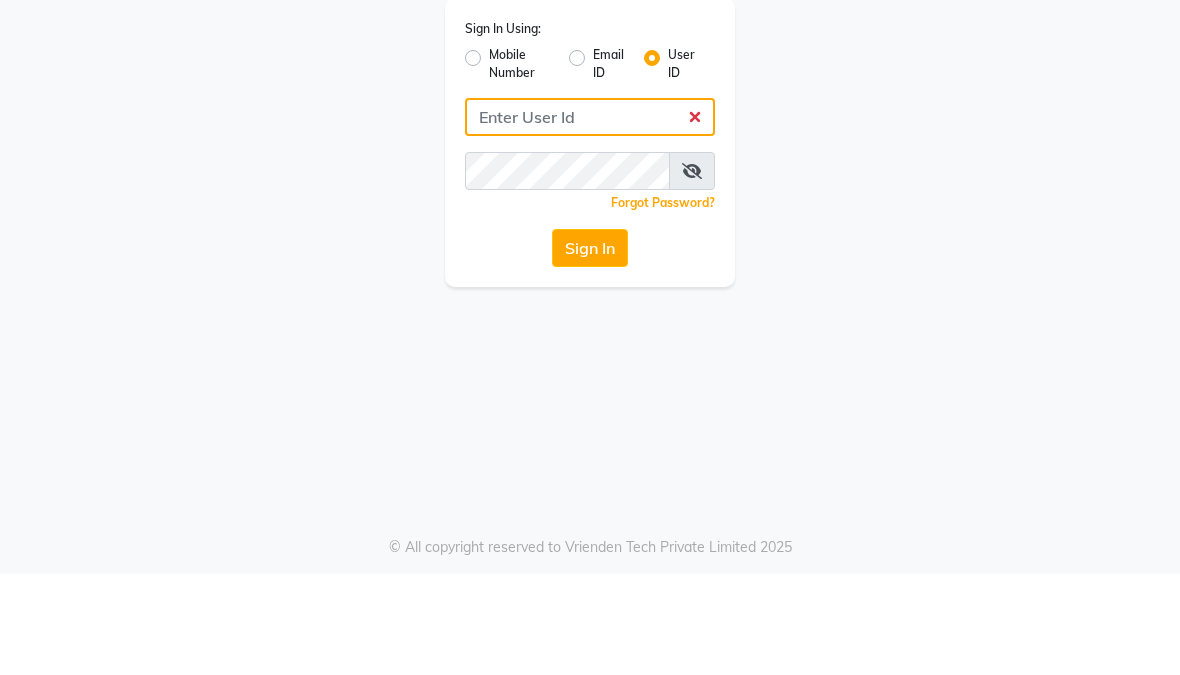type on "w" 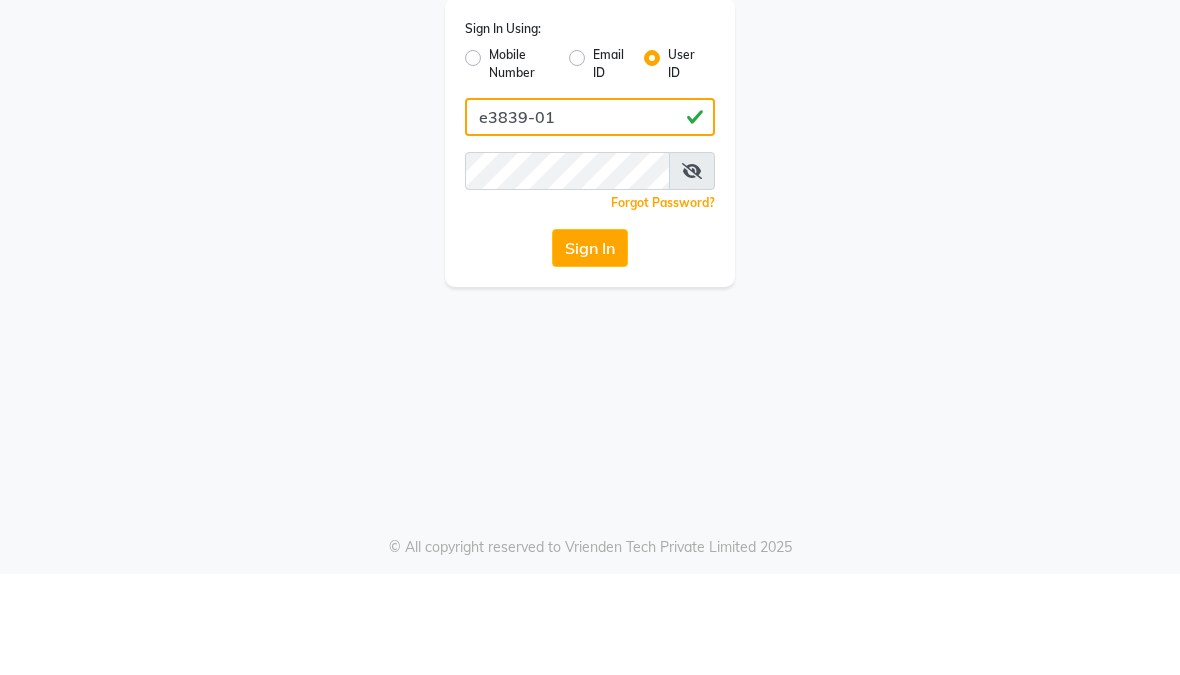 type on "e3839-01" 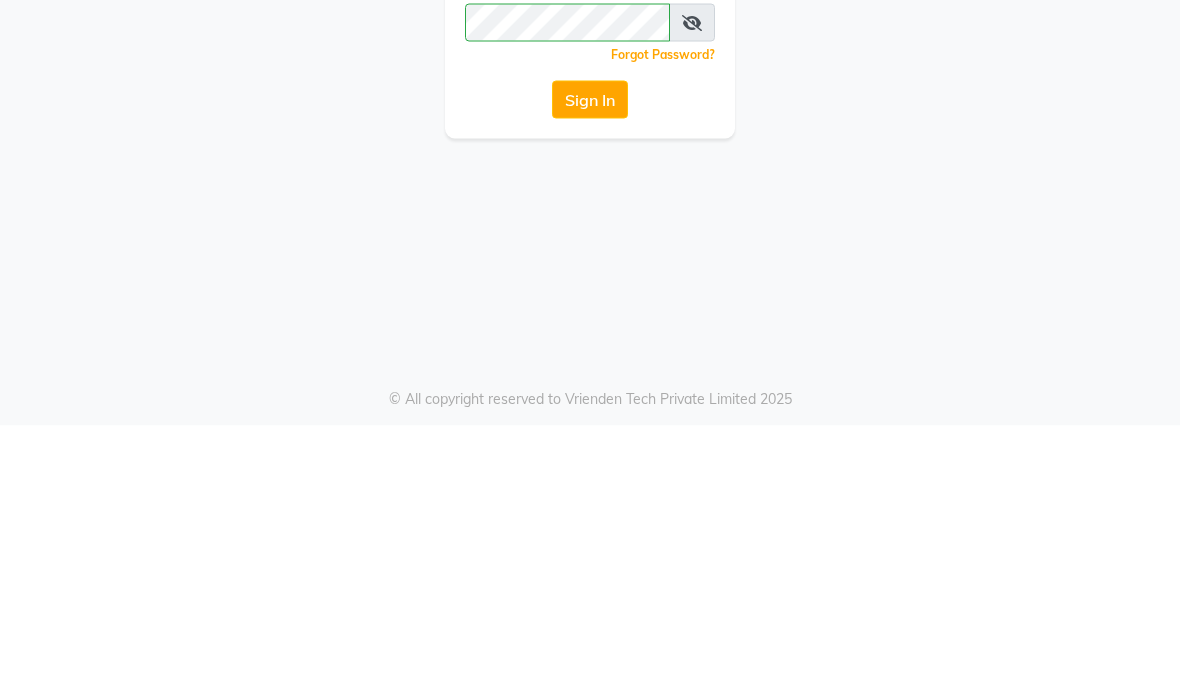 click on "Sign In" 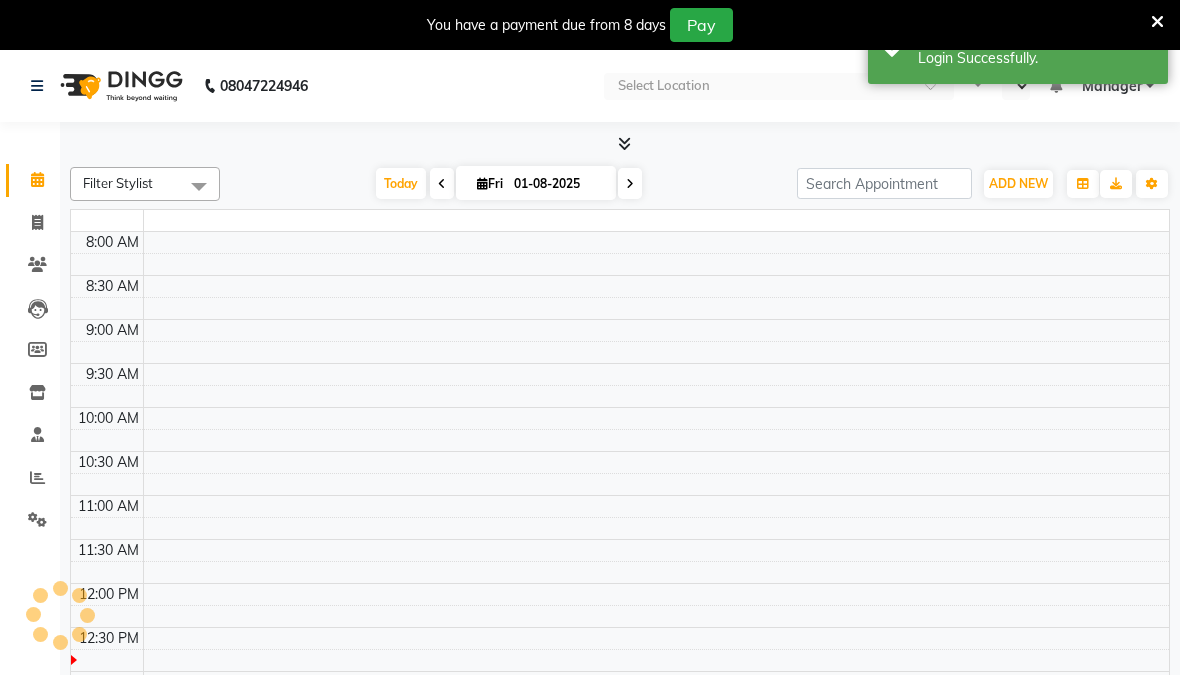 select on "en" 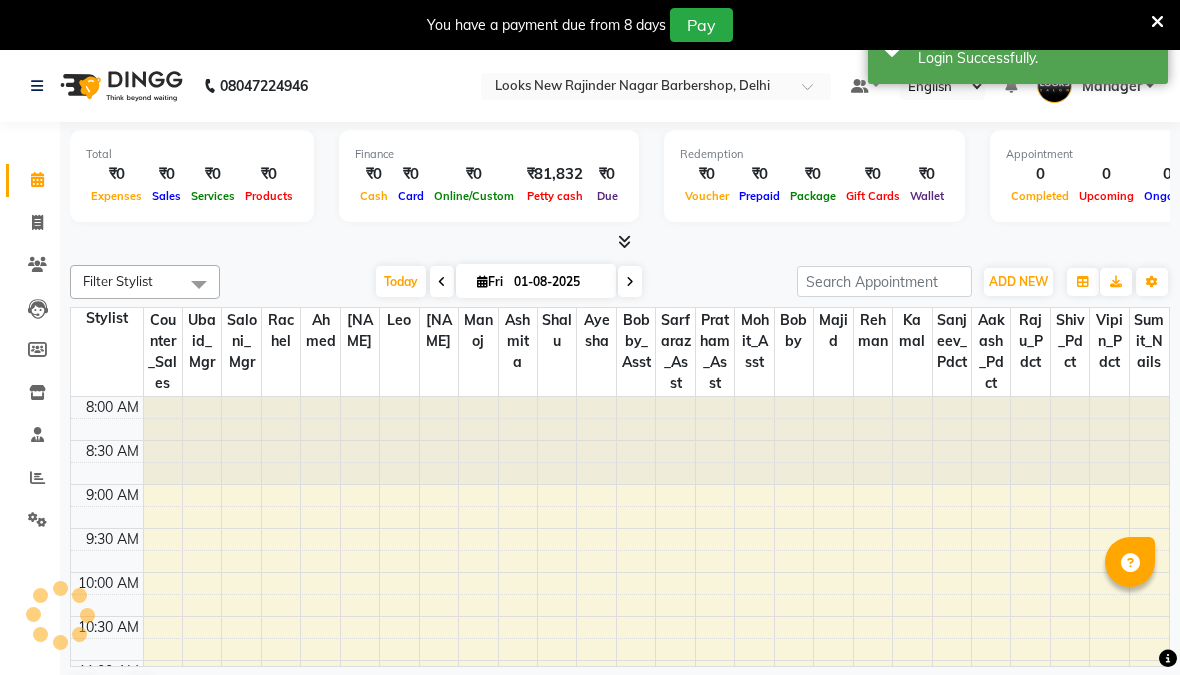 scroll, scrollTop: 0, scrollLeft: 0, axis: both 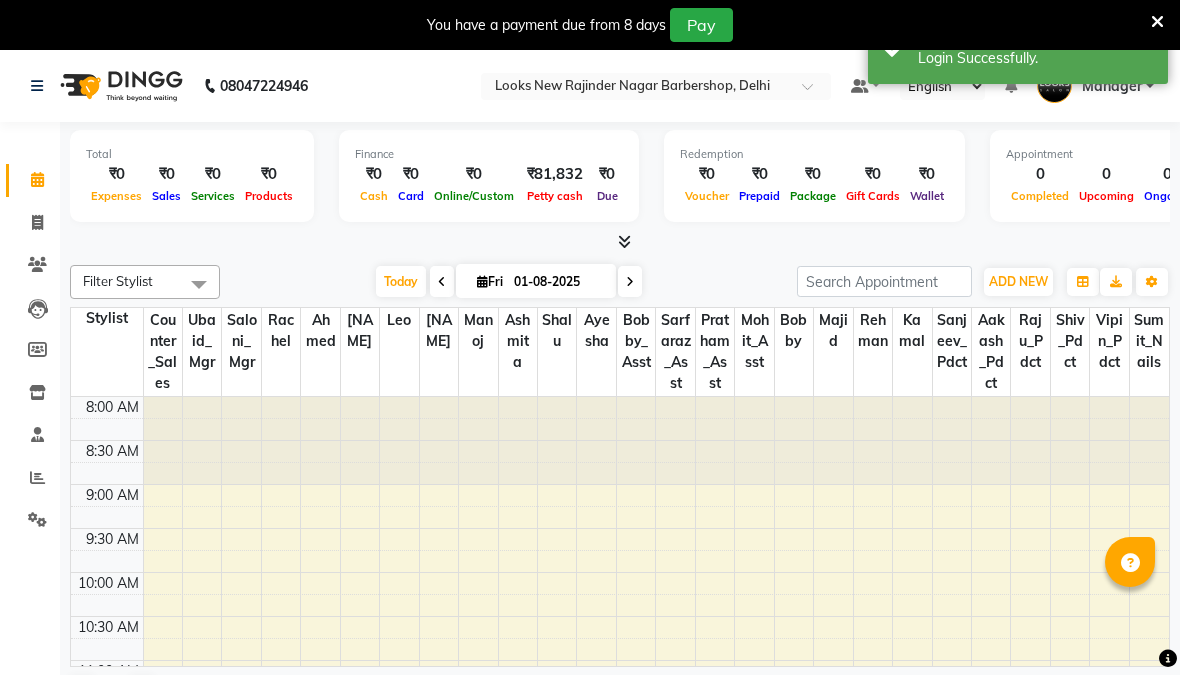 click at bounding box center (1157, 22) 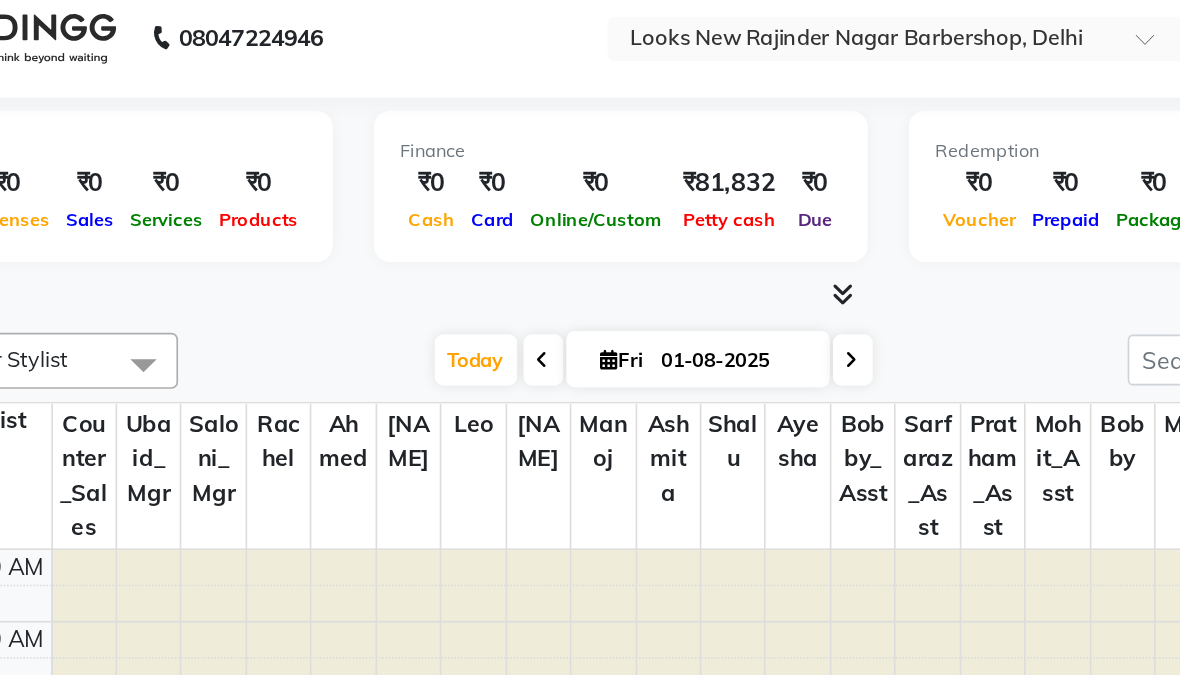 scroll, scrollTop: 0, scrollLeft: 0, axis: both 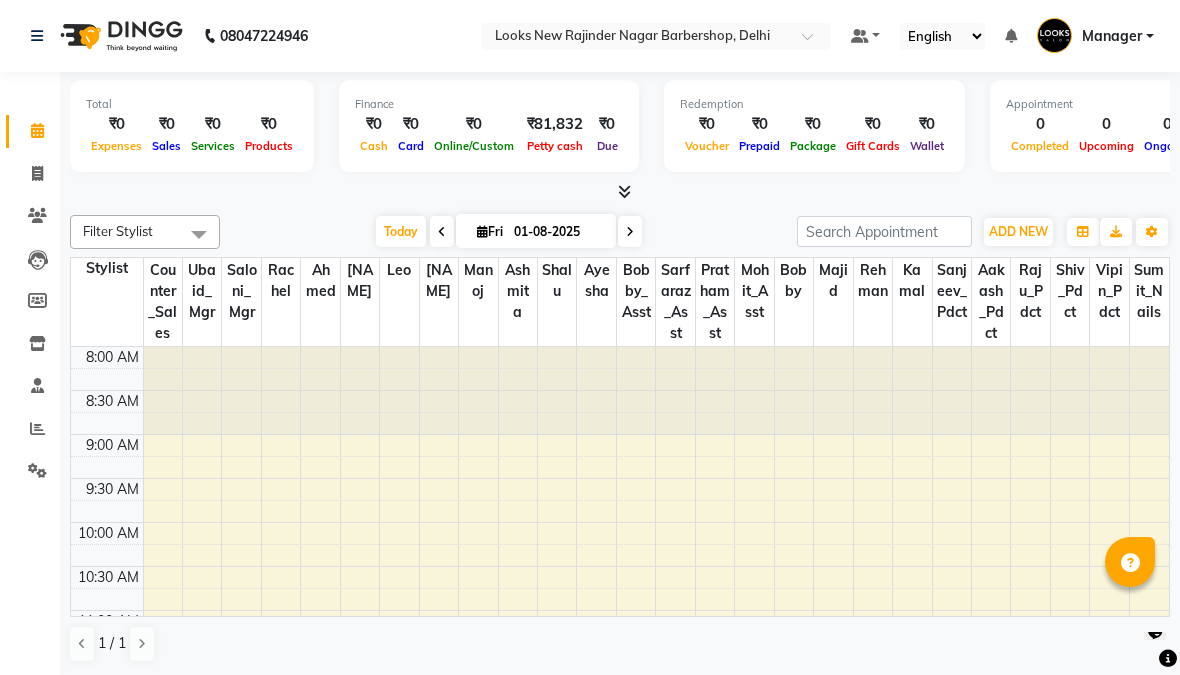 click at bounding box center [199, 234] 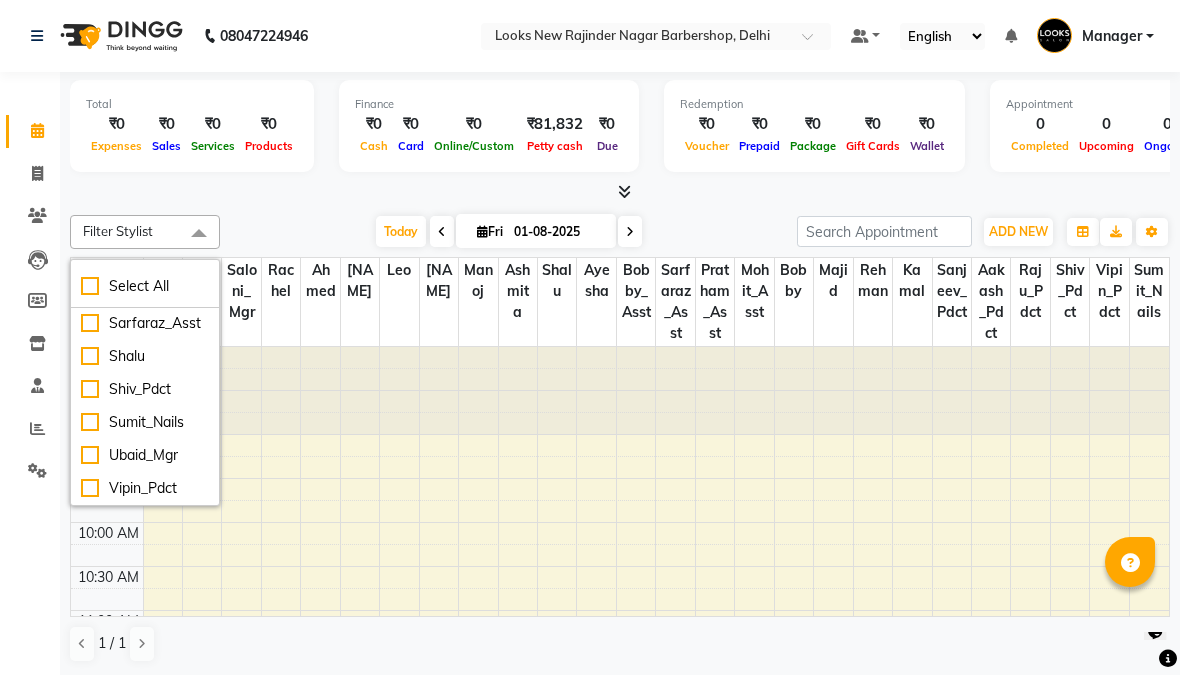 scroll, scrollTop: 664, scrollLeft: 0, axis: vertical 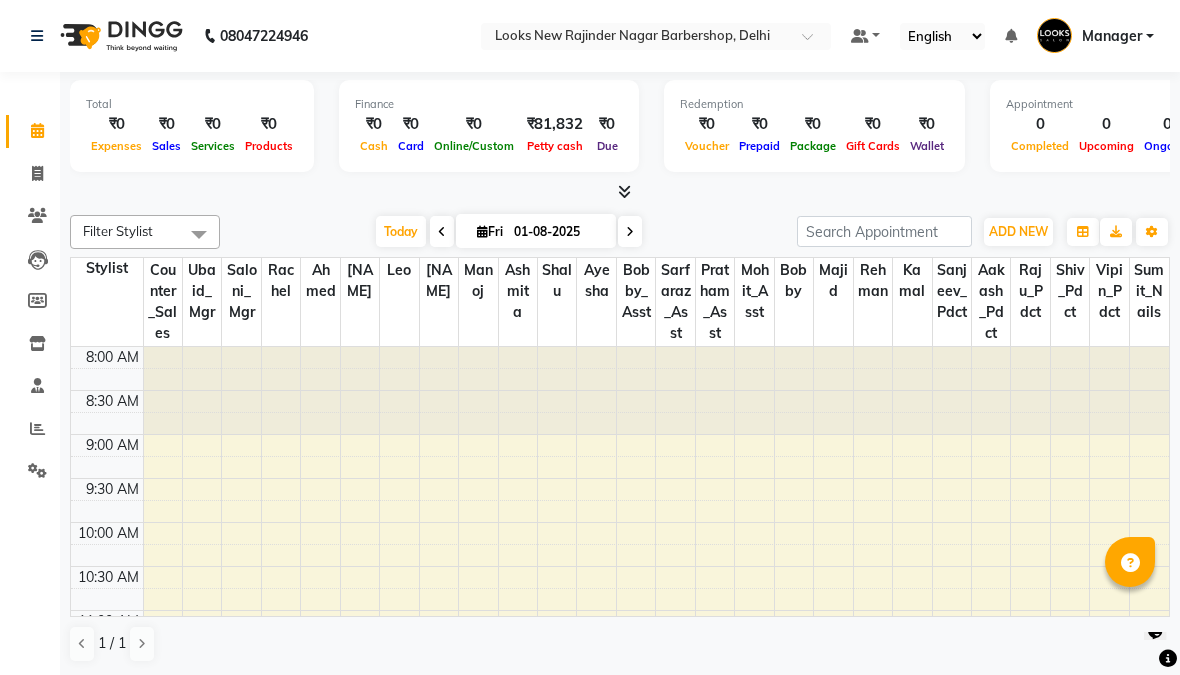 click at bounding box center (199, 234) 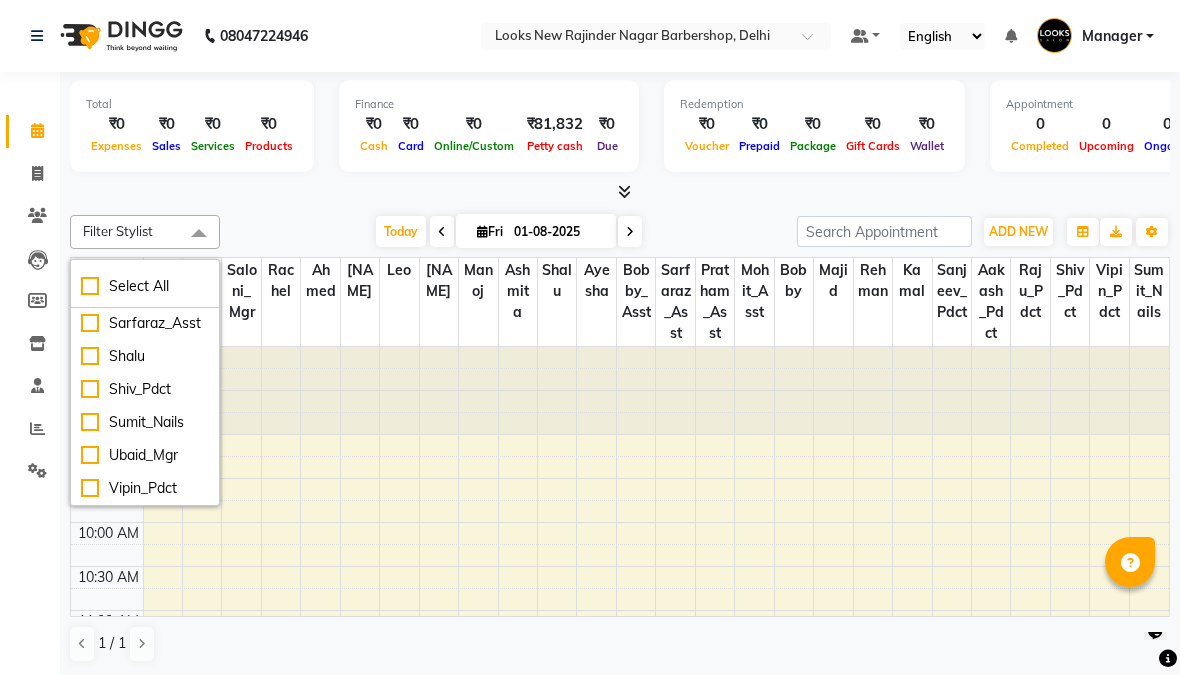 click at bounding box center (199, 234) 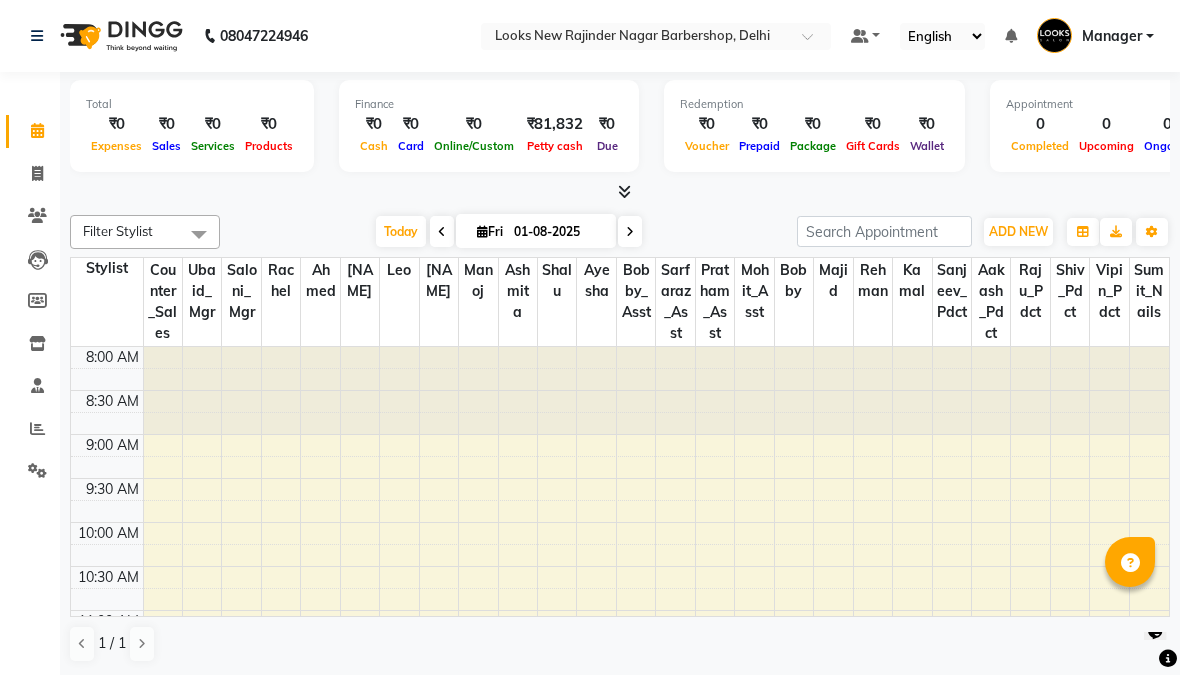 scroll, scrollTop: 0, scrollLeft: 0, axis: both 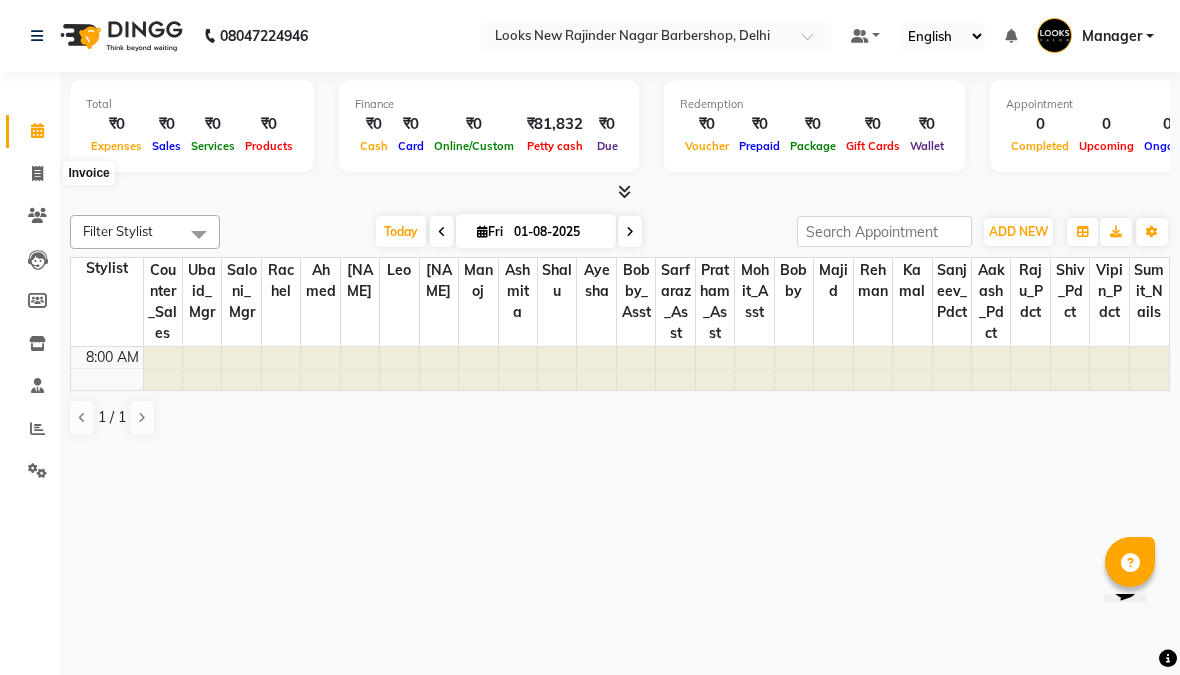 click 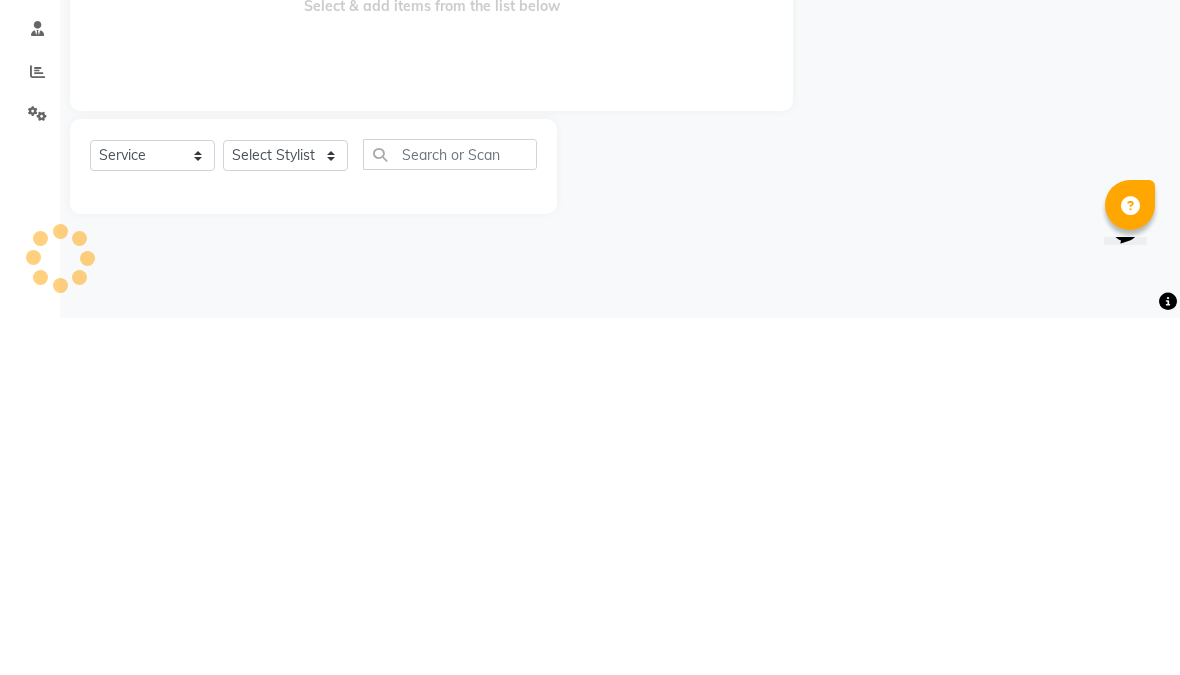 type on "5515" 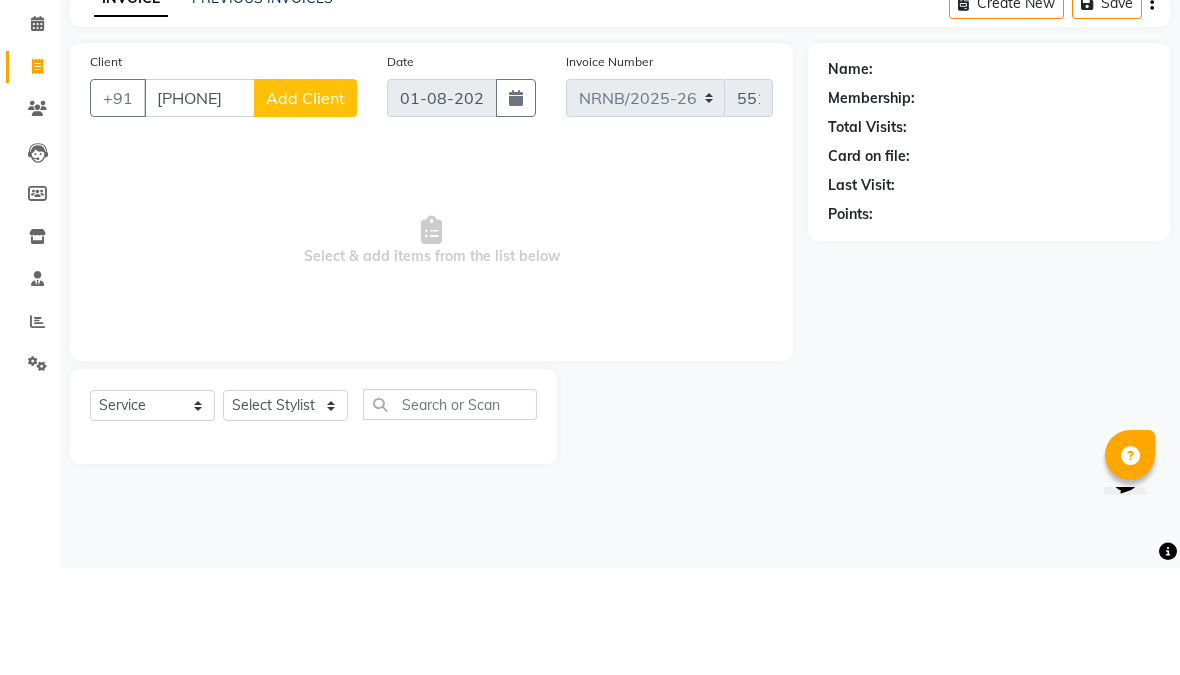 type on "[PHONE]" 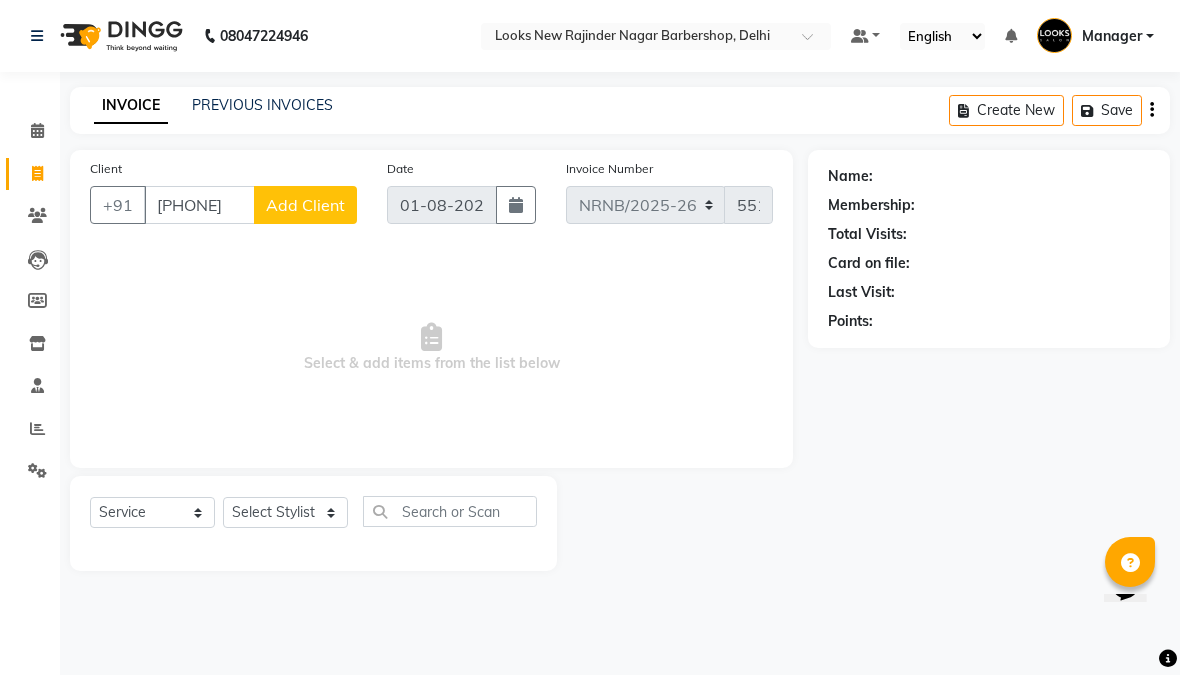 click on "Add Client" 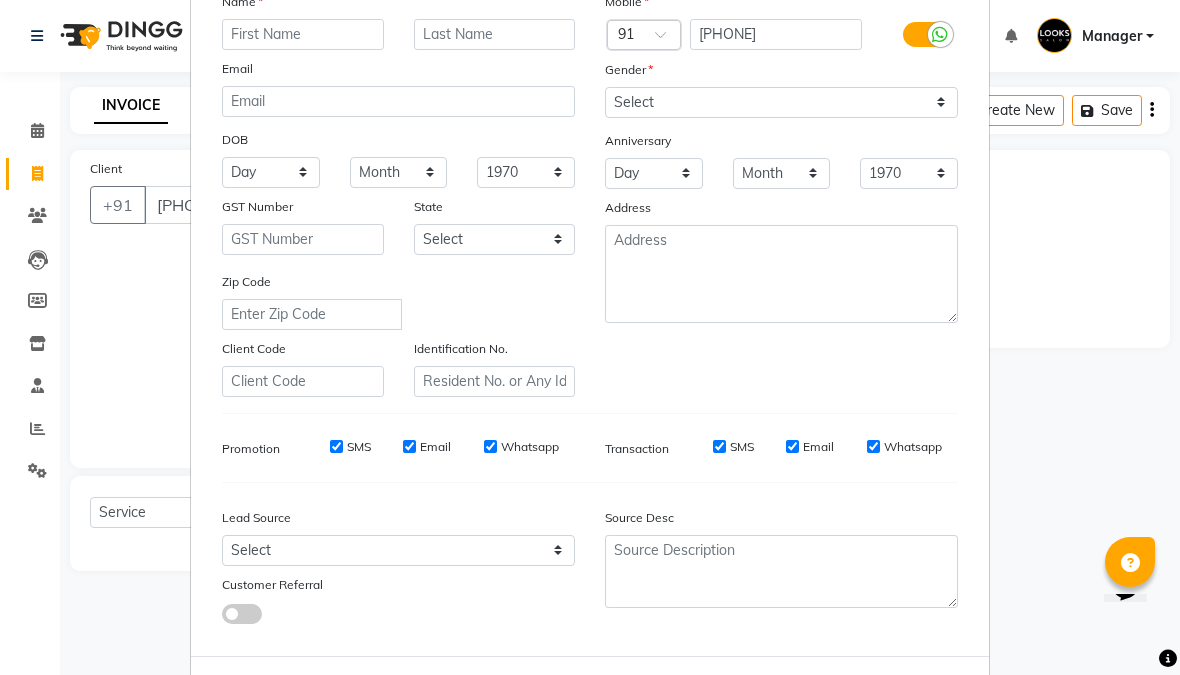 scroll, scrollTop: 160, scrollLeft: 0, axis: vertical 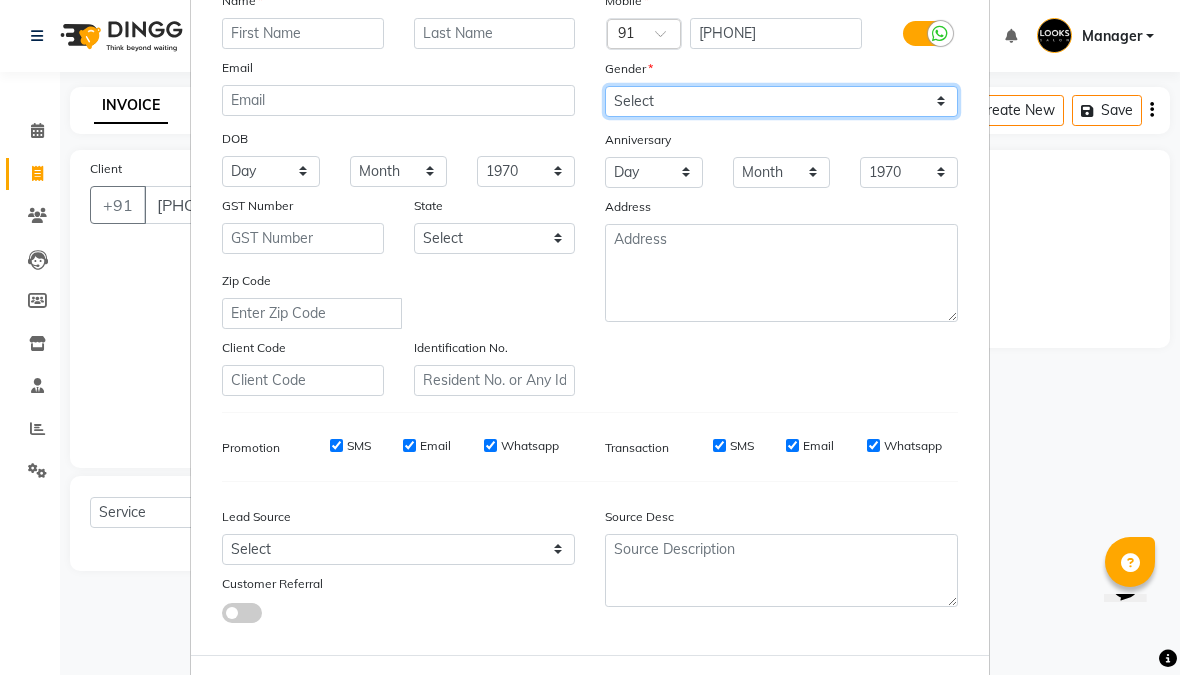 click on "Select Male Female Other Prefer Not To Say" at bounding box center [781, 101] 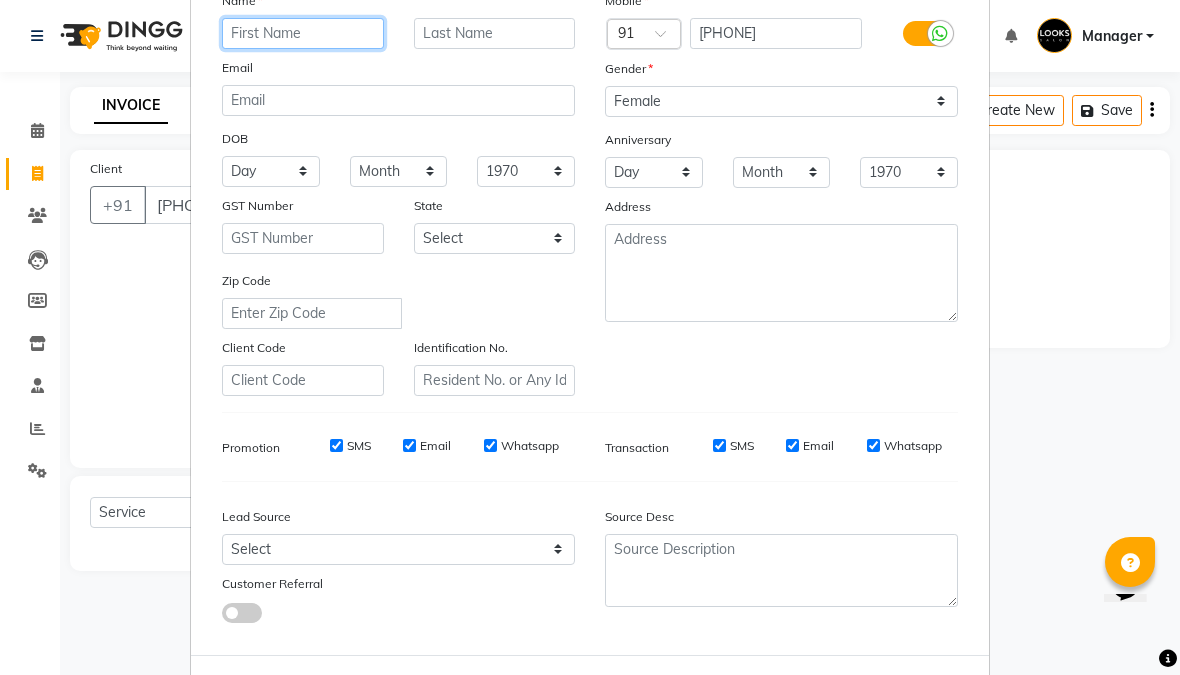 click at bounding box center [303, 33] 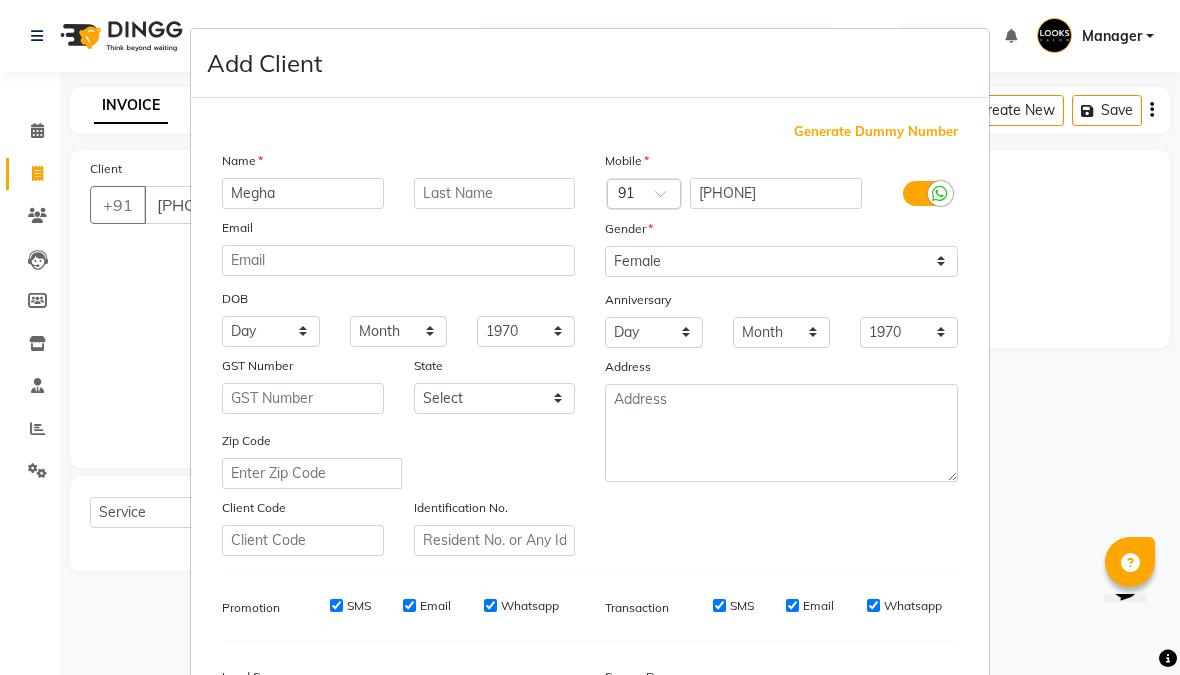 scroll, scrollTop: 0, scrollLeft: 0, axis: both 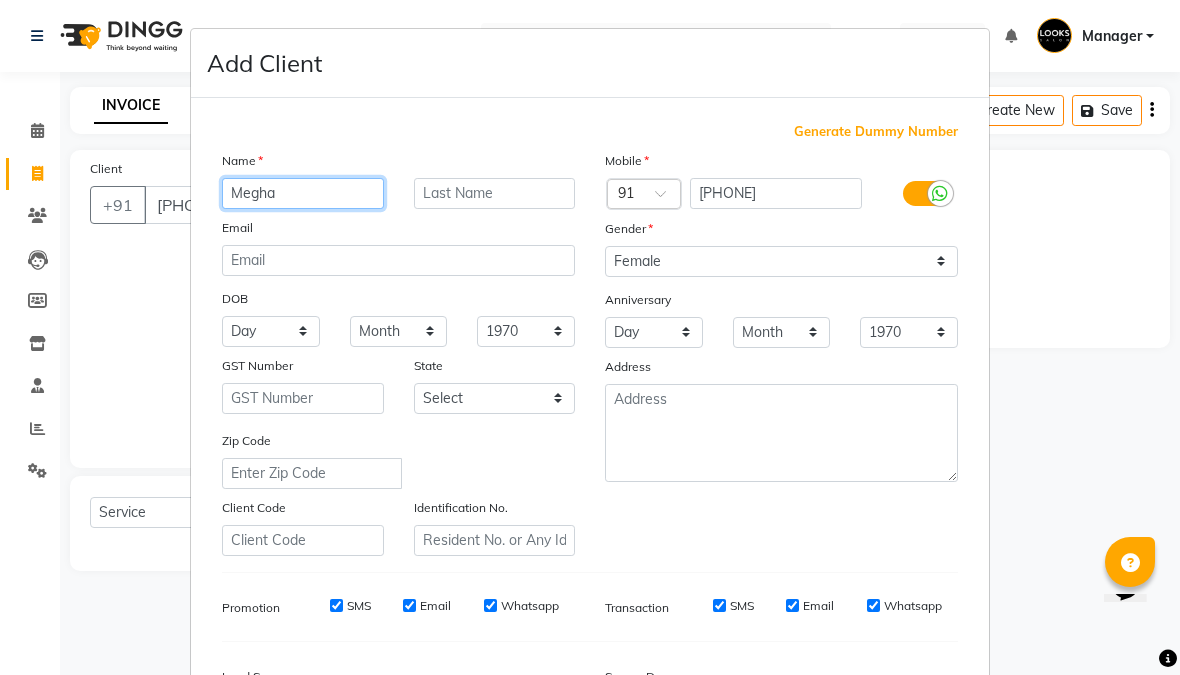 type on "Megha" 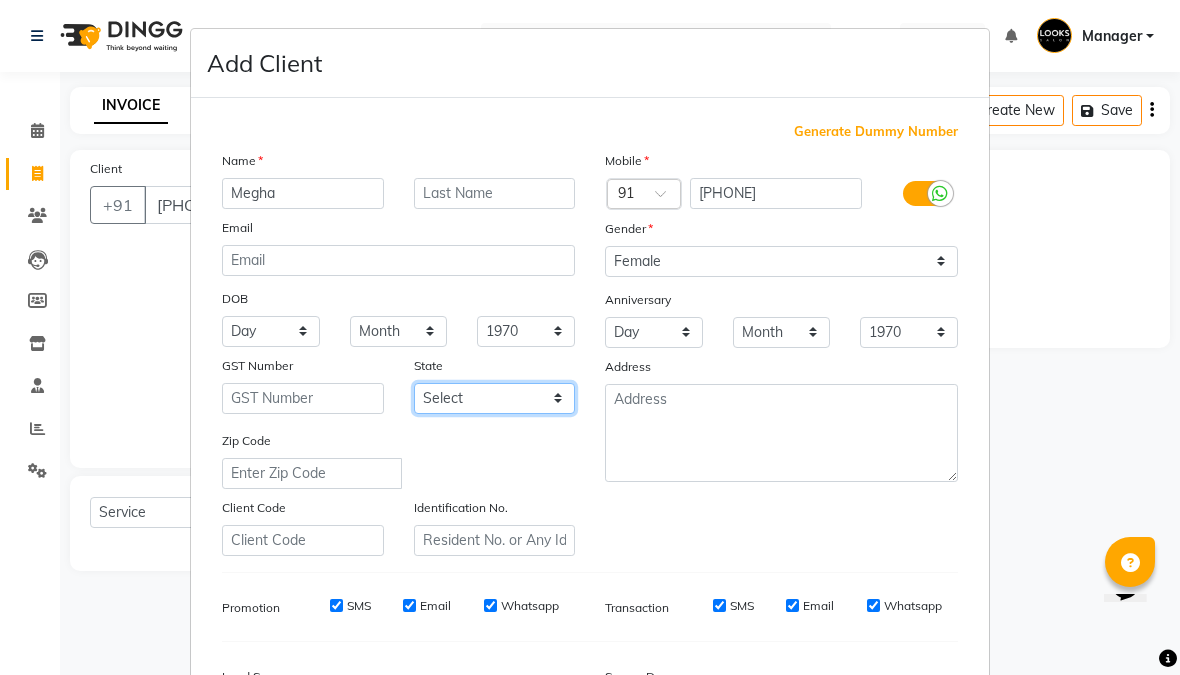 click on "Select Andaman and Nicobar Islands Andhra Pradesh Arunachal Pradesh Assam Bihar Chandigarh Chhattisgarh Dadra and Nagar Haveli Daman and Diu Delhi Goa Gujarat Haryana Himachal Pradesh Jammu and Kashmir Jharkhand Karnataka Kerala Lakshadweep Madhya Pradesh Maharashtra Manipur Meghalaya Mizoram Nagaland Odisha Pondicherry Punjab Rajasthan Sikkim Tamil Nadu Telangana Tripura Uttar Pradesh Uttarakhand West Bengal Ladakh Other Territory Centre Jurisdiction" at bounding box center [495, 398] 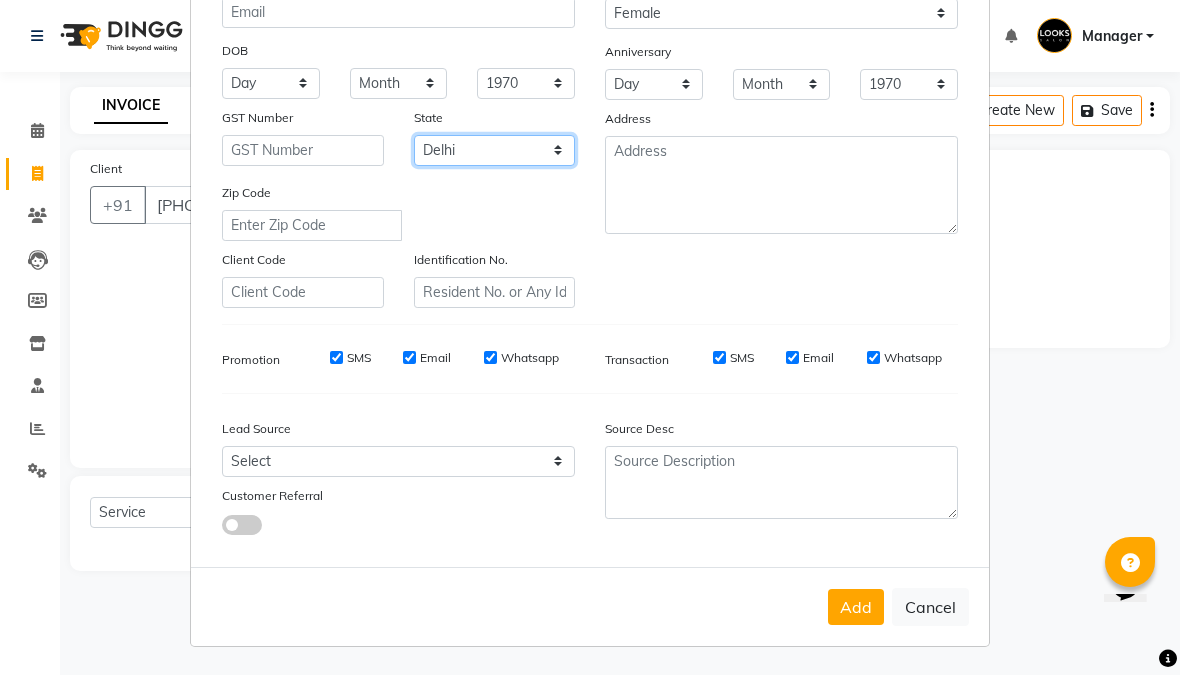 scroll, scrollTop: 247, scrollLeft: 0, axis: vertical 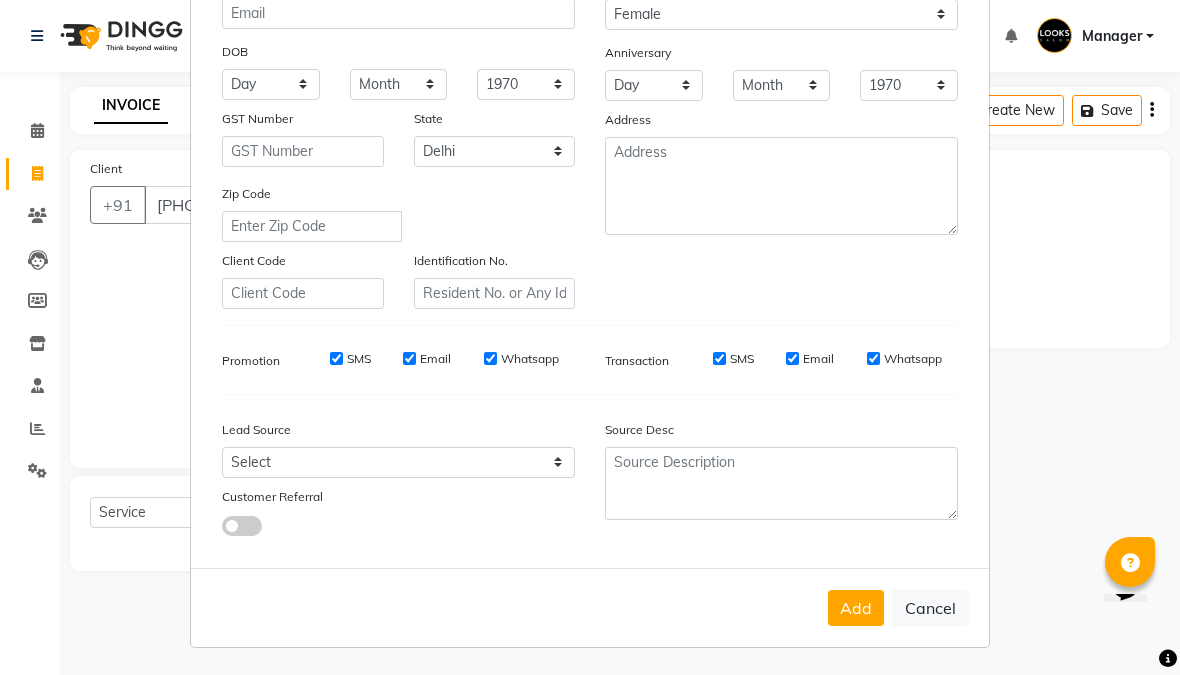 click on "Add" at bounding box center (856, 608) 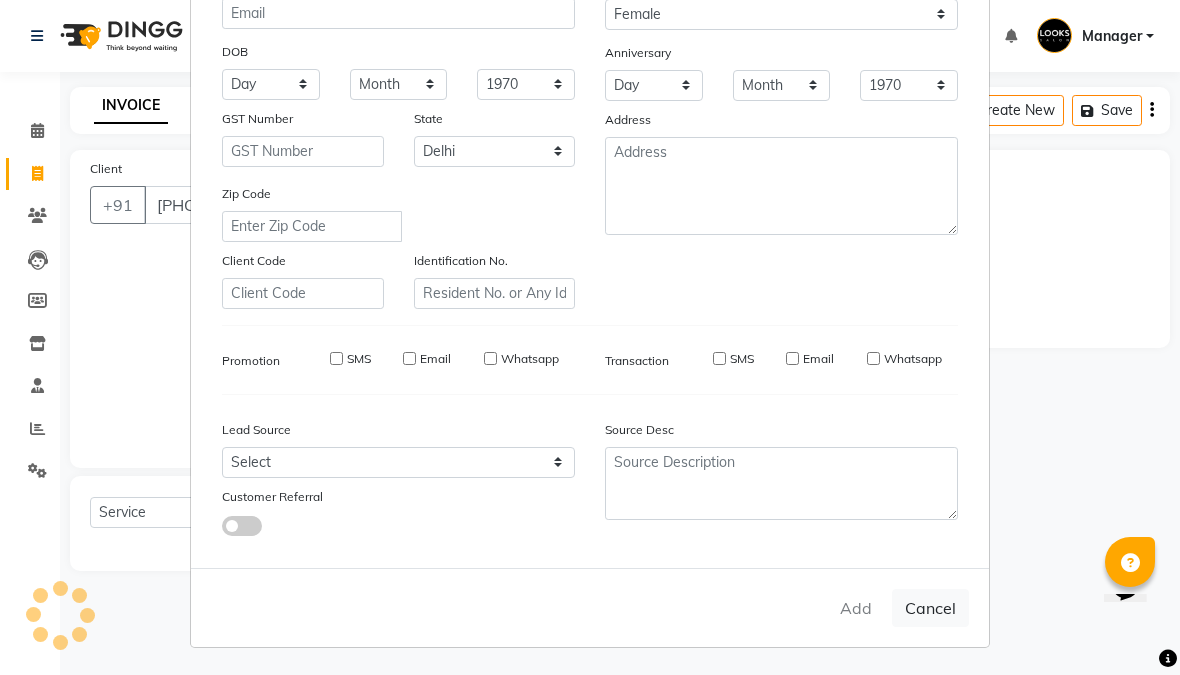 type 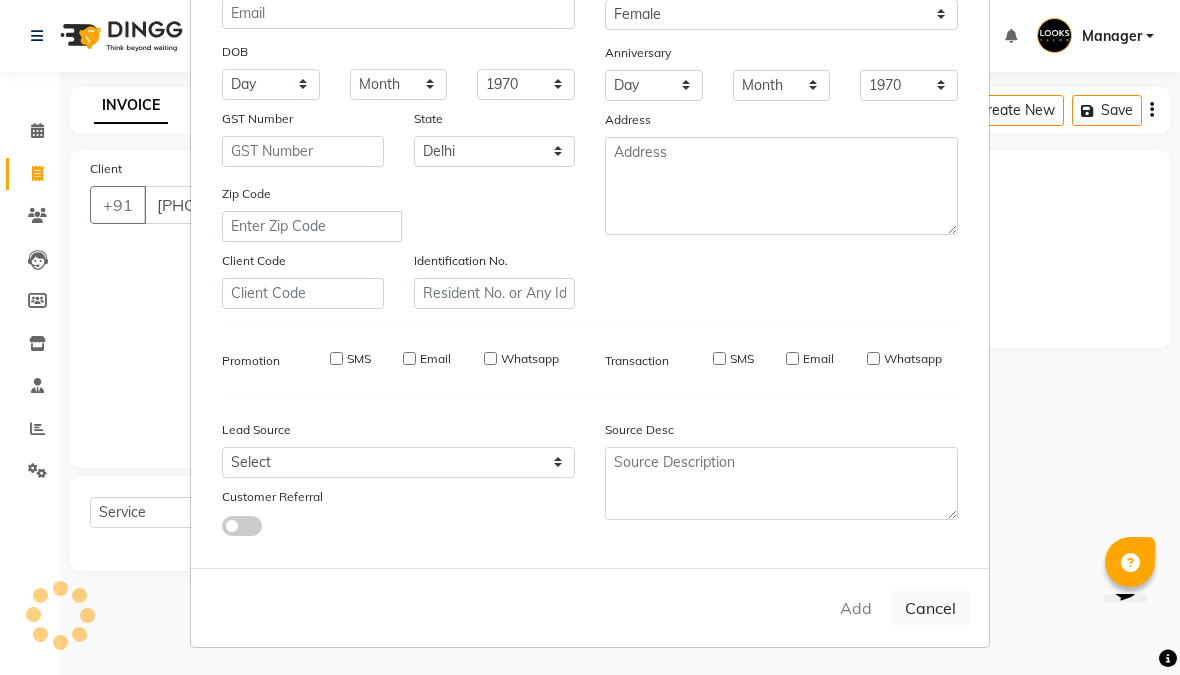 select 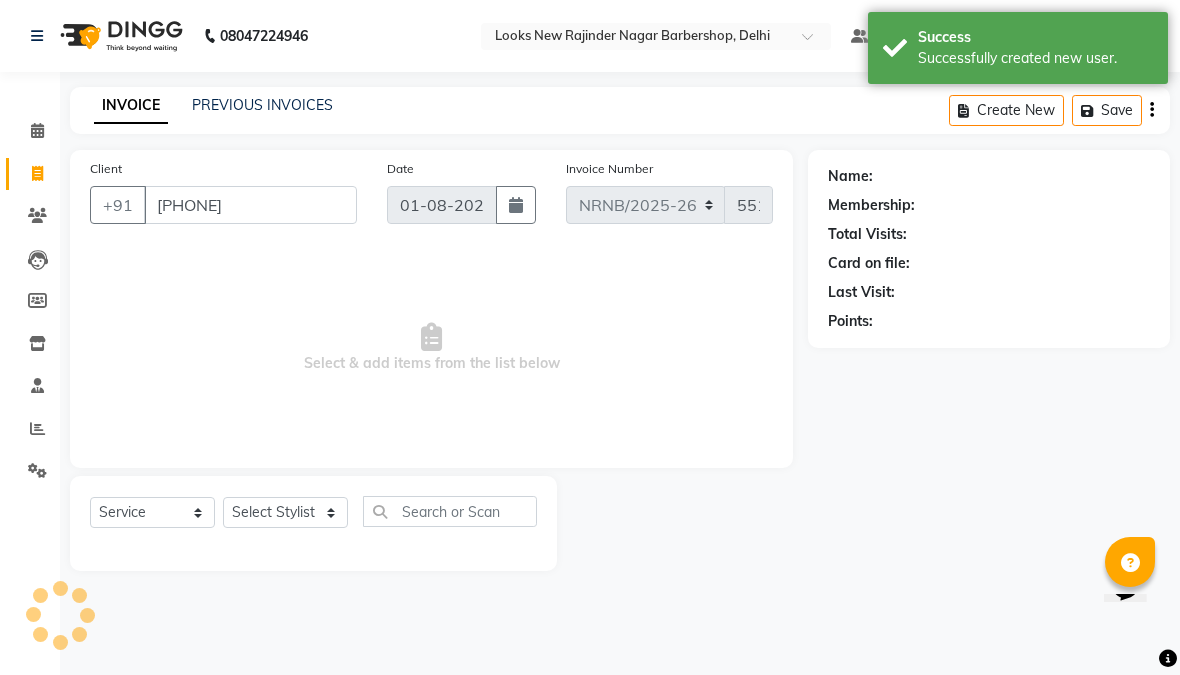 select on "1: Object" 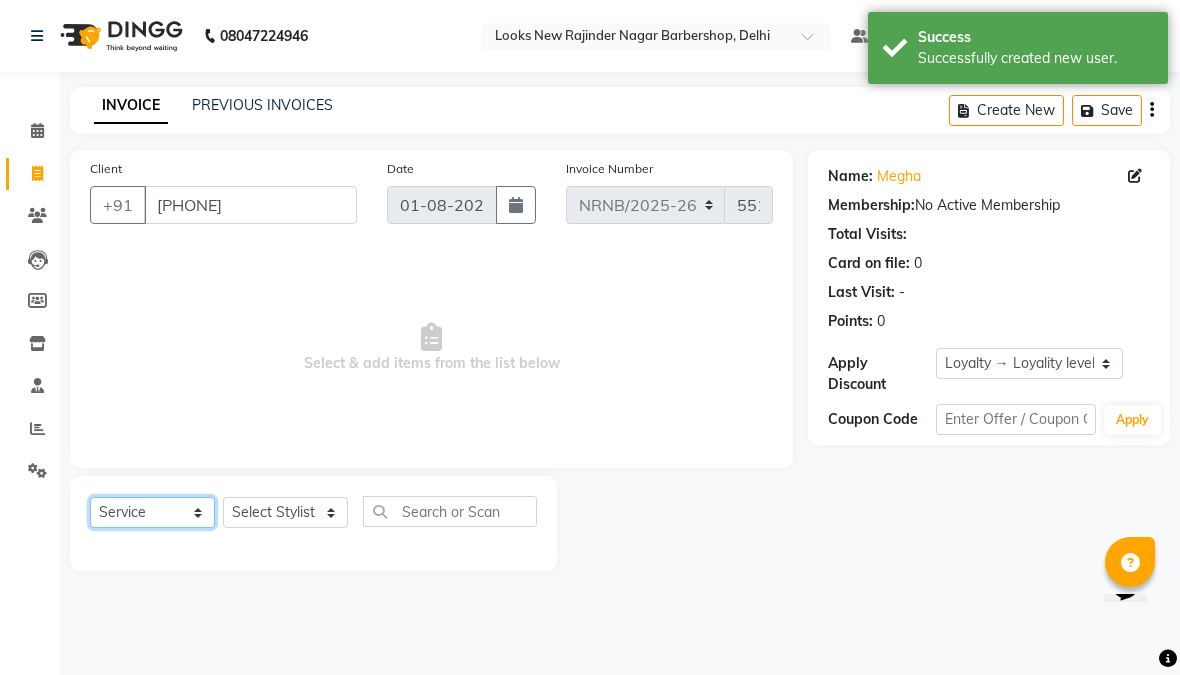 click on "Select  Service  Product  Membership  Package Voucher Prepaid Gift Card" 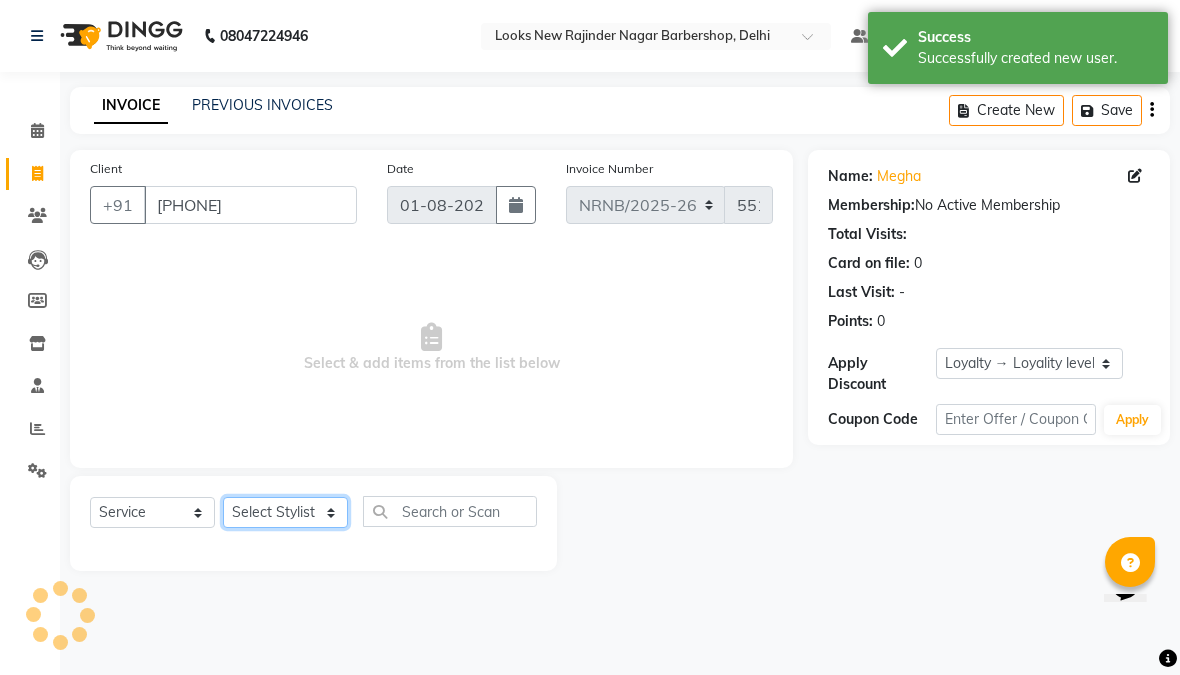 click on "Select Stylist Aakash_Pdct Afsar Ahmed Ashmita Ayesha Bobby Bobby_Asst Counter_Sales Kamal Leo Majid Manager Manoj Mohit_Asst Pratham_Asst Rachel Raju_Pdct Rehman Sahani Saloni_Mgr Sanjeev_Pdct Sarfaraz_Asst Shalu Shiv_Pdct Sumit_Nails Ubaid_Mgr Vipin_Pdct" 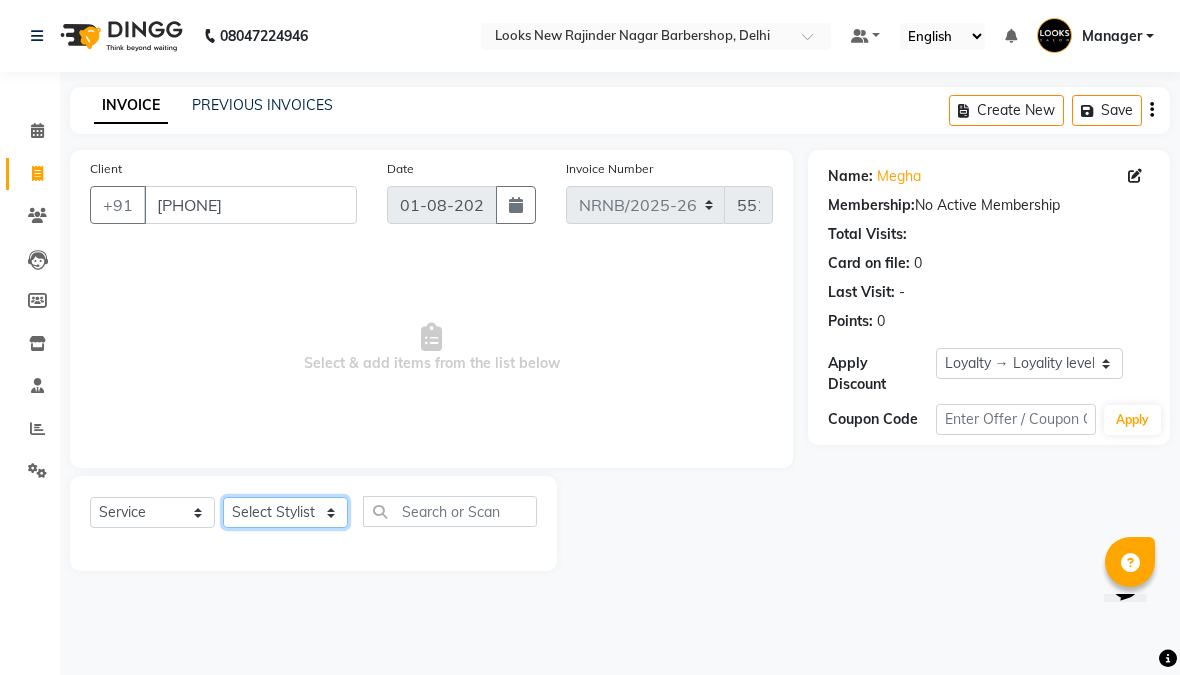 select on "87342" 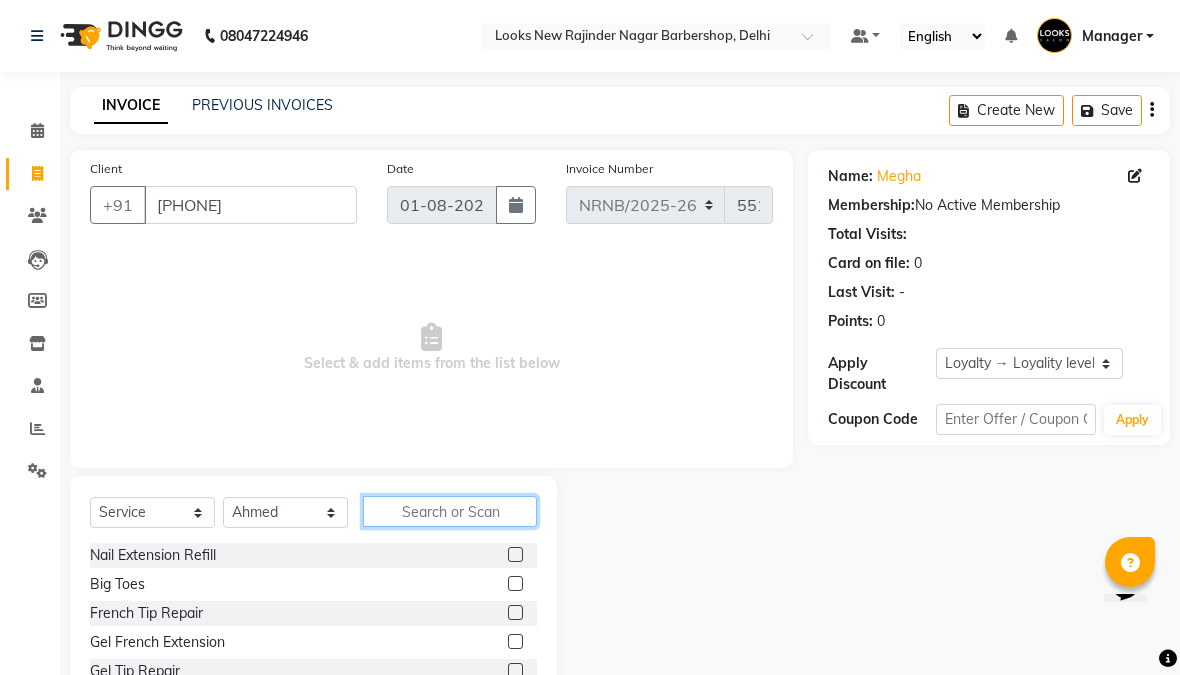 click 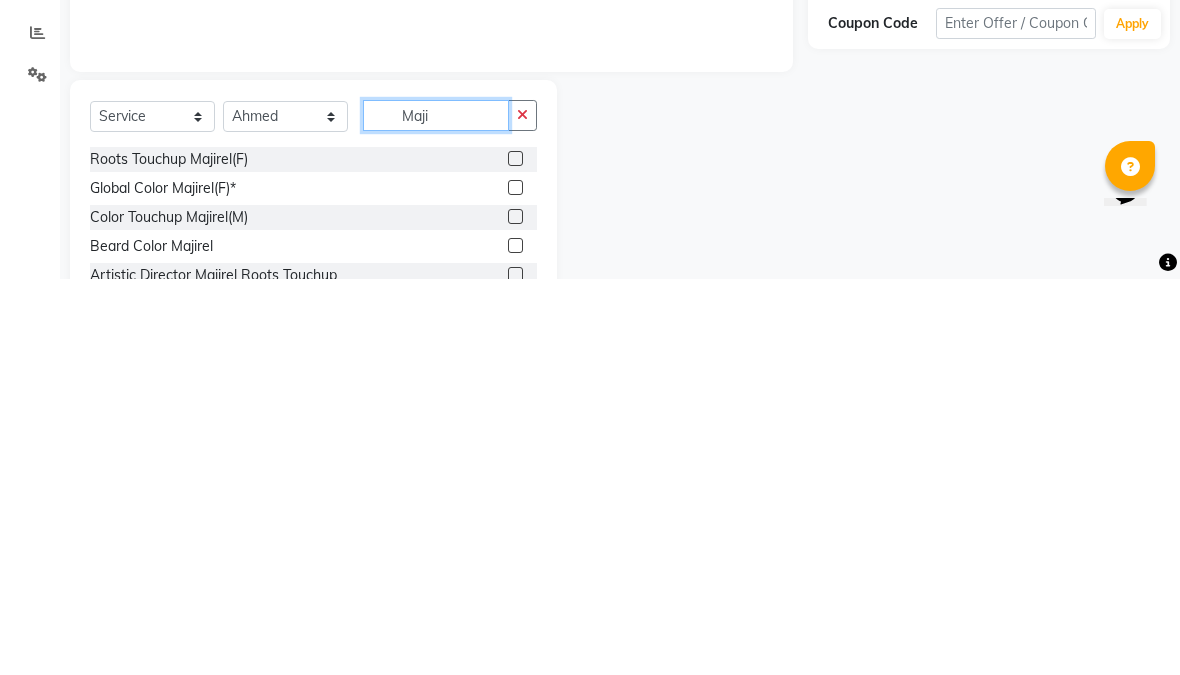 type on "Maji" 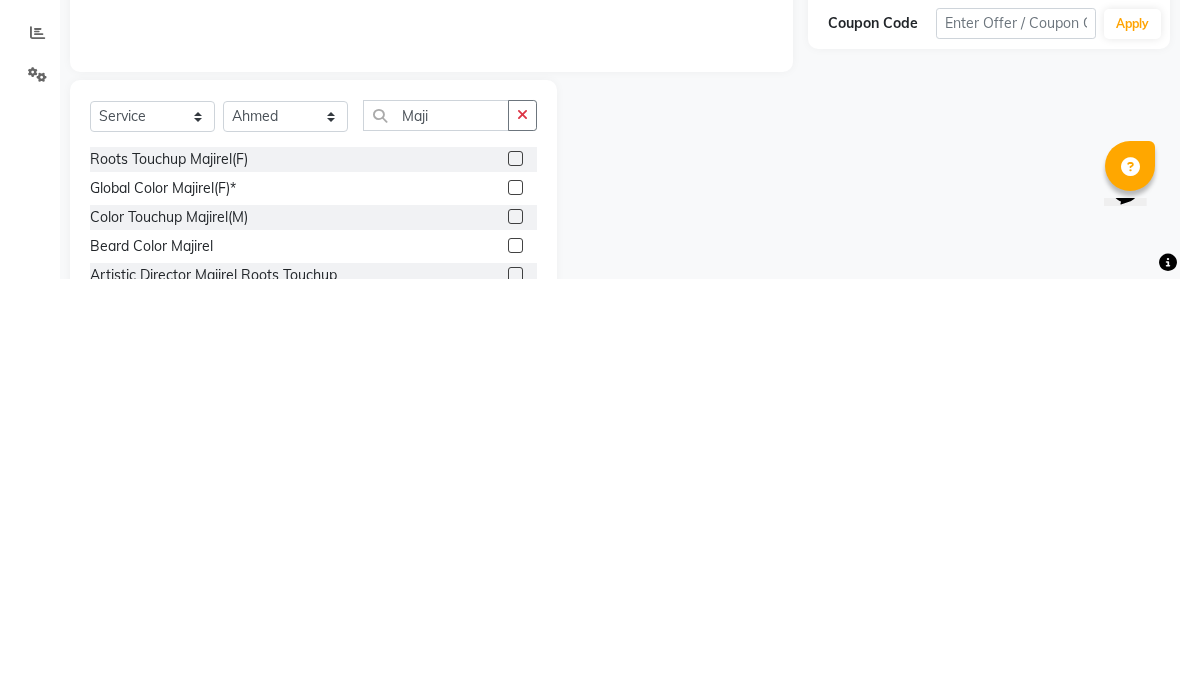click 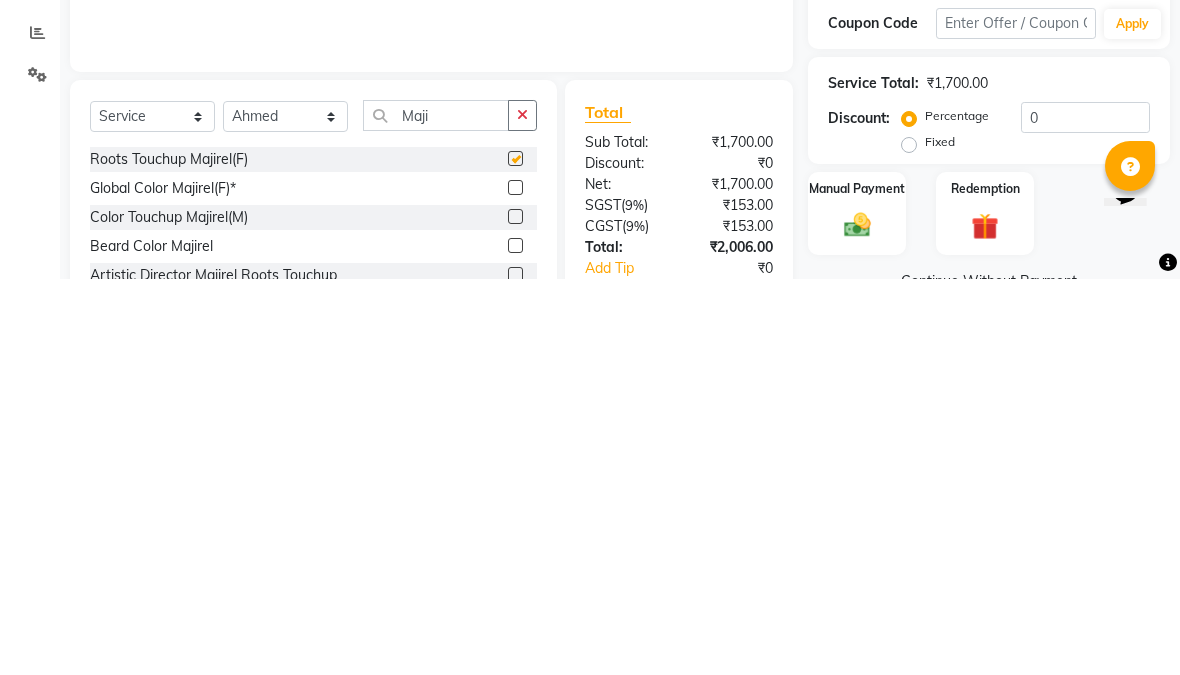 scroll, scrollTop: 128, scrollLeft: 0, axis: vertical 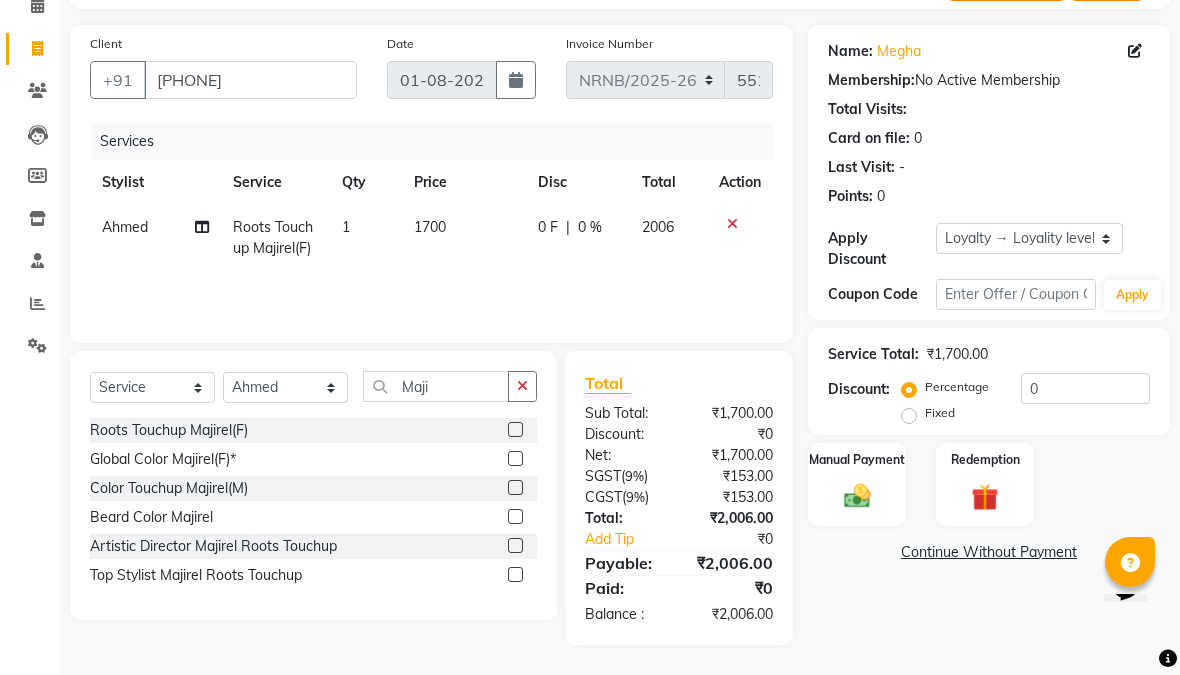 checkbox on "false" 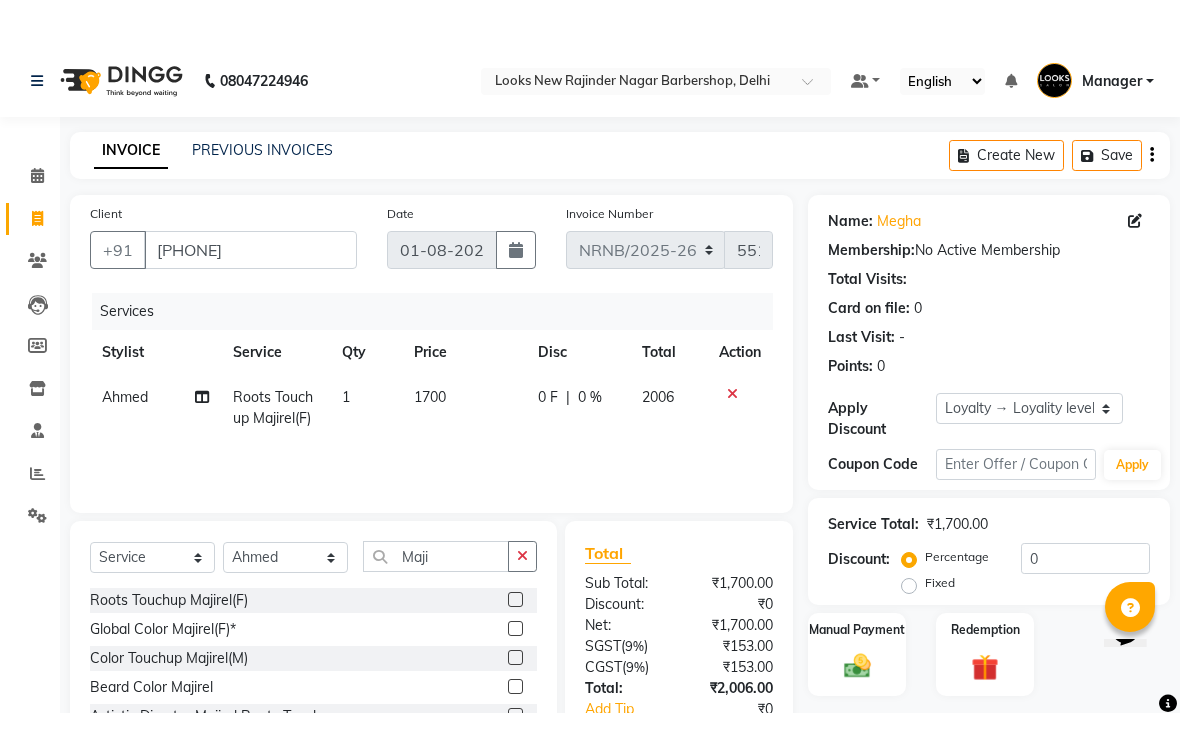 scroll, scrollTop: 72, scrollLeft: 0, axis: vertical 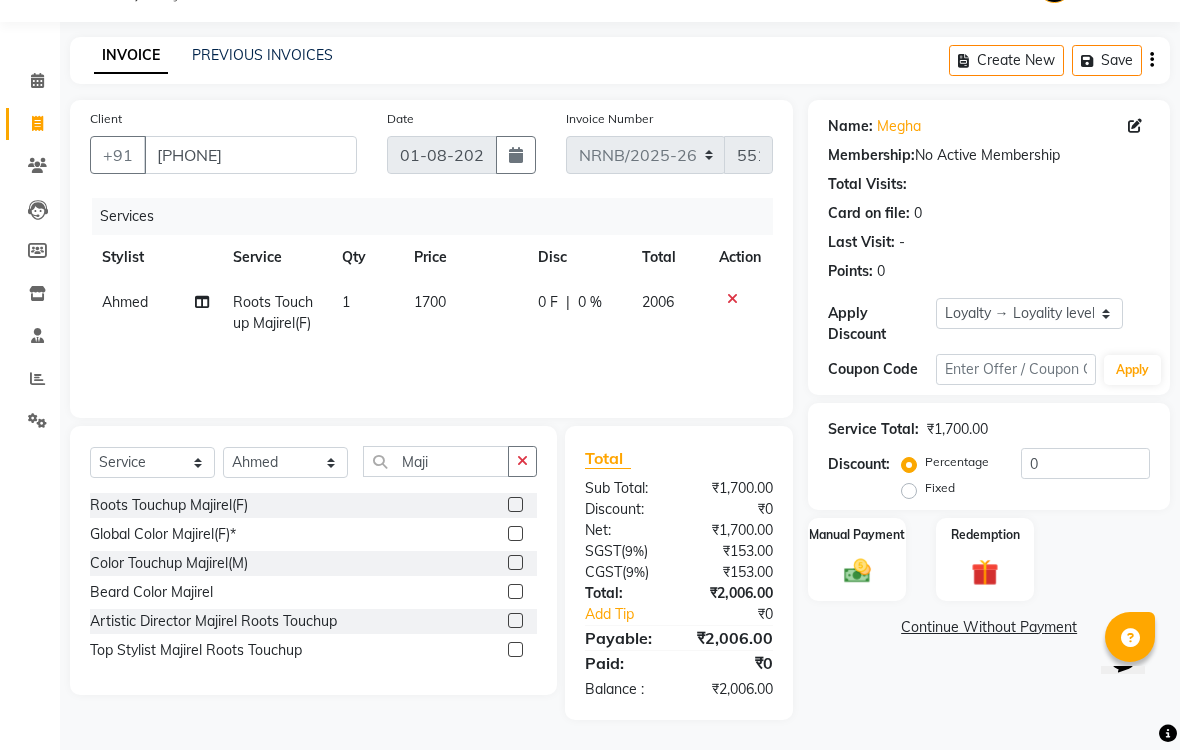 click 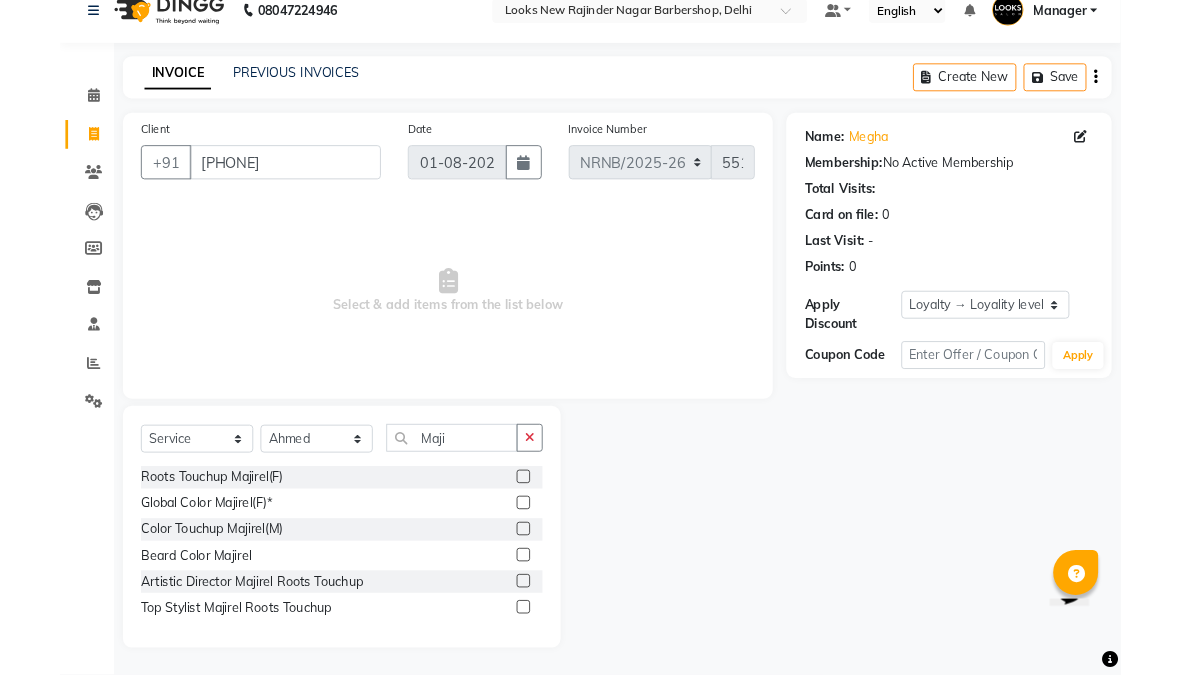 scroll, scrollTop: 47, scrollLeft: 0, axis: vertical 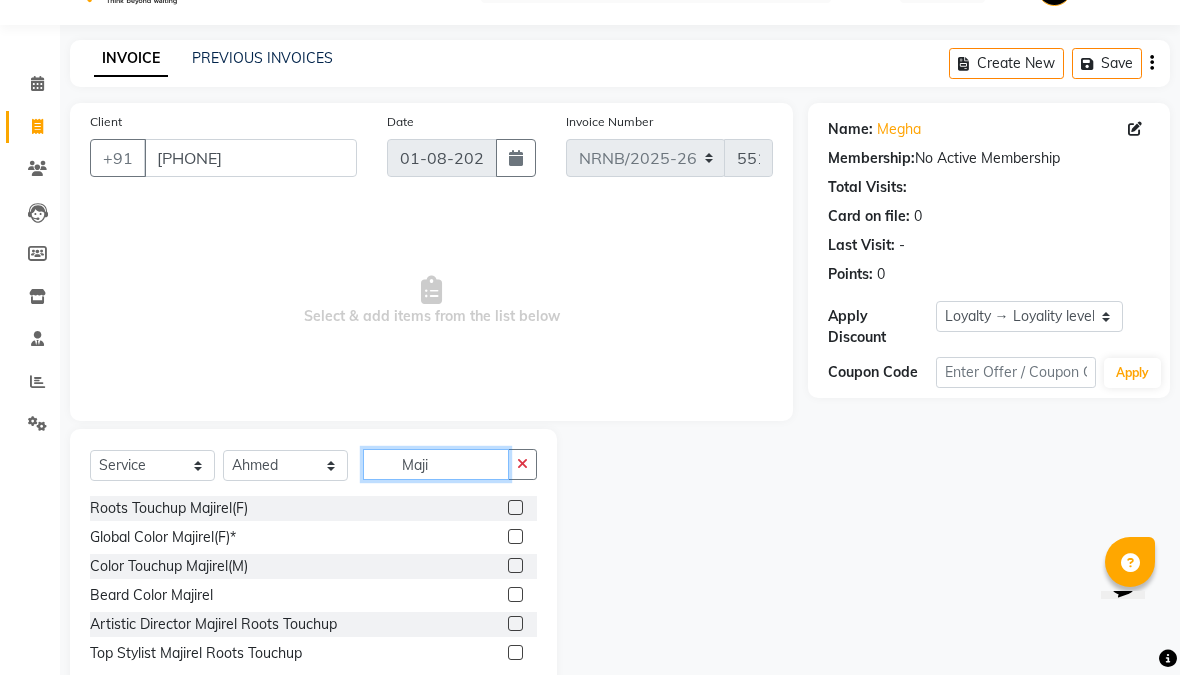click on "Maji" 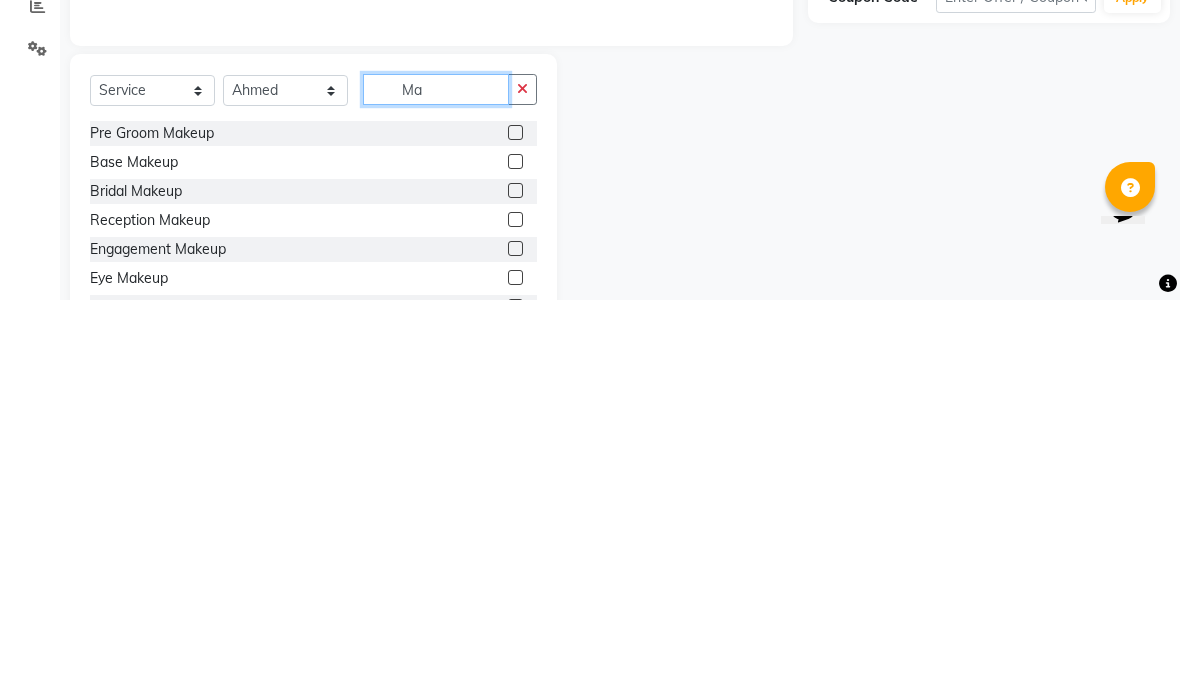 type on "M" 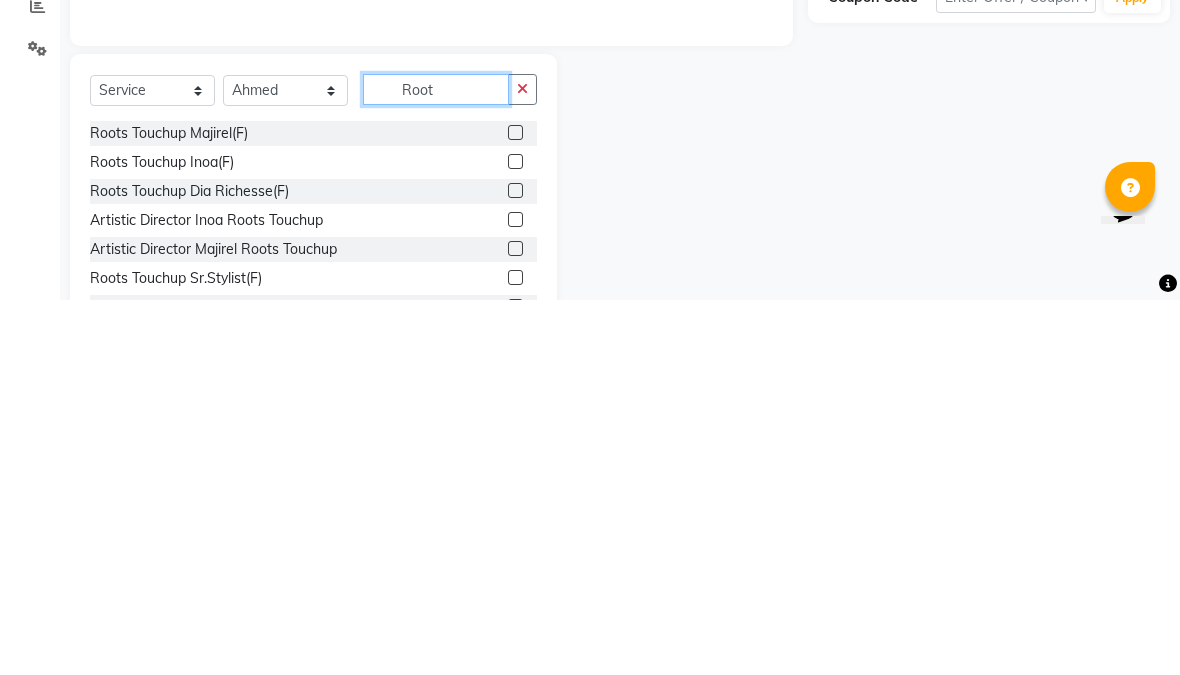 type on "Root" 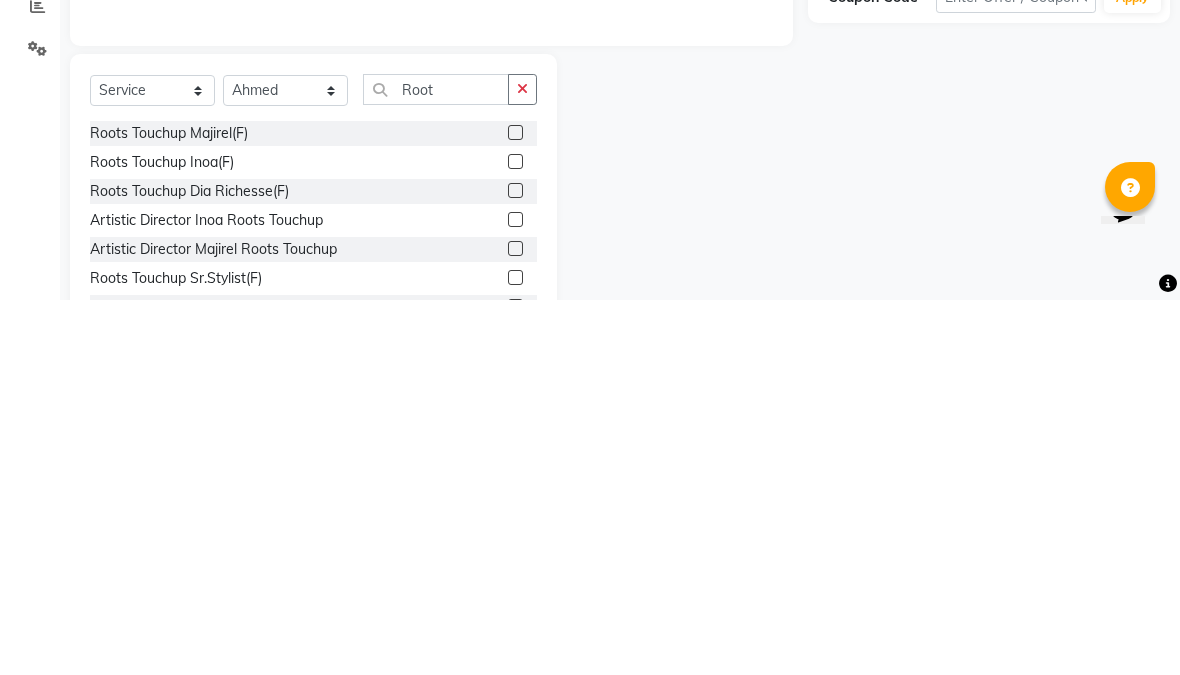 click 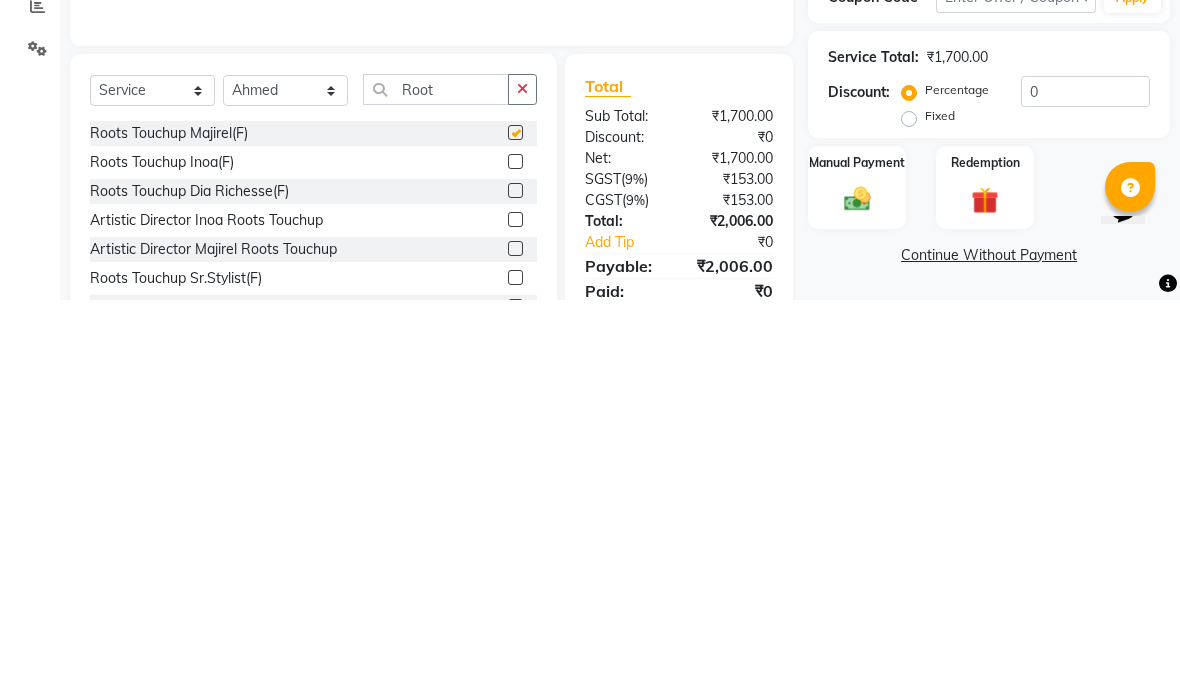 scroll, scrollTop: 154, scrollLeft: 0, axis: vertical 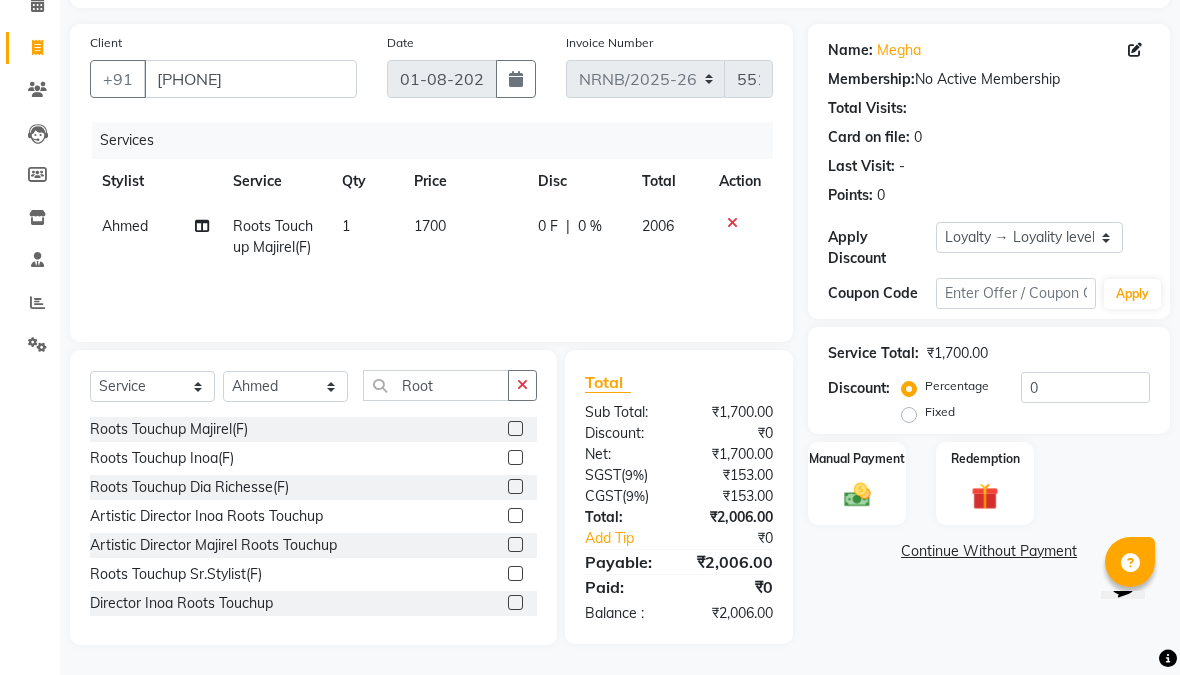 checkbox on "false" 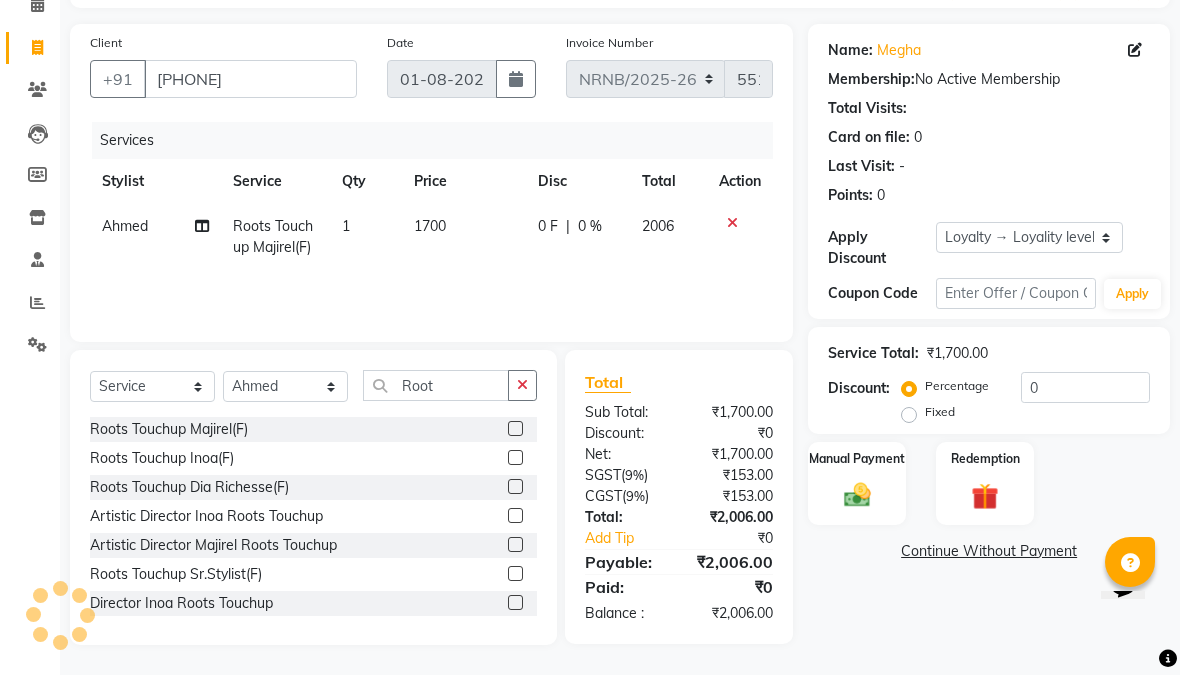 click on "1700" 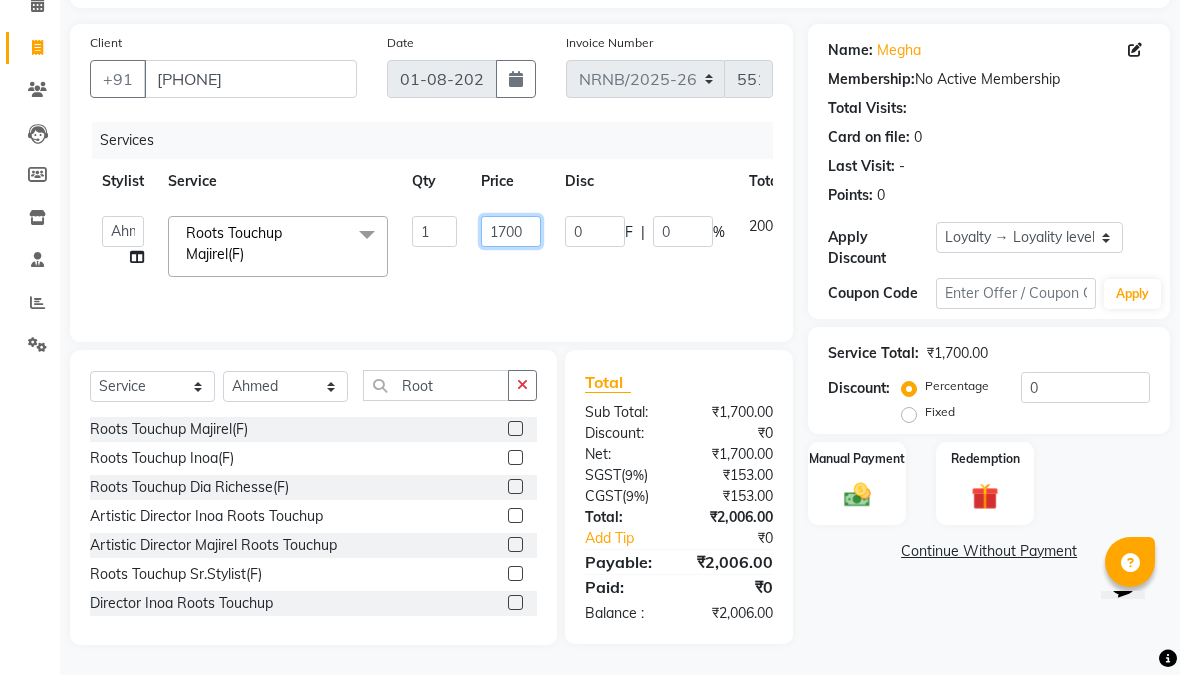click on "1700" 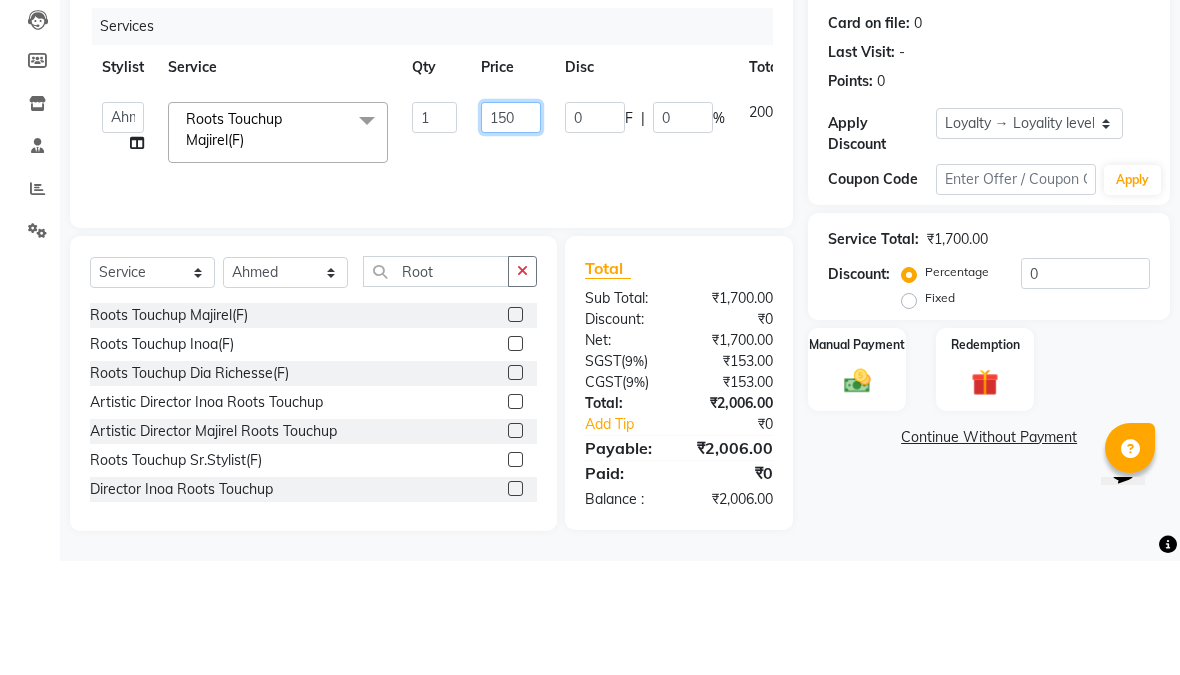 type on "1500" 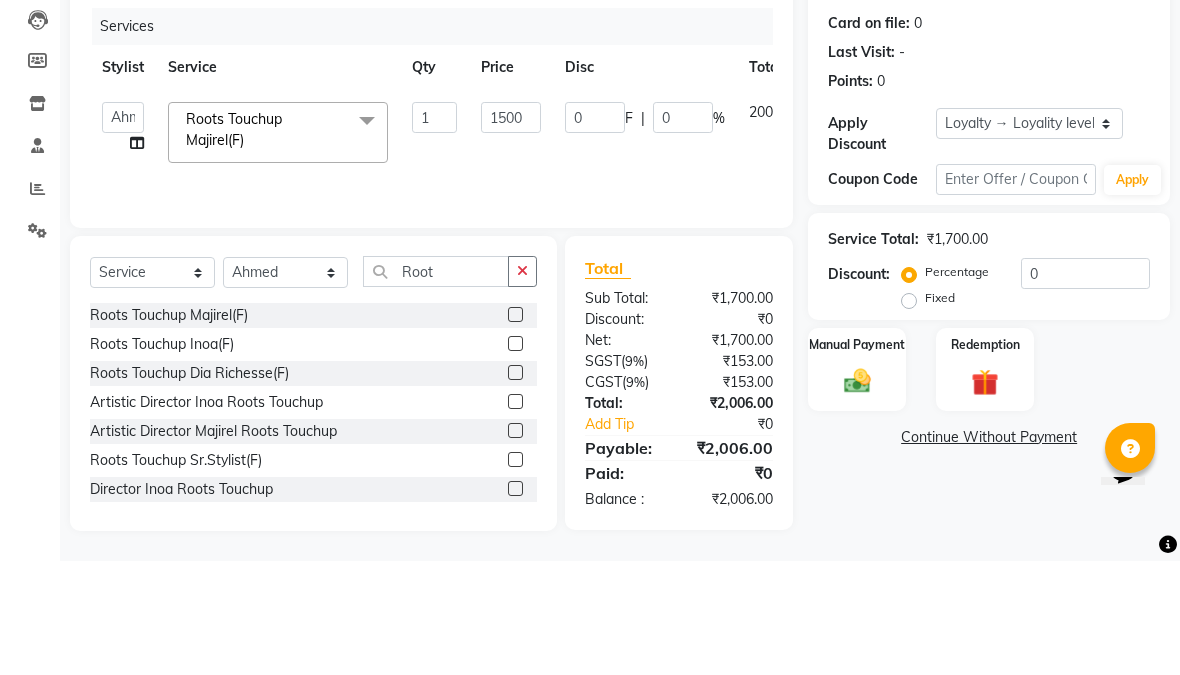 click on "Services Stylist Service Qty Price Disc Total Action  Aakash_Pdct   Afsar   Ahmed   Ashmita   Ayesha   Bobby   Bobby_Asst   Counter_Sales   Kamal   Leo   Majid   Manager   Manoj   Mohit_Asst   Pratham_Asst   Rachel   Raju_Pdct   Rehman   Sahani   Saloni_Mgr   Sanjeev_Pdct   Sarfaraz_Asst   Shalu   Shiv_Pdct   Sumit_Nails   Ubaid_Mgr   Vipin_Pdct  Roots Touchup Majirel(F)  x Nail Extension Refill Big Toes French Tip Repair Gel French Extension Gel Tip Repair Gel Infills Gel Overlays Gel Extension Gel Nail Removal Natural Nail Extensions French Nail Extensions Gel Polish Removal Extension Removal Nail Art Recruiter French Ombre Gel Polish Nail Art Nedle Cutical Care Nail Art Brush French Gel Polish French Glitter Gel Polish Gel Polish Touchup                                   Nail Art Per Finger(F)* 3D Nail Art Recruiter Nail Art with Stones/Foil/Stickers per Finger Acrylic Overlays Finger Tip Repair Acrylic Removal Gel Polish Application Gel Overlays Refills  Stick on Nails Full Arms Bleach Face Bleach(F) 1 0" 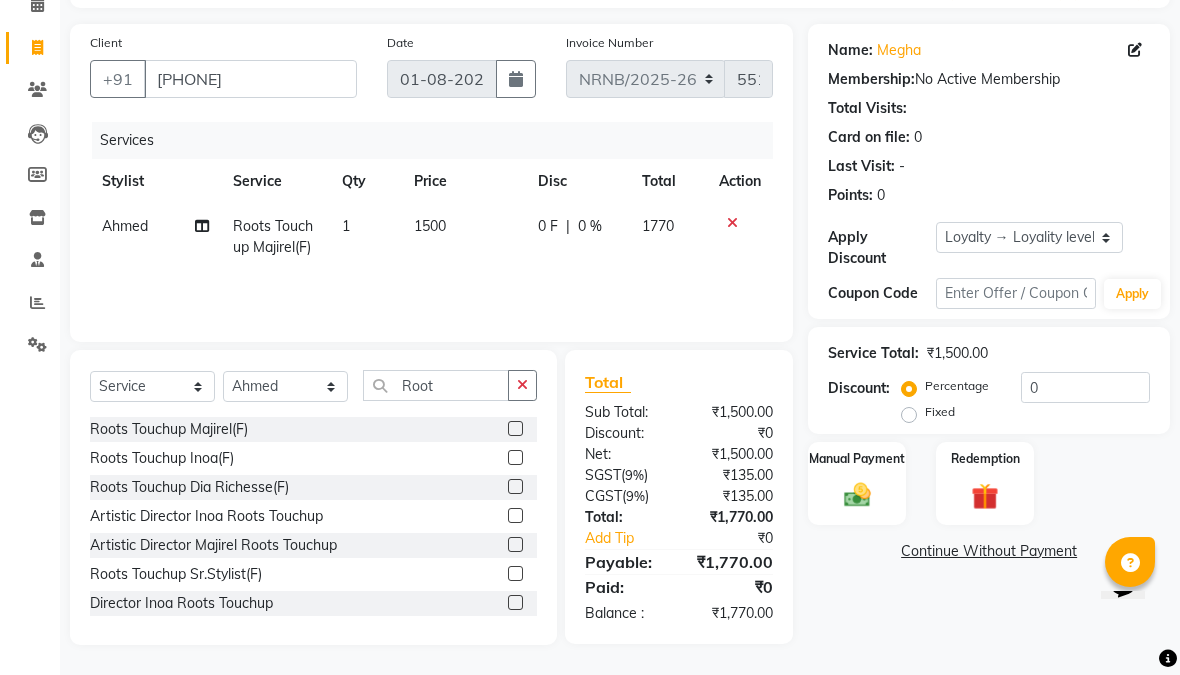 click 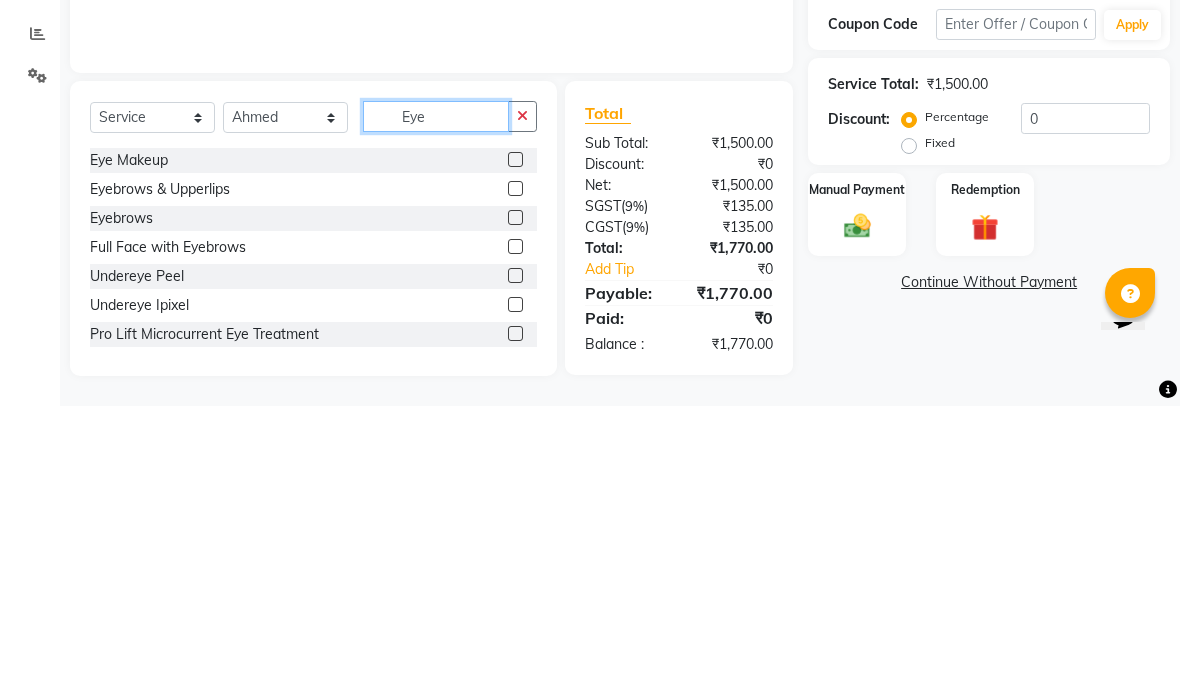 type on "Eye" 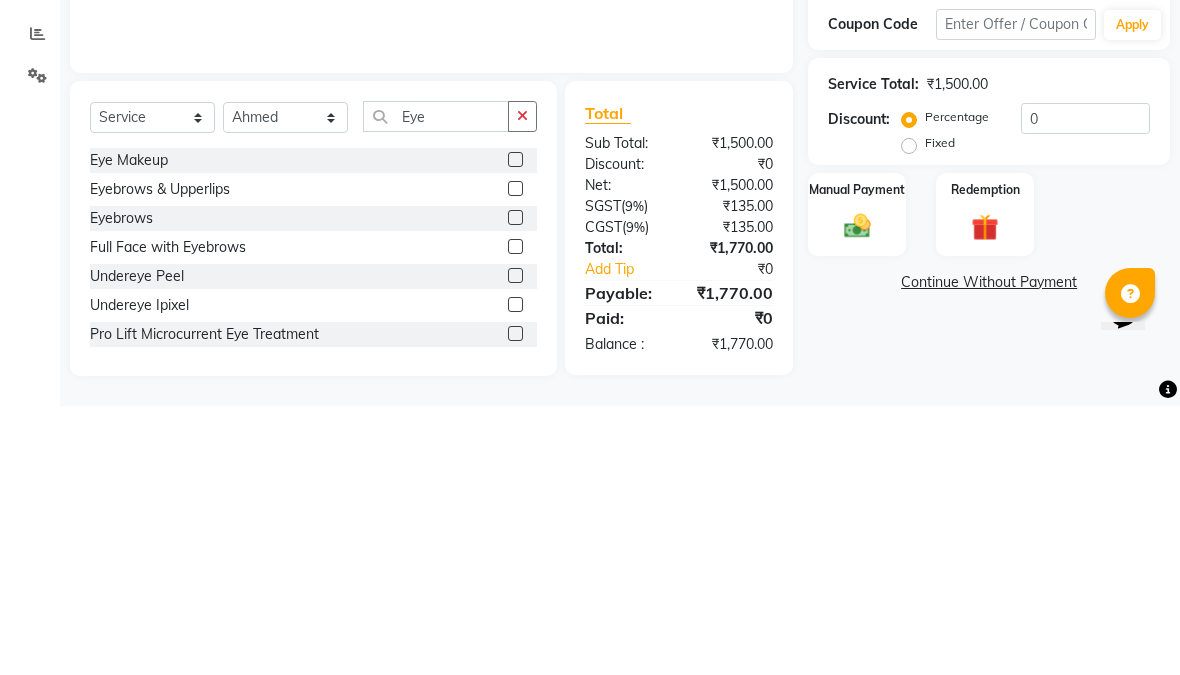 click 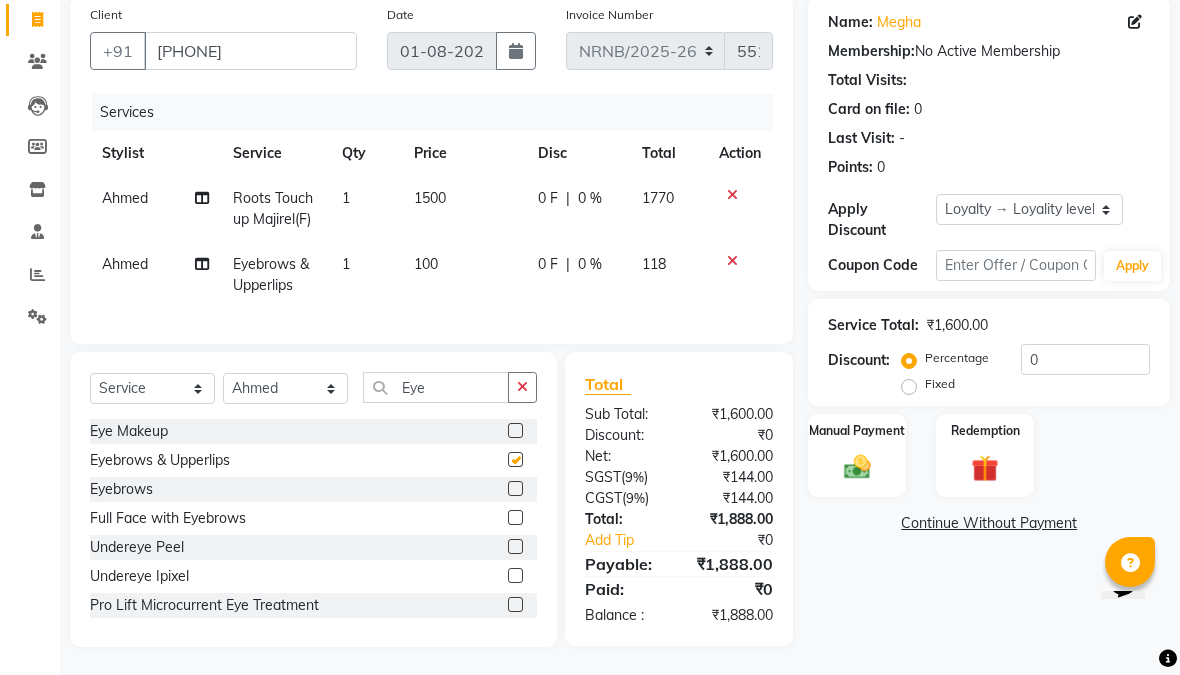 checkbox on "false" 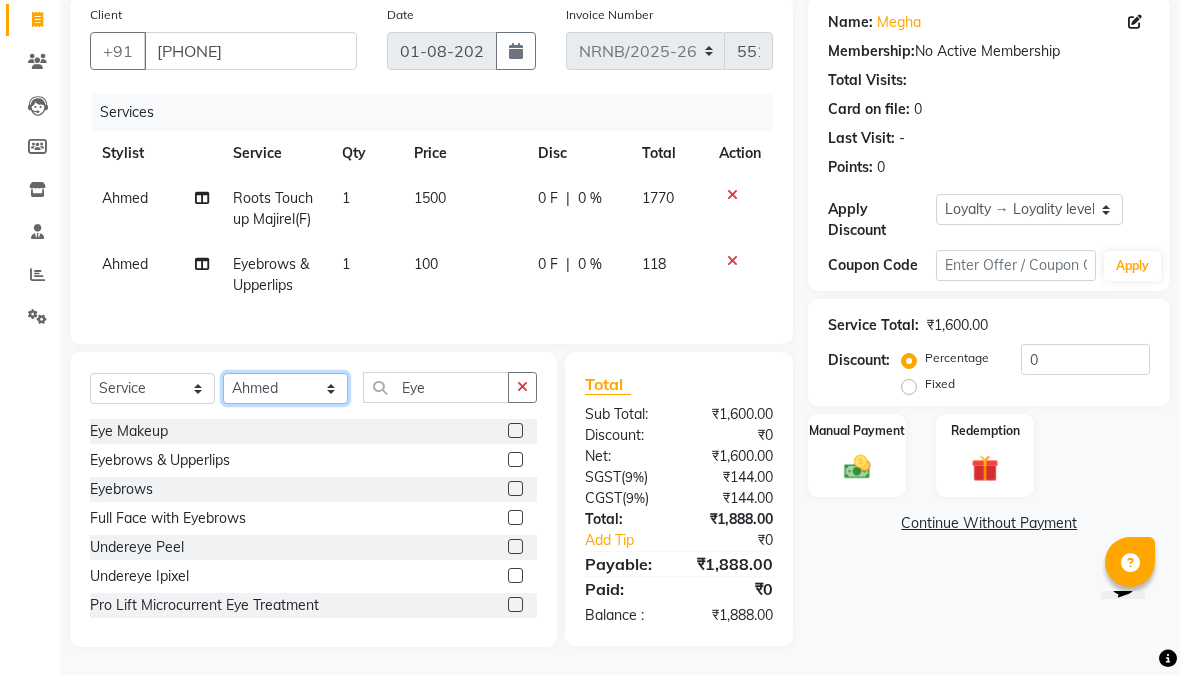 click on "Select Stylist Aakash_Pdct Afsar Ahmed Ashmita Ayesha Bobby Bobby_Asst Counter_Sales Kamal Leo Majid Manager Manoj Mohit_Asst Pratham_Asst Rachel Raju_Pdct Rehman Sahani Saloni_Mgr Sanjeev_Pdct Sarfaraz_Asst Shalu Shiv_Pdct Sumit_Nails Ubaid_Mgr Vipin_Pdct" 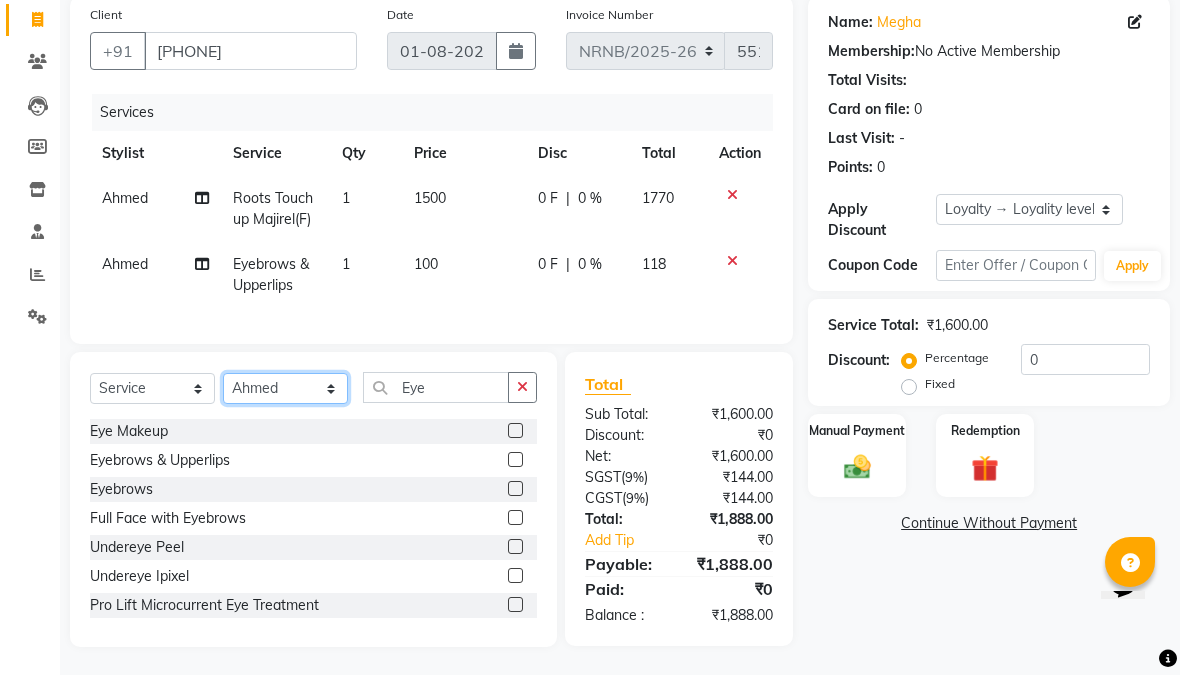 select on "[NUMBER]" 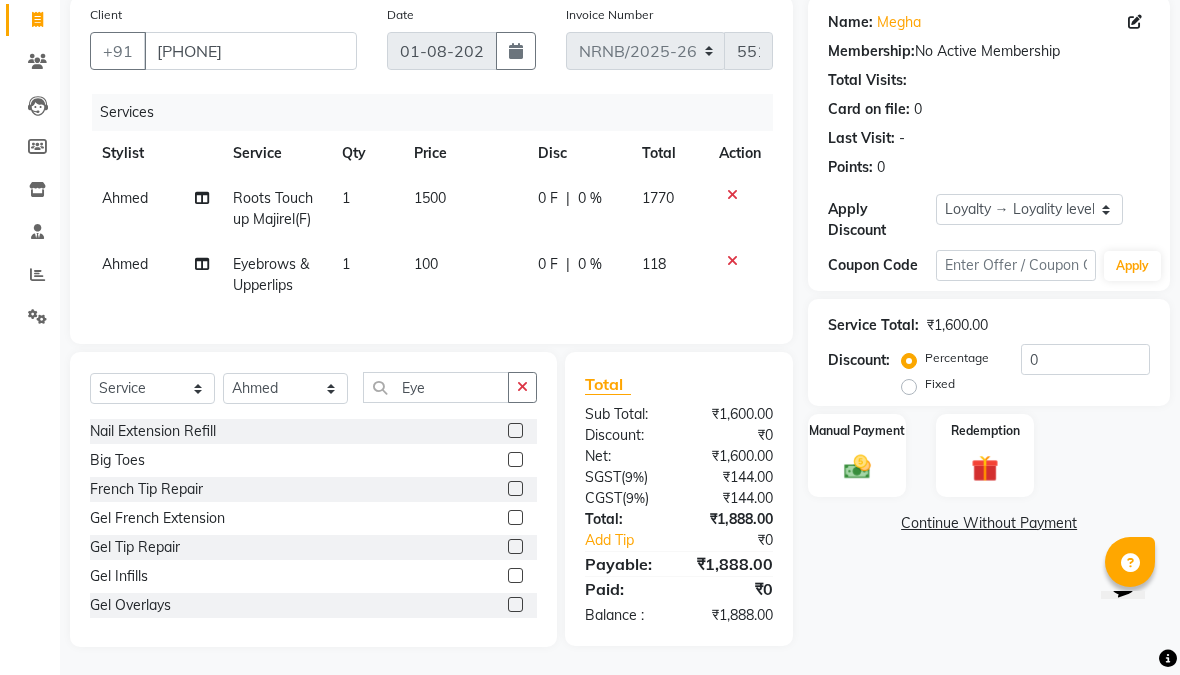 click on "Ahmed" 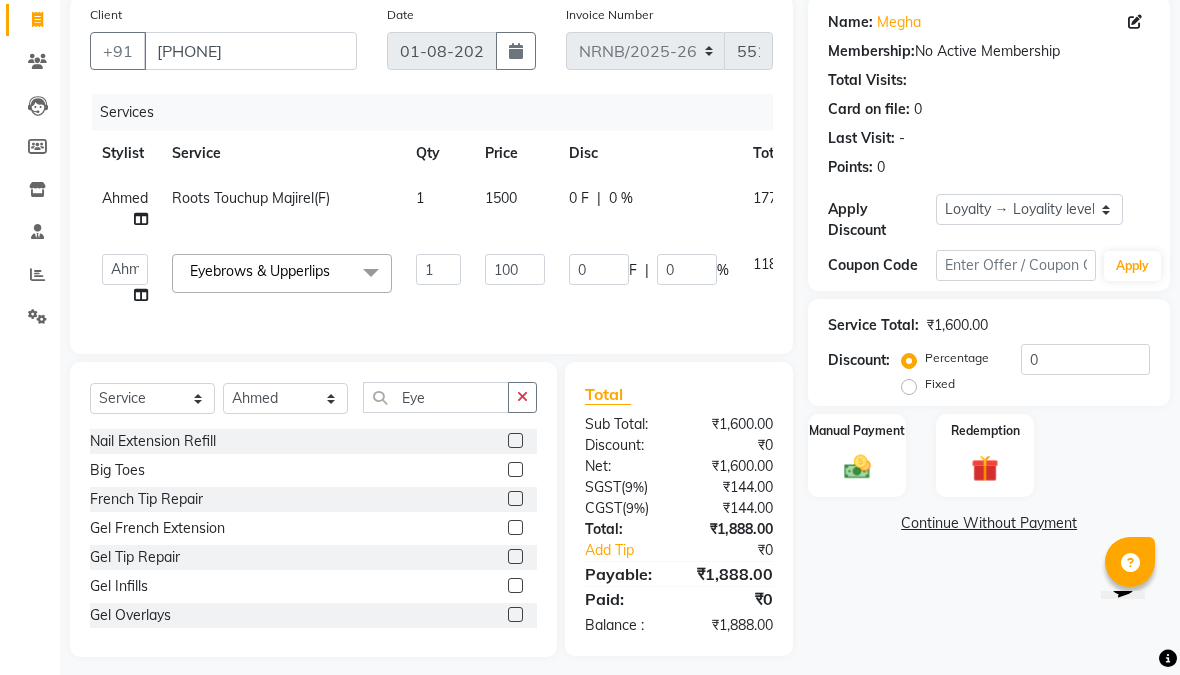 scroll, scrollTop: 152, scrollLeft: 0, axis: vertical 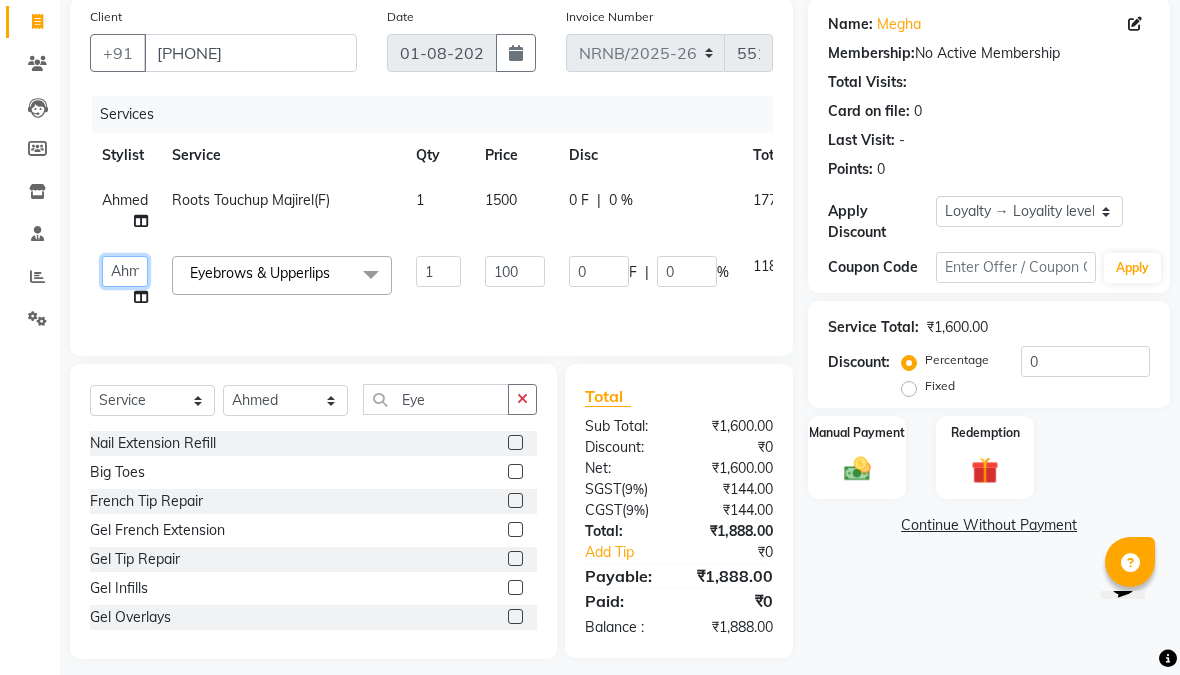 click on "Aakash_Pdct   Afsar   Ahmed   Ashmita   Ayesha   Bobby   Bobby_Asst   Counter_Sales   Kamal   Leo   Majid   Manager   Manoj   Mohit_Asst   Pratham_Asst   Rachel   Raju_Pdct   Rehman   Sahani   Saloni_Mgr   Sanjeev_Pdct   Sarfaraz_Asst   Shalu   Shiv_Pdct   Sumit_Nails   Ubaid_Mgr   Vipin_Pdct" 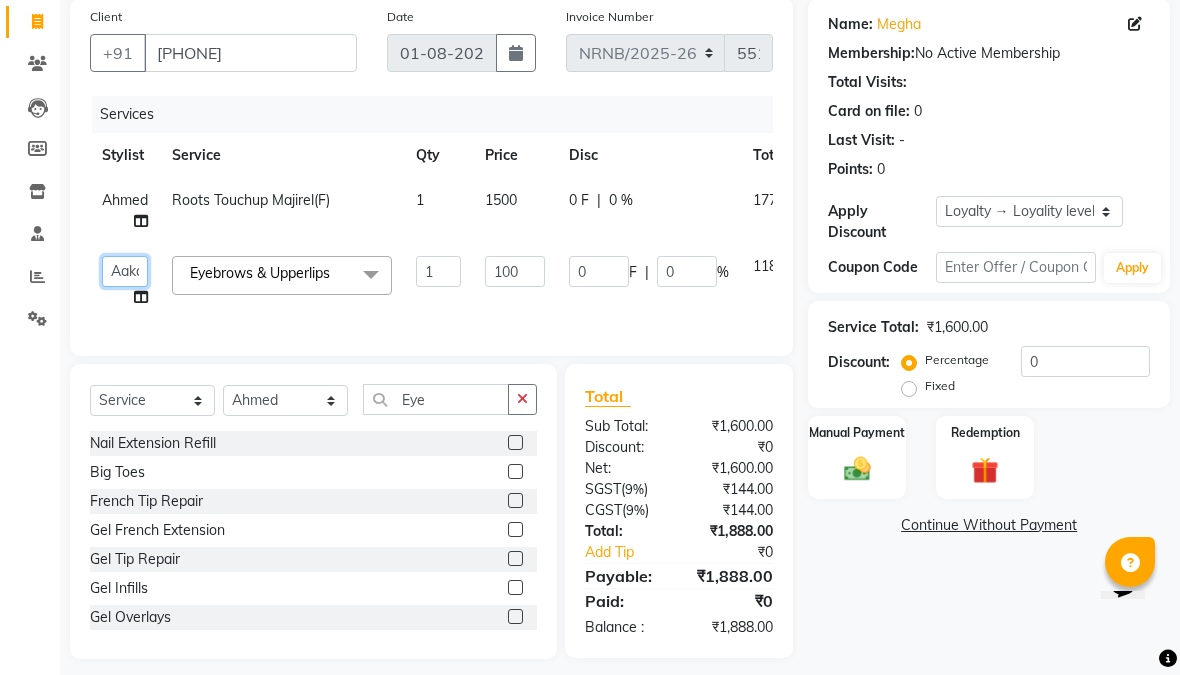 click on "Aakash_Pdct   Afsar   Ahmed   Ashmita   Ayesha   Bobby   Bobby_Asst   Counter_Sales   Kamal   Leo   Majid   Manager   Manoj   Mohit_Asst   Pratham_Asst   Rachel   Raju_Pdct   Rehman   Sahani   Saloni_Mgr   Sanjeev_Pdct   Sarfaraz_Asst   Shalu   Shiv_Pdct   Sumit_Nails   Ubaid_Mgr   Vipin_Pdct" 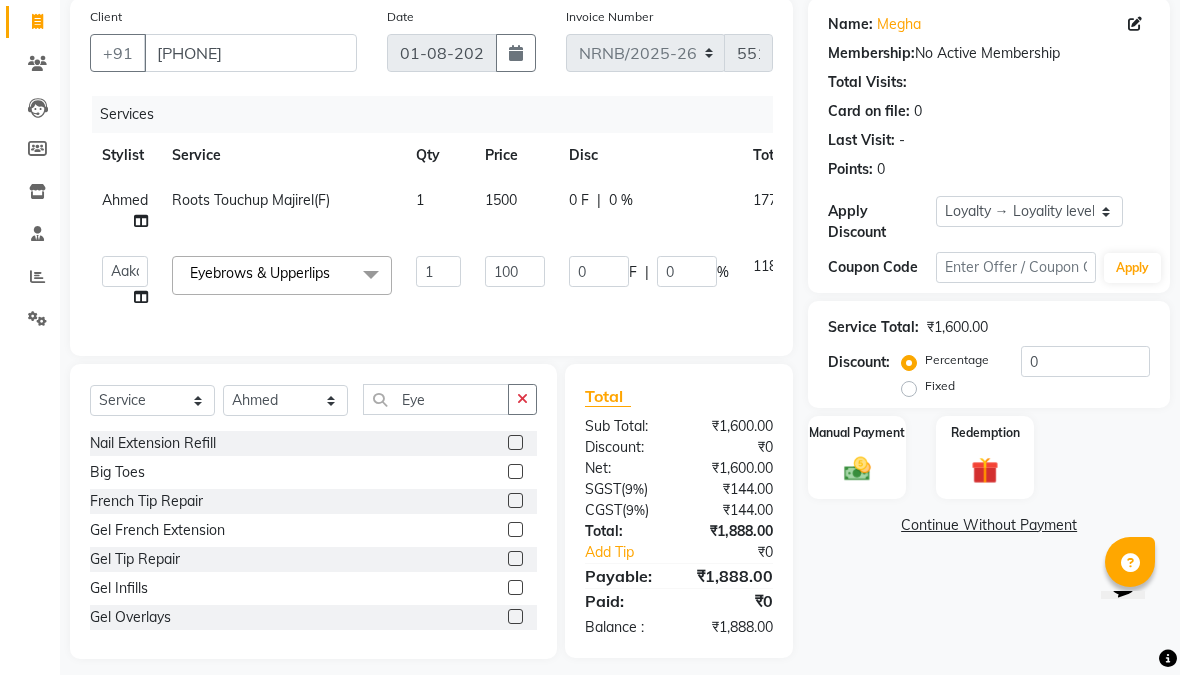 click on "Client +[PHONE] Date [DATE] Invoice Number NRNB/2025-26 V/2025 V/2025-26 5515 Services Stylist Service Qty Price Disc Total Action Ahmed Roots Touchup Majirel(F) 1 1500 0 F | 0 % 1770  Aakash_Pdct   Afsar   Ahmed   Ashmita   Ayesha   Bobby   Bobby_Asst   Counter_Sales   Kamal   Leo   Majid   Manager   Manoj   Mohit_Asst   Pratham_Asst   Rachel   Raju_Pdct   Rehman   Sahani   Saloni_Mgr   Sanjeev_Pdct   Sarfaraz_Asst   Shalu   Shiv_Pdct   Sumit_Nails   Ubaid_Mgr   Vipin_Pdct  Eyebrows & Upperlips  x Nail Extension Refill Big Toes French Tip Repair Gel French Extension Gel Tip Repair Gel Infills Gel Overlays Gel Extension Gel Nail Removal Natural Nail Extensions French Nail Extensions Gel Polish Removal Extension Removal Nail Art Recruiter French Ombre Gel Polish Nail Art Nedle Cutical Care Nail Art Brush French Gel Polish French Glitter Gel Polish Gel Polish Touchup                                   Nail Art Per Finger(F)* 3D Nail Art Recruiter Nail Art with Stones/Foil/Stickers per Finger Refills" 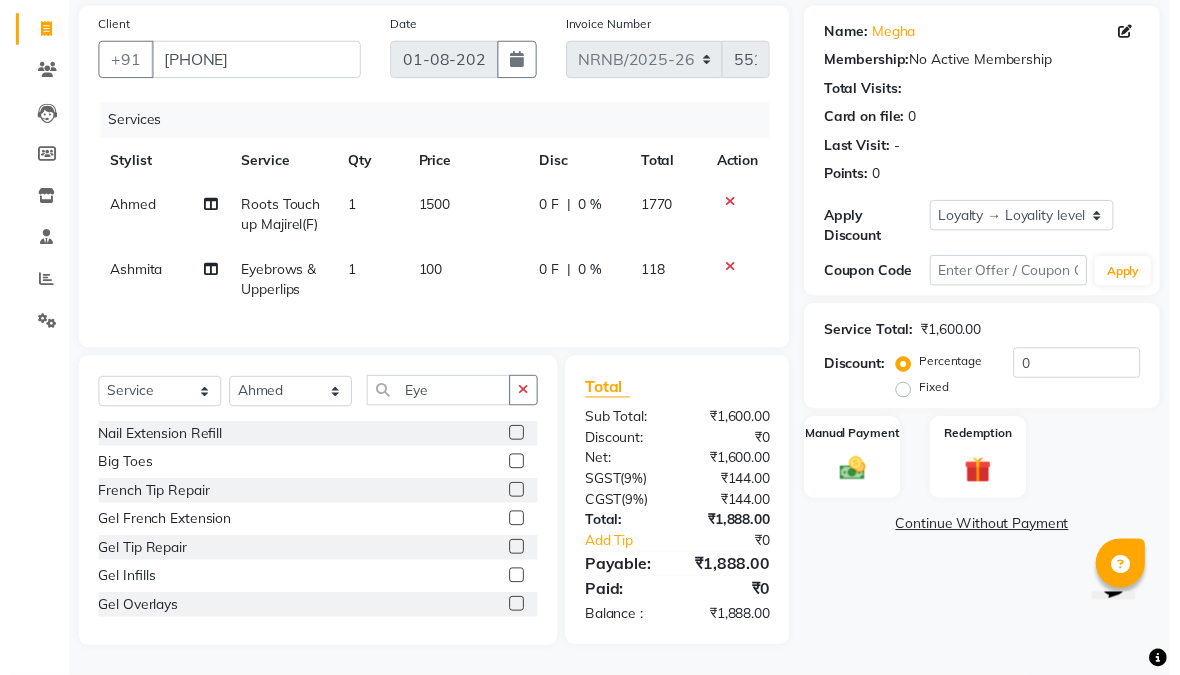 scroll, scrollTop: 184, scrollLeft: 0, axis: vertical 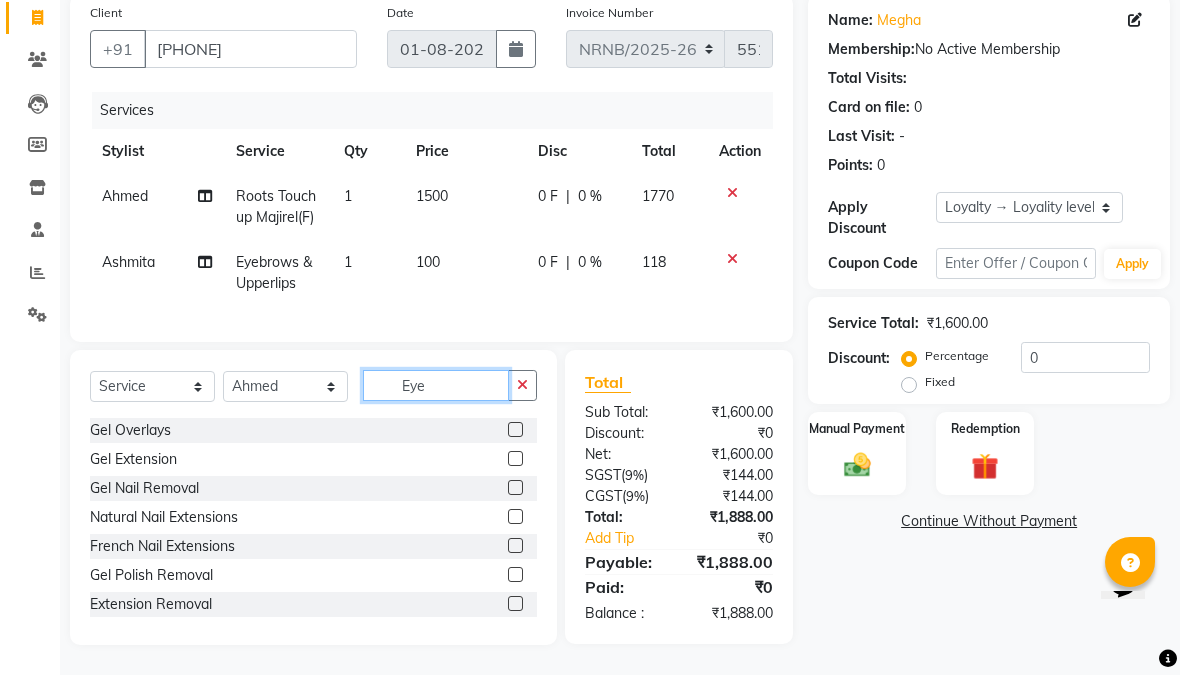 click on "Eye" 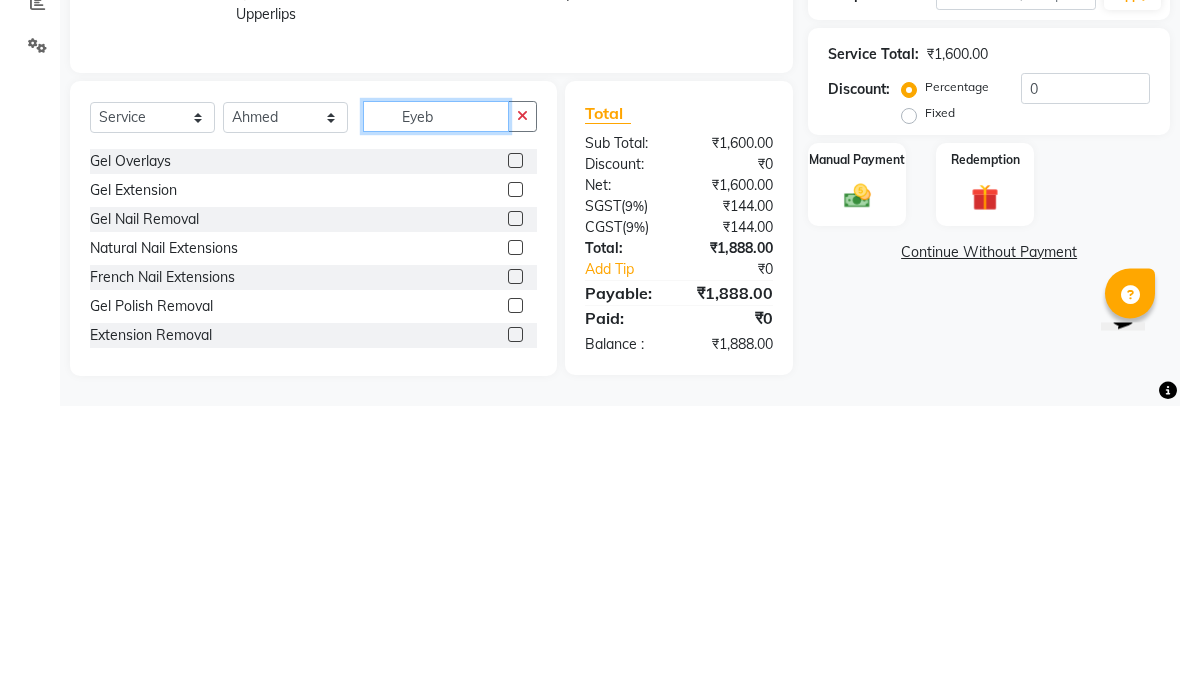 scroll, scrollTop: 0, scrollLeft: 0, axis: both 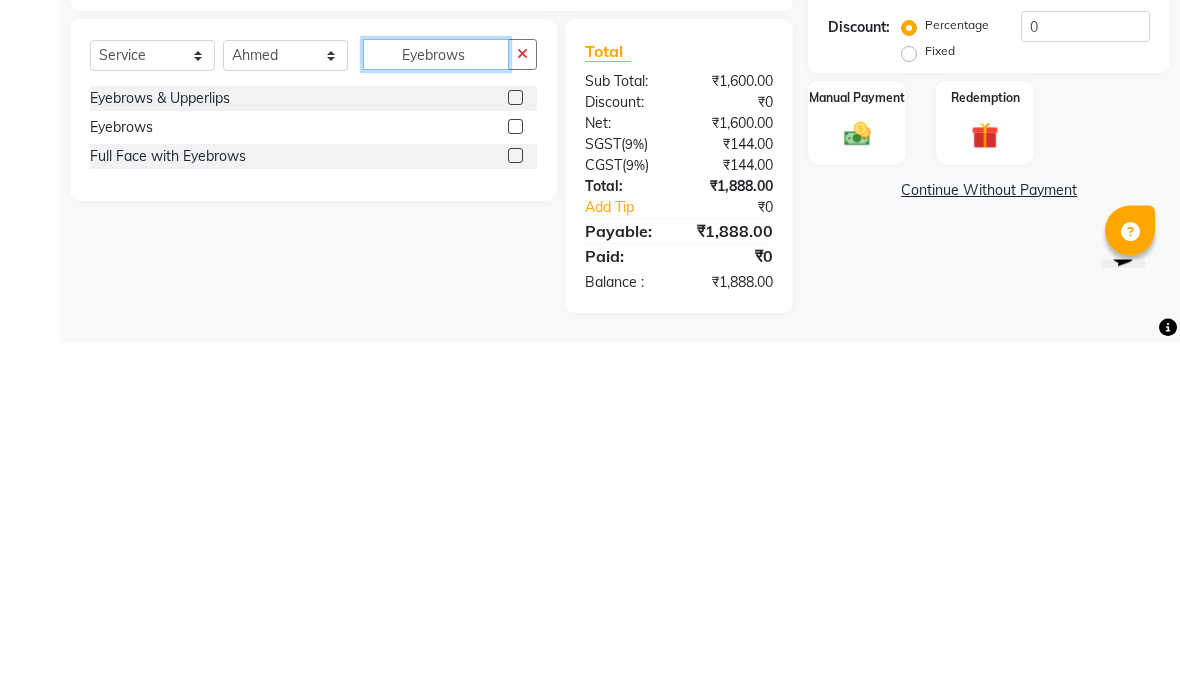 type on "Eyebrows" 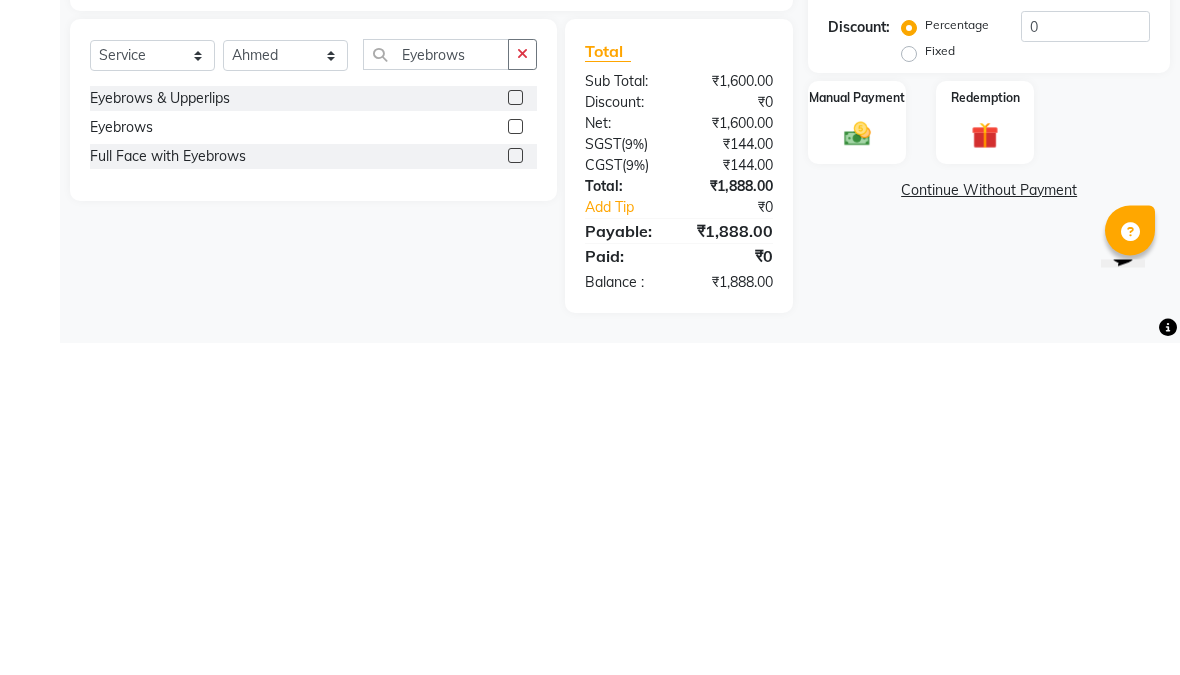 click 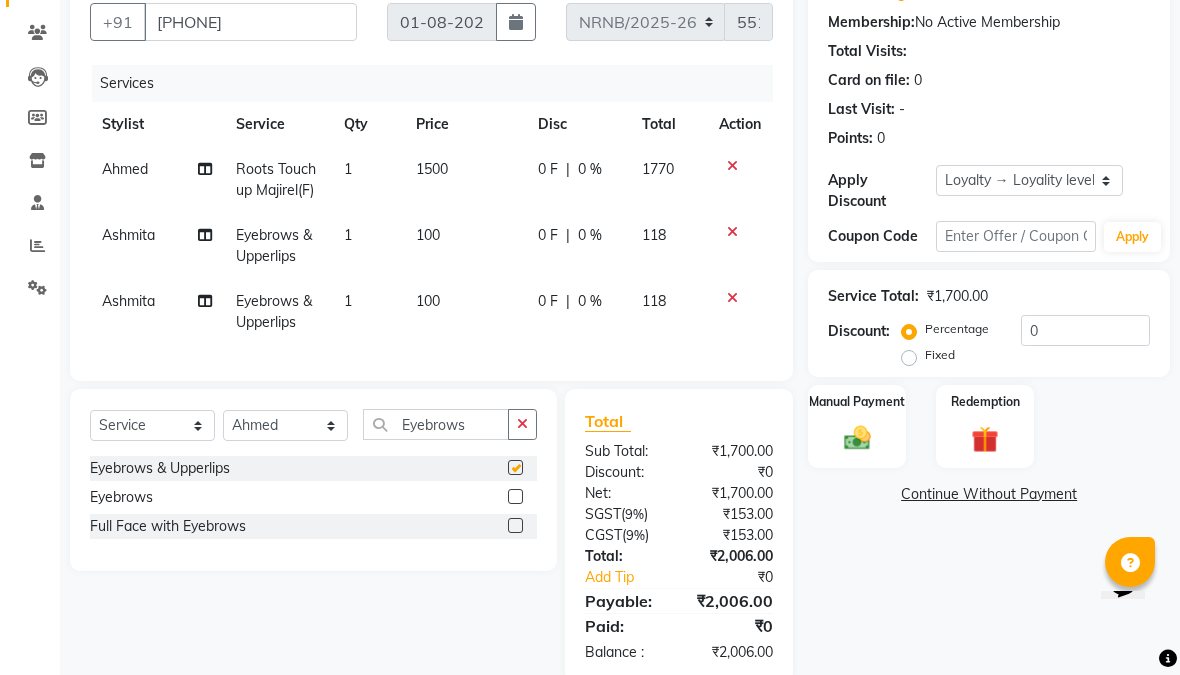 checkbox on "false" 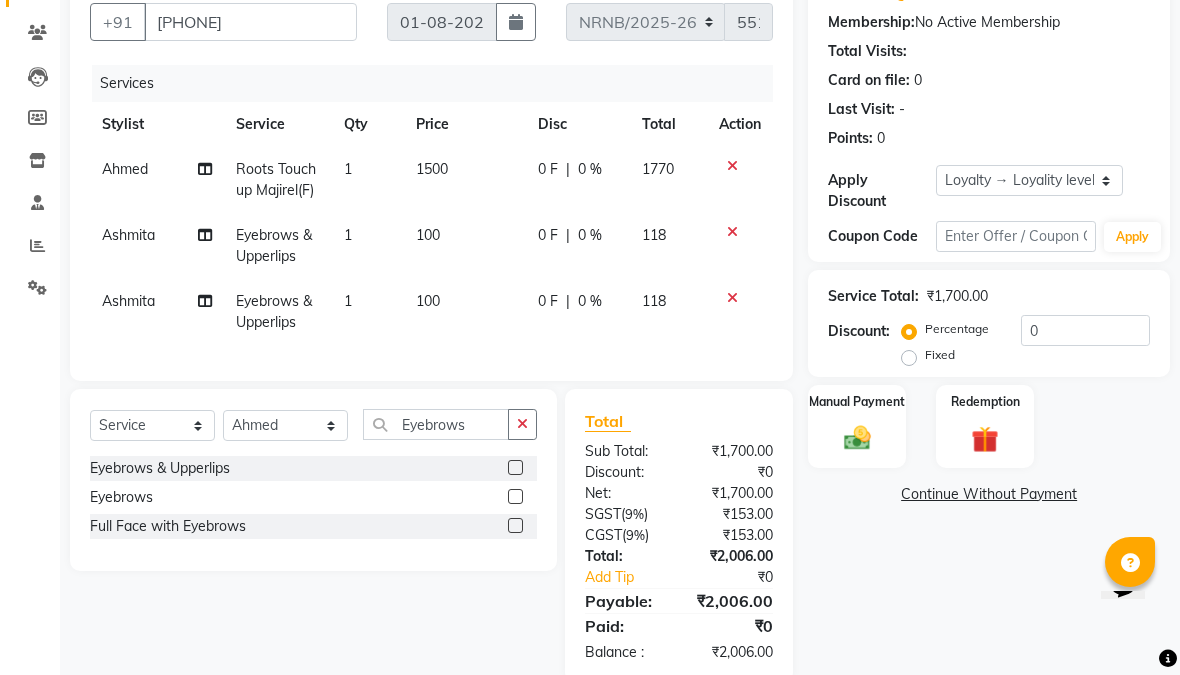 click 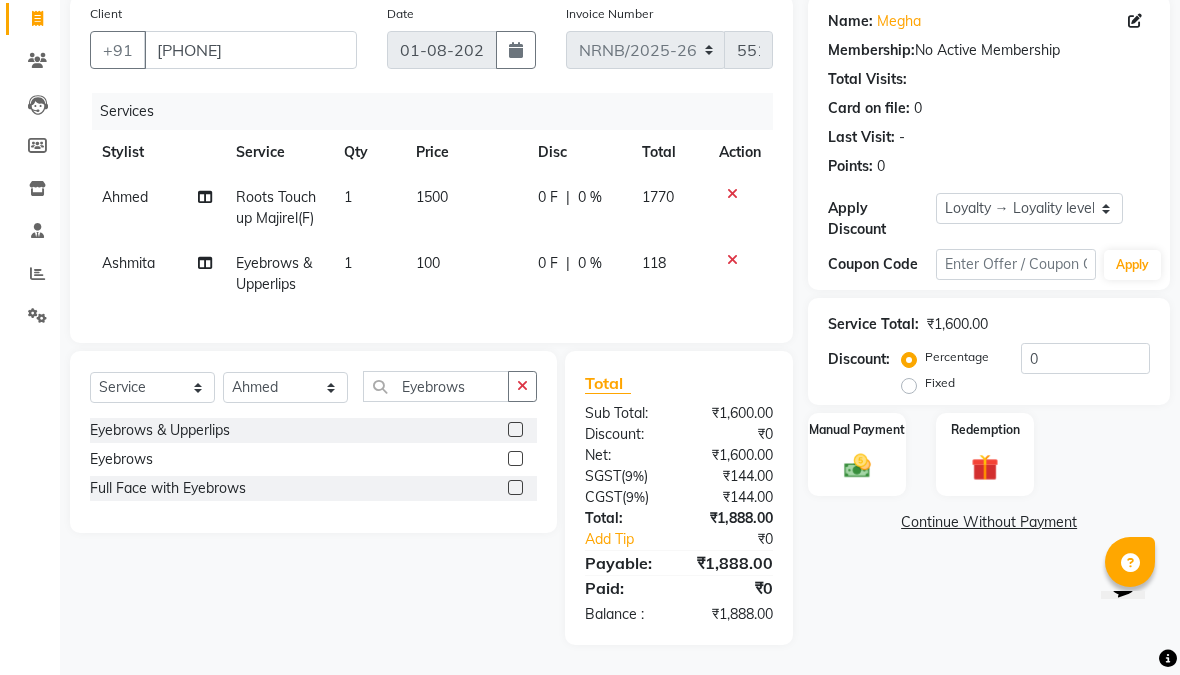 scroll, scrollTop: 158, scrollLeft: 0, axis: vertical 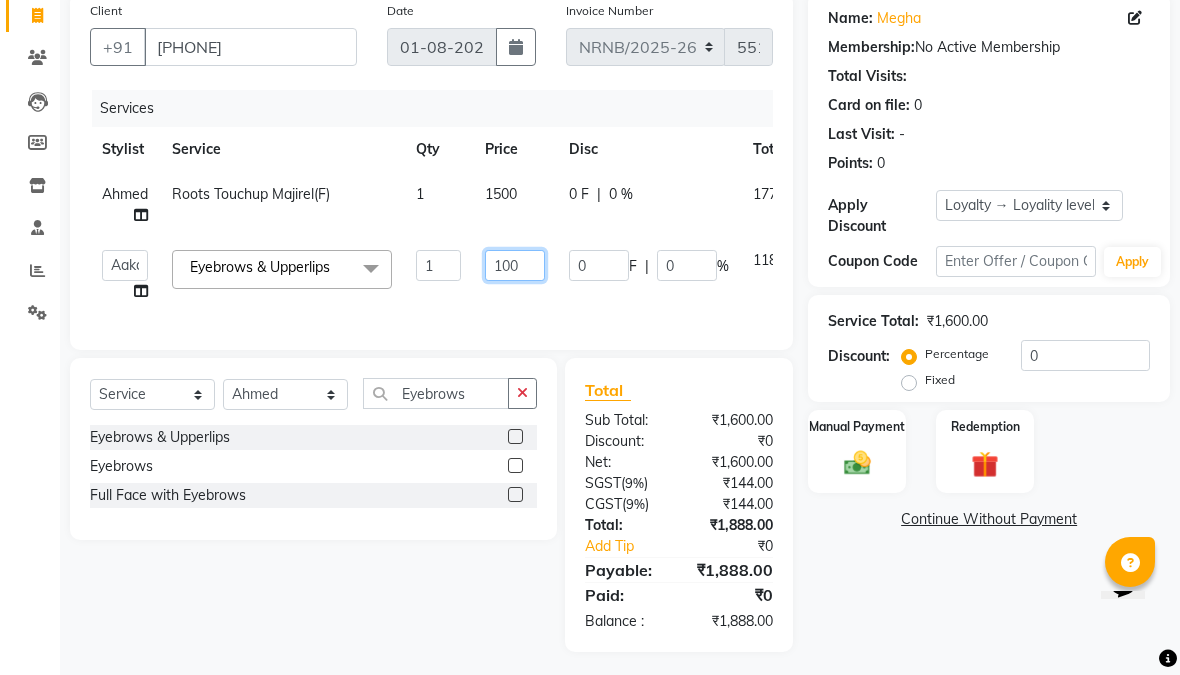 click on "100" 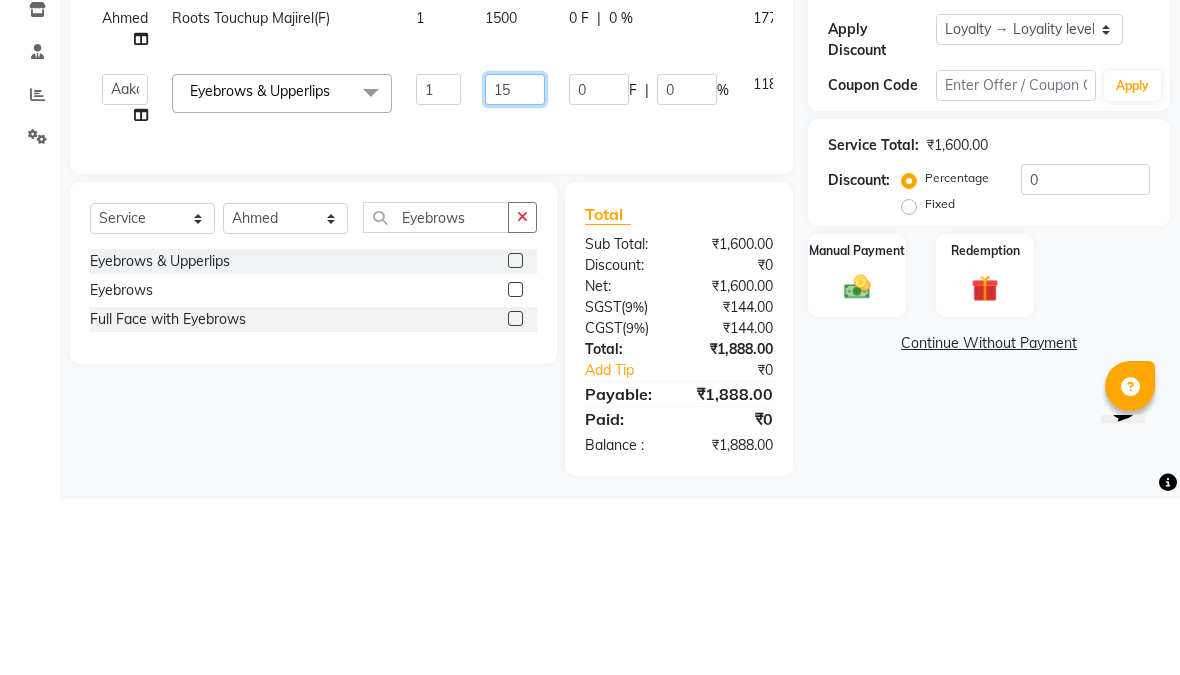 type on "150" 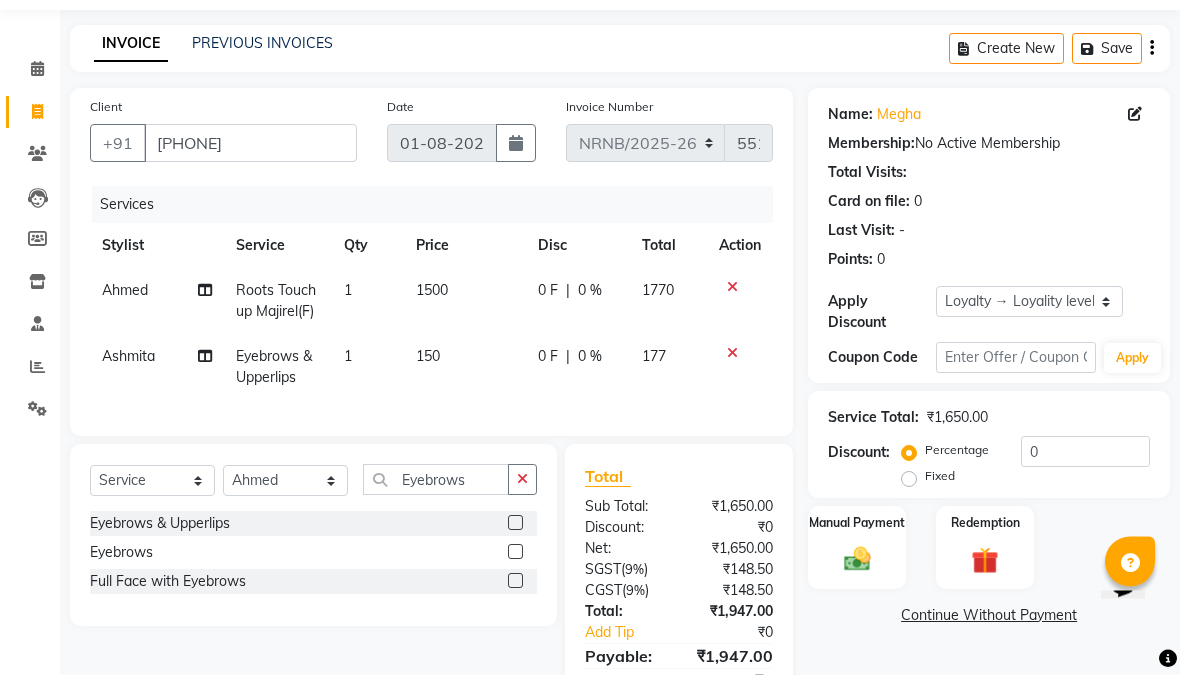 scroll, scrollTop: 62, scrollLeft: 0, axis: vertical 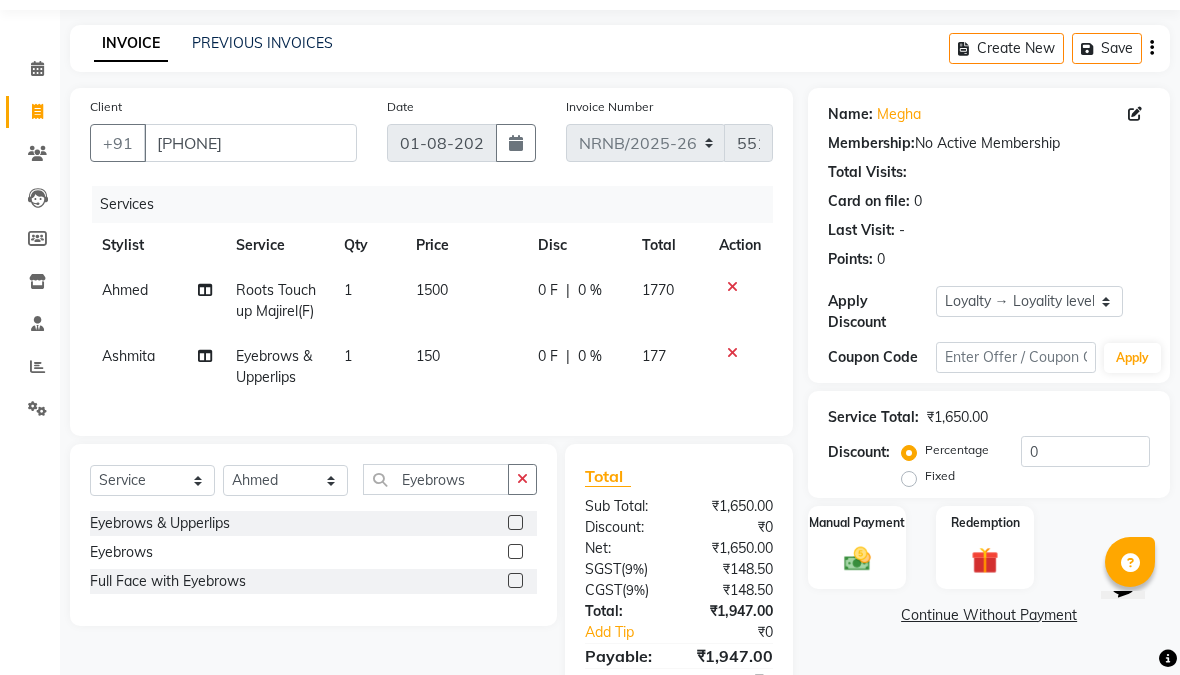 click on "Redemption" 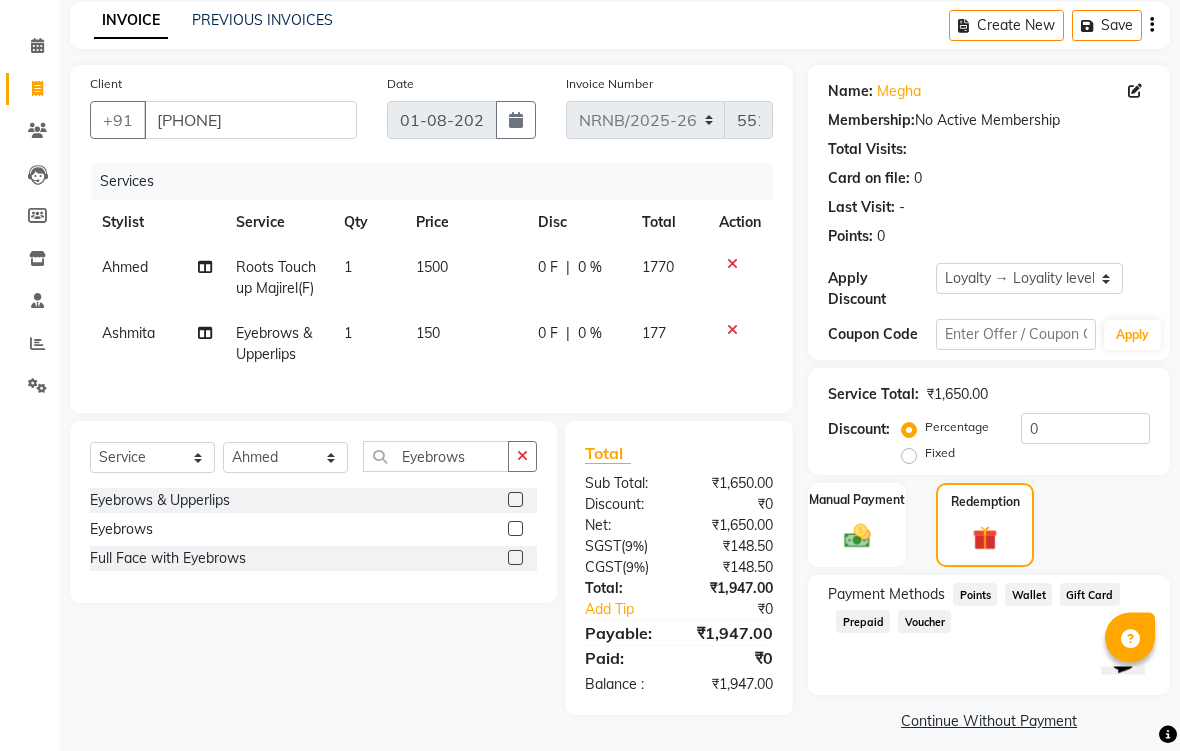 click on "Points" 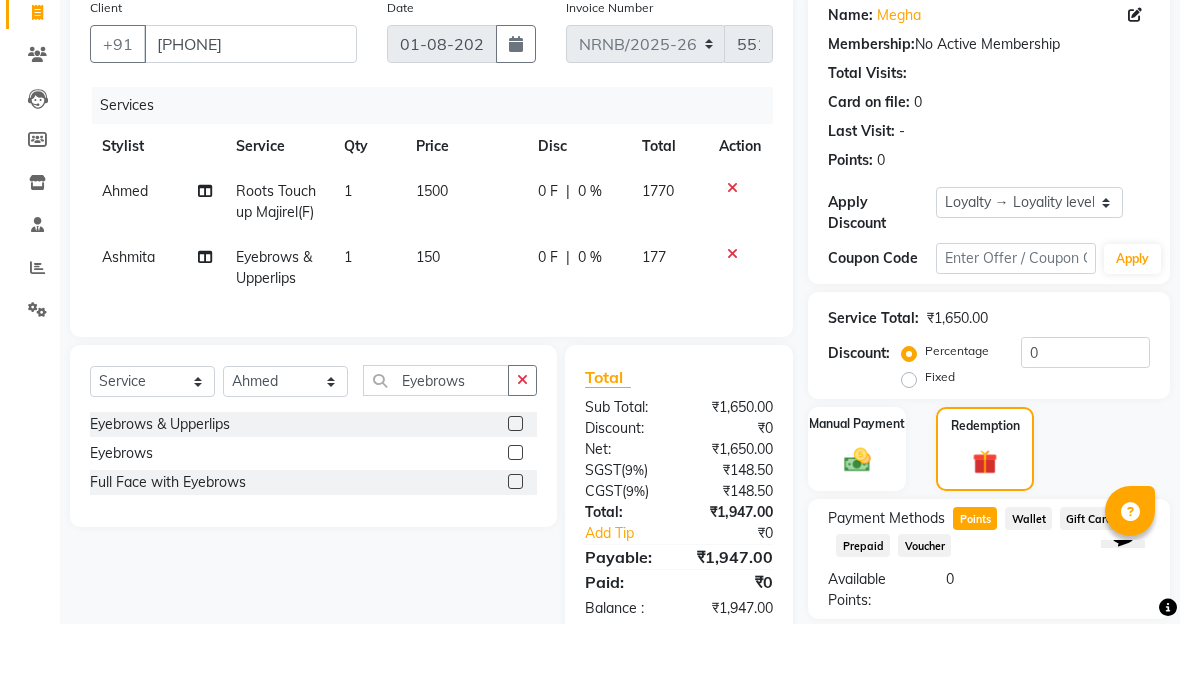 scroll, scrollTop: 161, scrollLeft: 0, axis: vertical 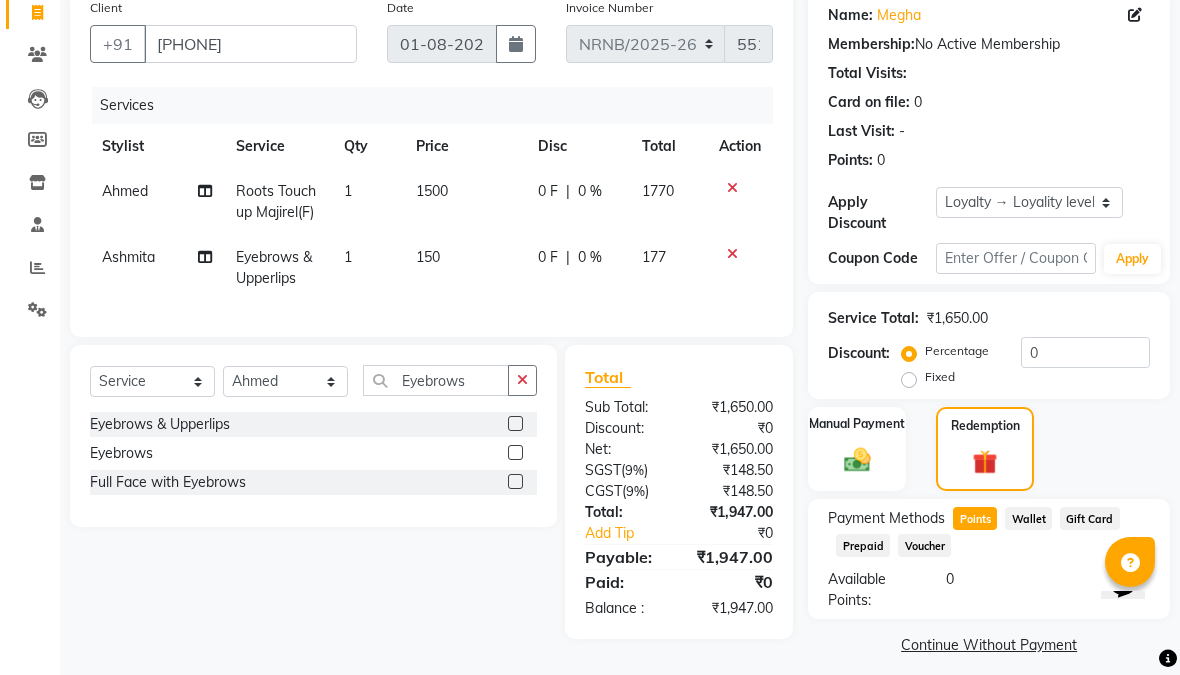 click on "Manual Payment" 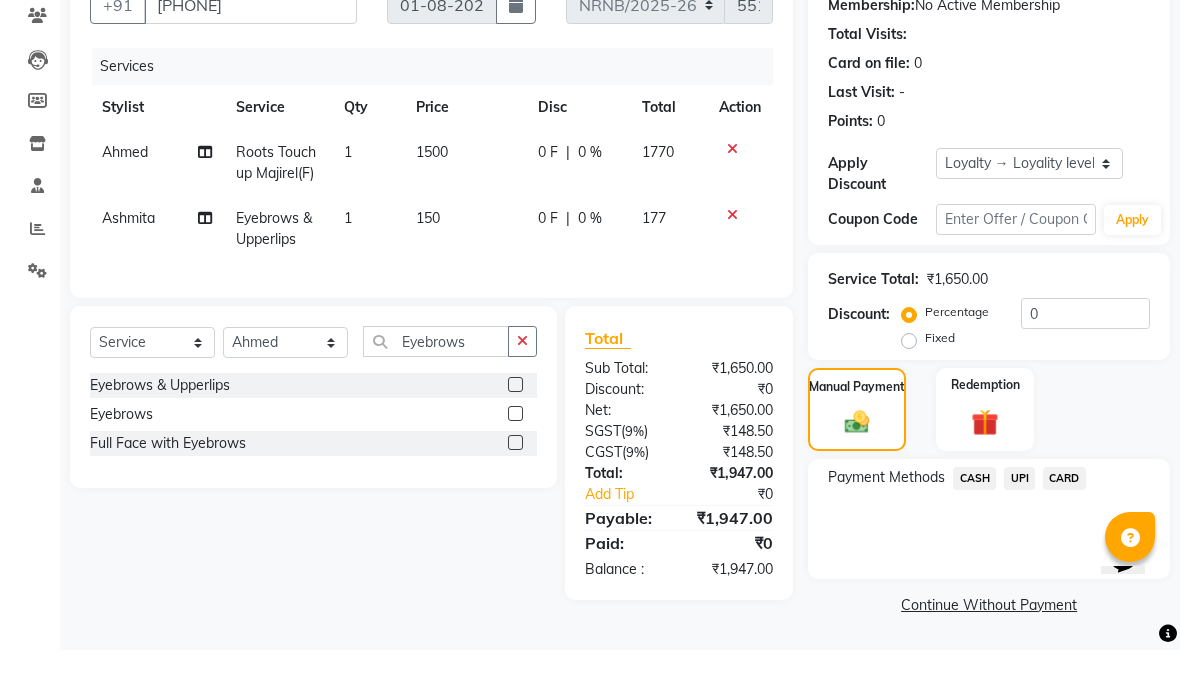 scroll, scrollTop: 205, scrollLeft: 0, axis: vertical 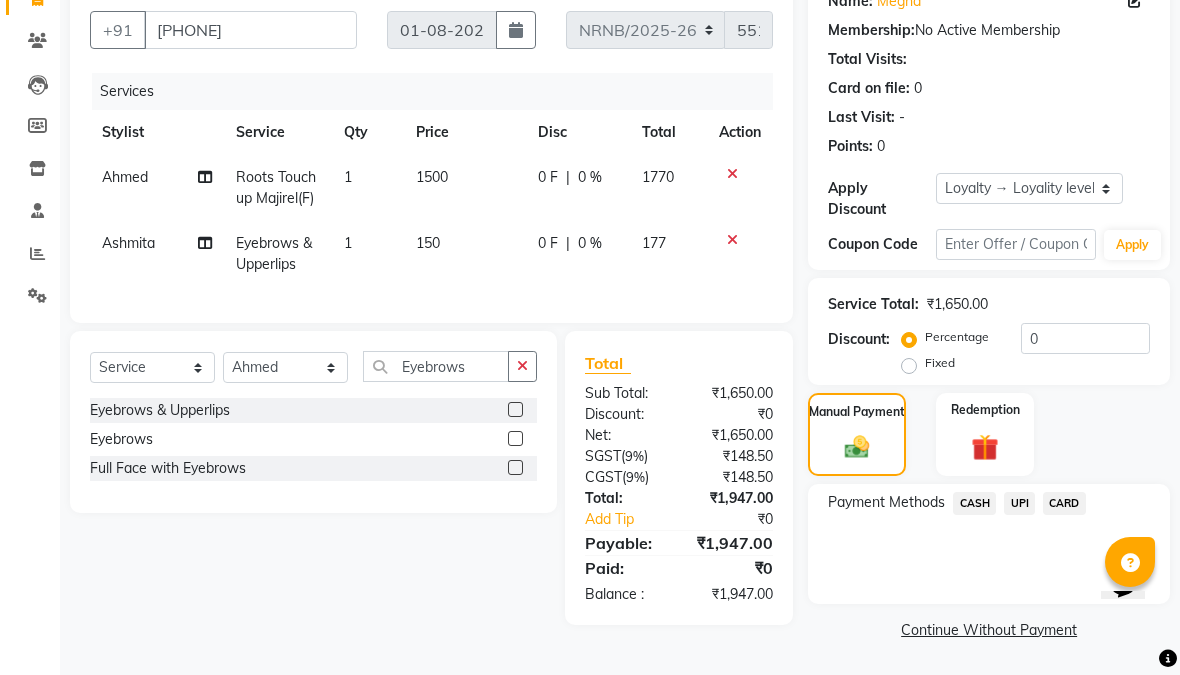 click on "CARD" 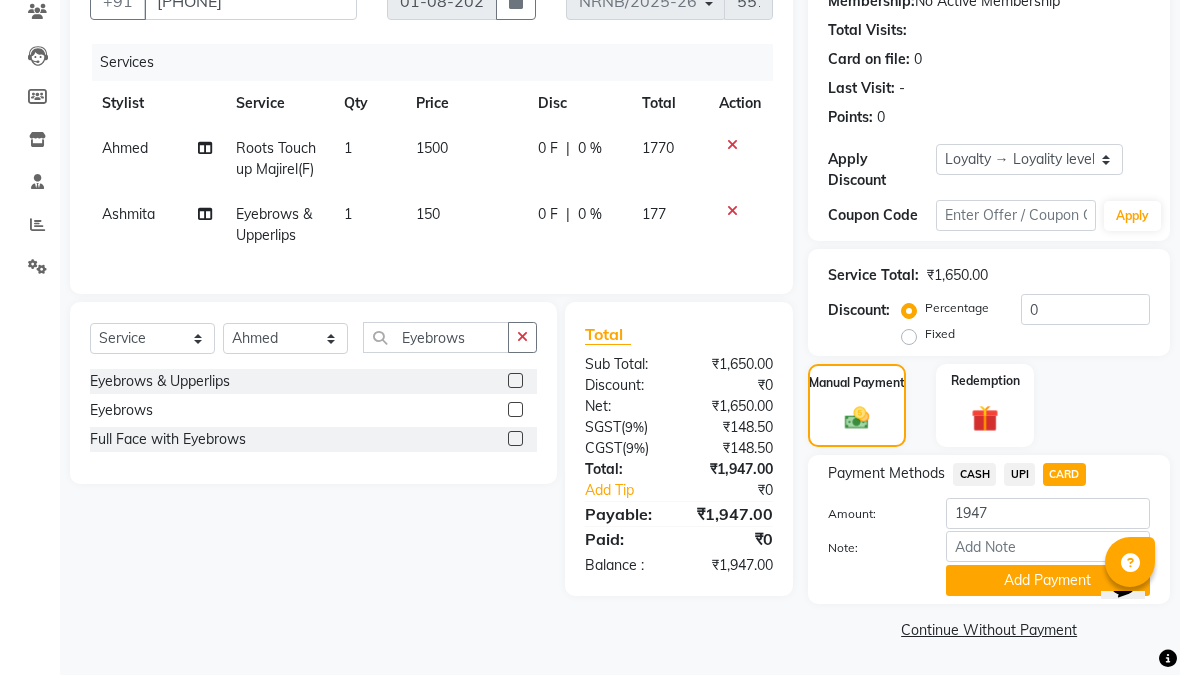 scroll, scrollTop: 234, scrollLeft: 0, axis: vertical 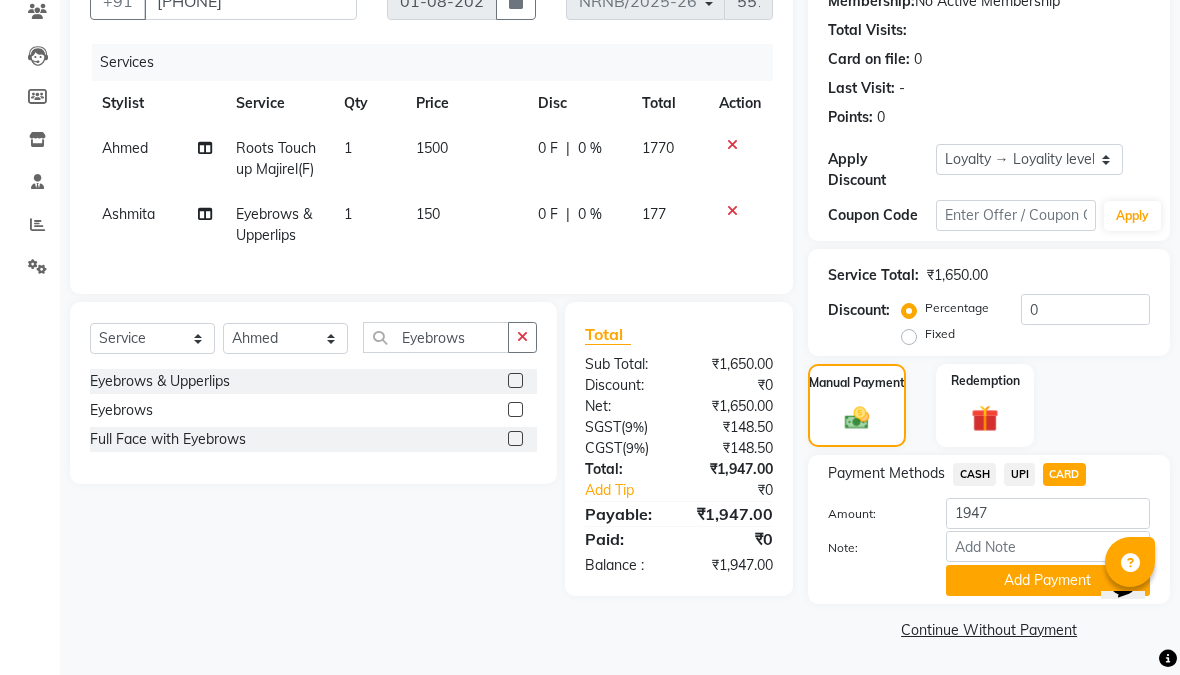 click on "Add Payment" 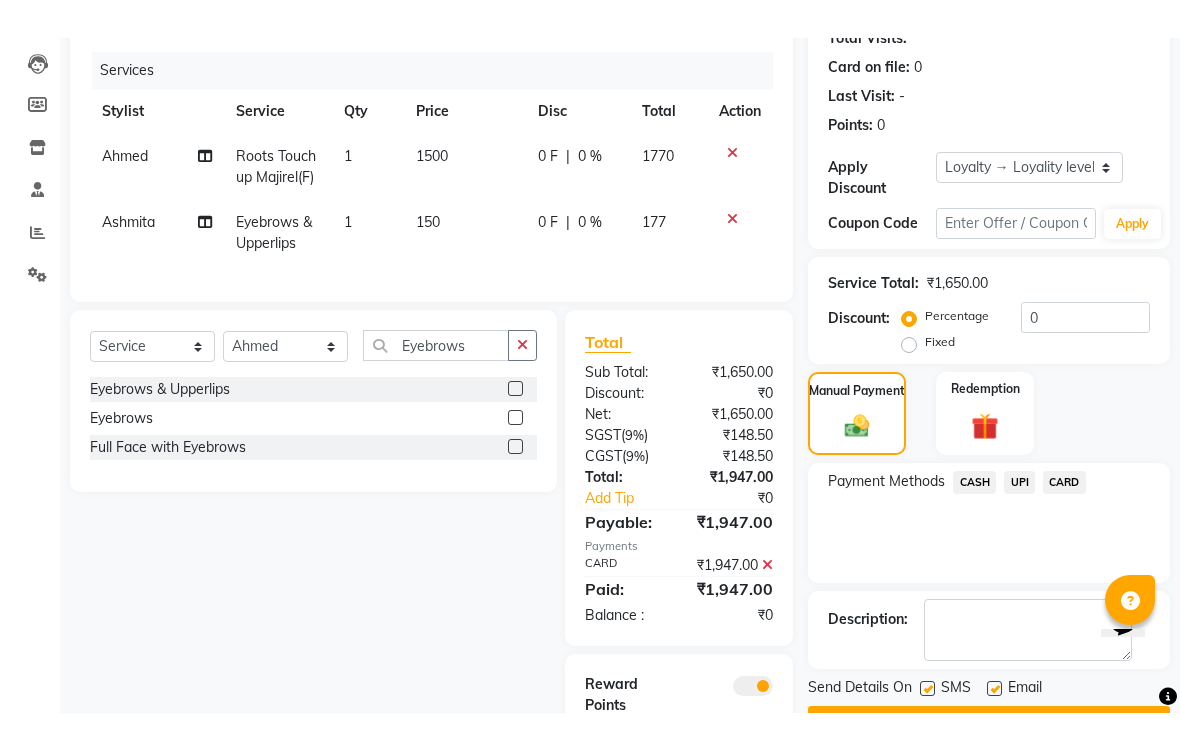 scroll, scrollTop: 330, scrollLeft: 0, axis: vertical 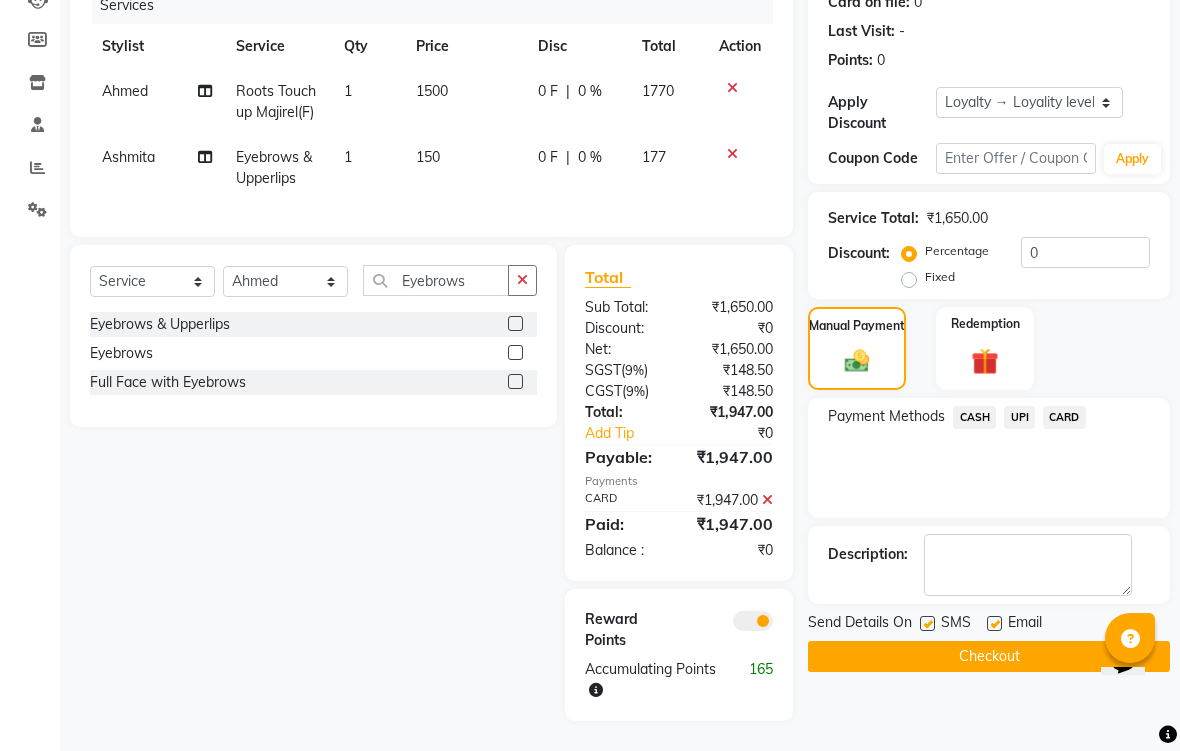 click on "Checkout" 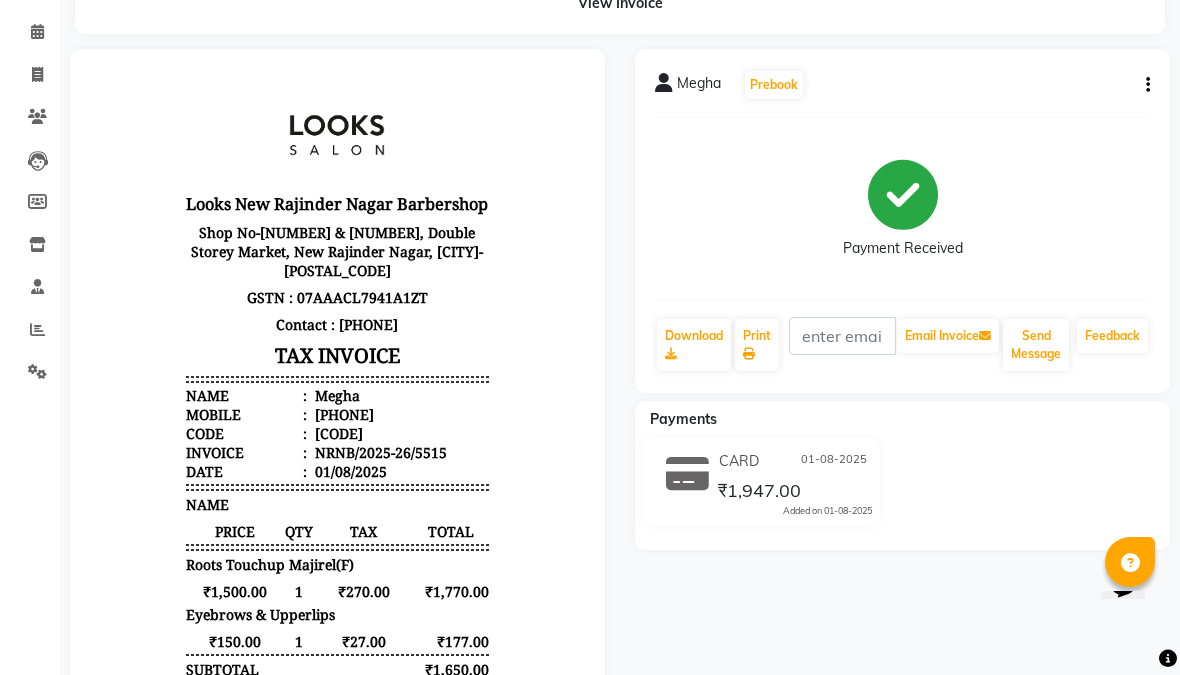 scroll, scrollTop: 67, scrollLeft: 0, axis: vertical 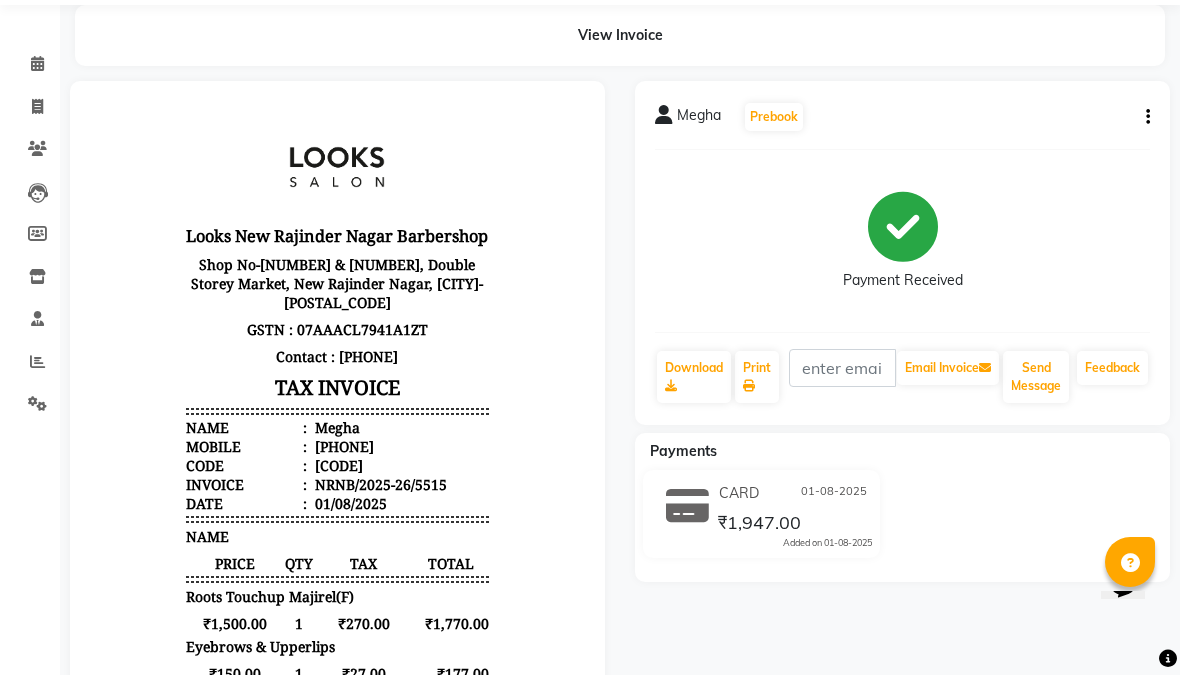 click on "Send Message" 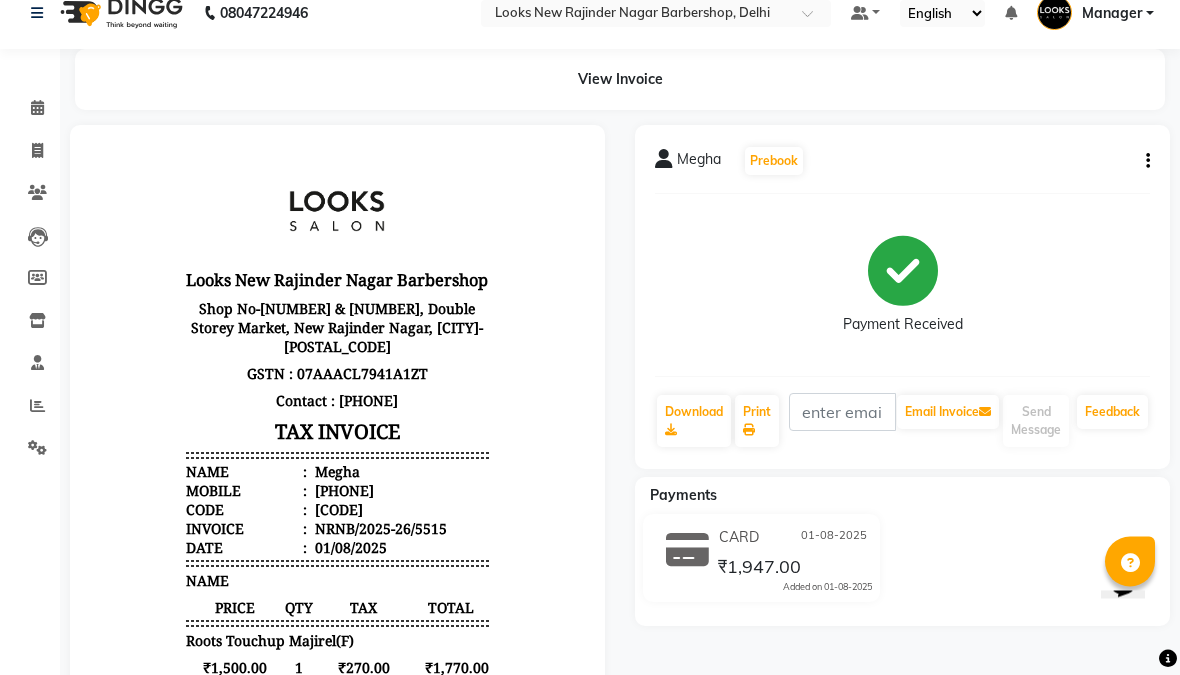 scroll, scrollTop: 0, scrollLeft: 0, axis: both 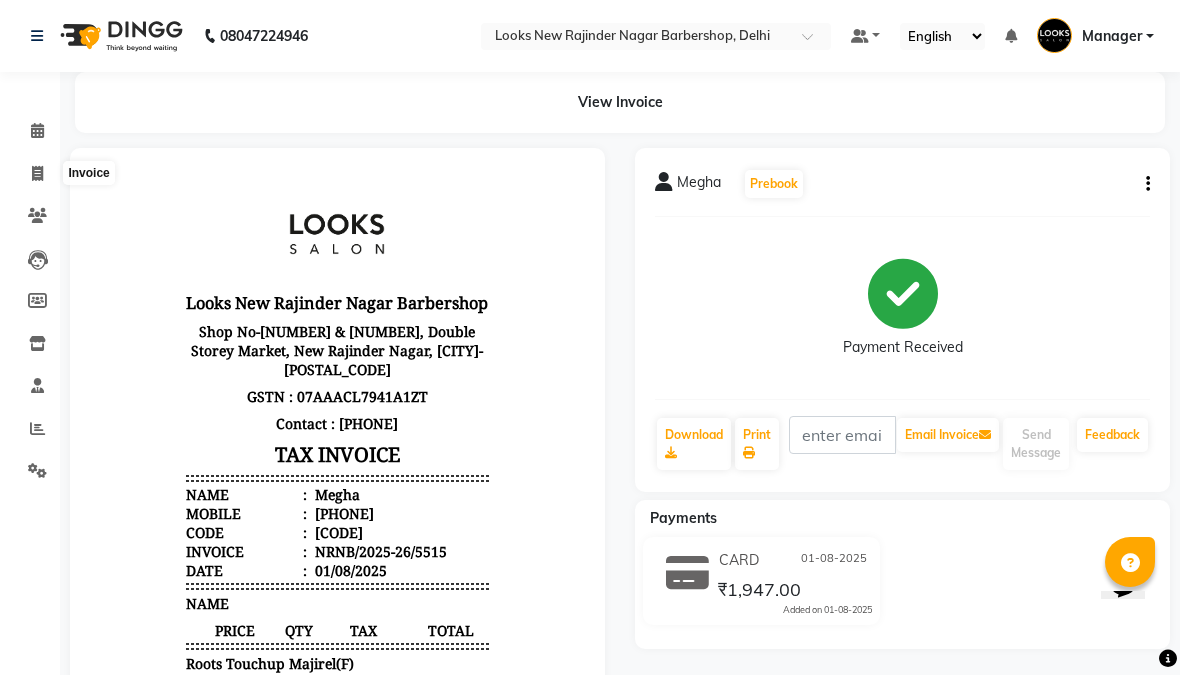 click 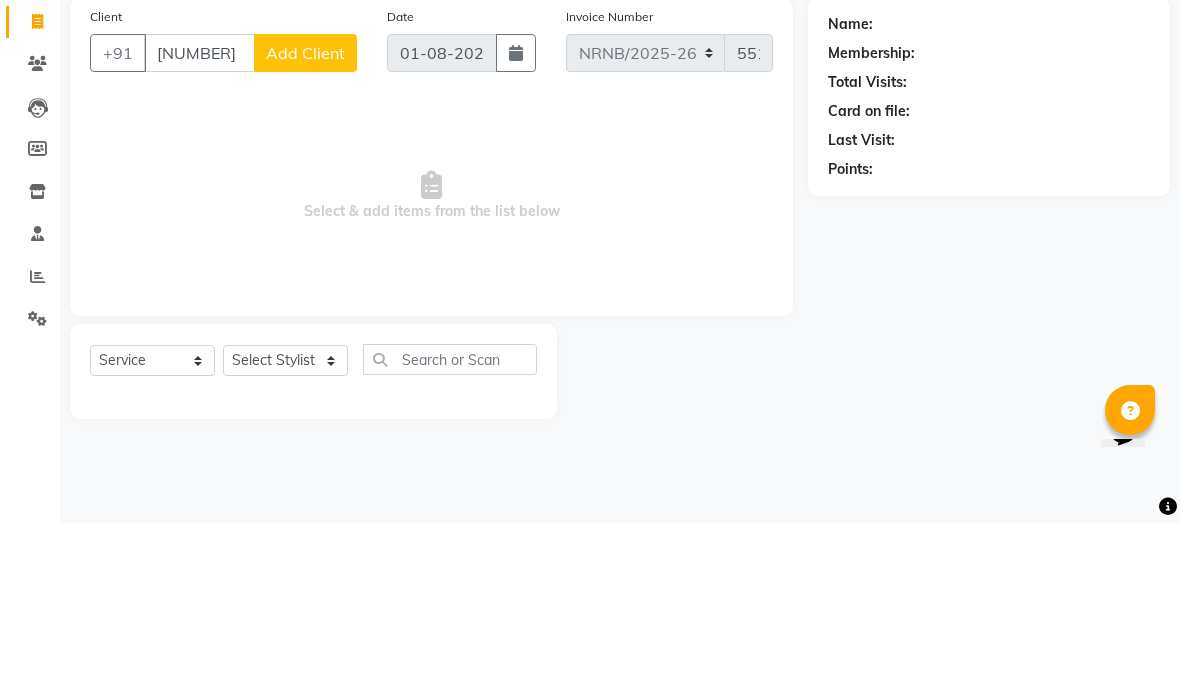type on "[NUMBER]" 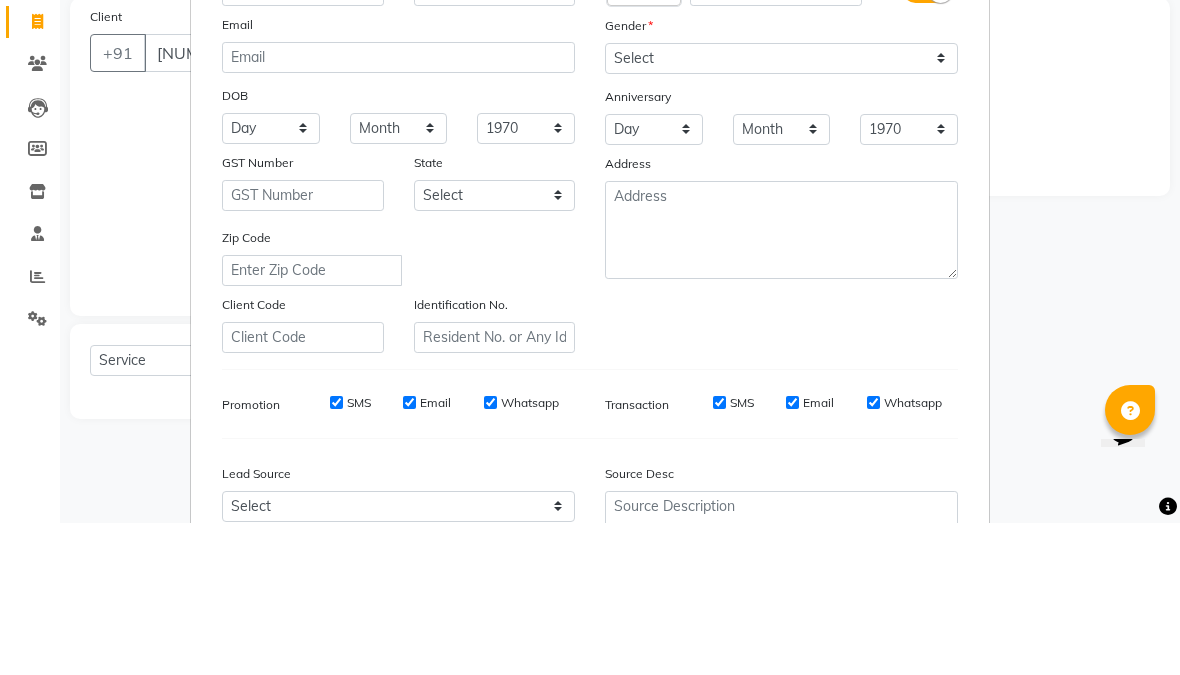 scroll, scrollTop: 49, scrollLeft: 0, axis: vertical 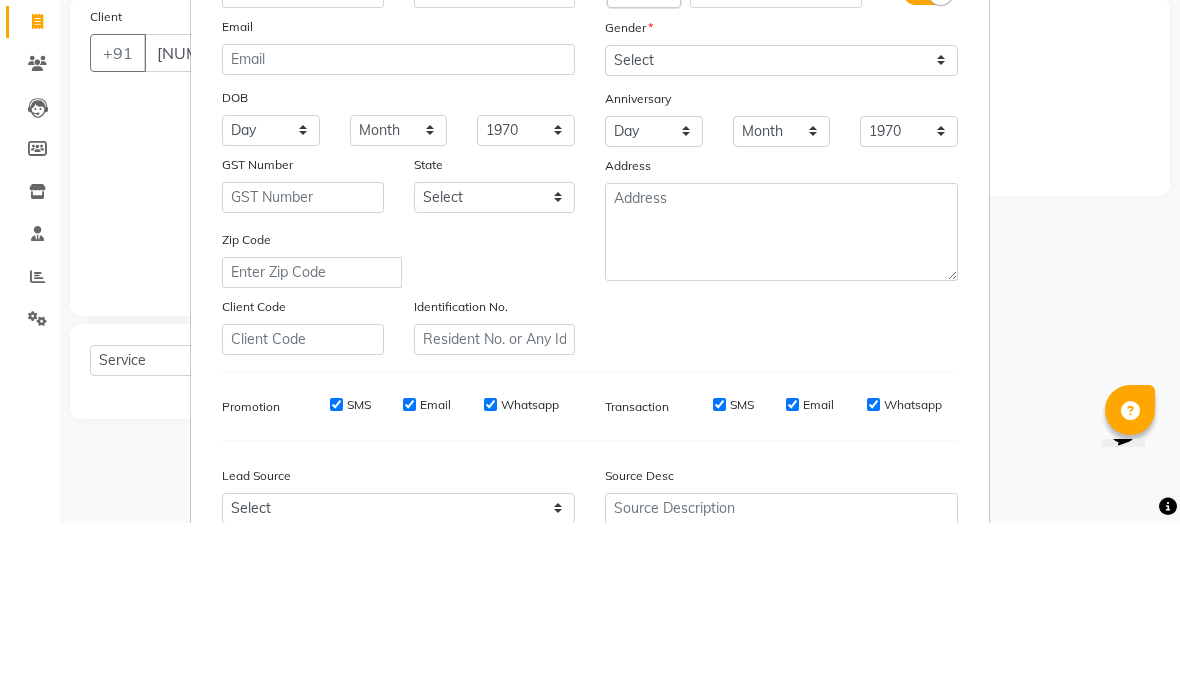 type on "[NAME]" 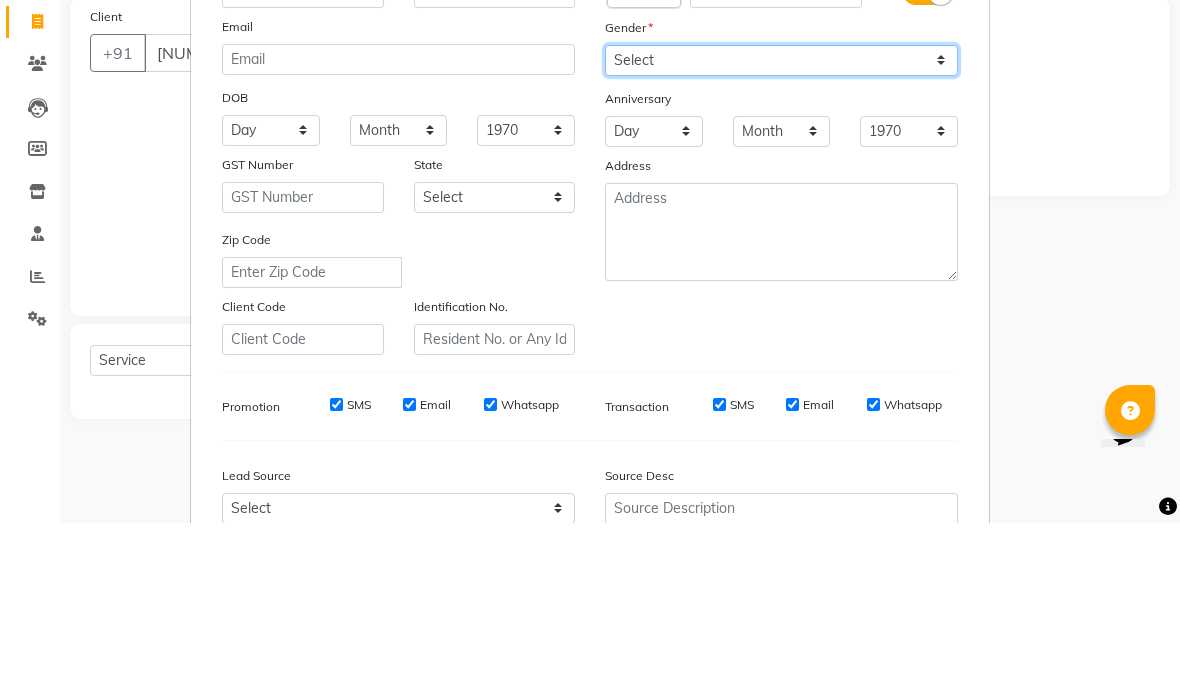 click on "Select Male Female Other Prefer Not To Say" at bounding box center [781, 212] 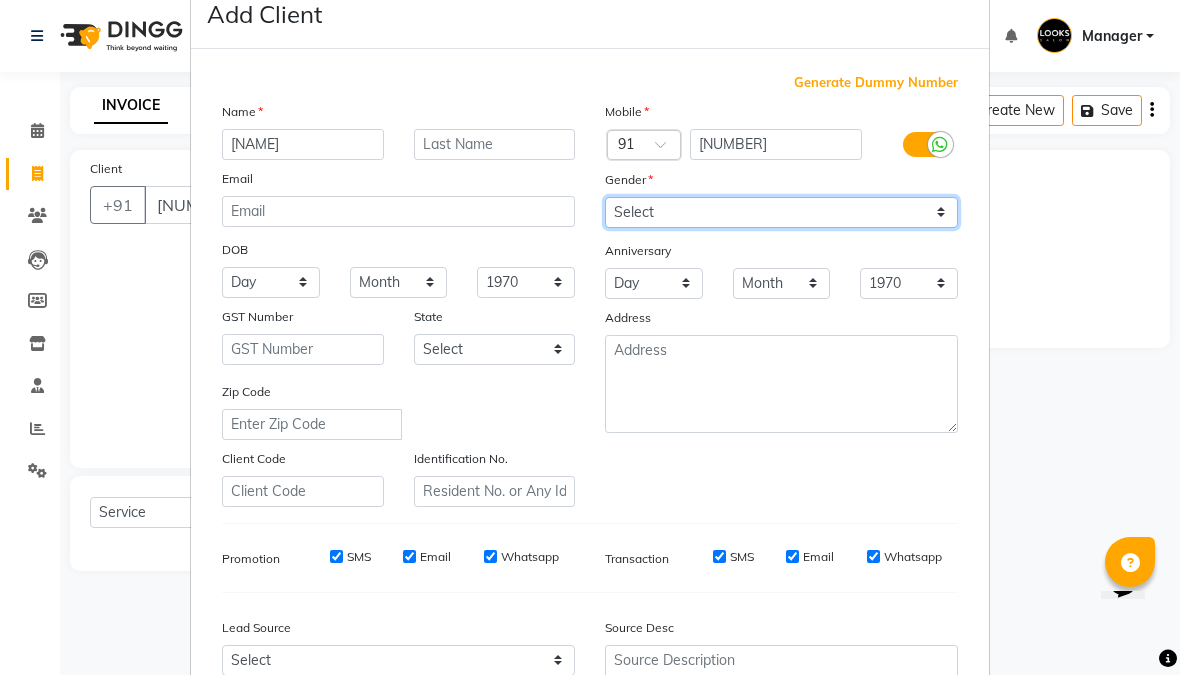 select on "male" 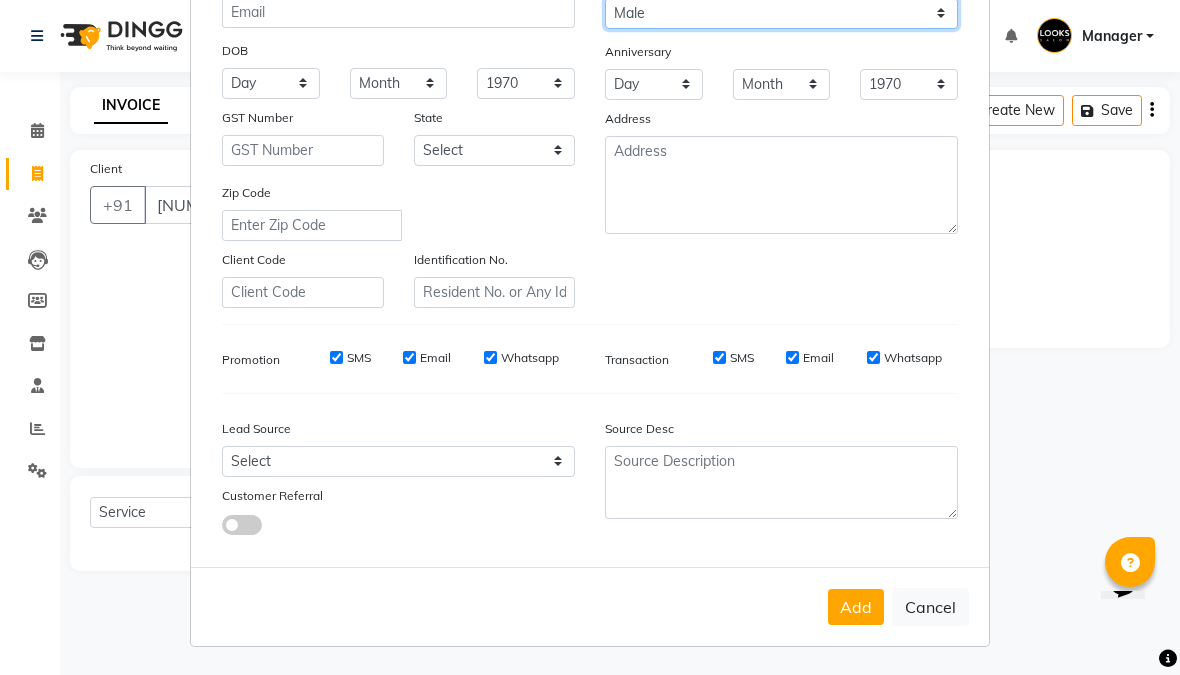 scroll, scrollTop: 247, scrollLeft: 0, axis: vertical 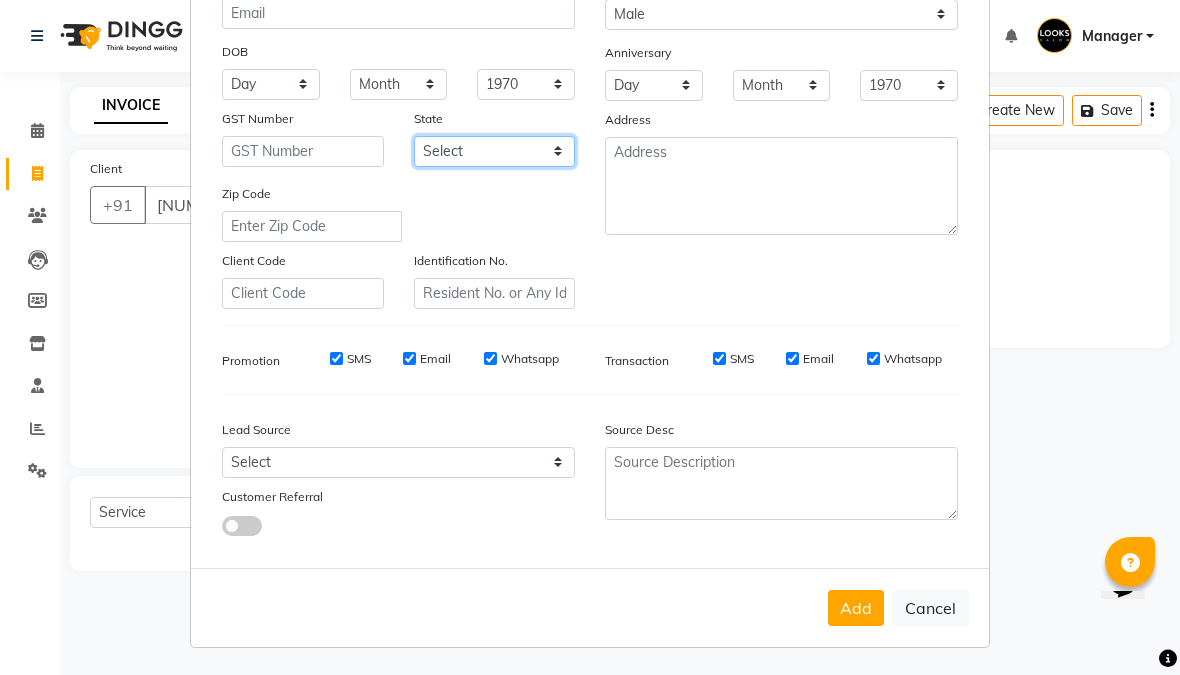 click on "Select Andaman and Nicobar Islands Andhra Pradesh Arunachal Pradesh Assam Bihar Chandigarh Chhattisgarh Dadra and Nagar Haveli Daman and Diu Delhi Goa Gujarat Haryana Himachal Pradesh Jammu and Kashmir Jharkhand Karnataka Kerala Lakshadweep Madhya Pradesh Maharashtra Manipur Meghalaya Mizoram Nagaland Odisha Pondicherry Punjab Rajasthan Sikkim Tamil Nadu Telangana Tripura Uttar Pradesh Uttarakhand West Bengal Ladakh Other Territory Centre Jurisdiction" at bounding box center (495, 151) 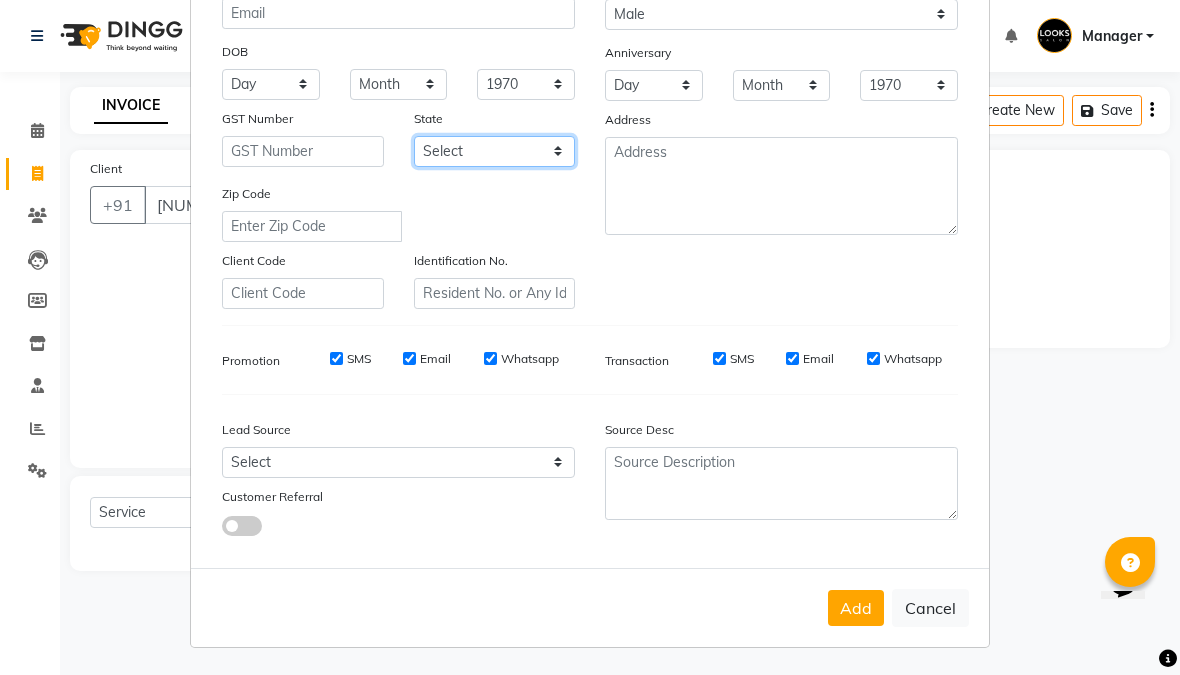 select on "10" 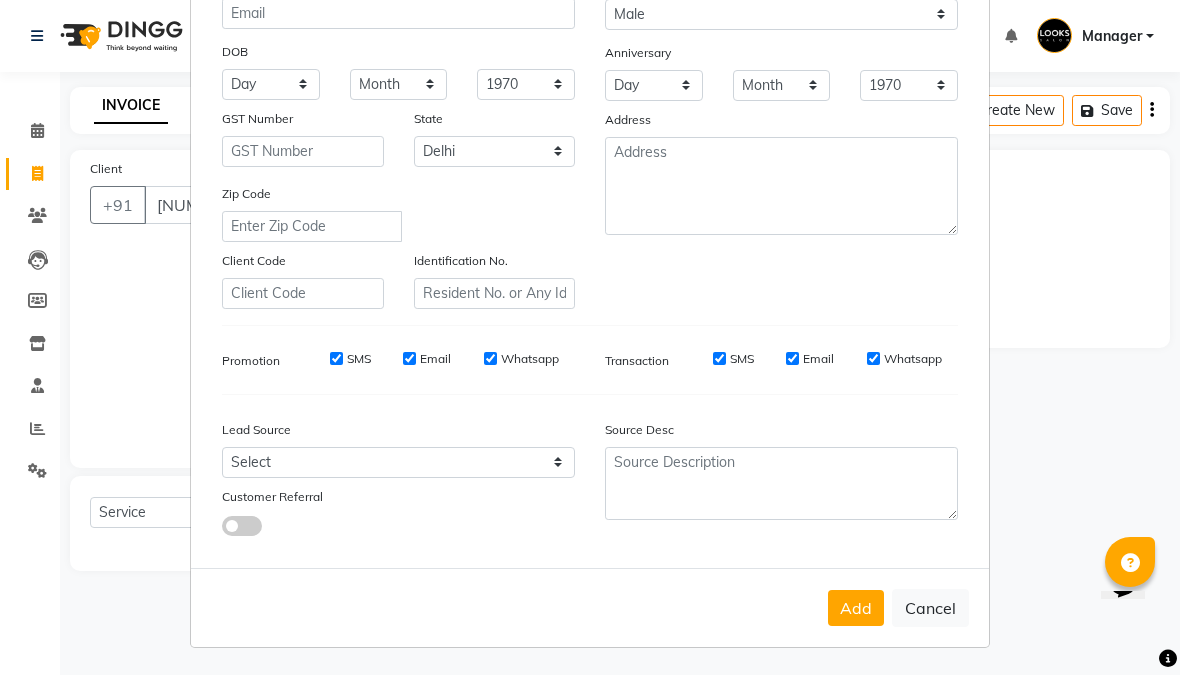 click on "Add" at bounding box center [856, 608] 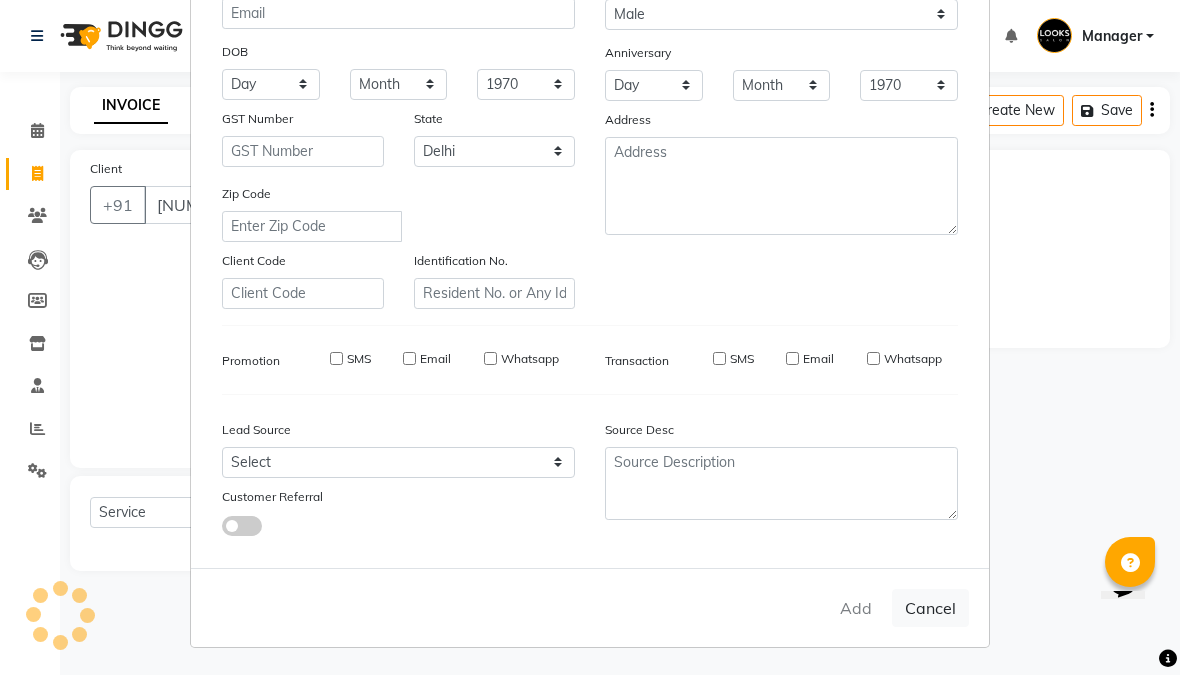 type 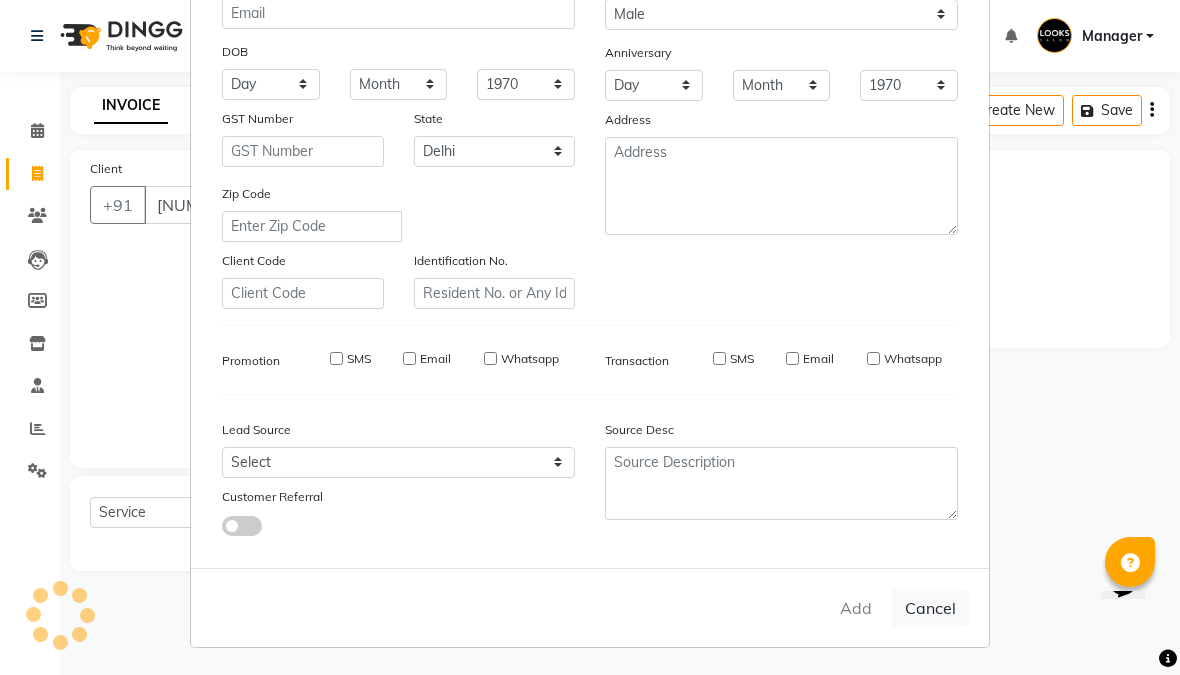 select 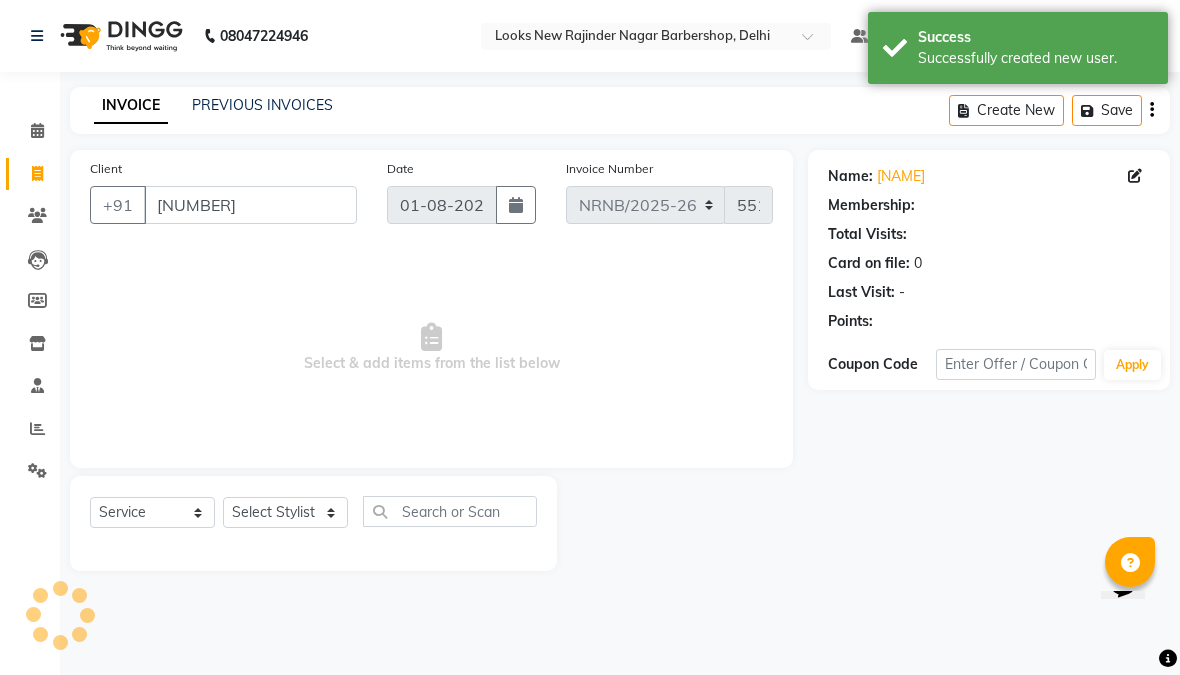 select on "1: Object" 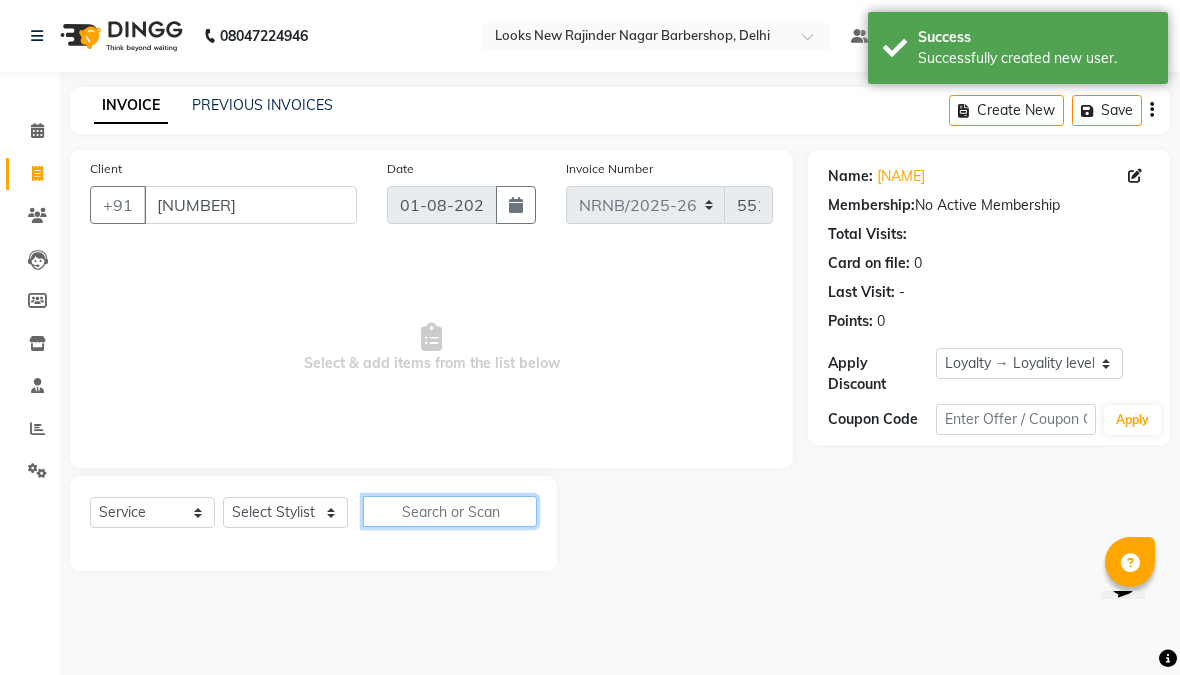 click 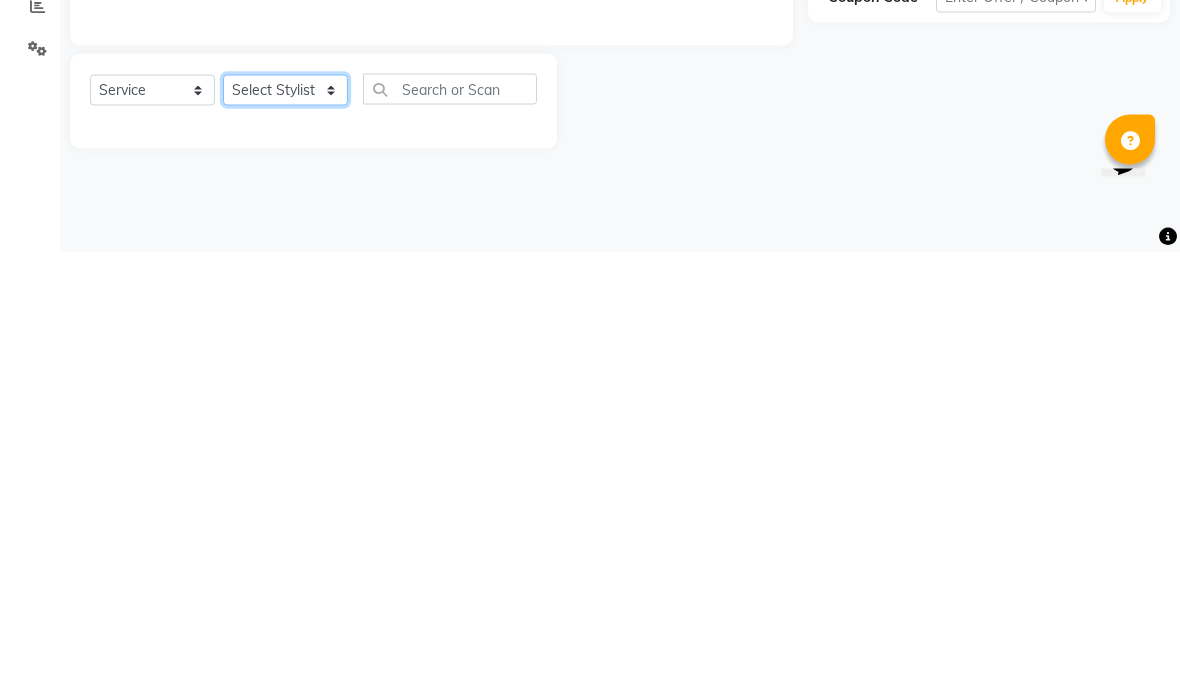 click on "Select Stylist Aakash_Pdct Afsar Ahmed Ashmita Ayesha Bobby Bobby_Asst Counter_Sales Kamal Leo Majid Manager Manoj Mohit_Asst Pratham_Asst Rachel Raju_Pdct Rehman Sahani Saloni_Mgr Sanjeev_Pdct Sarfaraz_Asst Shalu Shiv_Pdct Sumit_Nails Ubaid_Mgr Vipin_Pdct" 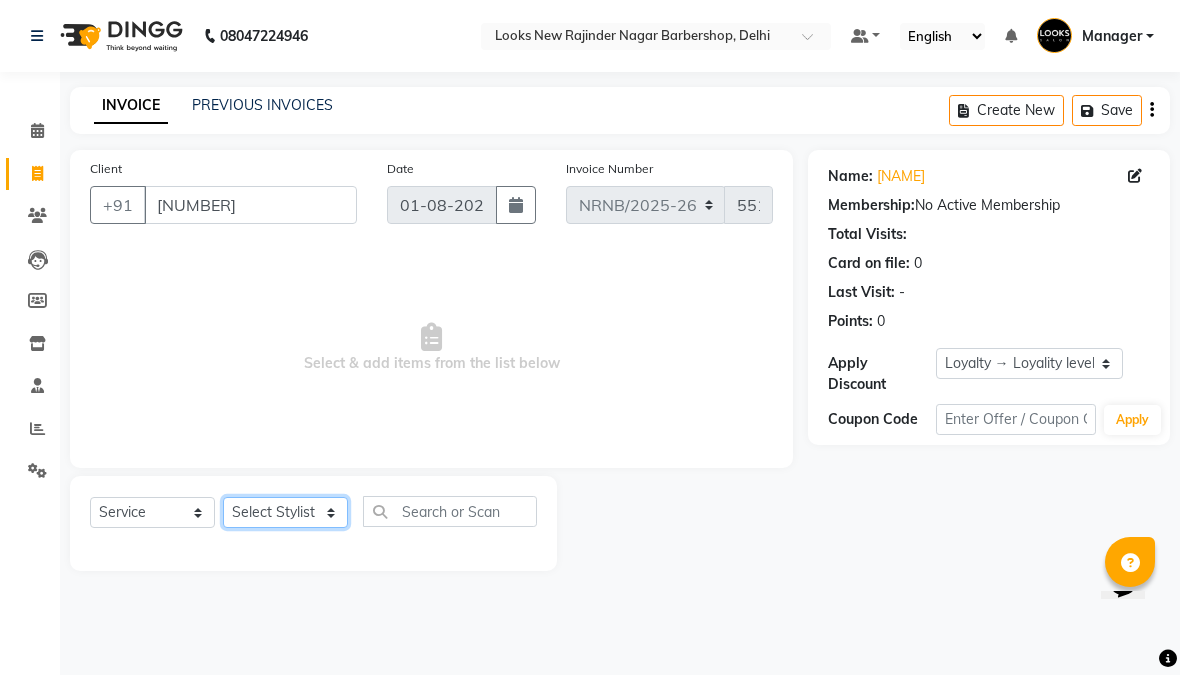 select on "87356" 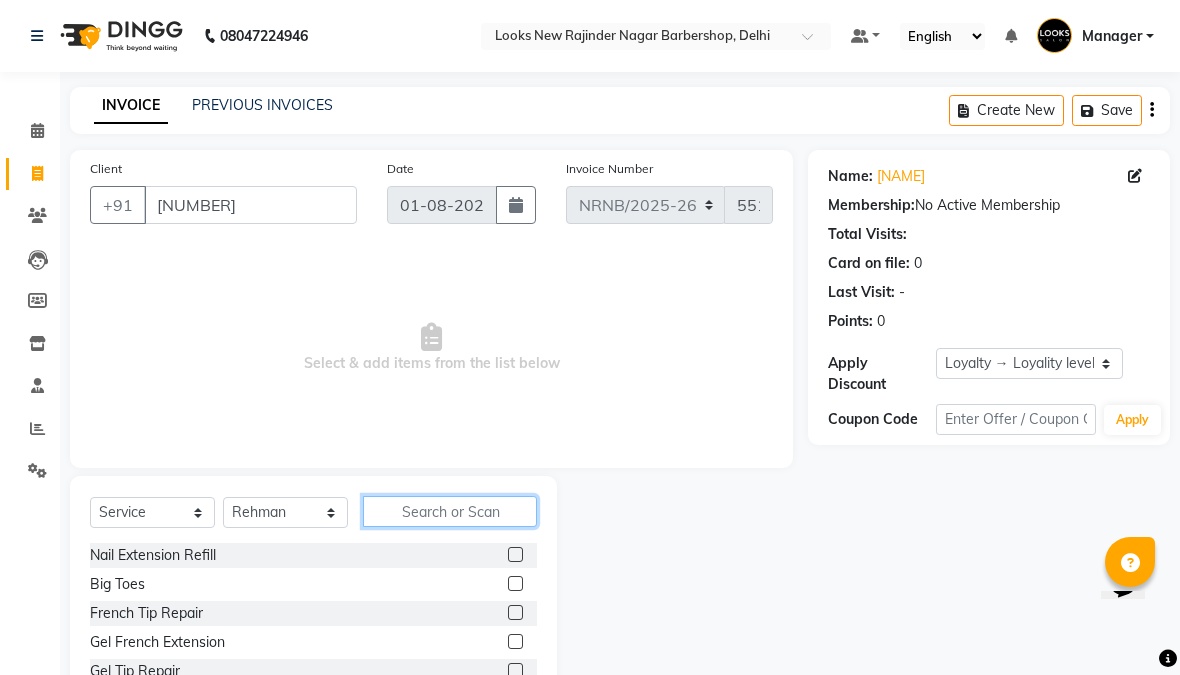 click 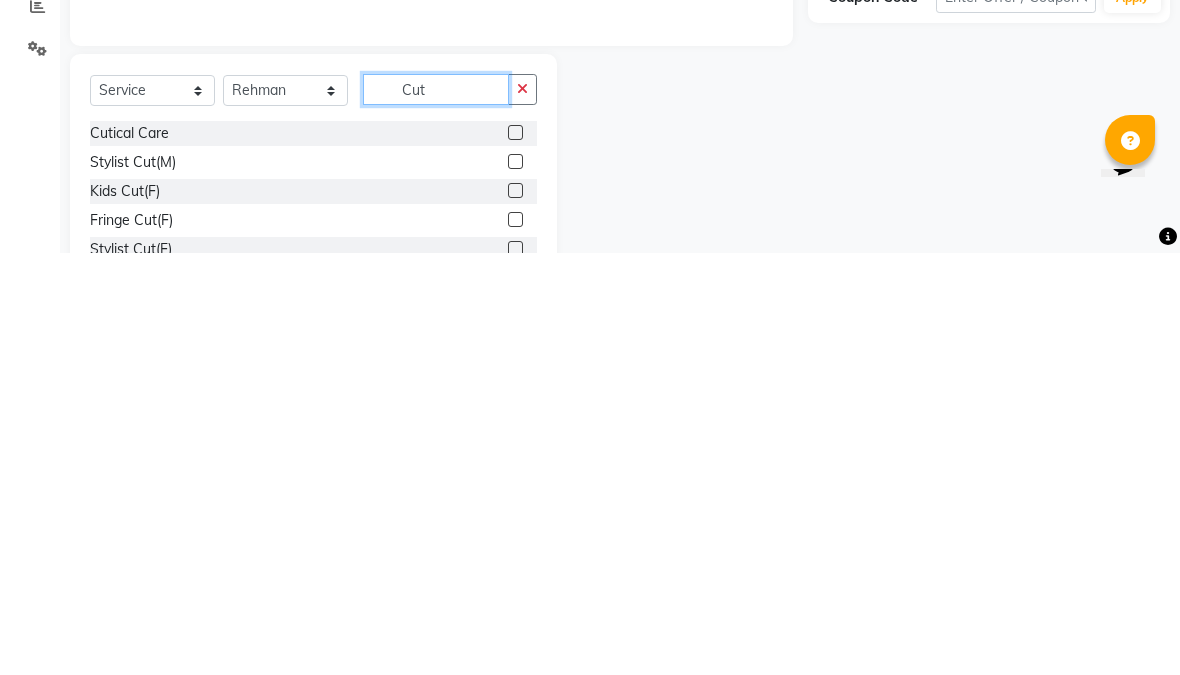 type on "Cut" 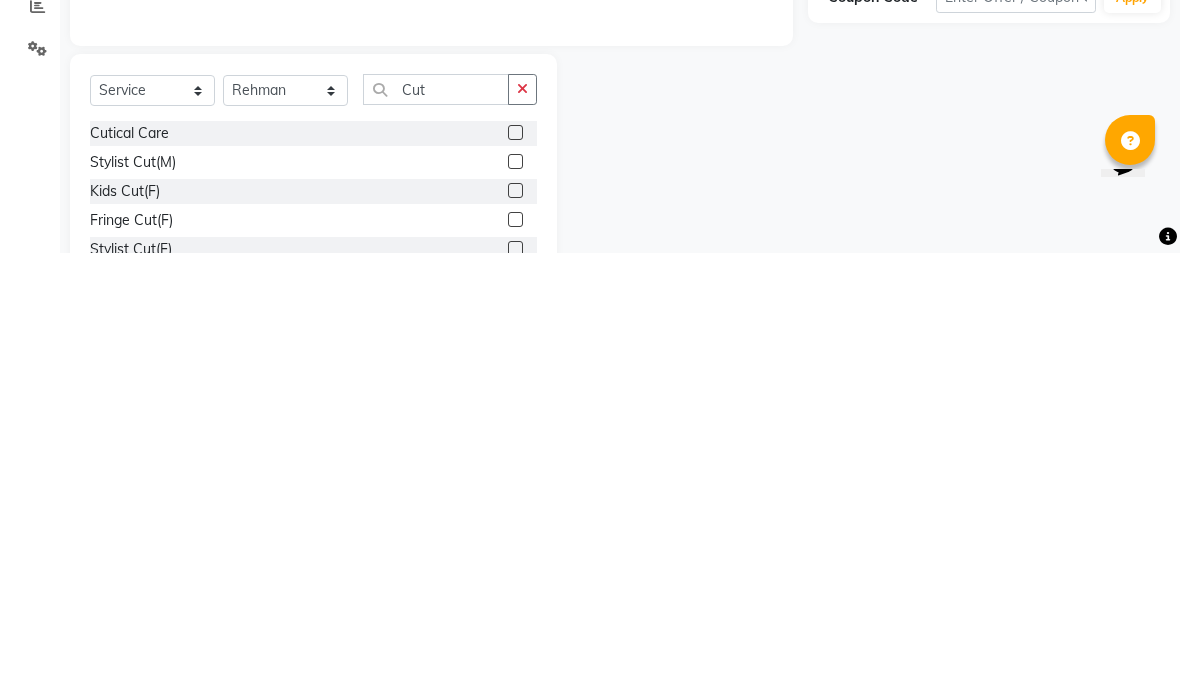 click 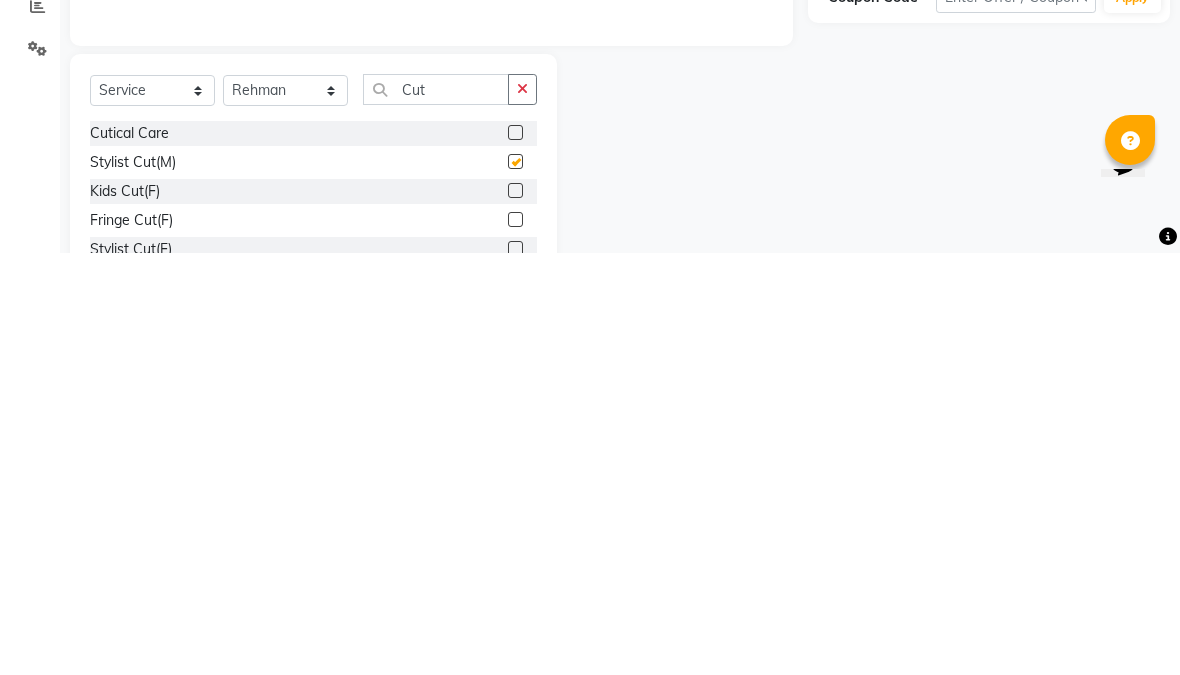 scroll, scrollTop: 154, scrollLeft: 0, axis: vertical 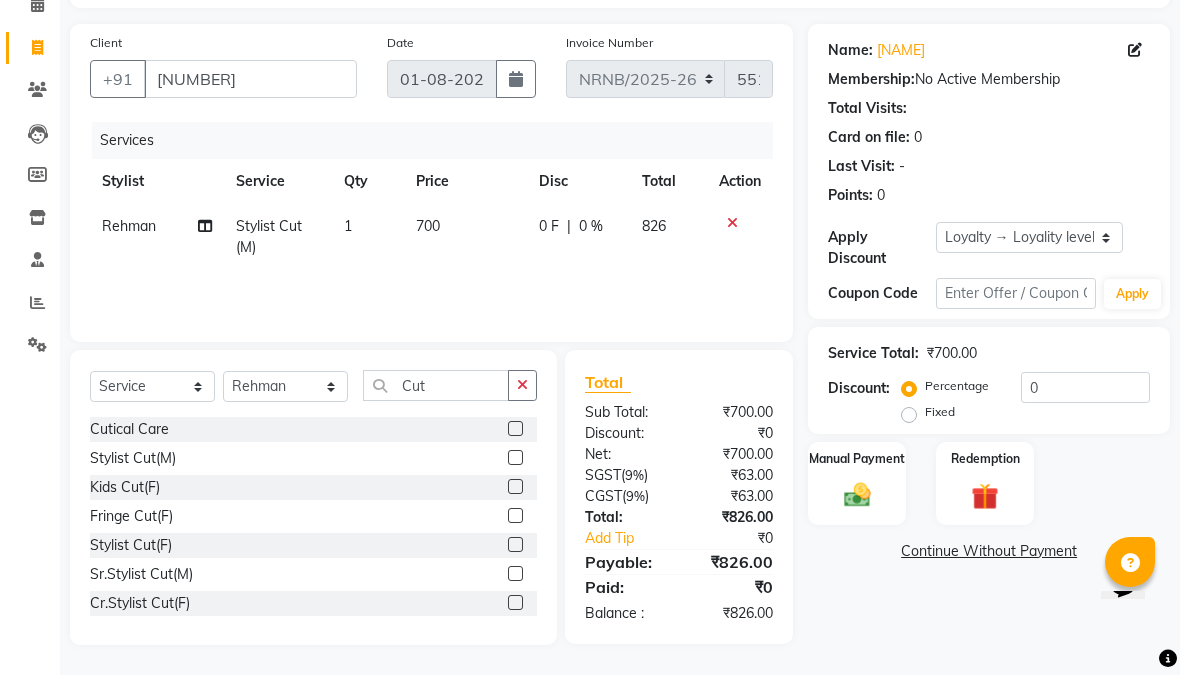 checkbox on "false" 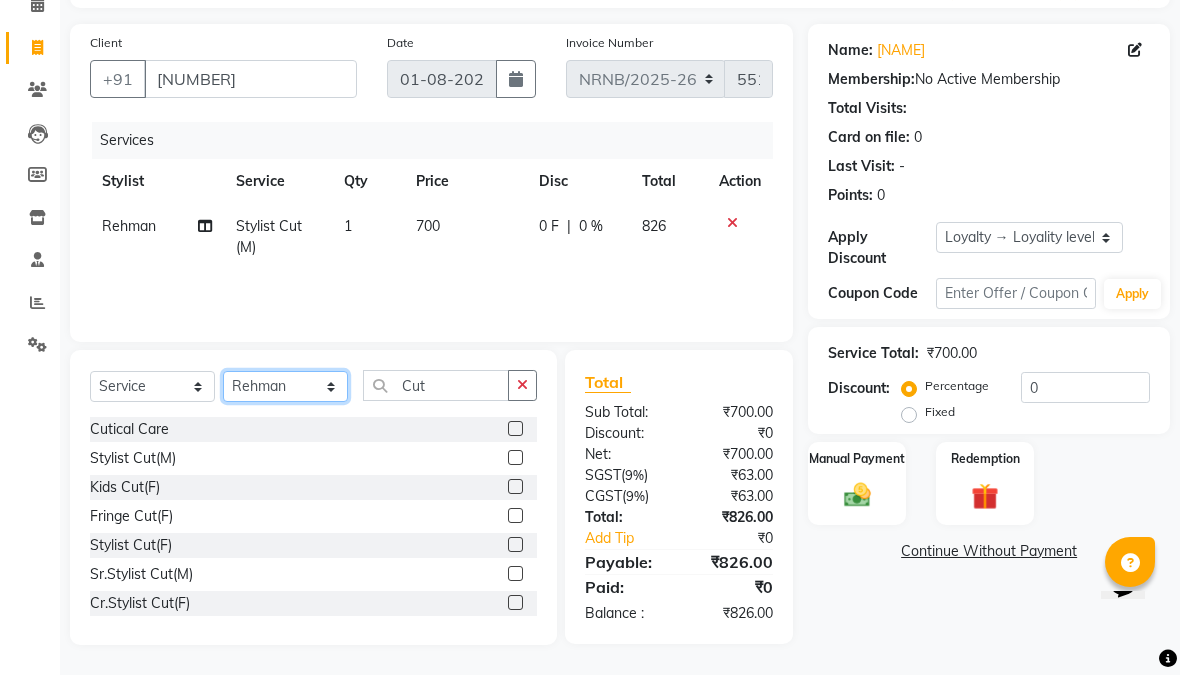 click on "Select Stylist Aakash_Pdct Afsar Ahmed Ashmita Ayesha Bobby Bobby_Asst Counter_Sales Kamal Leo Majid Manager Manoj Mohit_Asst Pratham_Asst Rachel Raju_Pdct Rehman Sahani Saloni_Mgr Sanjeev_Pdct Sarfaraz_Asst Shalu Shiv_Pdct Sumit_Nails Ubaid_Mgr Vipin_Pdct" 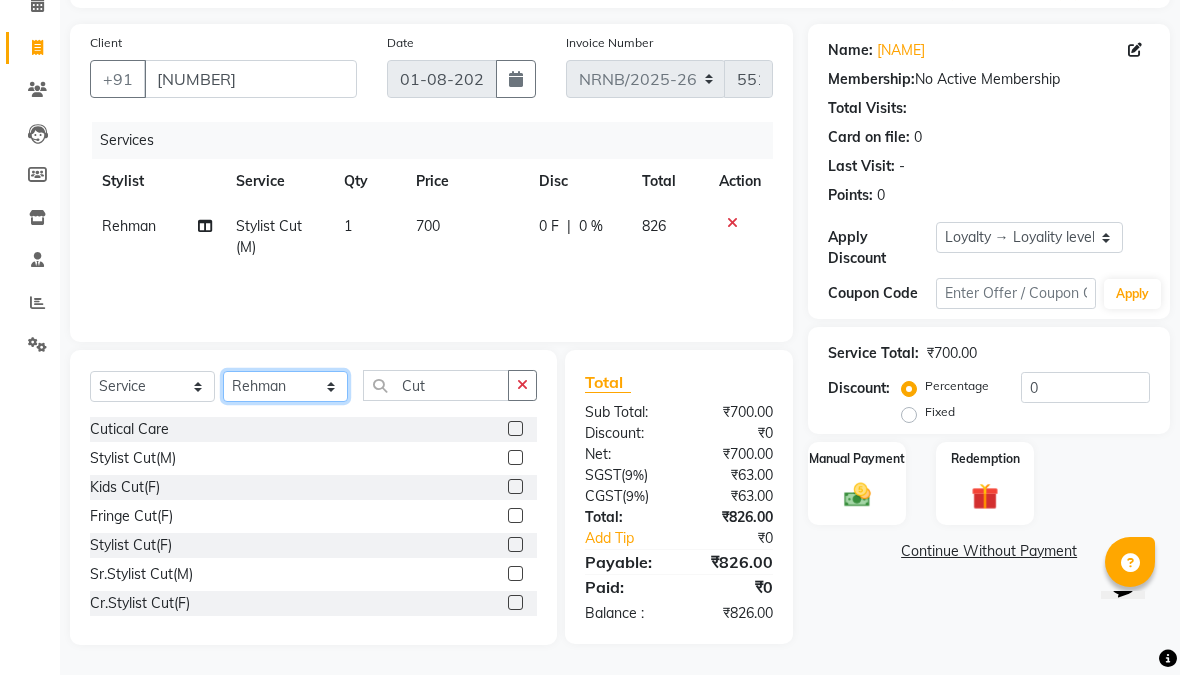 select on "87359" 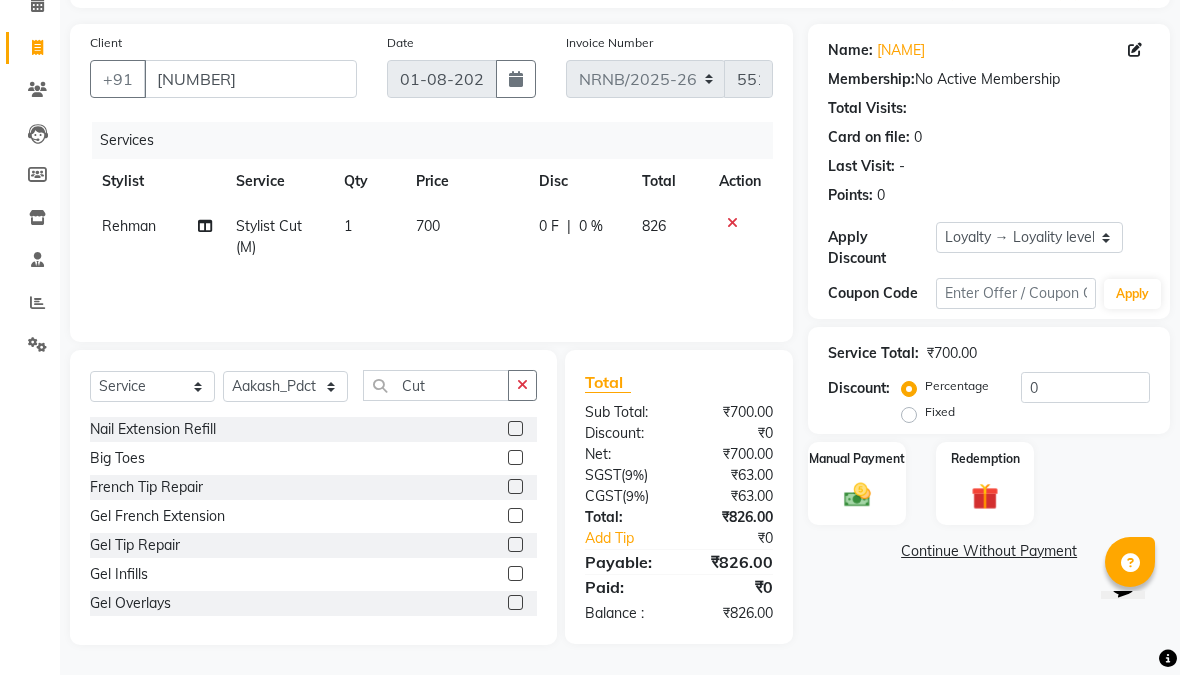 click 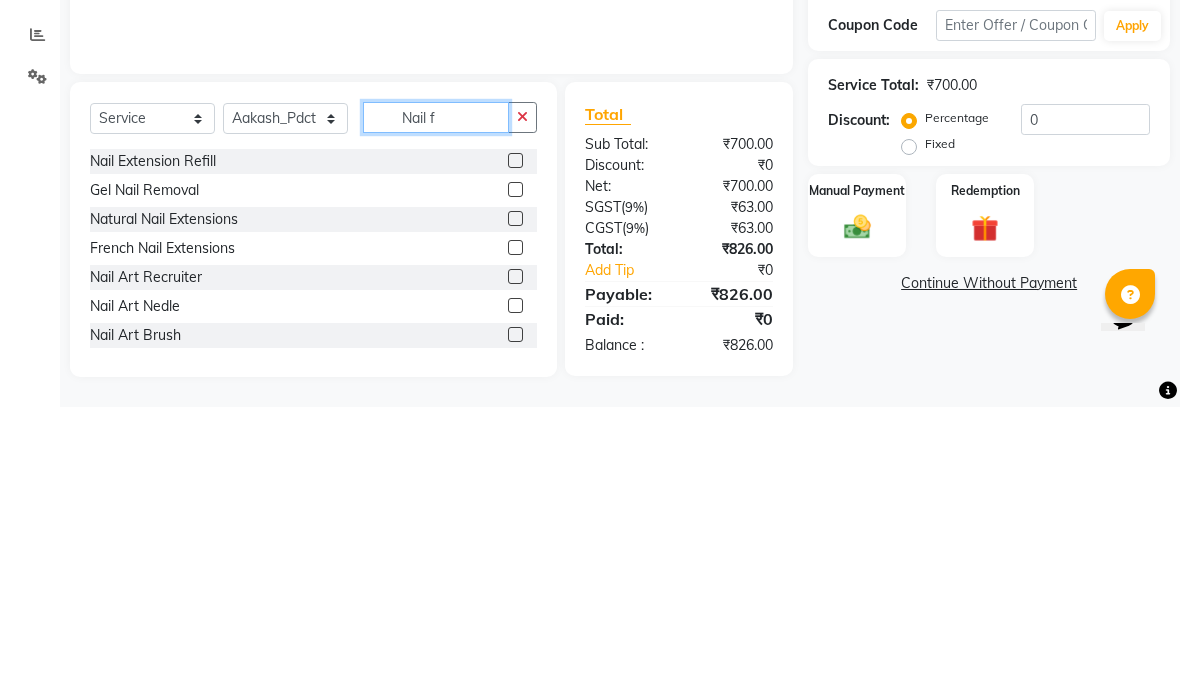 scroll, scrollTop: 153, scrollLeft: 0, axis: vertical 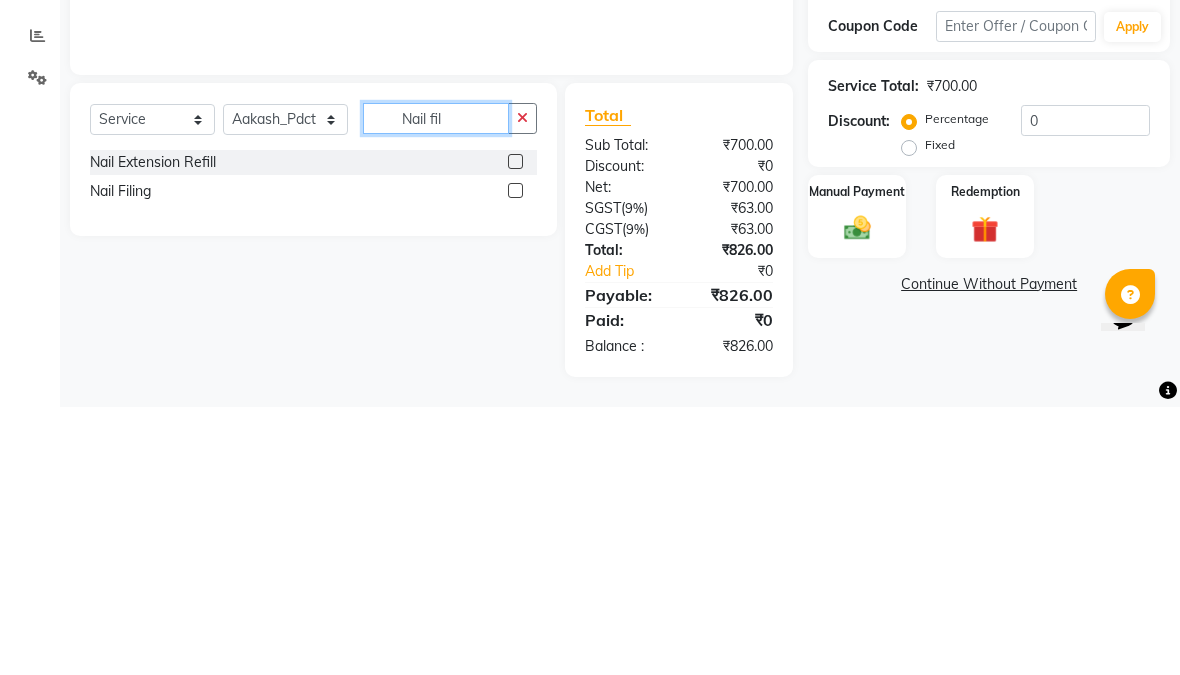 type on "Nail fil" 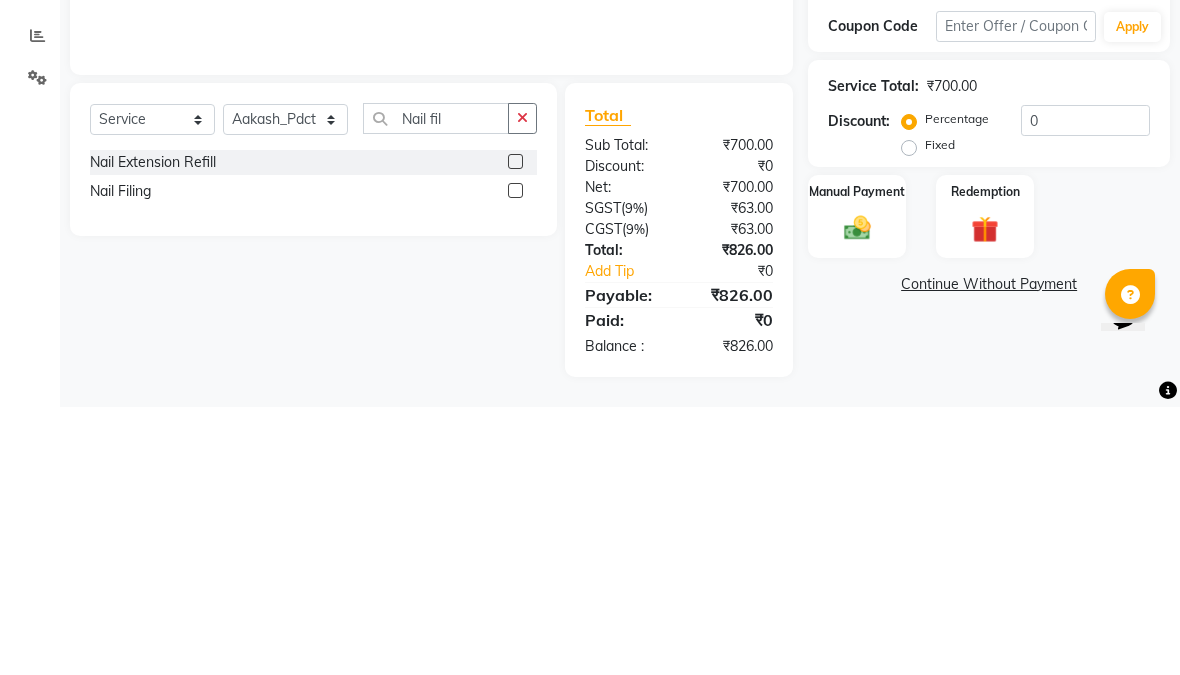 click 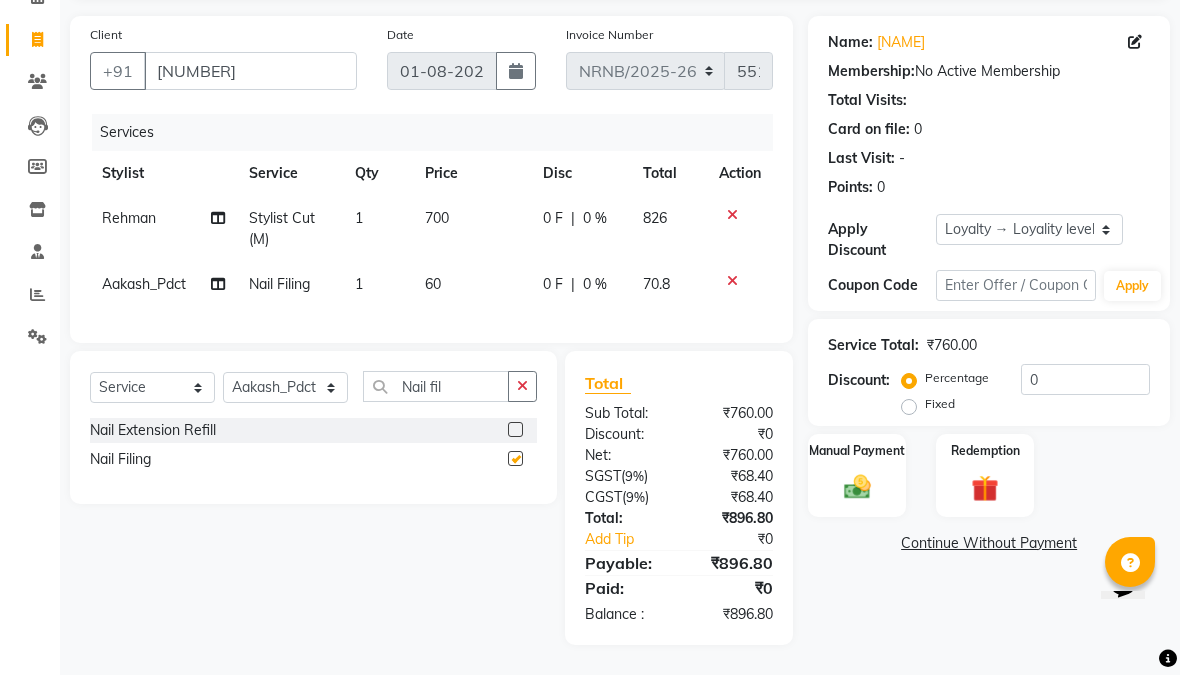 checkbox on "false" 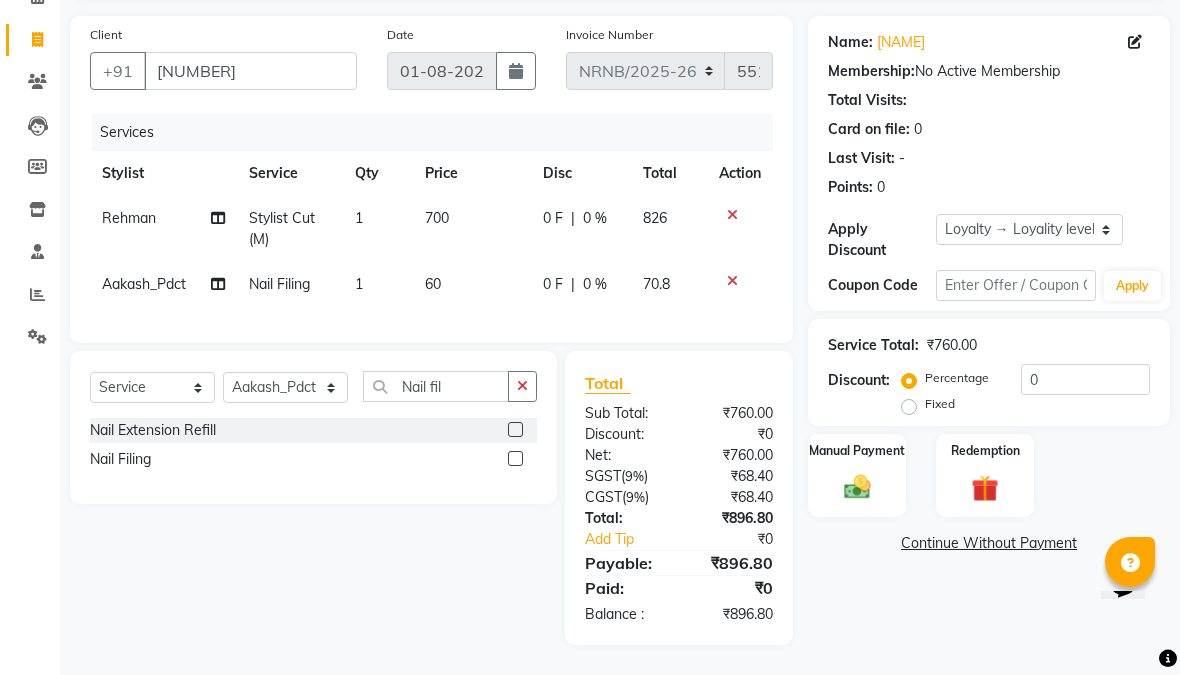 click on "700" 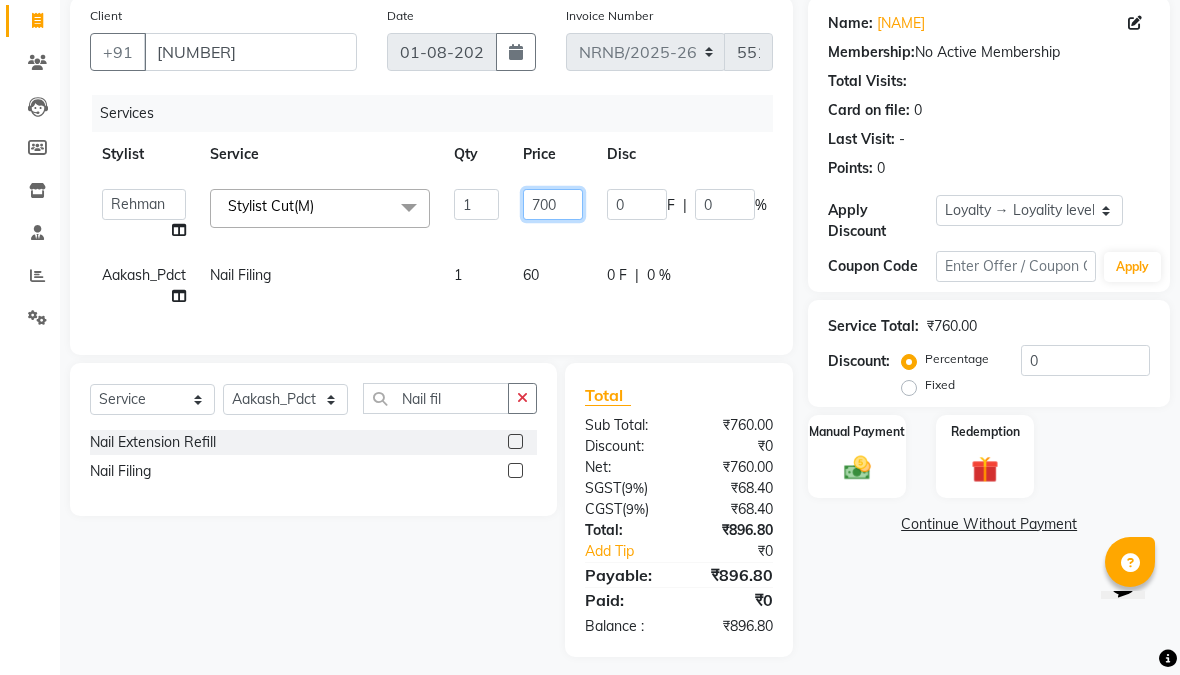 click on "700" 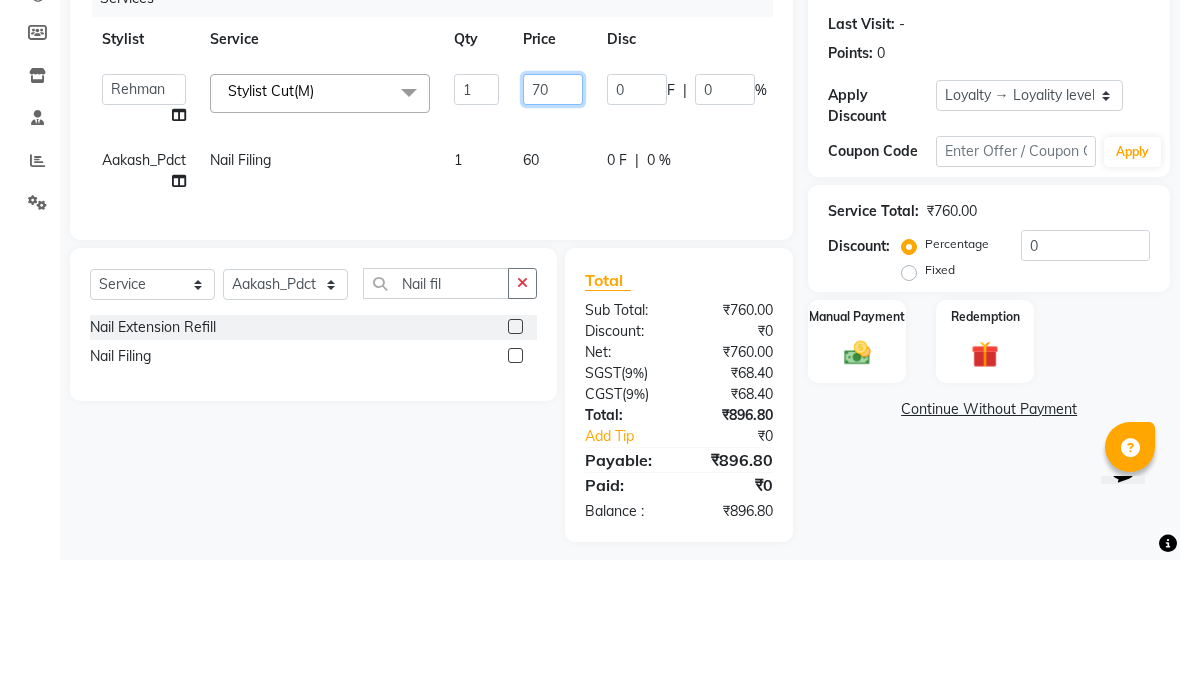type on "7" 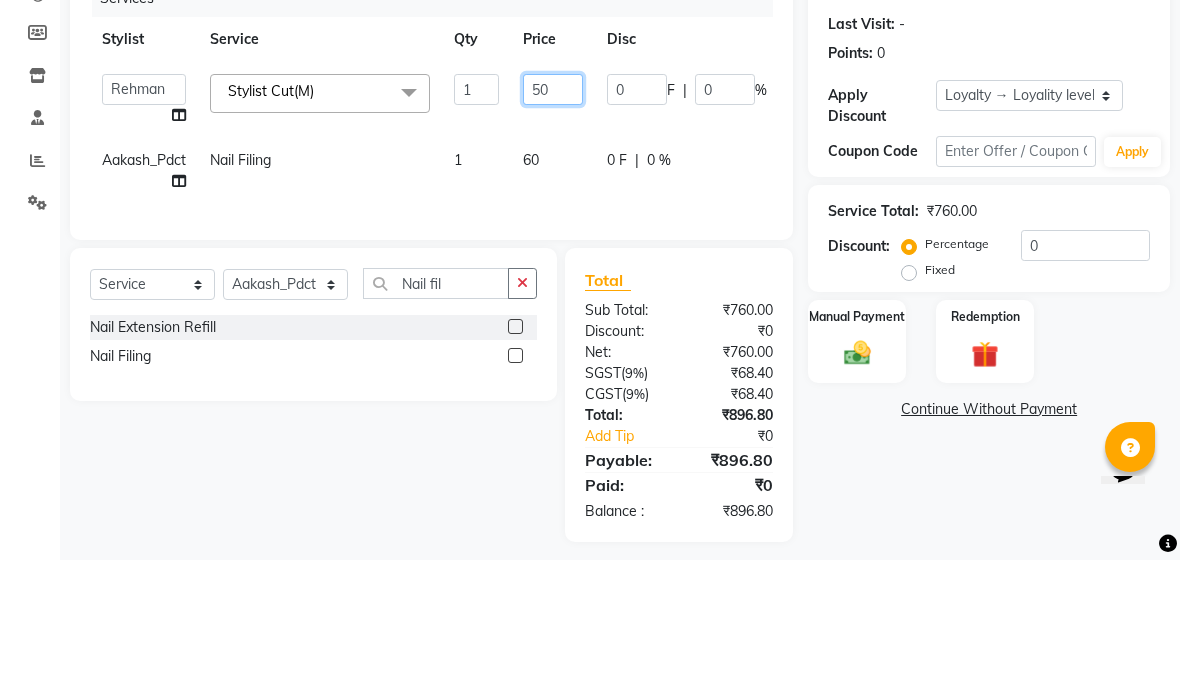 type on "500" 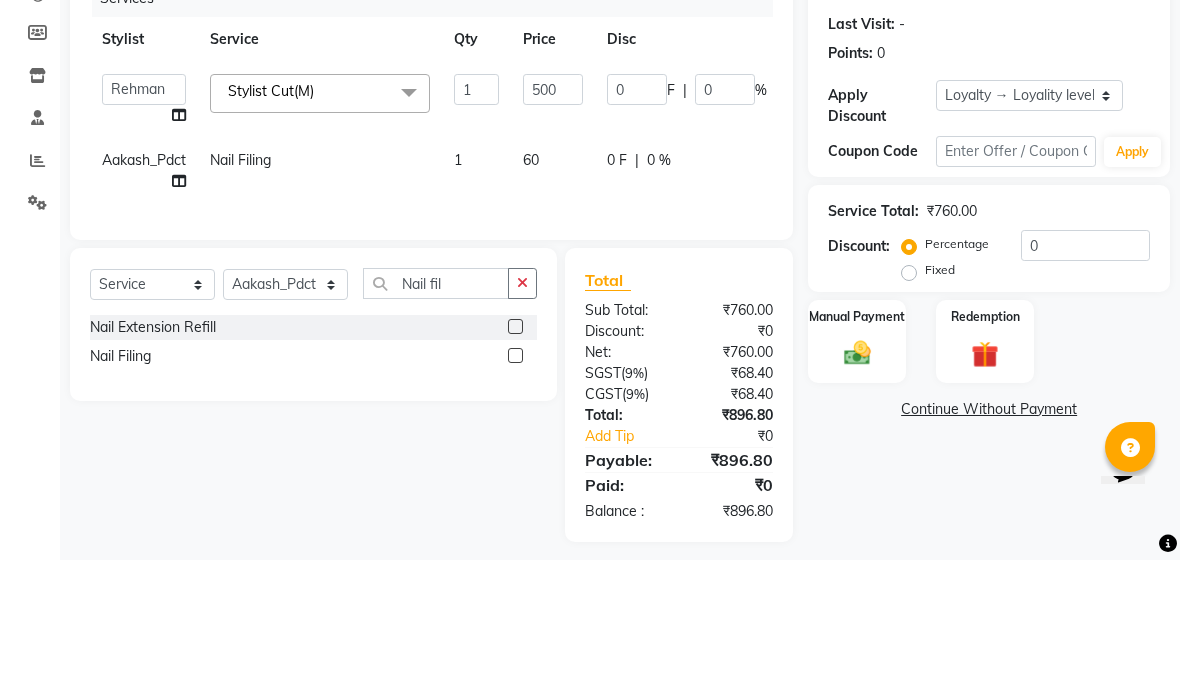click on "Aakash_Pdct Nail Filing 1 60 0 F | 0 % 70.8" 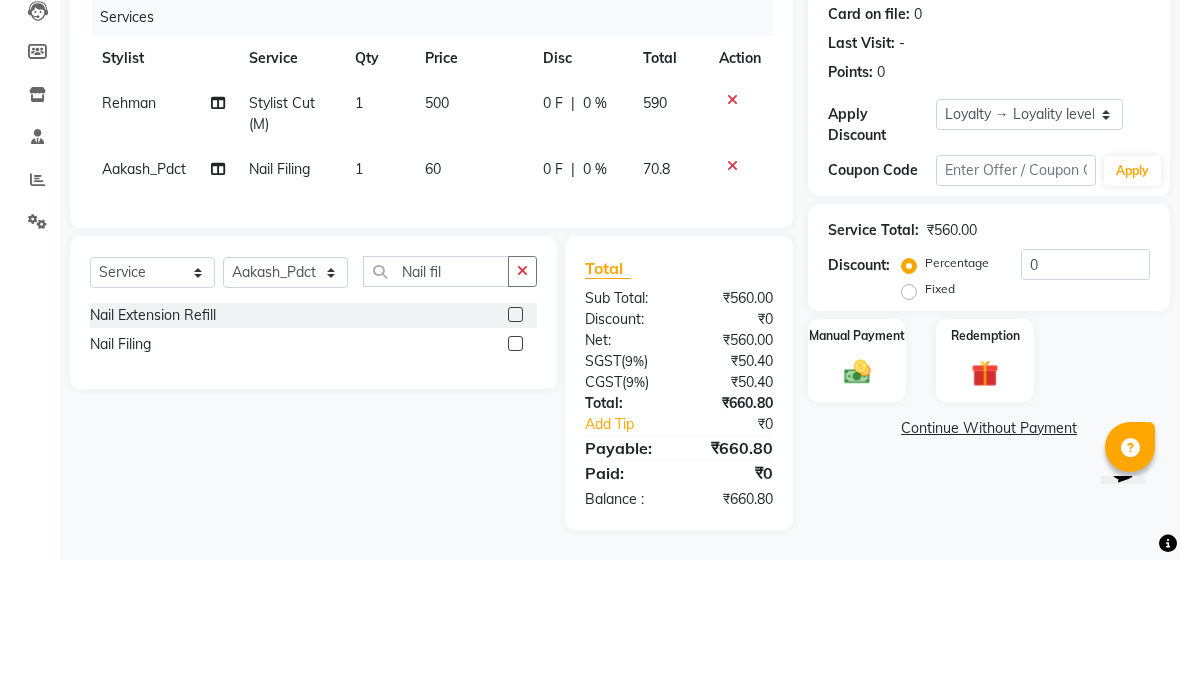 scroll, scrollTop: 162, scrollLeft: 0, axis: vertical 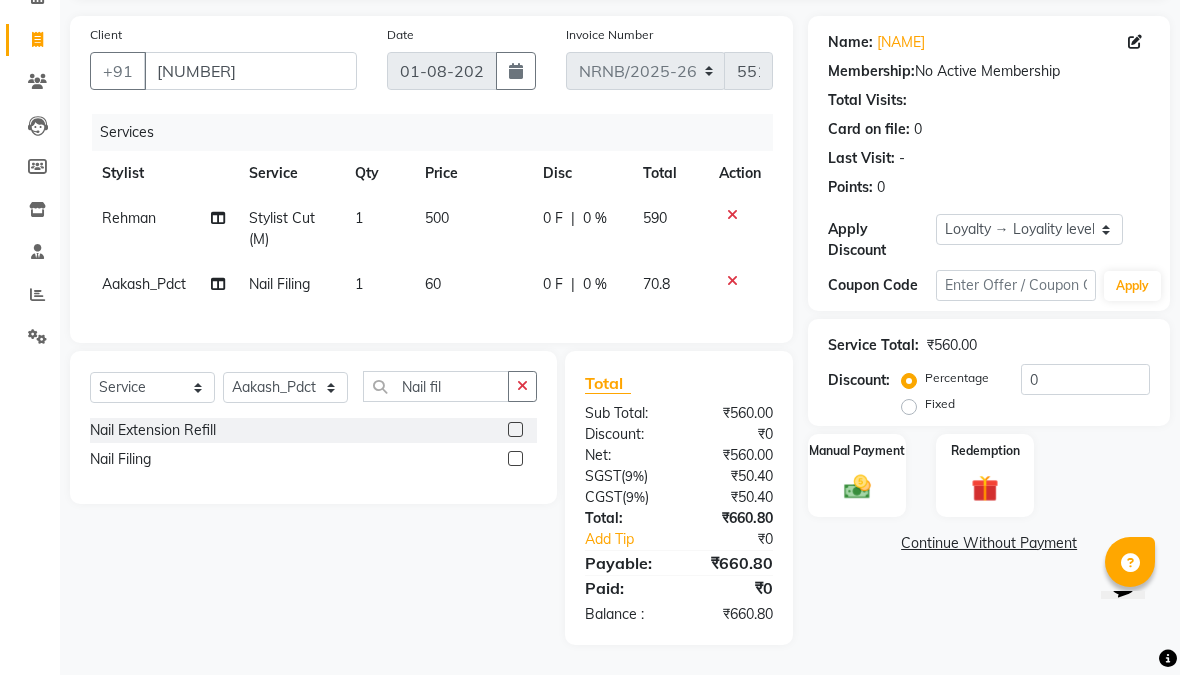 click on "60" 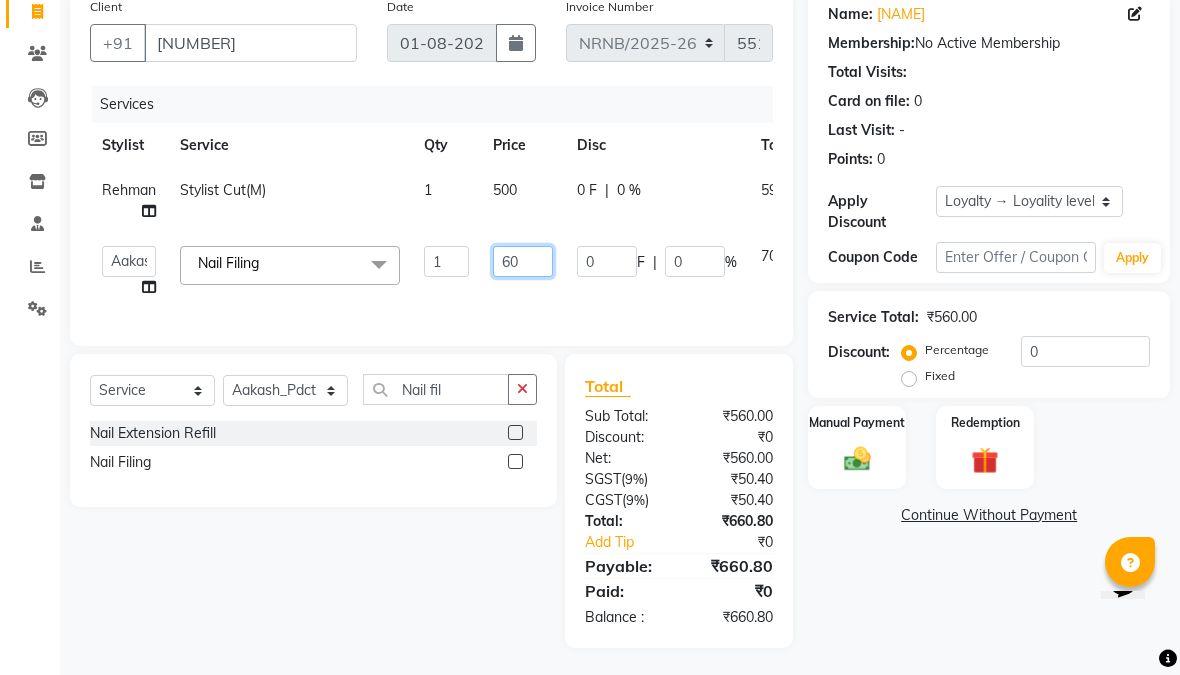 click on "60" 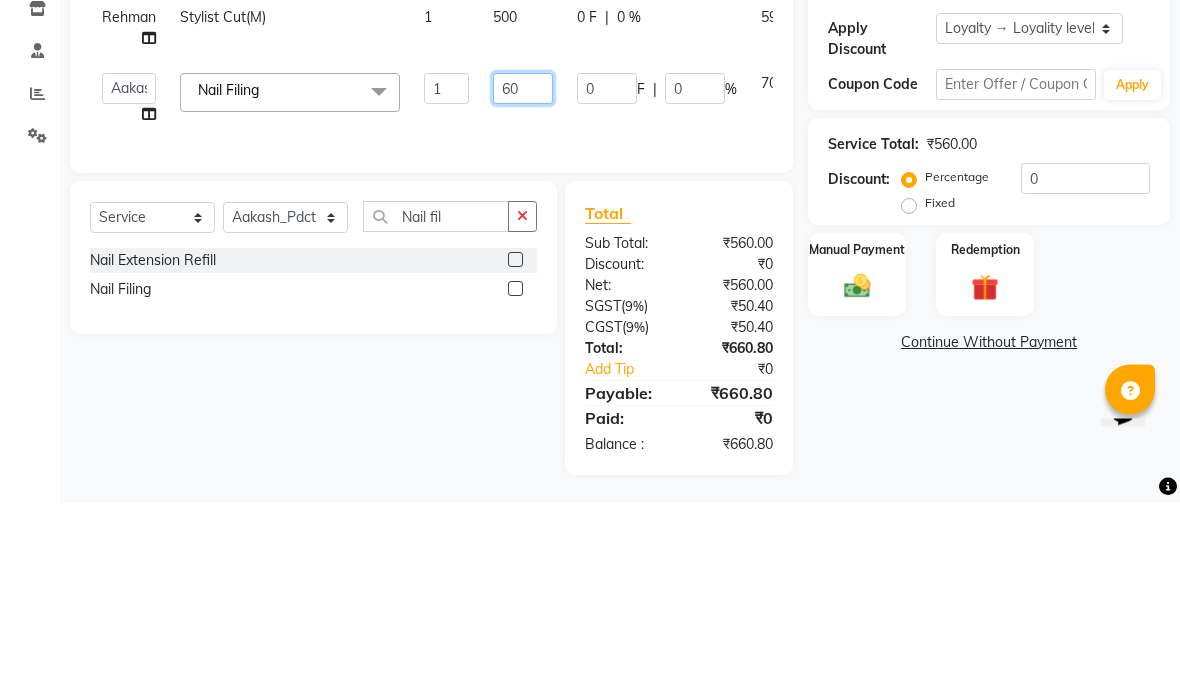 type on "6" 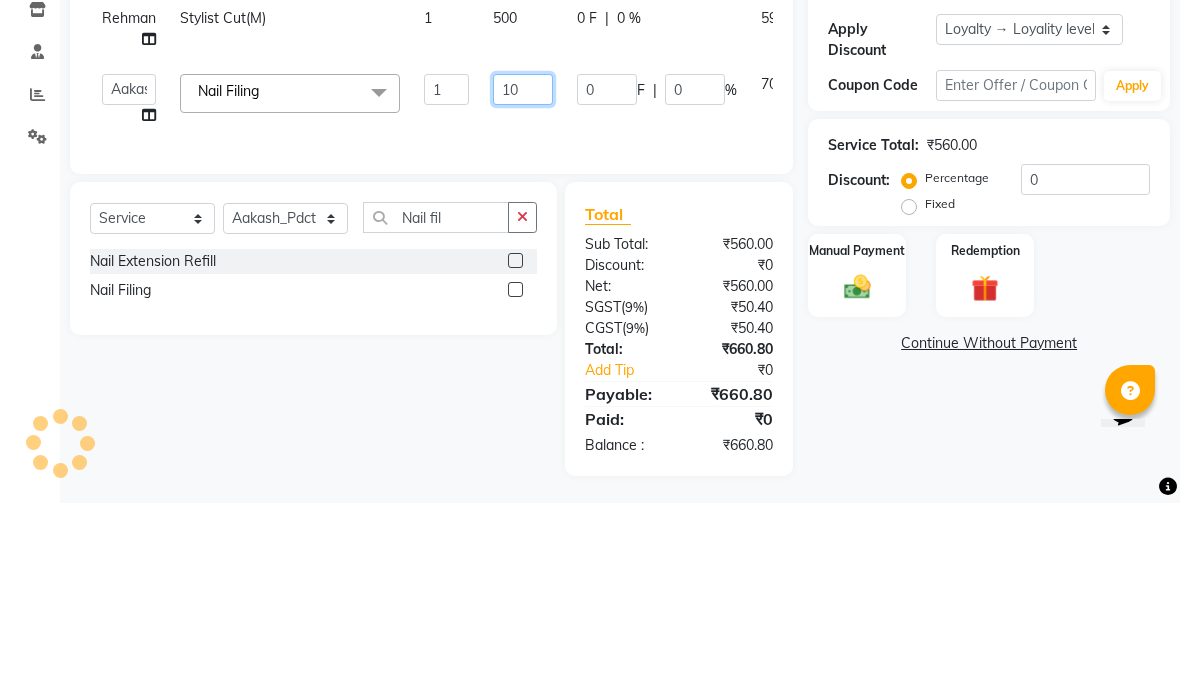 type on "100" 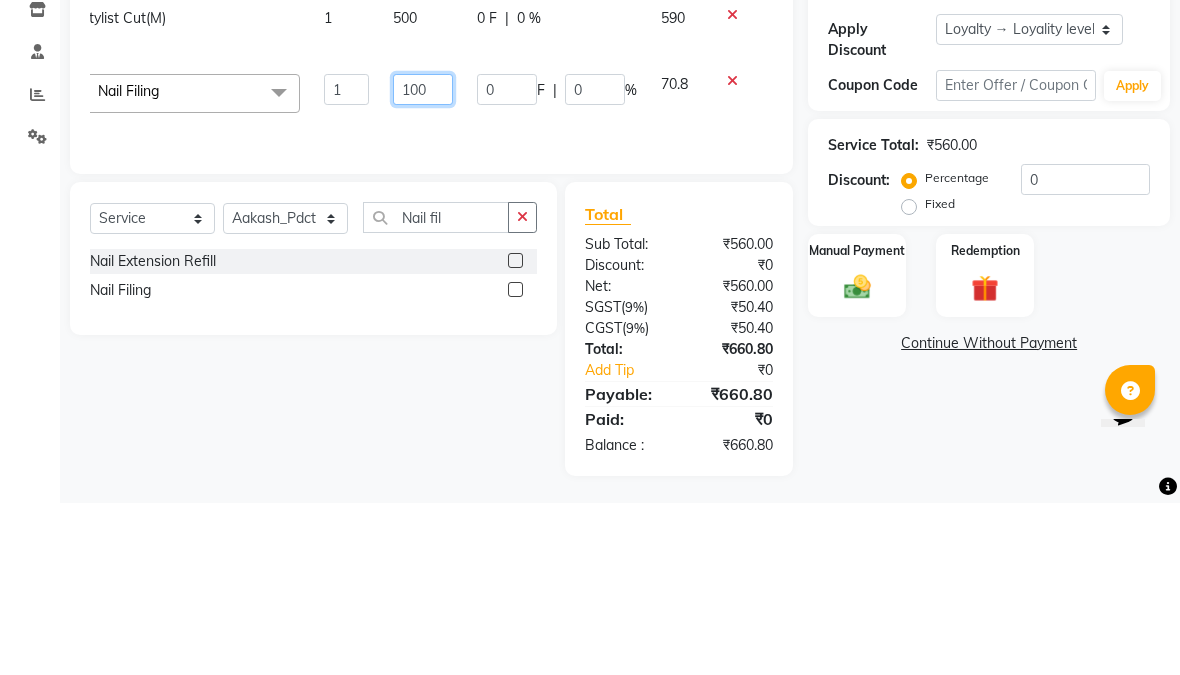 scroll, scrollTop: 0, scrollLeft: 101, axis: horizontal 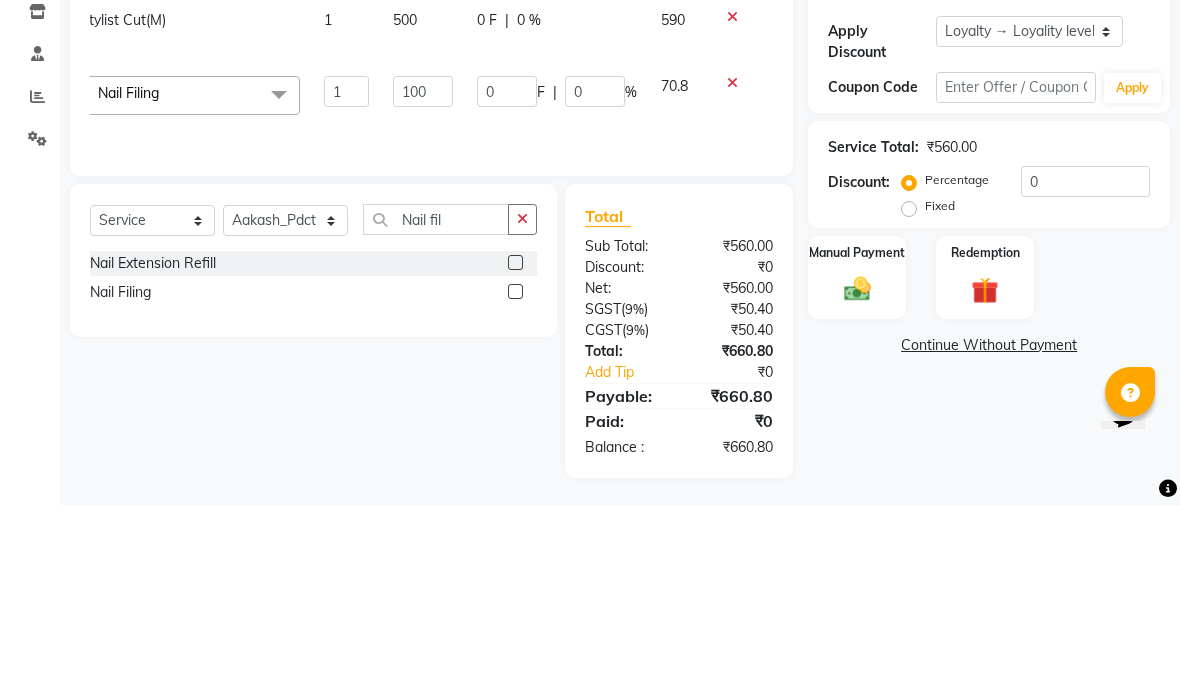 click on "Client +[PHONE] Date [DATE] Invoice Number NRNB/2025-26 V/2025 V/2025-26 5516 Services Stylist Service Qty Price Disc Total Action Rehman Stylist Cut(M) 1 500 0 F | 0 % 590  Aakash_Pdct   Afsar   Ahmed   Ashmita   Ayesha   Bobby   Bobby_Asst   Counter_Sales   Kamal   Leo   Majid   Manager   Manoj   Mohit_Asst   Pratham_Asst   Rachel   Raju_Pdct   Rehman   Sahani   Saloni_Mgr   Sanjeev_Pdct   Sarfaraz_Asst   Shalu   Shiv_Pdct   Sumit_Nails   Ubaid_Mgr   Vipin_Pdct  Nail Filing  x Nail Extension Refill Big Toes French Tip Repair Gel French Extension Gel Tip Repair Gel Infills Gel Overlays Gel Extension Gel Nail Removal Natural Nail Extensions French Nail Extensions Gel Polish Removal Extension Removal Nail Art Recruiter French Ombre Gel Polish Nail Art Nedle Cutical Care Nail Art Brush French Gel Polish French Glitter Gel Polish Gel Polish Touchup                                   Nail Art Per Finger(F)* 3D Nail Art Recruiter Nail Art with Stones/Foil/Stickers per Finger Acrylic Overlays Gel Overlays" 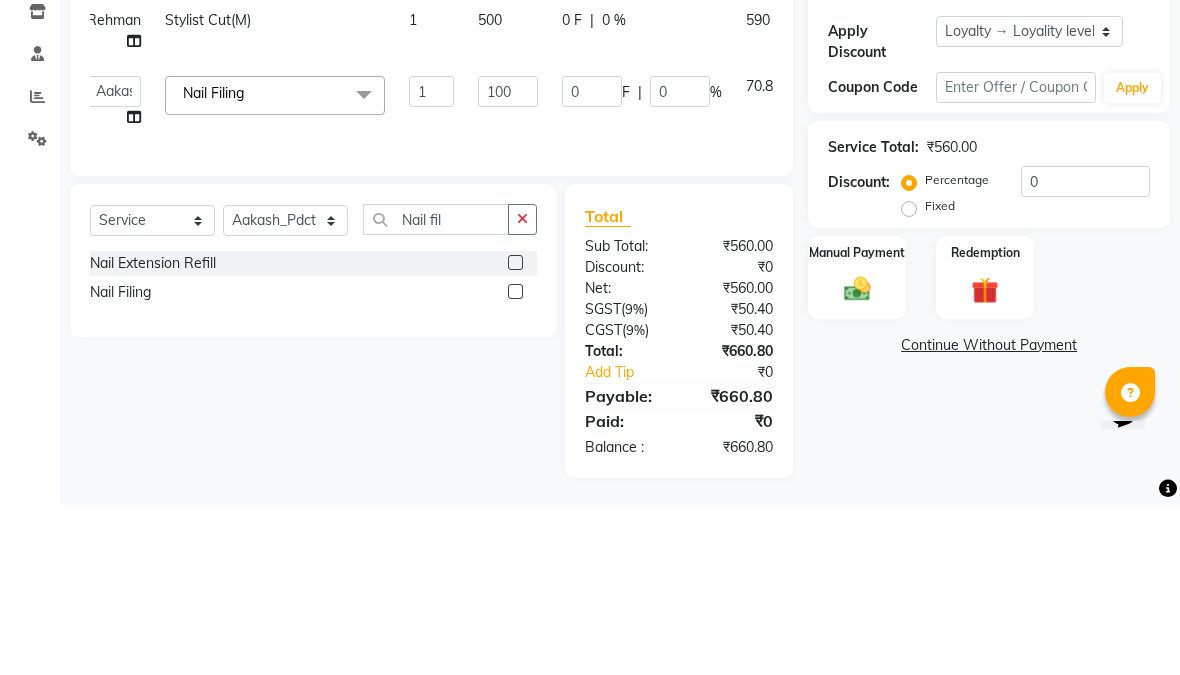 scroll, scrollTop: 183, scrollLeft: 0, axis: vertical 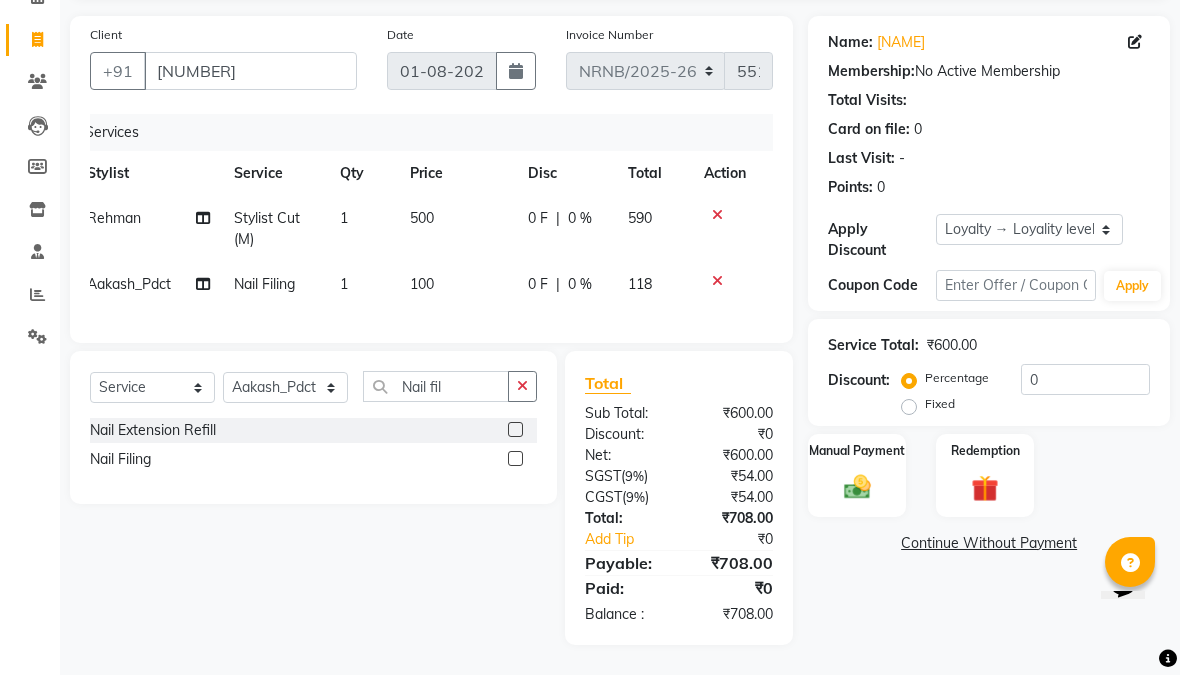 click on "100" 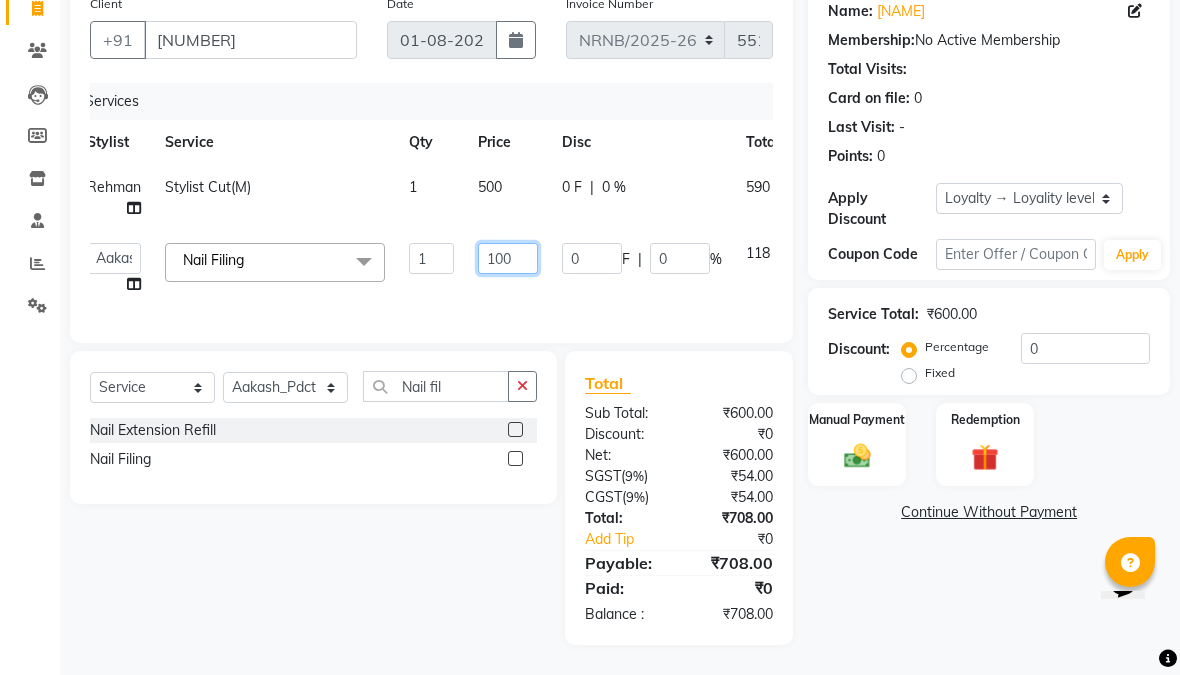 click on "100" 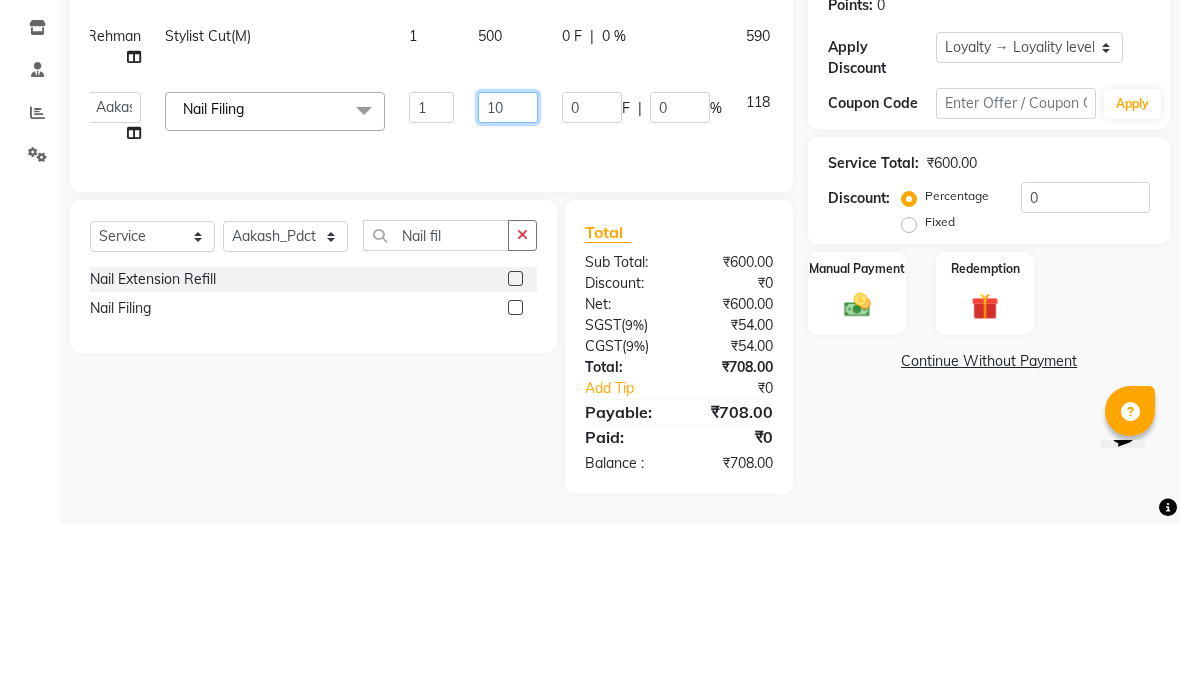 type on "1" 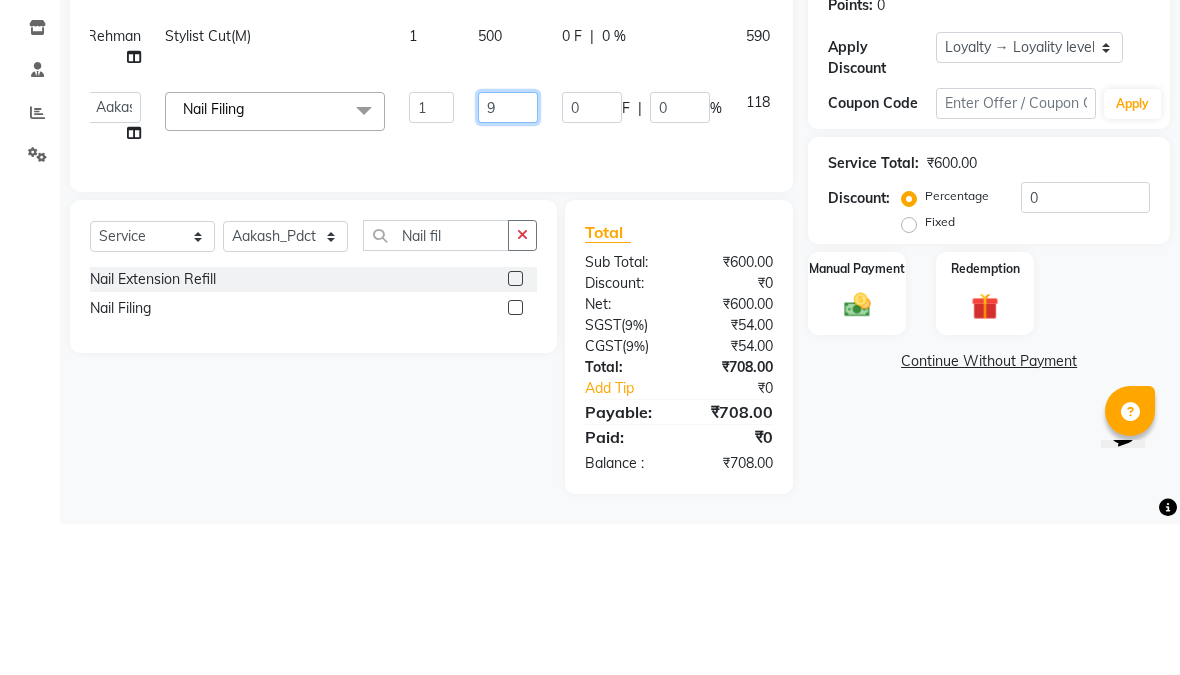type on "92" 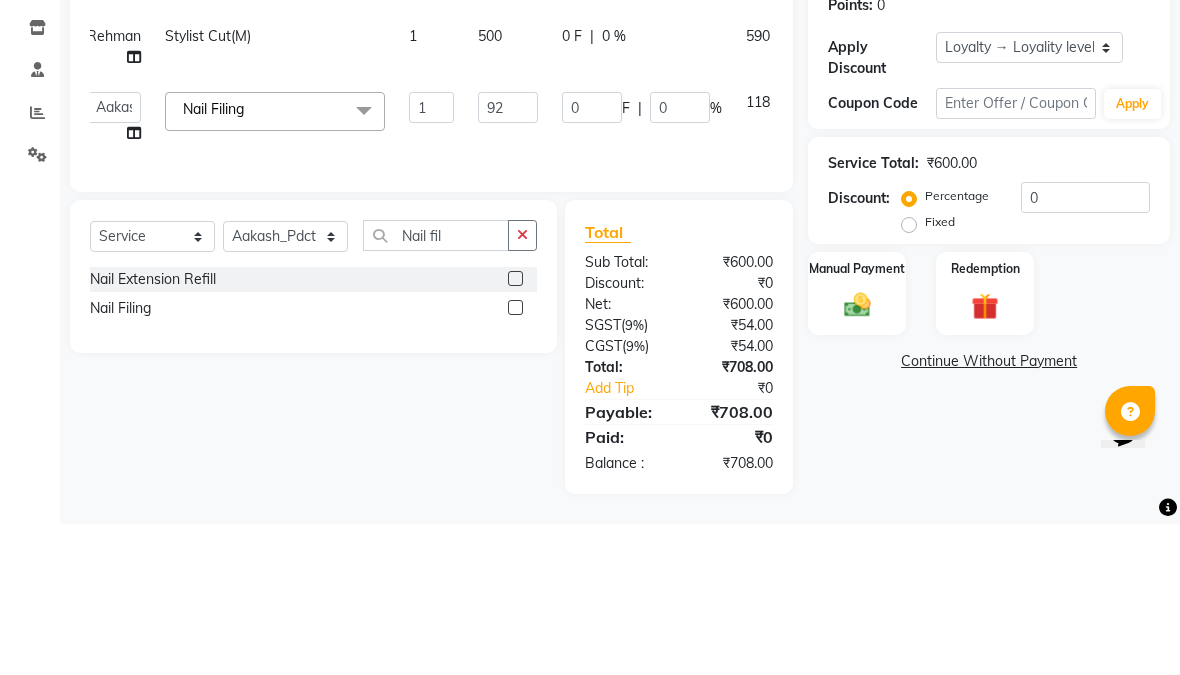 click on "Client +[PHONE] Date [DATE] Invoice Number NRNB/2025-26 V/2025 V/2025-26 5516 Services Stylist Service Qty Price Disc Total Action Rehman Stylist Cut(M) 1 500 0 F | 0 % 590  Aakash_Pdct   Afsar   Ahmed   Ashmita   Ayesha   Bobby   Bobby_Asst   Counter_Sales   Kamal   Leo   Majid   Manager   Manoj   Mohit_Asst   Pratham_Asst   Rachel   Raju_Pdct   Rehman   Sahani   Saloni_Mgr   Sanjeev_Pdct   Sarfaraz_Asst   Shalu   Shiv_Pdct   Sumit_Nails   Ubaid_Mgr   Vipin_Pdct  Nail Filing  x Nail Extension Refill Big Toes French Tip Repair Gel French Extension Gel Tip Repair Gel Infills Gel Overlays Gel Extension Gel Nail Removal Natural Nail Extensions French Nail Extensions Gel Polish Removal Extension Removal Nail Art Recruiter French Ombre Gel Polish Nail Art Nedle Cutical Care Nail Art Brush French Gel Polish French Glitter Gel Polish Gel Polish Touchup                                   Nail Art Per Finger(F)* 3D Nail Art Recruiter Nail Art with Stones/Foil/Stickers per Finger Acrylic Overlays Gel Overlays" 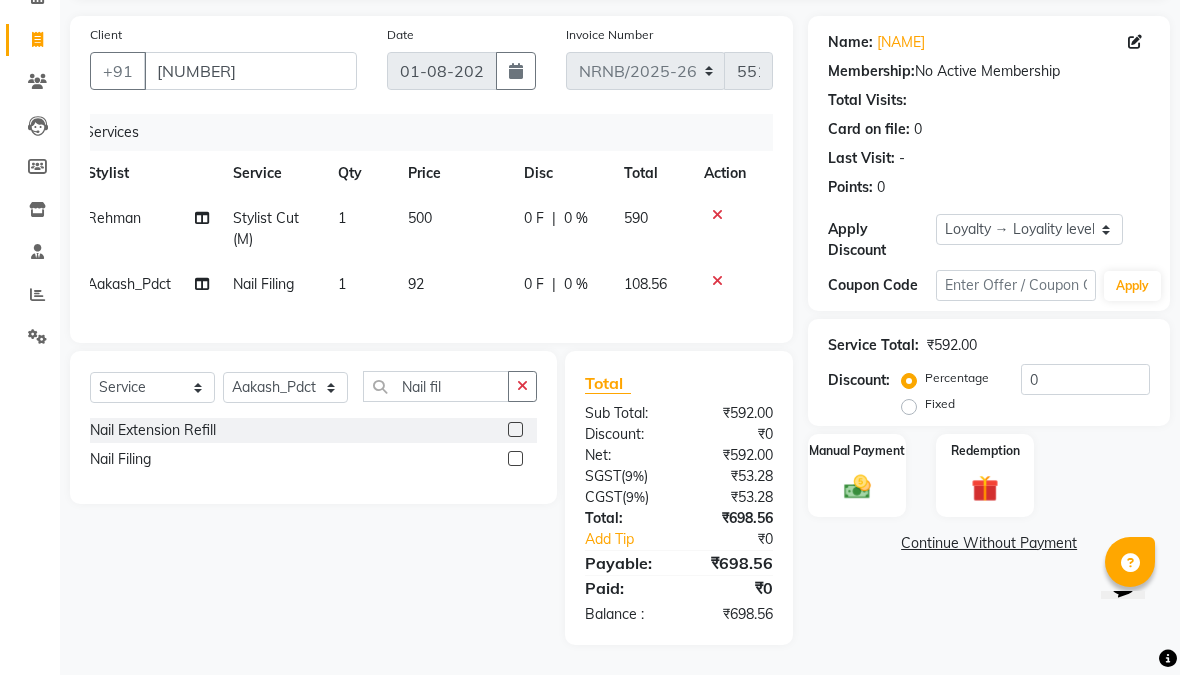 click on "92" 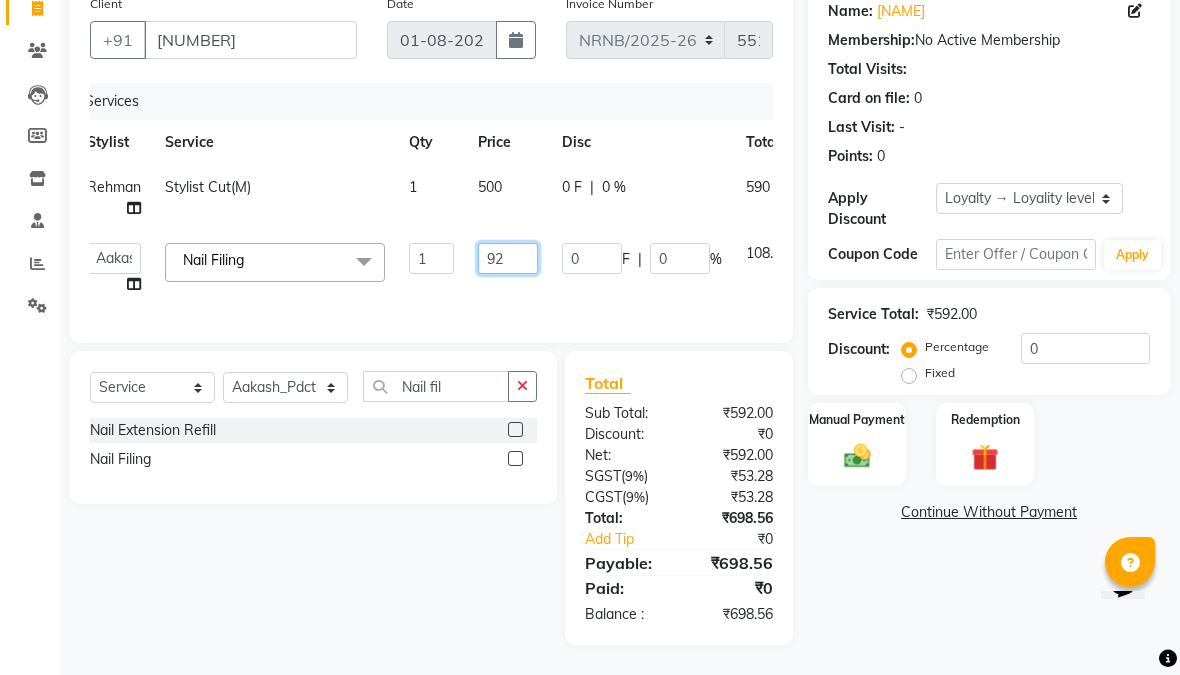click on "92" 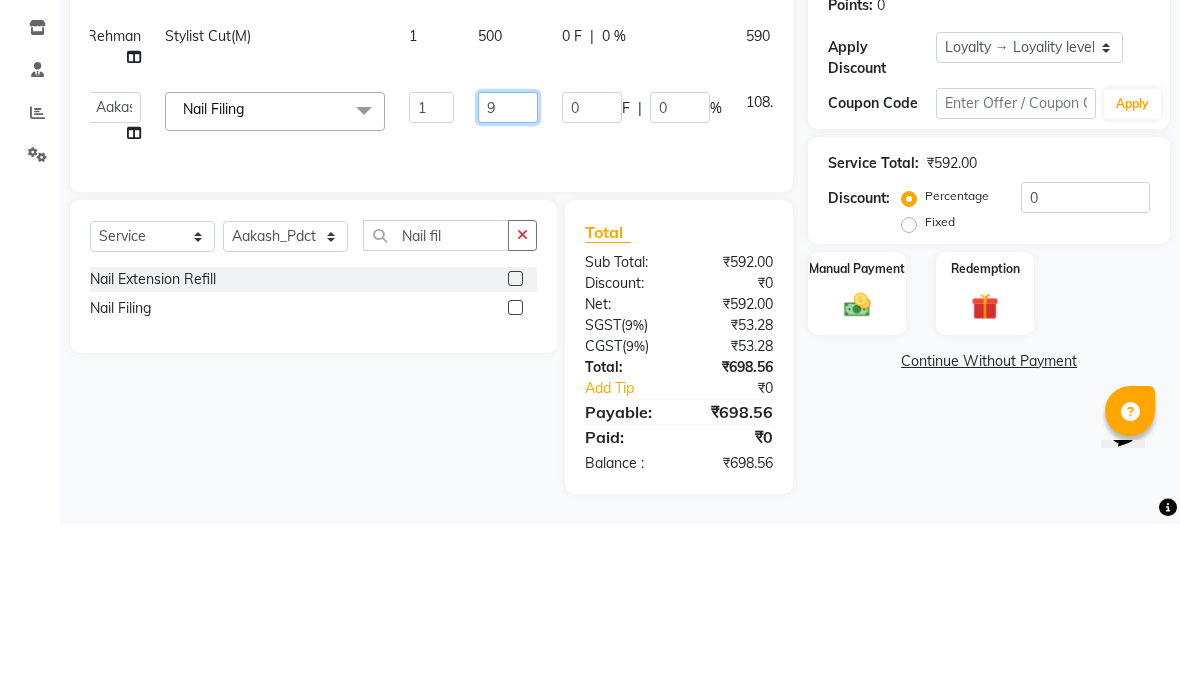 type on "94" 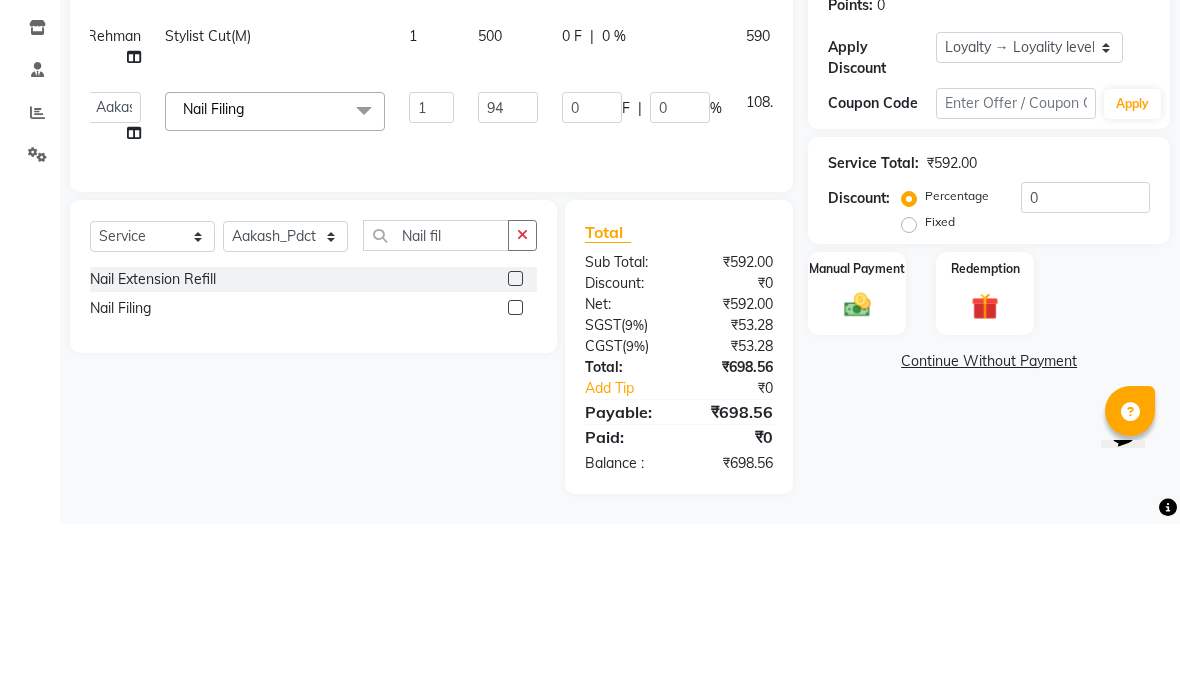 click on "Client +[PHONE] Date [DATE] Invoice Number NRNB/2025-26 V/2025 V/2025-26 5516 Services Stylist Service Qty Price Disc Total Action Rehman Stylist Cut(M) 1 500 0 F | 0 % 590  Aakash_Pdct   Afsar   Ahmed   Ashmita   Ayesha   Bobby   Bobby_Asst   Counter_Sales   Kamal   Leo   Majid   Manager   Manoj   Mohit_Asst   Pratham_Asst   Rachel   Raju_Pdct   Rehman   Sahani   Saloni_Mgr   Sanjeev_Pdct   Sarfaraz_Asst   Shalu   Shiv_Pdct   Sumit_Nails   Ubaid_Mgr   Vipin_Pdct  Nail Filing  x Nail Extension Refill Big Toes French Tip Repair Gel French Extension Gel Tip Repair Gel Infills Gel Overlays Gel Extension Gel Nail Removal Natural Nail Extensions French Nail Extensions Gel Polish Removal Extension Removal Nail Art Recruiter French Ombre Gel Polish Nail Art Nedle Cutical Care Nail Art Brush French Gel Polish French Glitter Gel Polish Gel Polish Touchup                                   Nail Art Per Finger(F)* 3D Nail Art Recruiter Nail Art with Stones/Foil/Stickers per Finger Acrylic Overlays Gel Overlays" 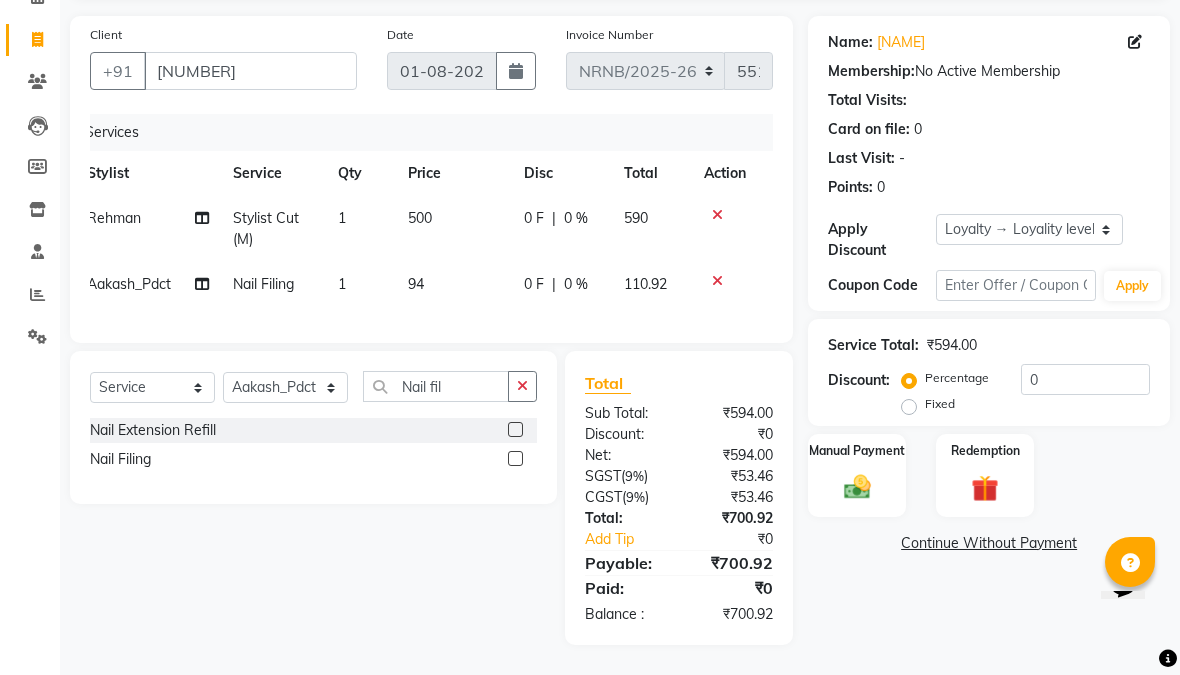 click 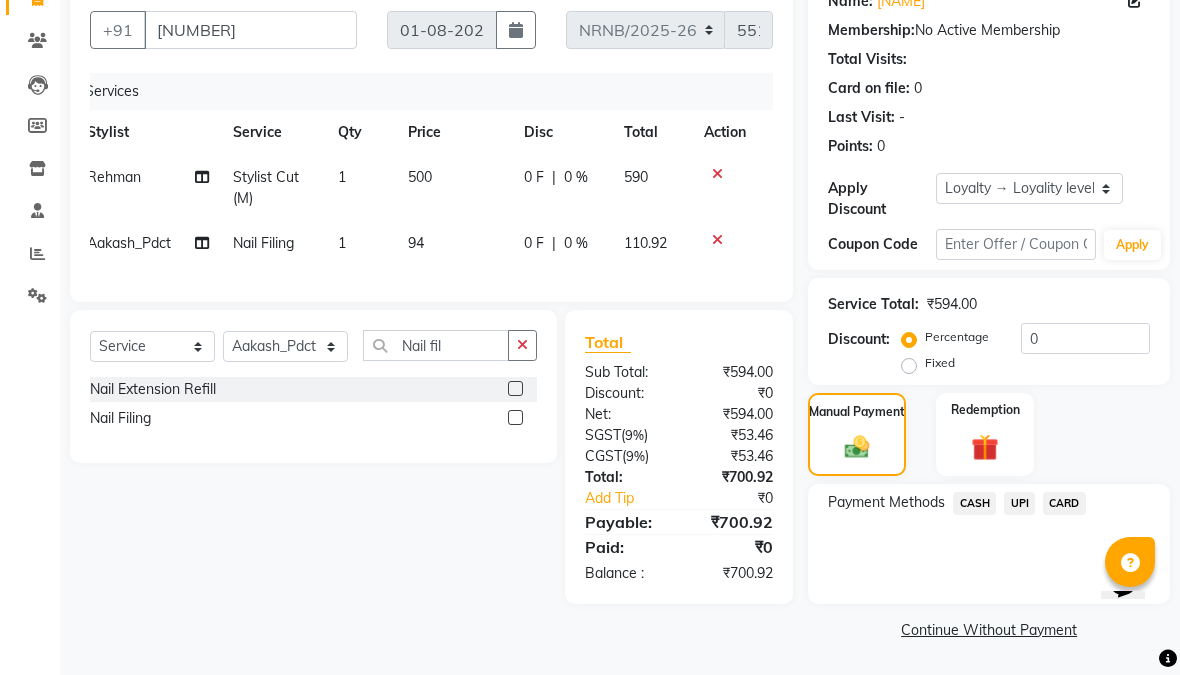 click on "UPI" 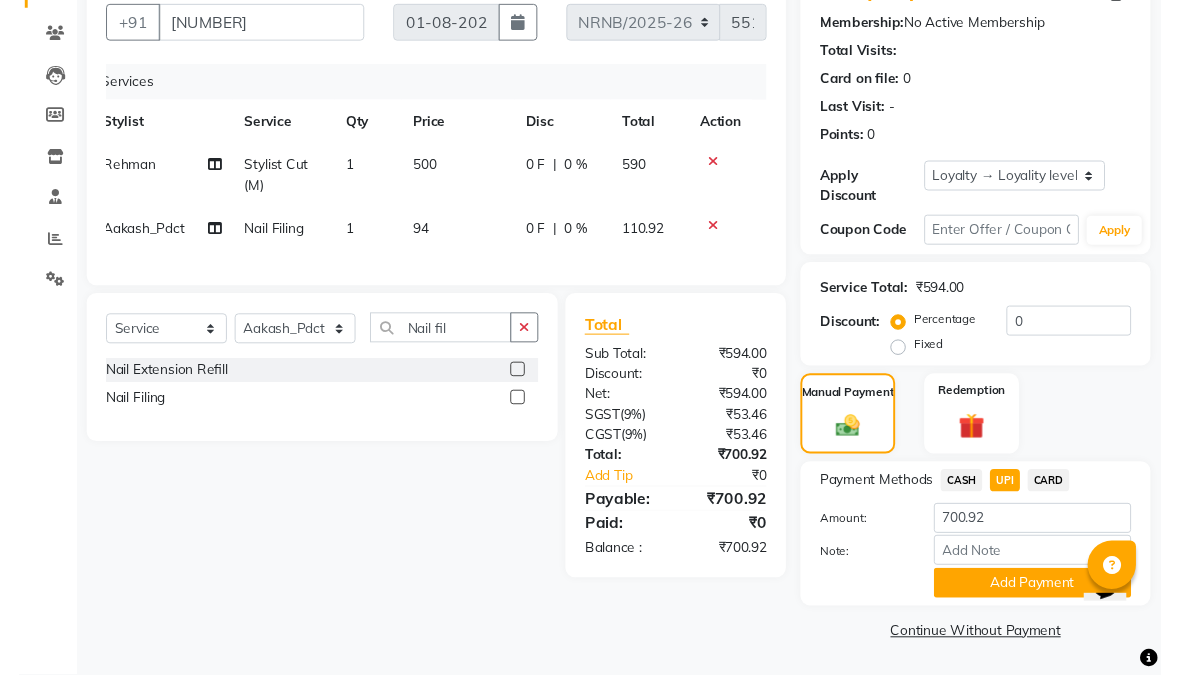 scroll, scrollTop: 234, scrollLeft: 0, axis: vertical 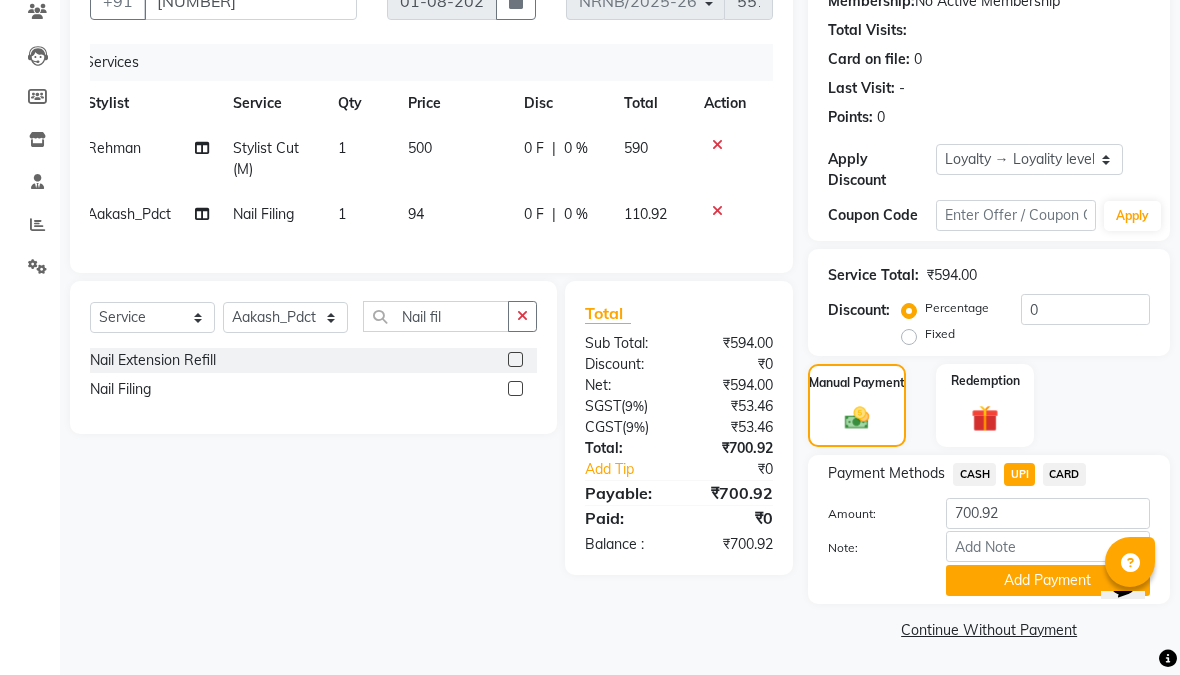 click at bounding box center (1168, 659) 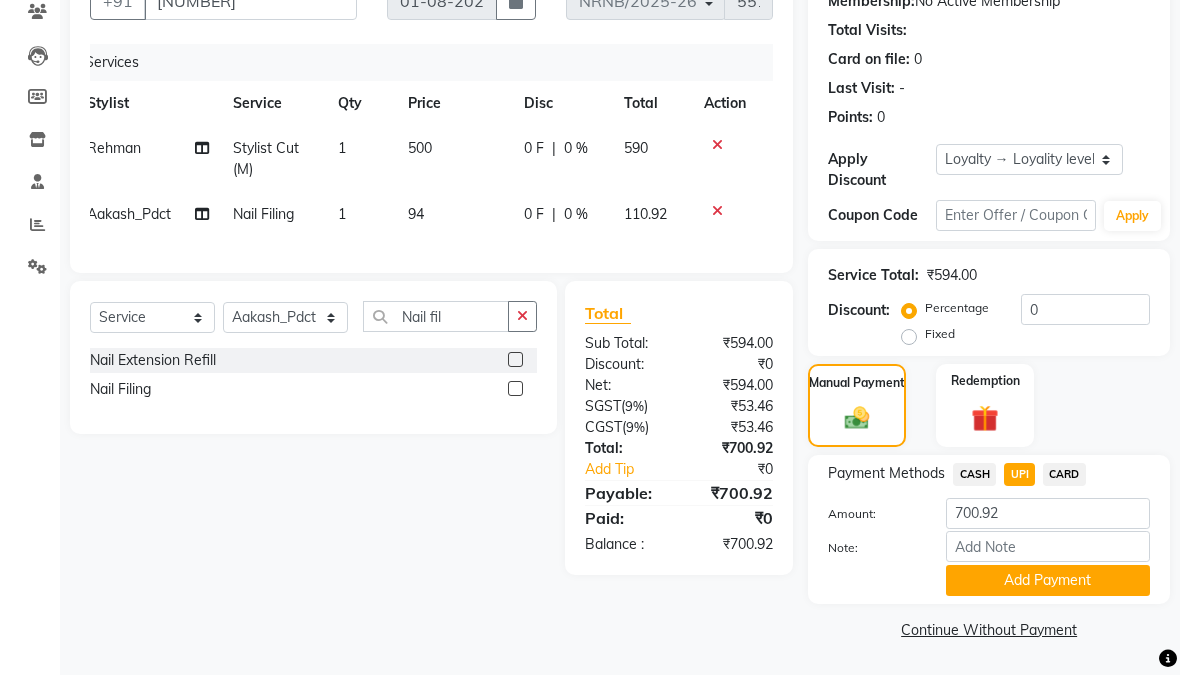 click on "Add Payment" 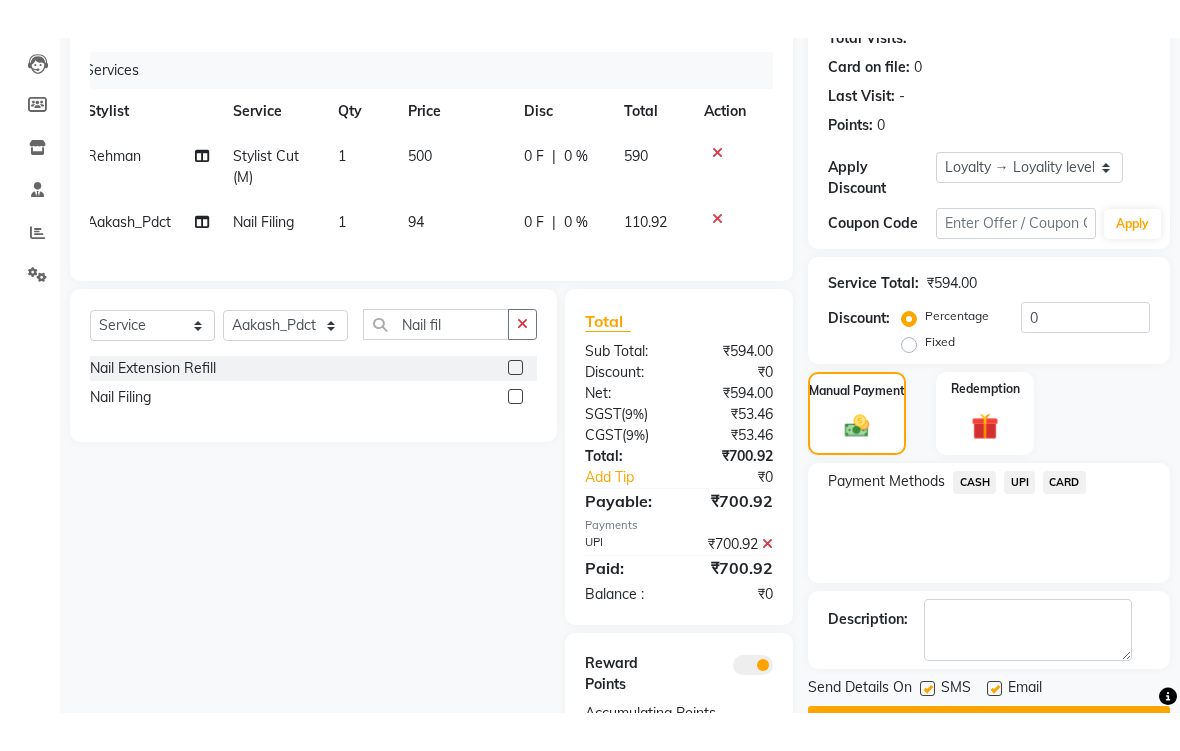 scroll, scrollTop: 309, scrollLeft: 0, axis: vertical 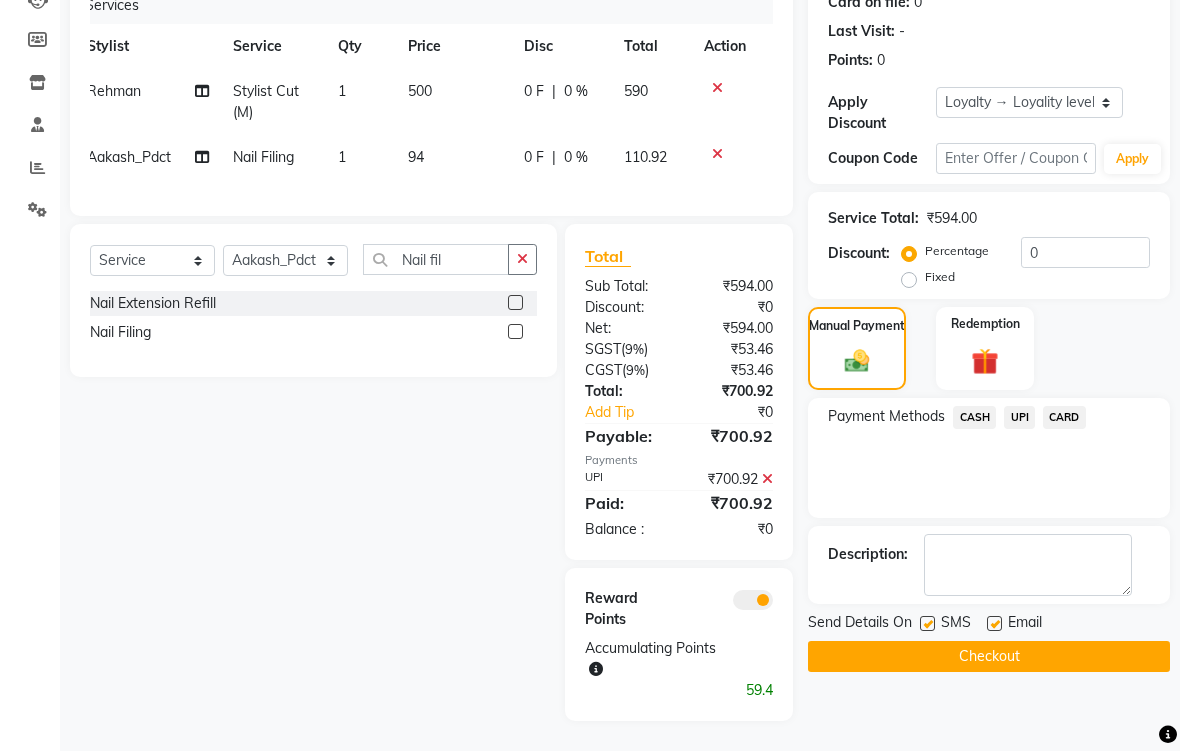 click on "Checkout" 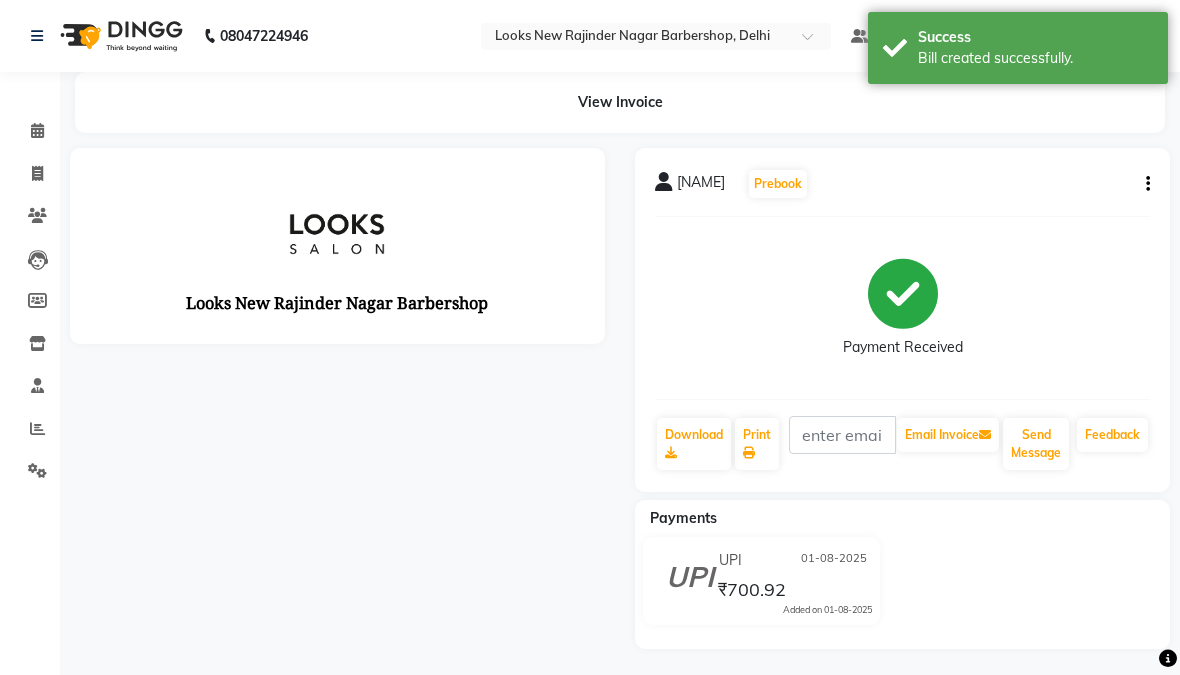 scroll, scrollTop: 0, scrollLeft: 0, axis: both 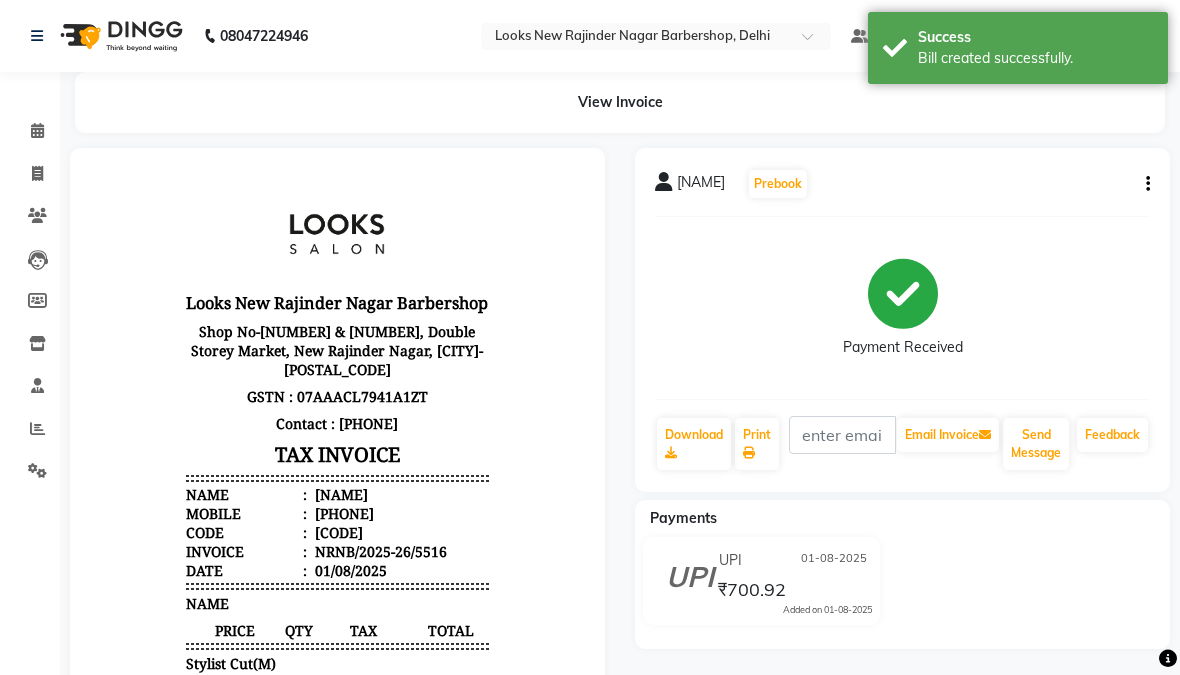 click on "Send Message" 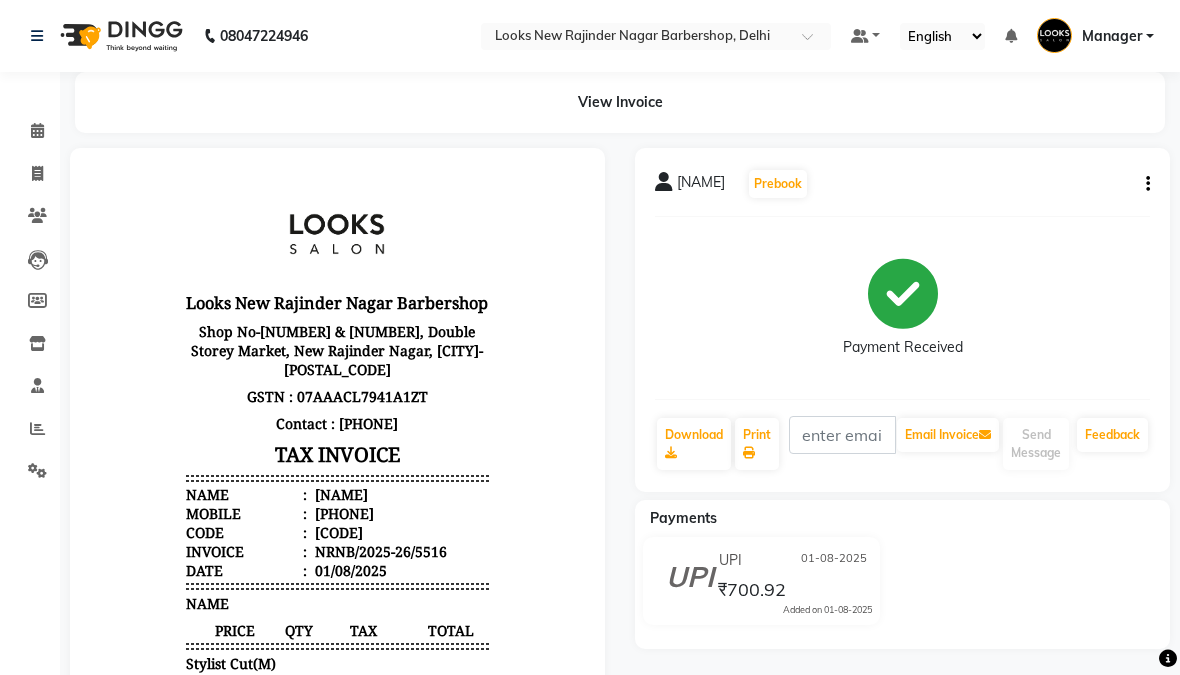 click 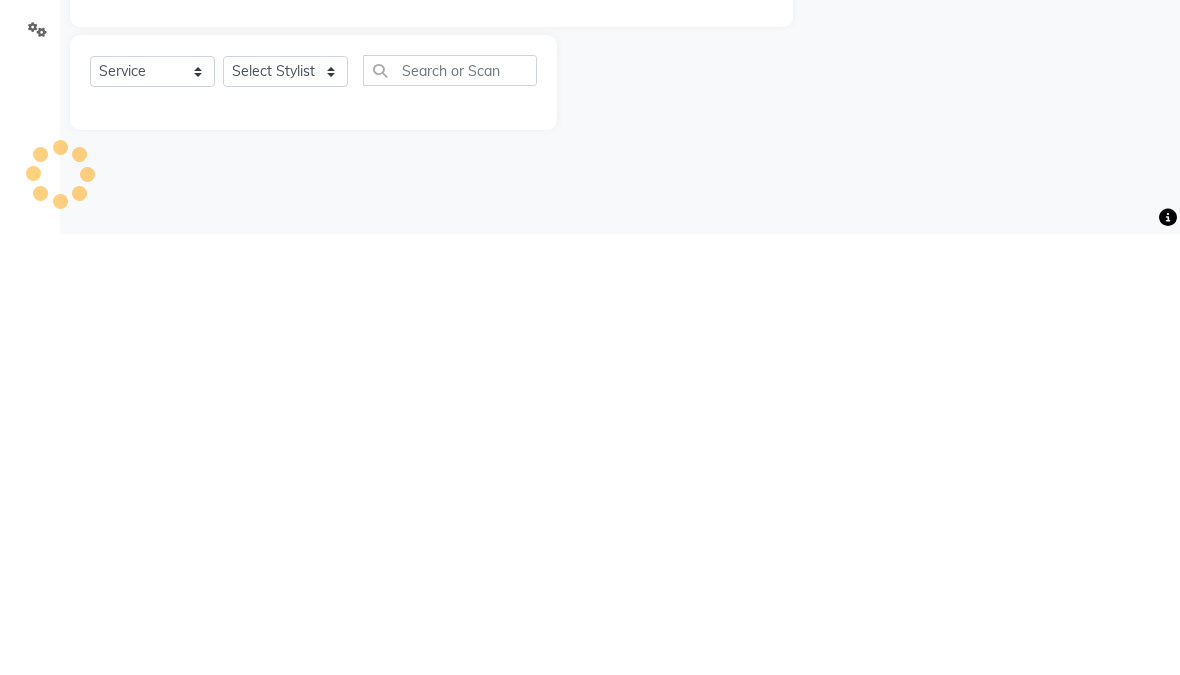 type on "5517" 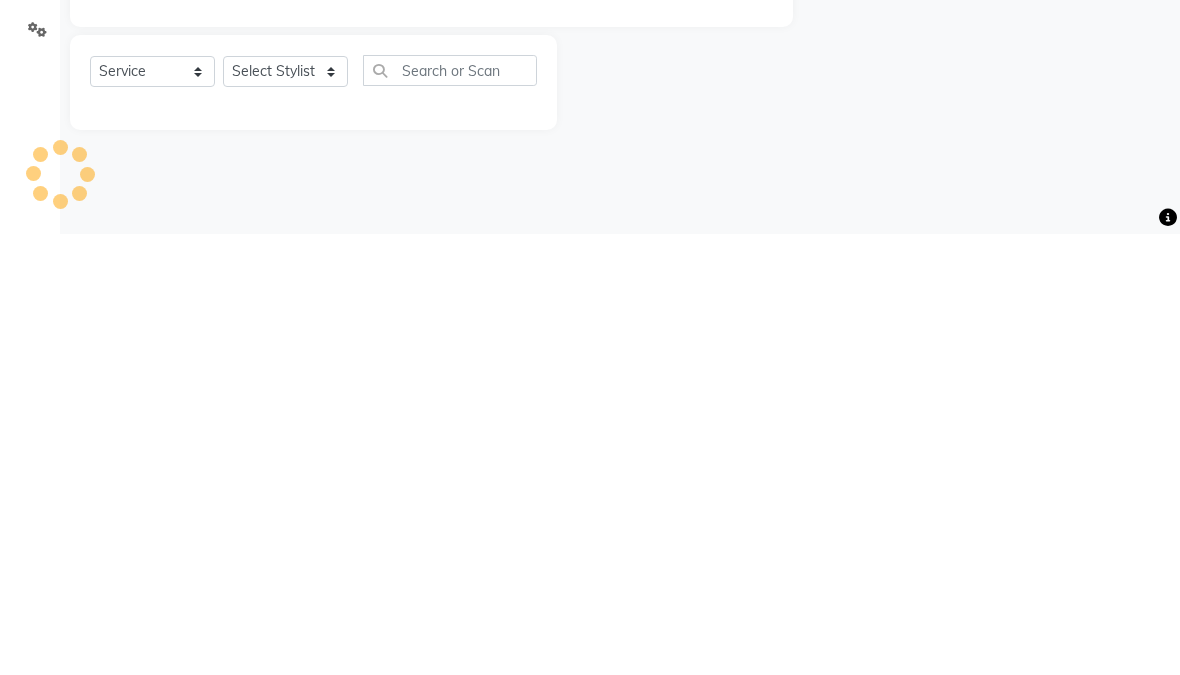 select on "8705" 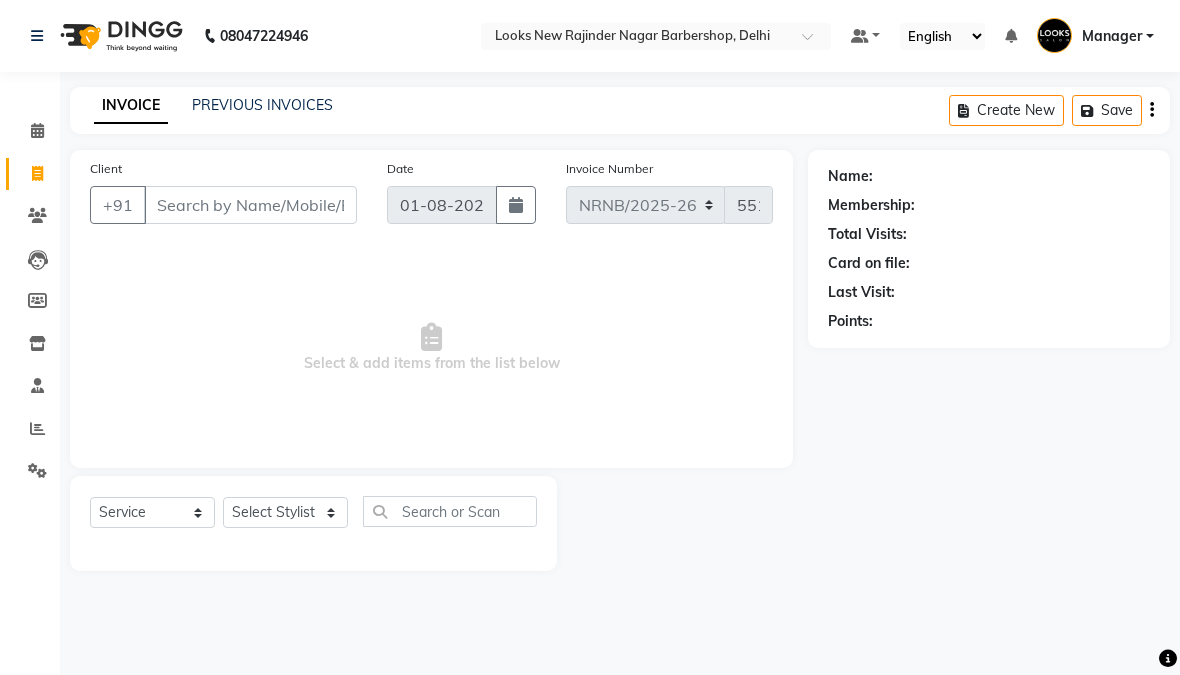 scroll, scrollTop: 0, scrollLeft: 0, axis: both 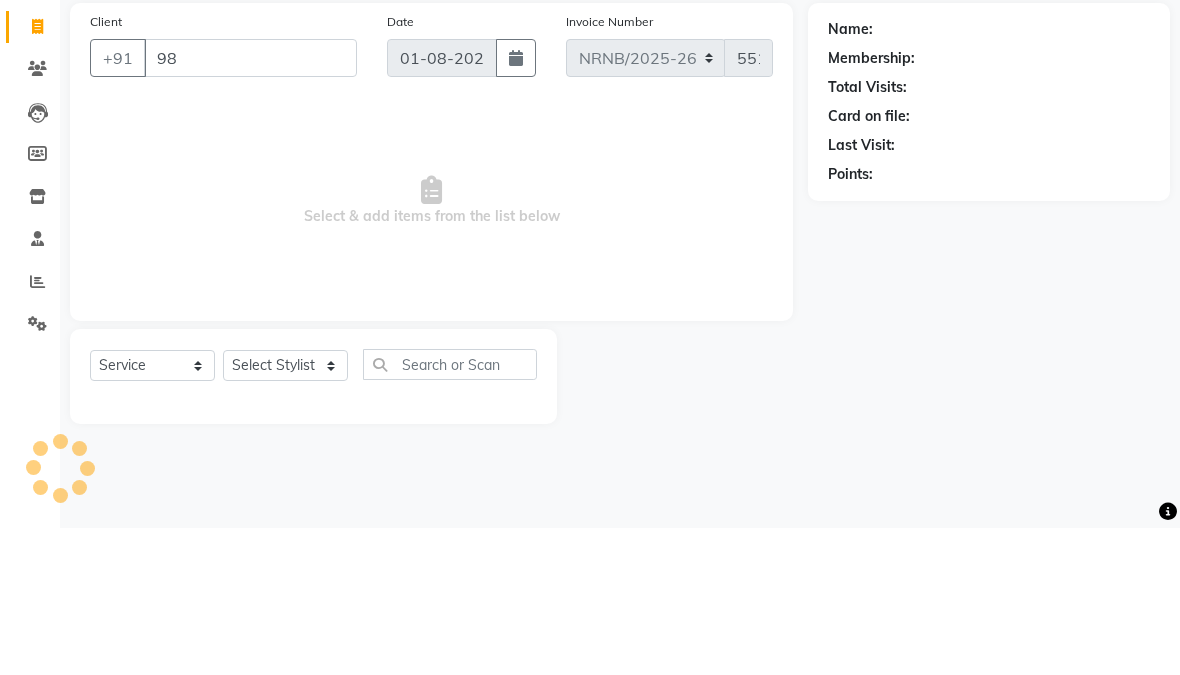 type on "9" 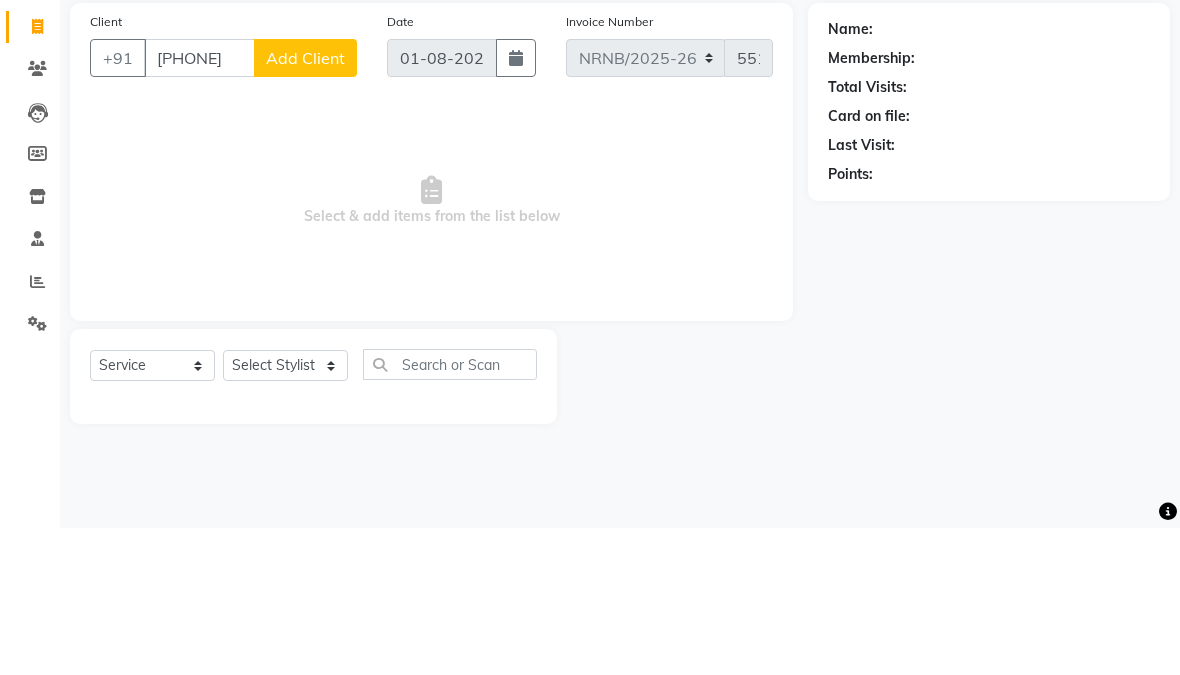 type on "[PHONE]" 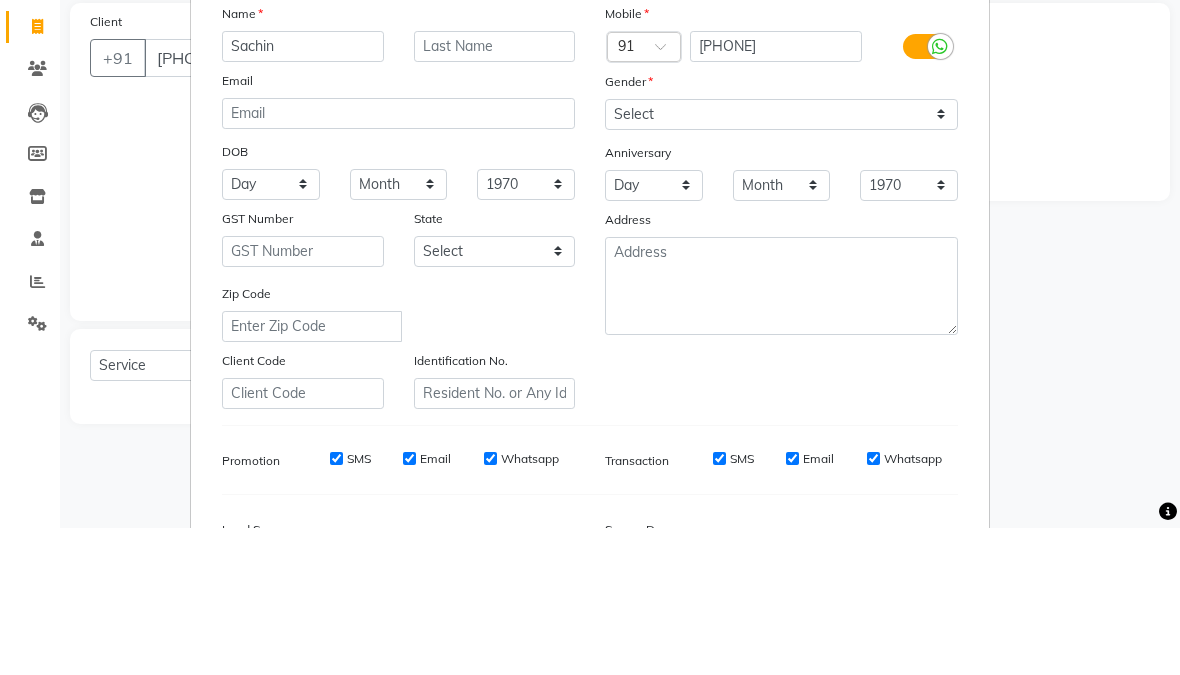 type on "Sachin" 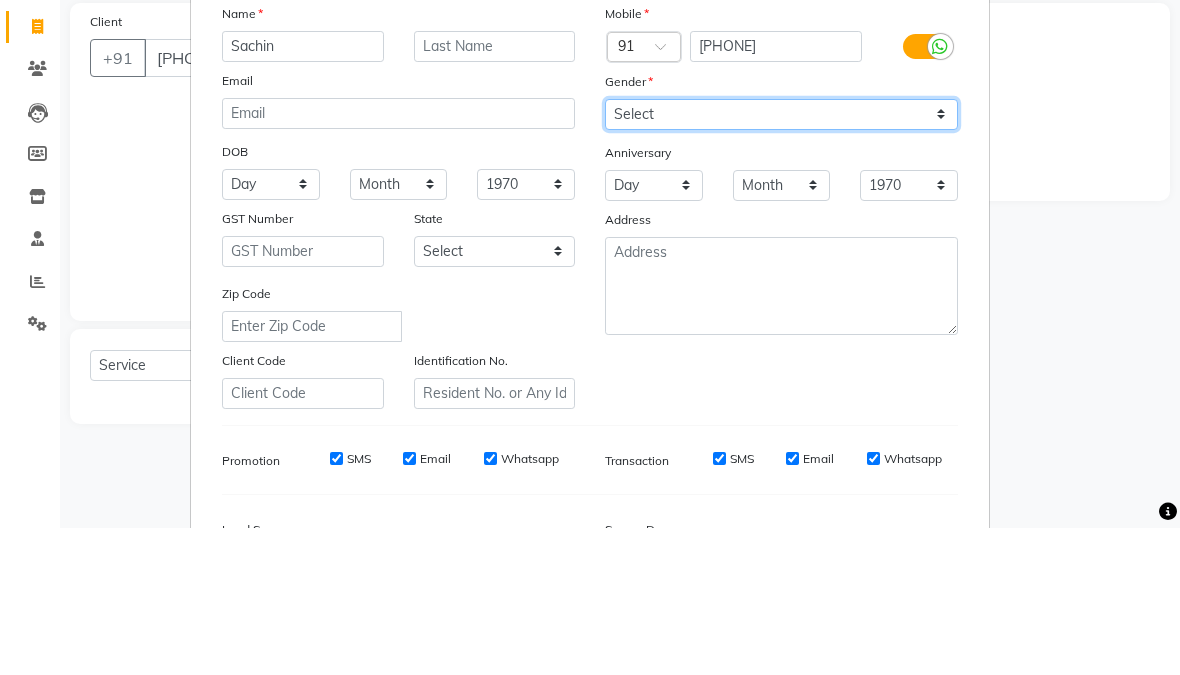 click on "Select Male Female Other Prefer Not To Say" at bounding box center (781, 261) 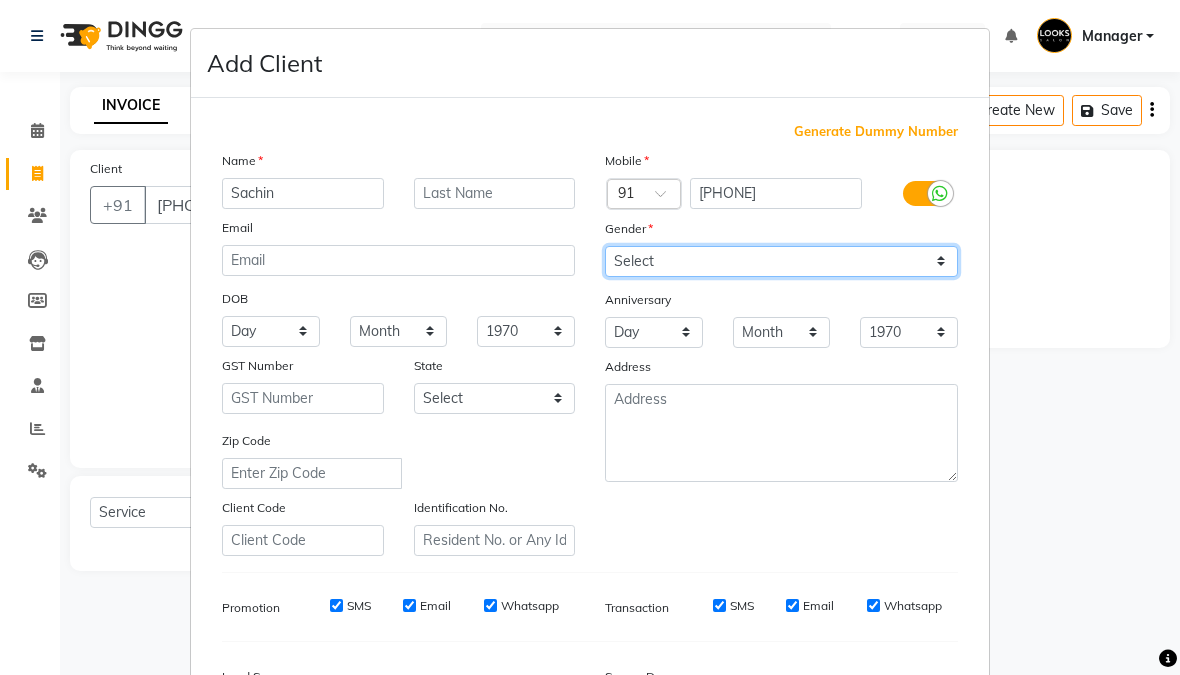 select on "male" 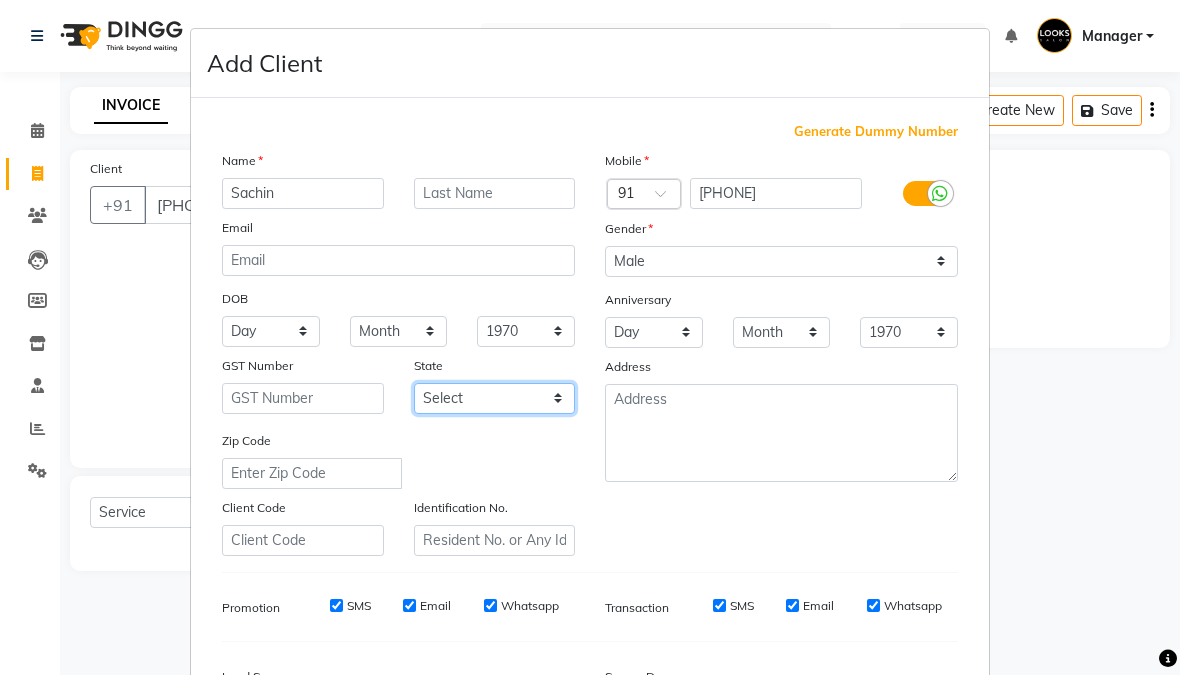 click on "Select Andaman and Nicobar Islands Andhra Pradesh Arunachal Pradesh Assam Bihar Chandigarh Chhattisgarh Dadra and Nagar Haveli Daman and Diu Delhi Goa Gujarat Haryana Himachal Pradesh Jammu and Kashmir Jharkhand Karnataka Kerala Lakshadweep Madhya Pradesh Maharashtra Manipur Meghalaya Mizoram Nagaland Odisha Pondicherry Punjab Rajasthan Sikkim Tamil Nadu Telangana Tripura Uttar Pradesh Uttarakhand West Bengal Ladakh Other Territory Centre Jurisdiction" at bounding box center [495, 398] 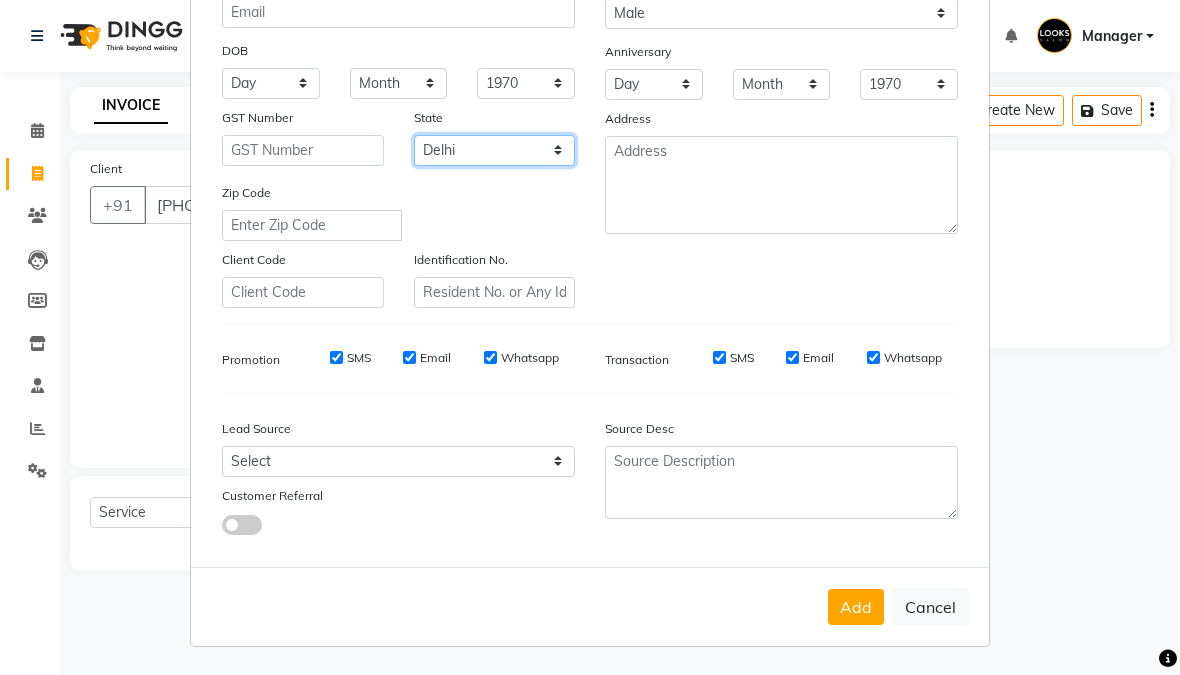 scroll, scrollTop: 247, scrollLeft: 0, axis: vertical 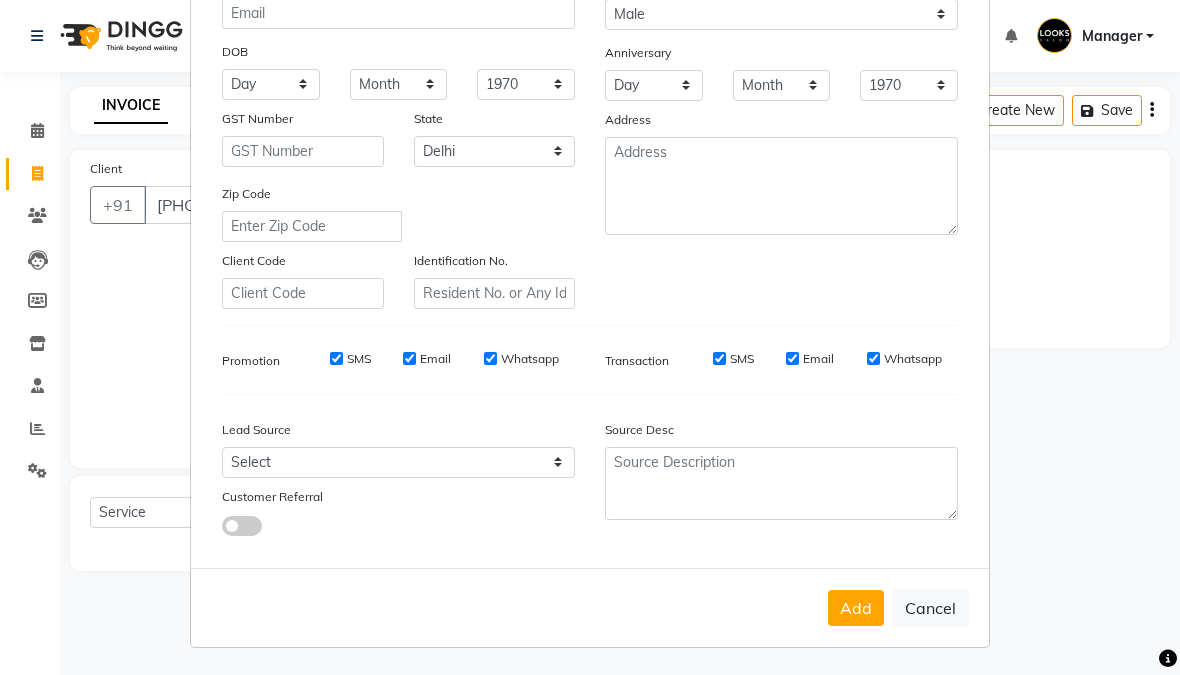 click on "Add" at bounding box center (856, 608) 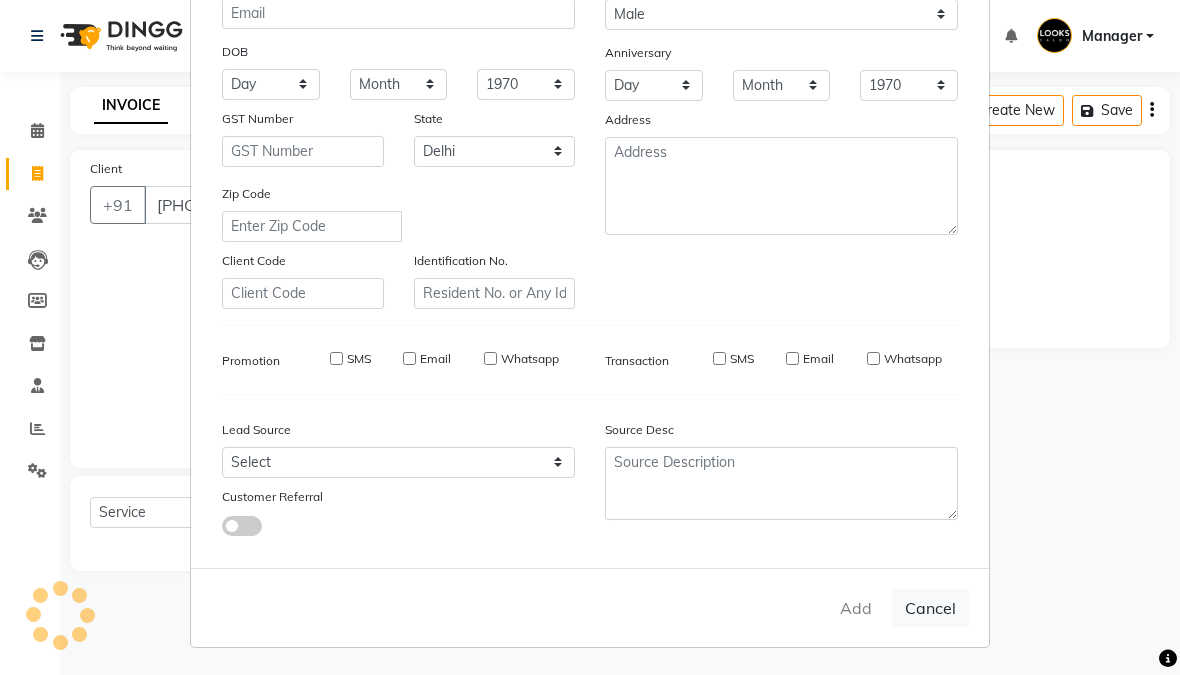 type 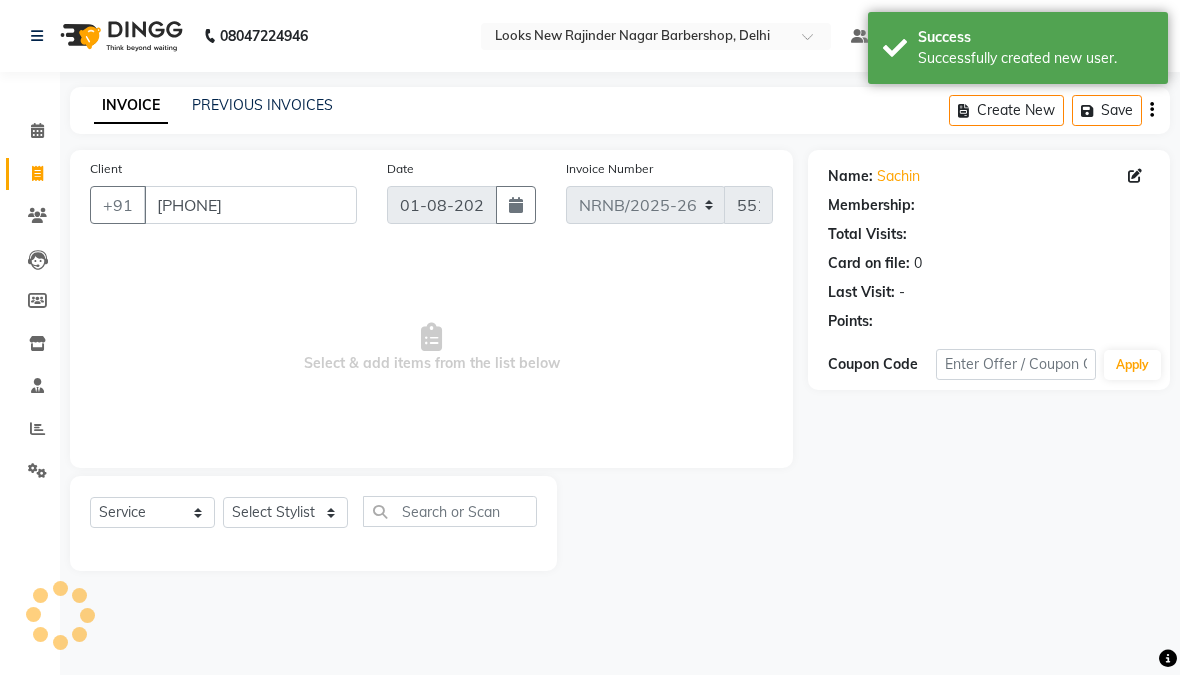 select on "1: Object" 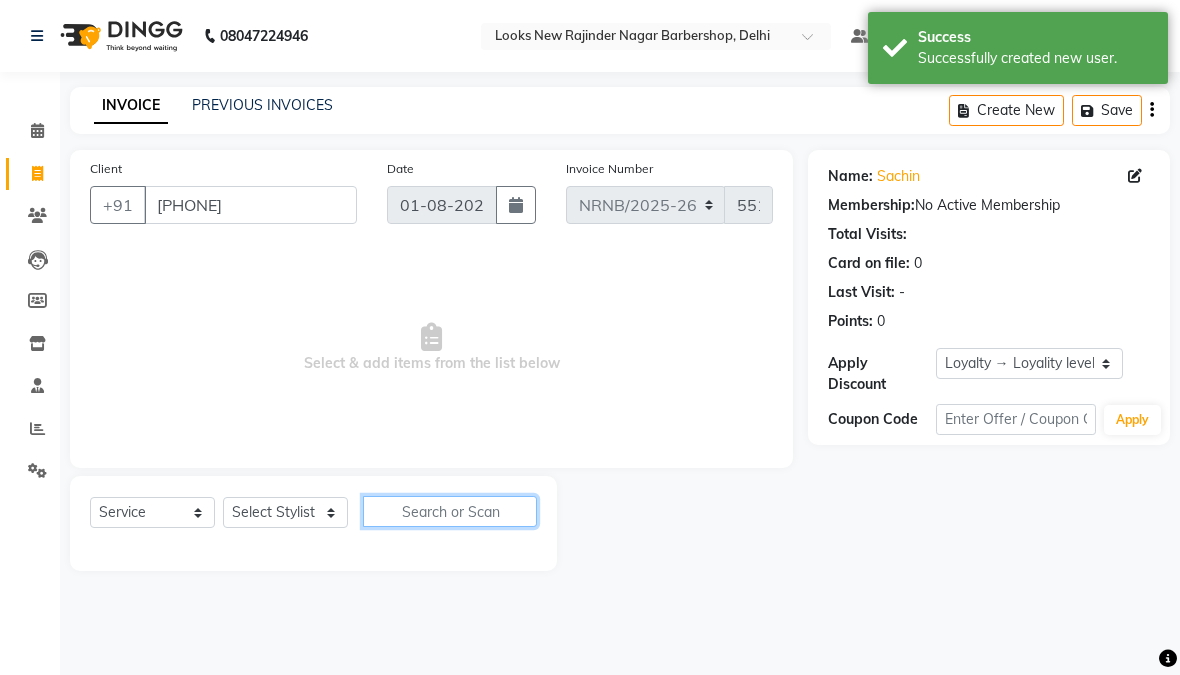 click 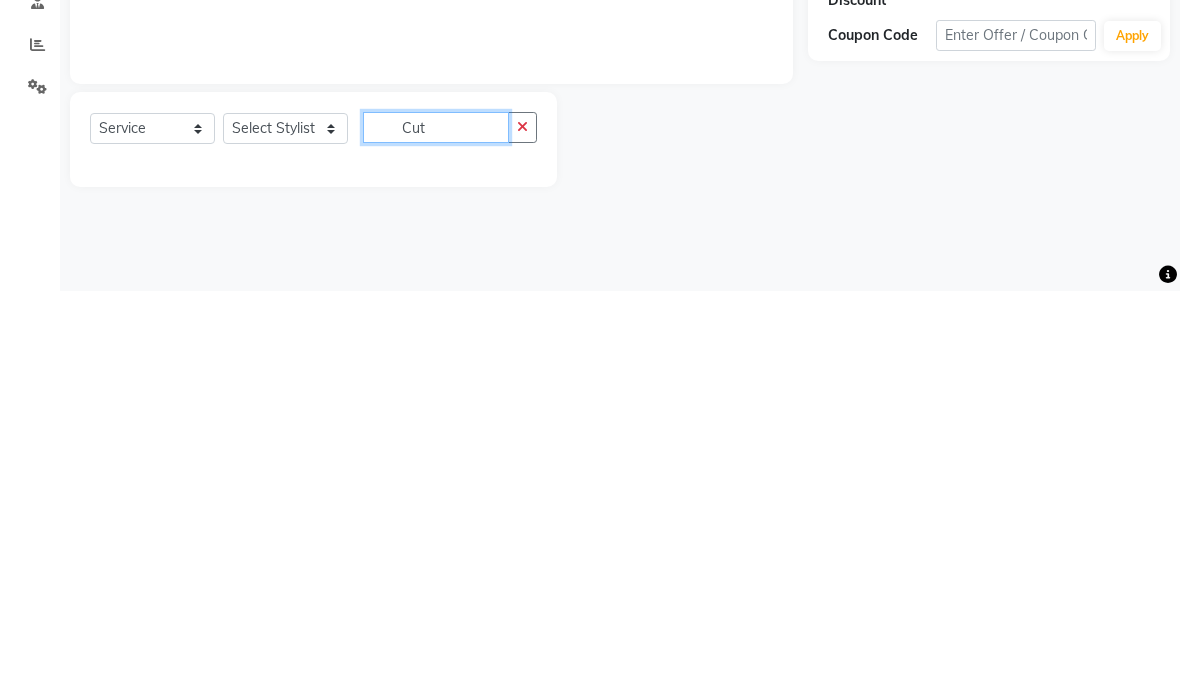 type on "Cut" 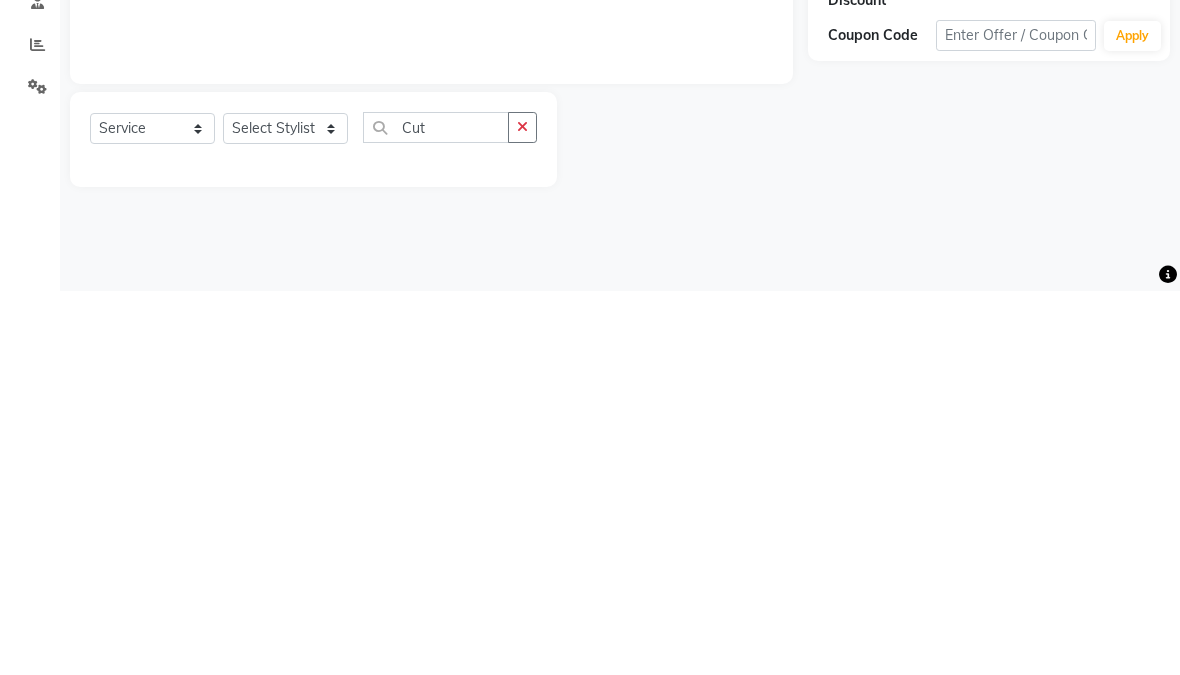 click 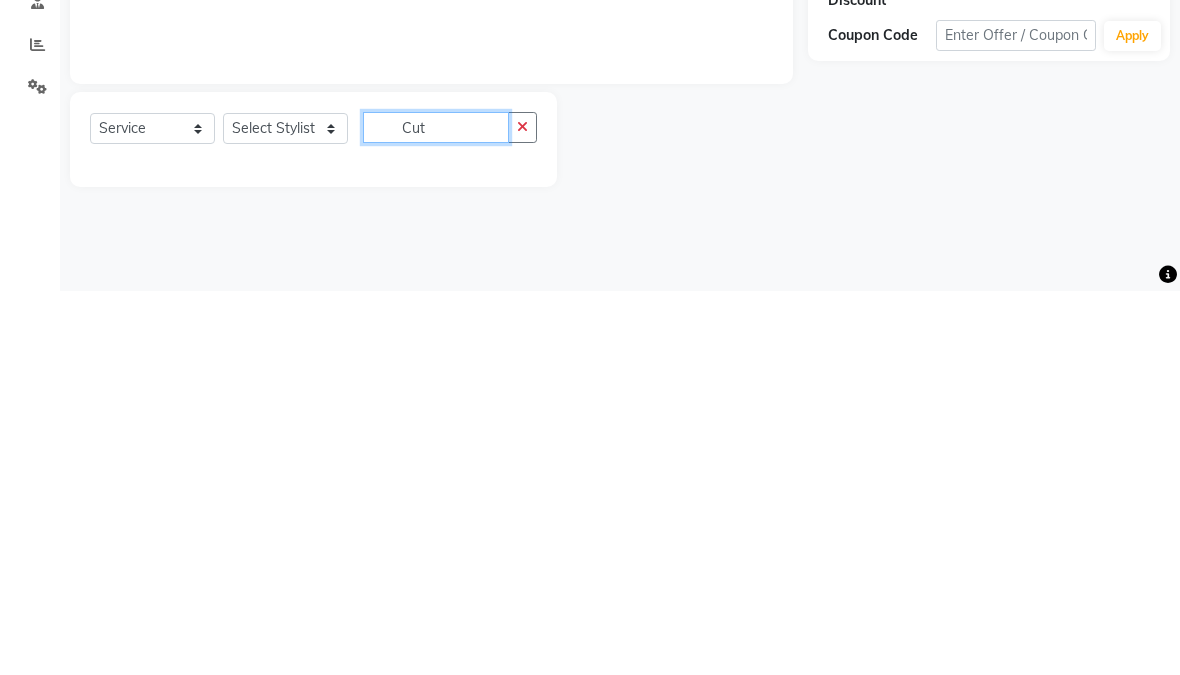 type 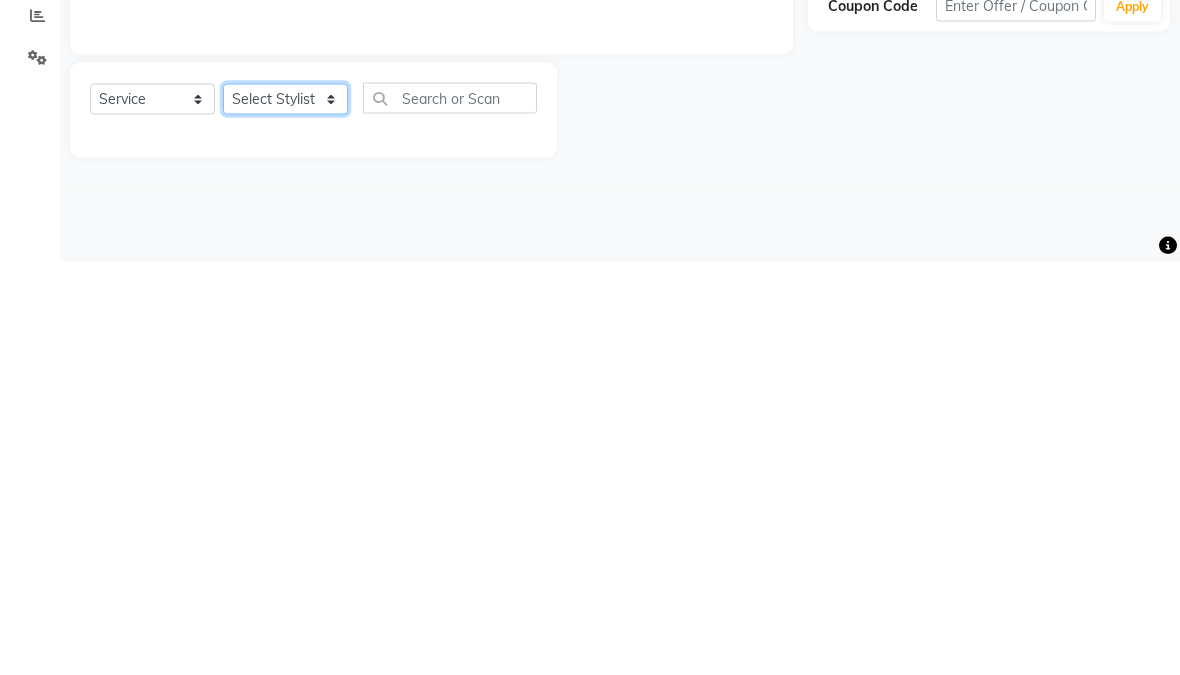 click on "Select Stylist Aakash_Pdct Afsar Ahmed Ashmita Ayesha Bobby Bobby_Asst Counter_Sales Kamal Leo Majid Manager Manoj Mohit_Asst Pratham_Asst Rachel Raju_Pdct Rehman Sahani Saloni_Mgr Sanjeev_Pdct Sarfaraz_Asst Shalu Shiv_Pdct Sumit_Nails Ubaid_Mgr Vipin_Pdct" 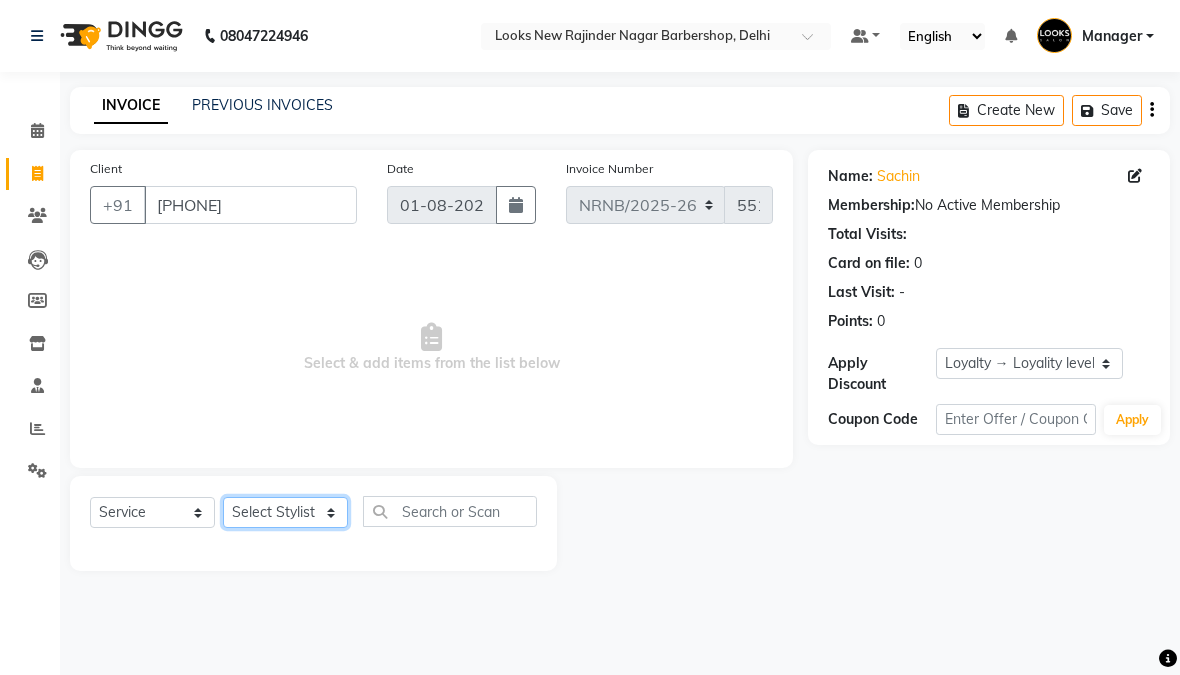 select on "87354" 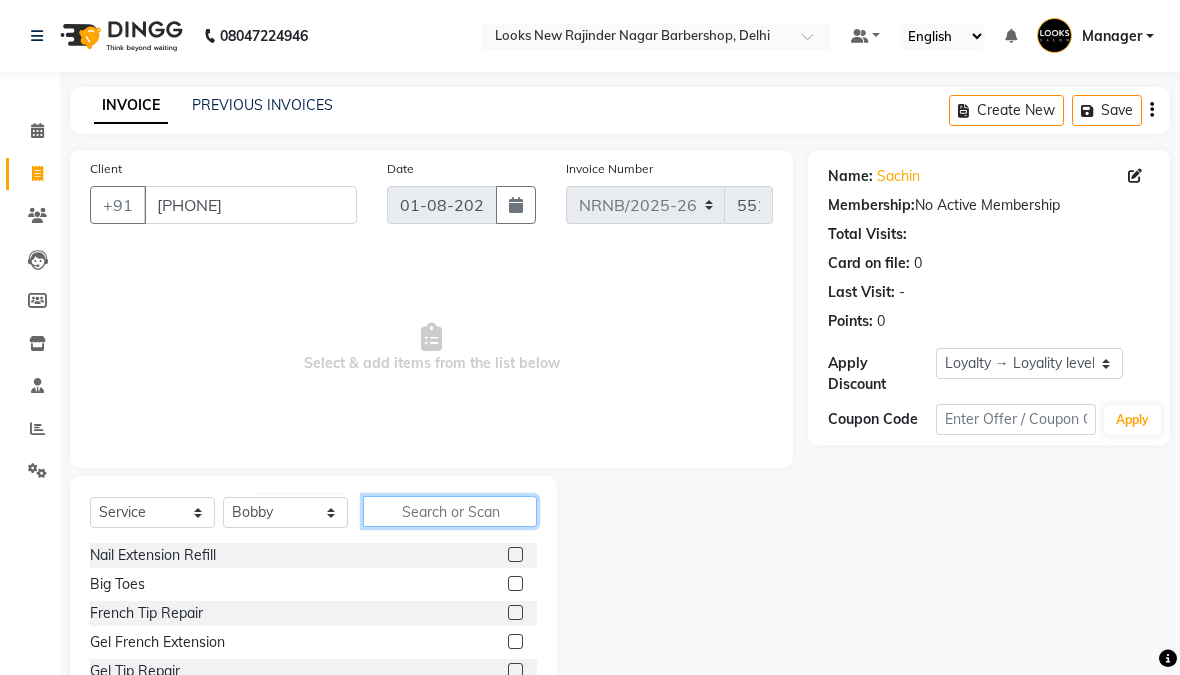click 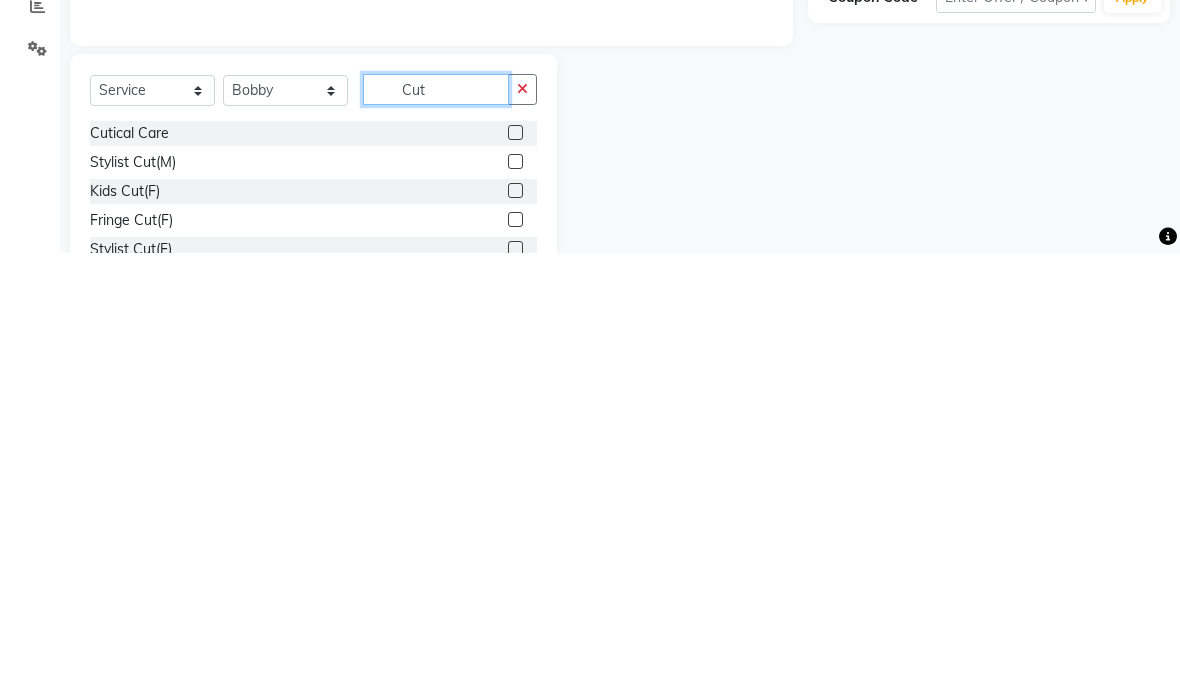 type on "Cut" 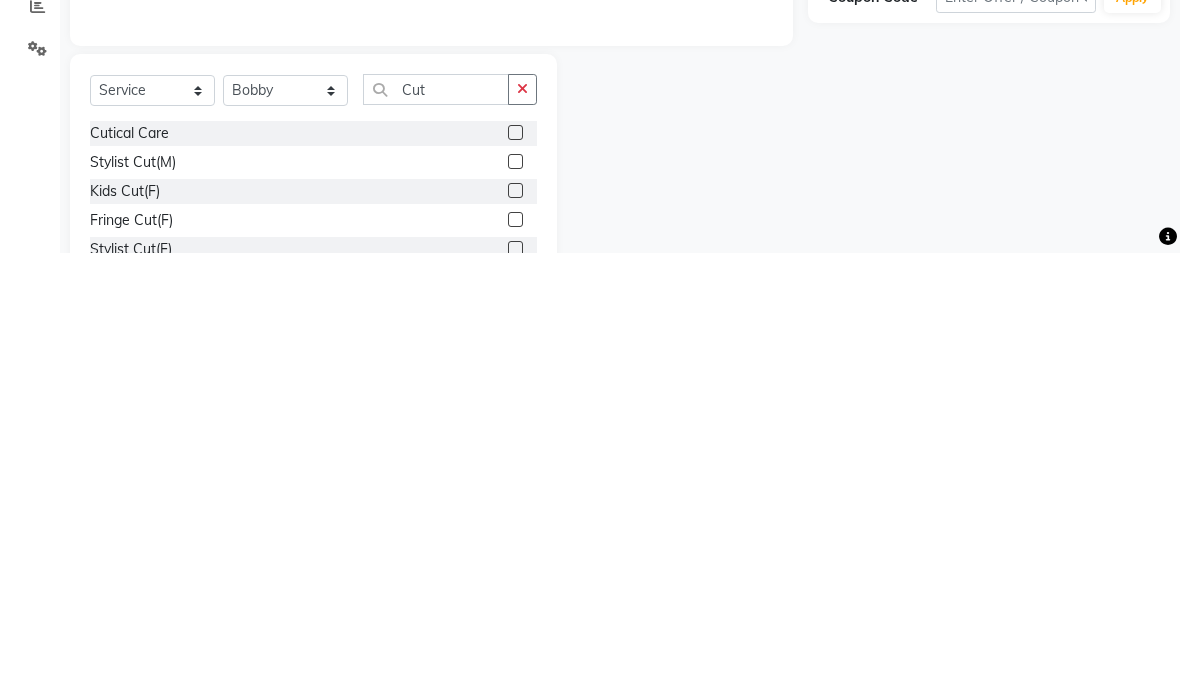 click 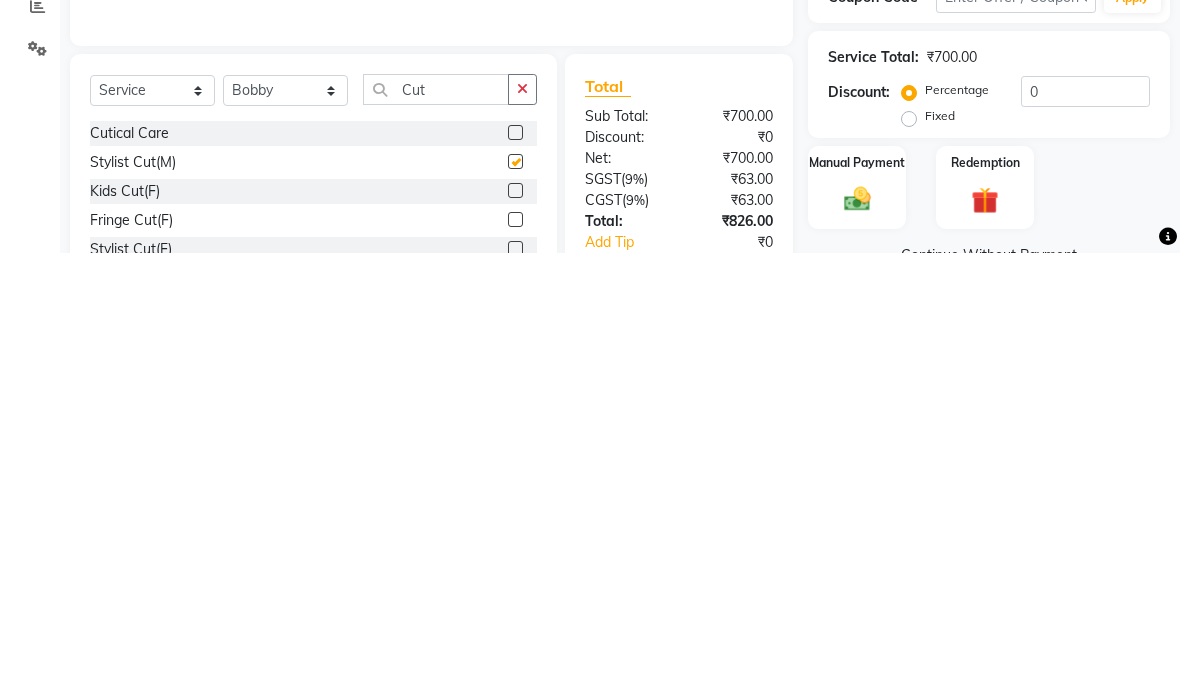 scroll, scrollTop: 154, scrollLeft: 0, axis: vertical 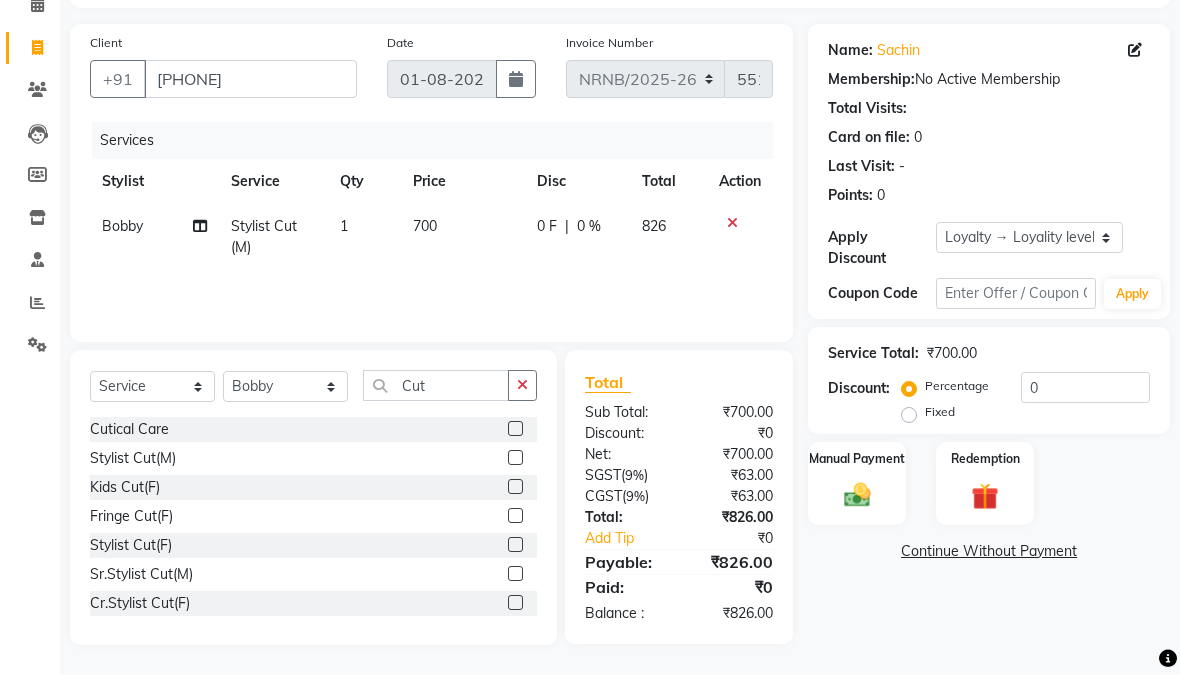 checkbox on "false" 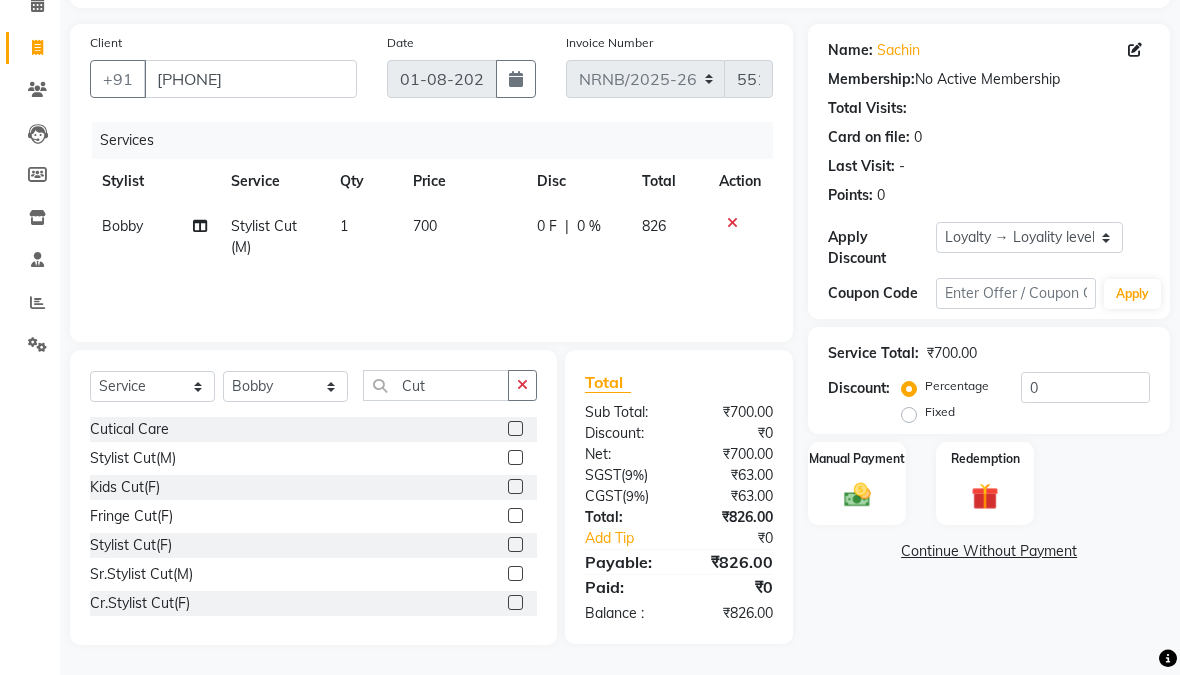 click on "700" 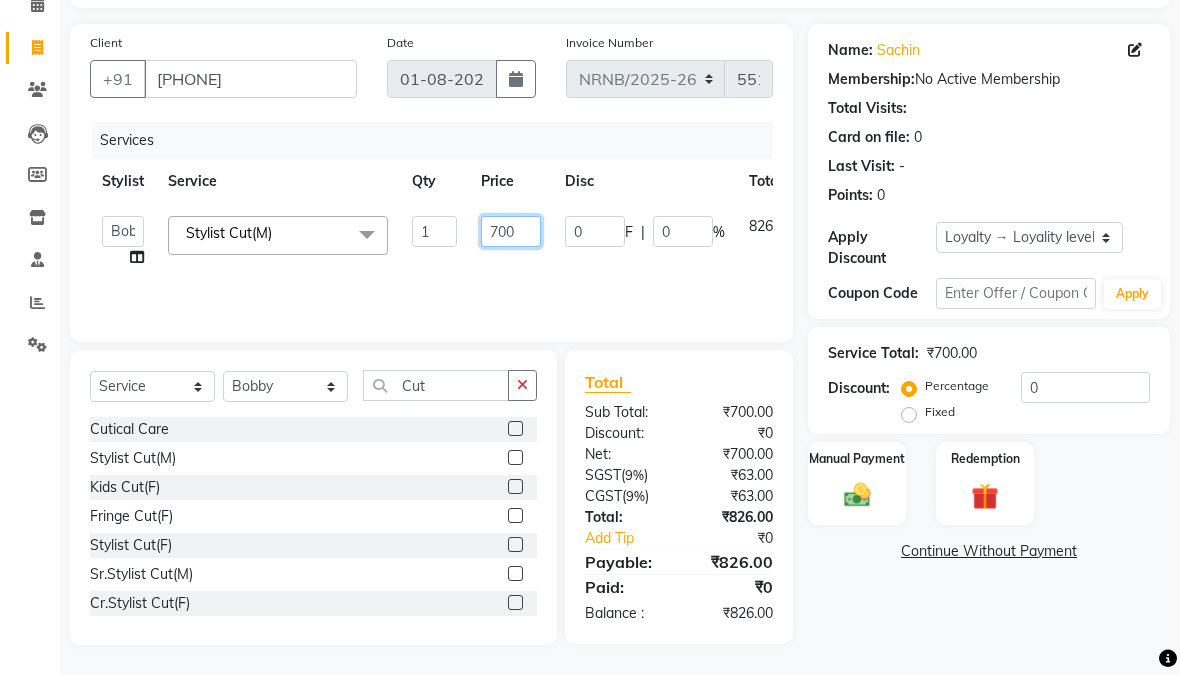 click on "700" 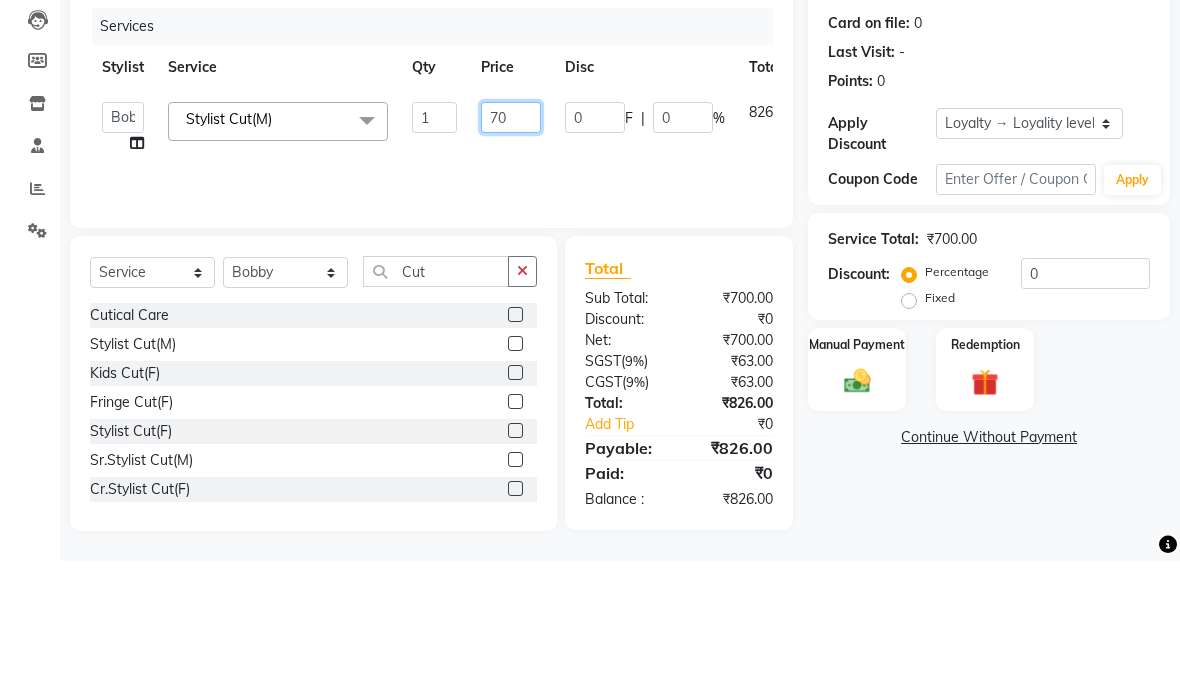 type on "7" 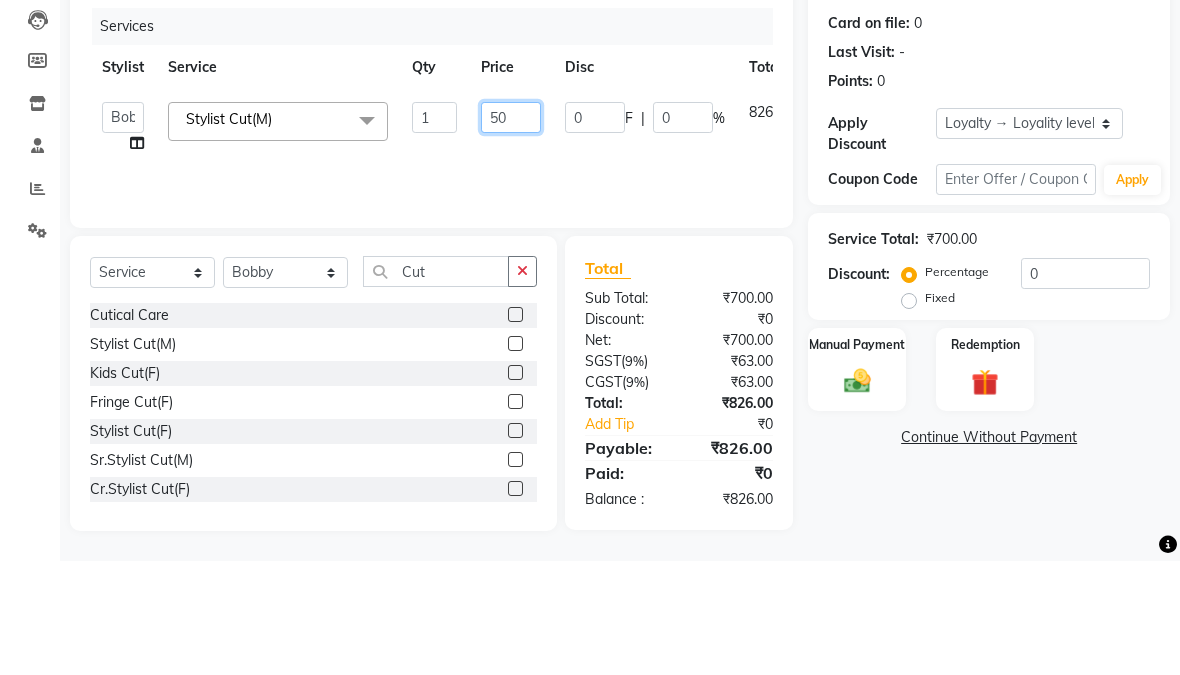 type on "500" 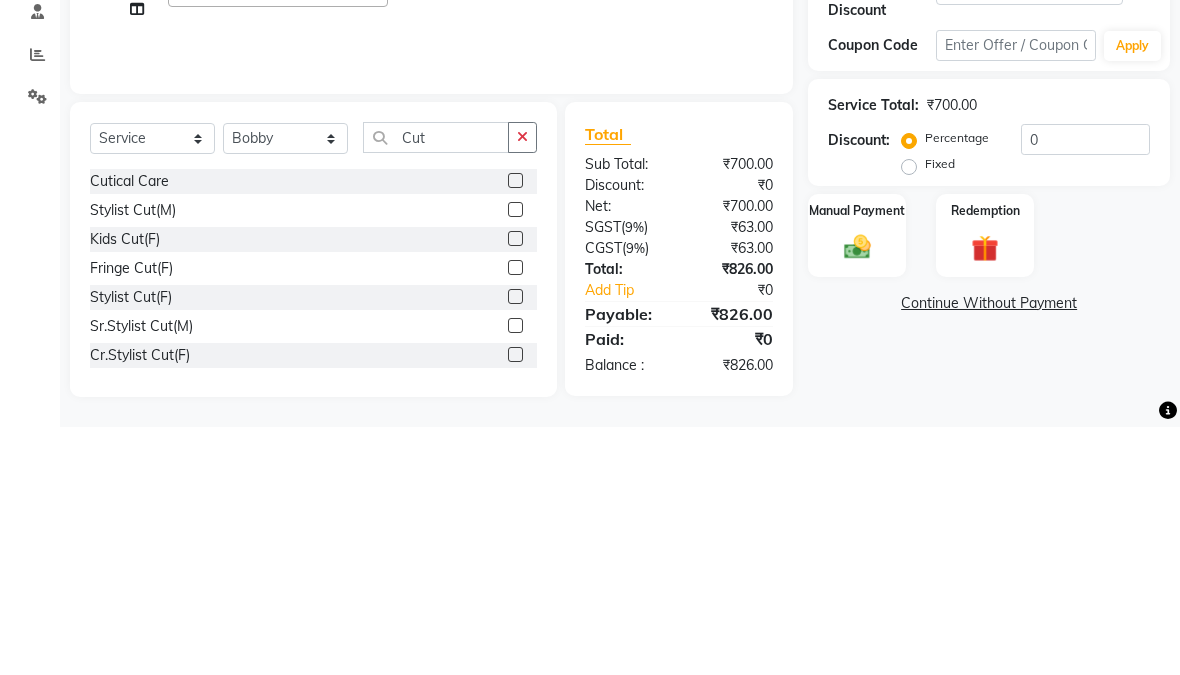 click on "Services Stylist Service Qty Price Disc Total Action  Aakash_Pdct   Afsar   Ahmed   Ashmita   Ayesha   Bobby   Bobby_Asst   Counter_Sales   Kamal   Leo   Majid   Manager   Manoj   Mohit_Asst   Pratham_Asst   Rachel   Raju_Pdct   Rehman   Sahani   Saloni_Mgr   Sanjeev_Pdct   Sarfaraz_Asst   Shalu   Shiv_Pdct   Sumit_Nails   Ubaid_Mgr   Vipin_Pdct  Stylist Cut(M)  x Nail Extension Refill Big Toes French Tip Repair Gel French Extension Gel Tip Repair Gel Infills Gel Overlays Gel Extension Gel Nail Removal Natural Nail Extensions French Nail Extensions Gel Polish Removal Extension Removal Nail Art Recruiter French Ombre Gel Polish Nail Art Nedle Cutical Care Nail Art Brush French Gel Polish French Glitter Gel Polish Gel Polish Touchup                                   Nail Art Per Finger(F)* 3D Nail Art Recruiter Nail Art with Stones/Foil/Stickers per Finger Acrylic Overlays Finger Tip Repair Acrylic Removal Gel Polish Application Gel Overlays Refills  Stick on Nails Full Arms Bleach Face Bleach(F) Detan(F) MNRF" 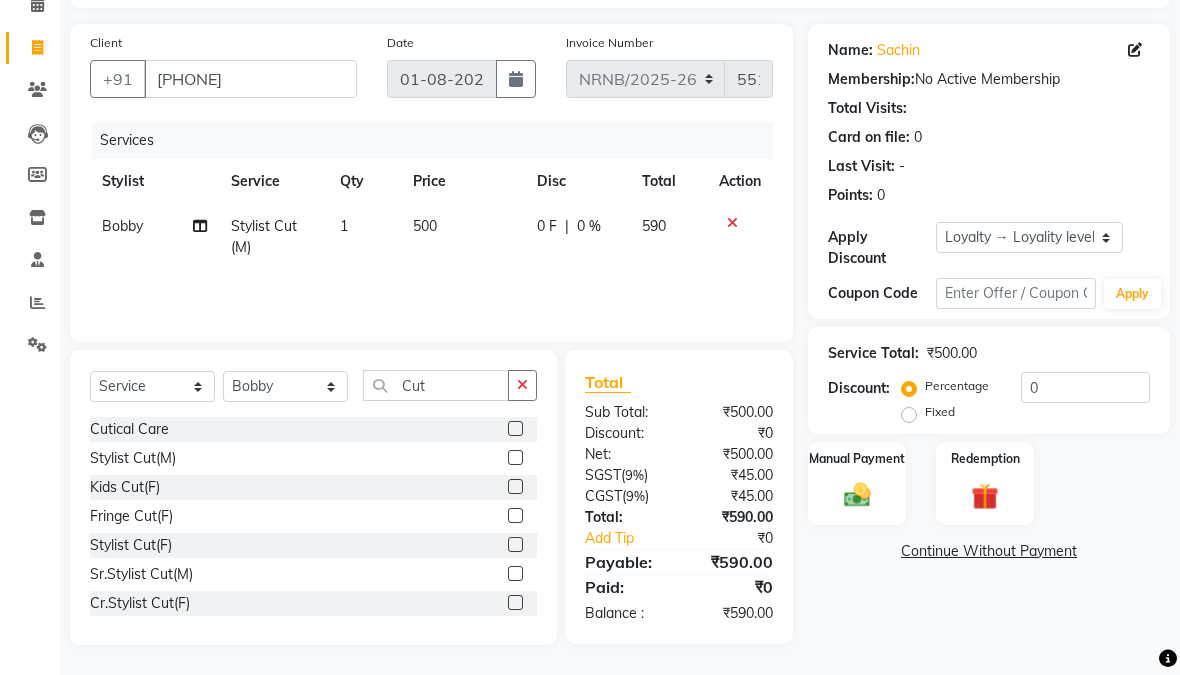 click 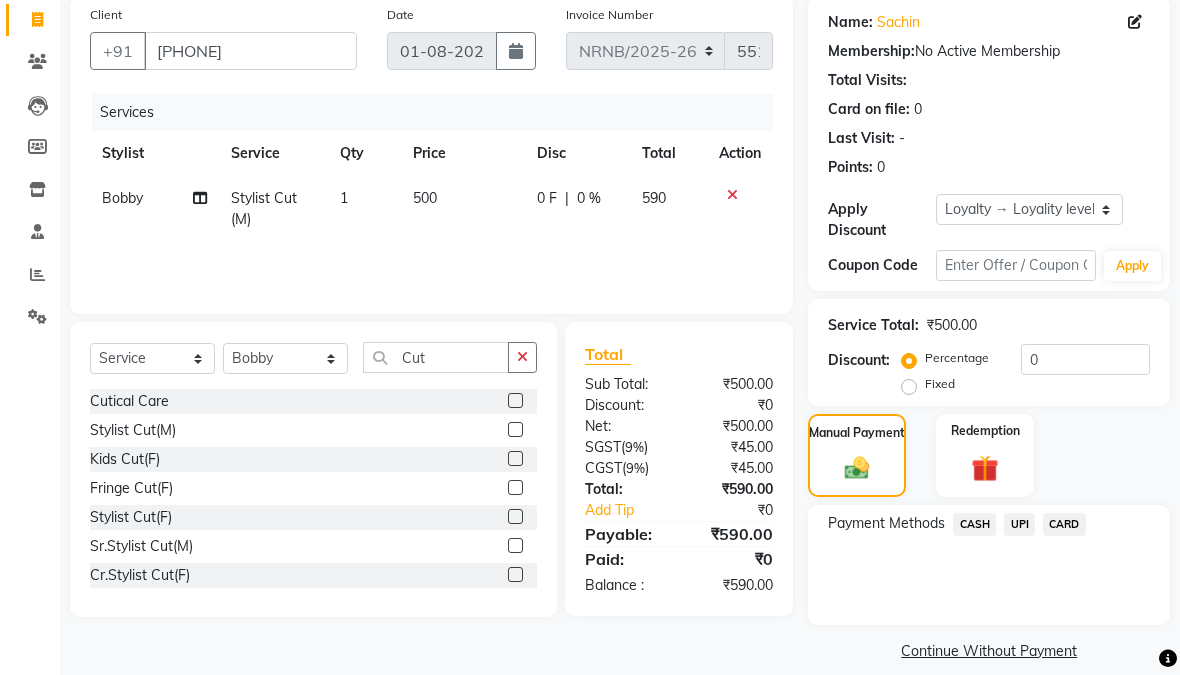 click on "CASH" 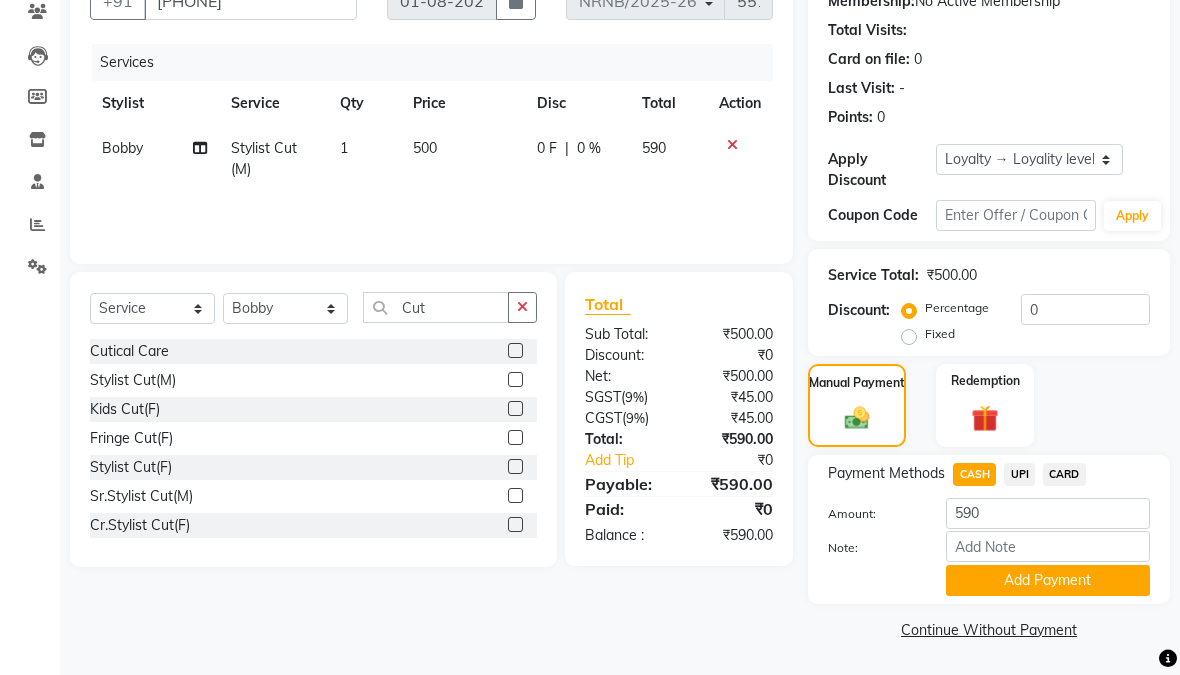click on "Add Payment" 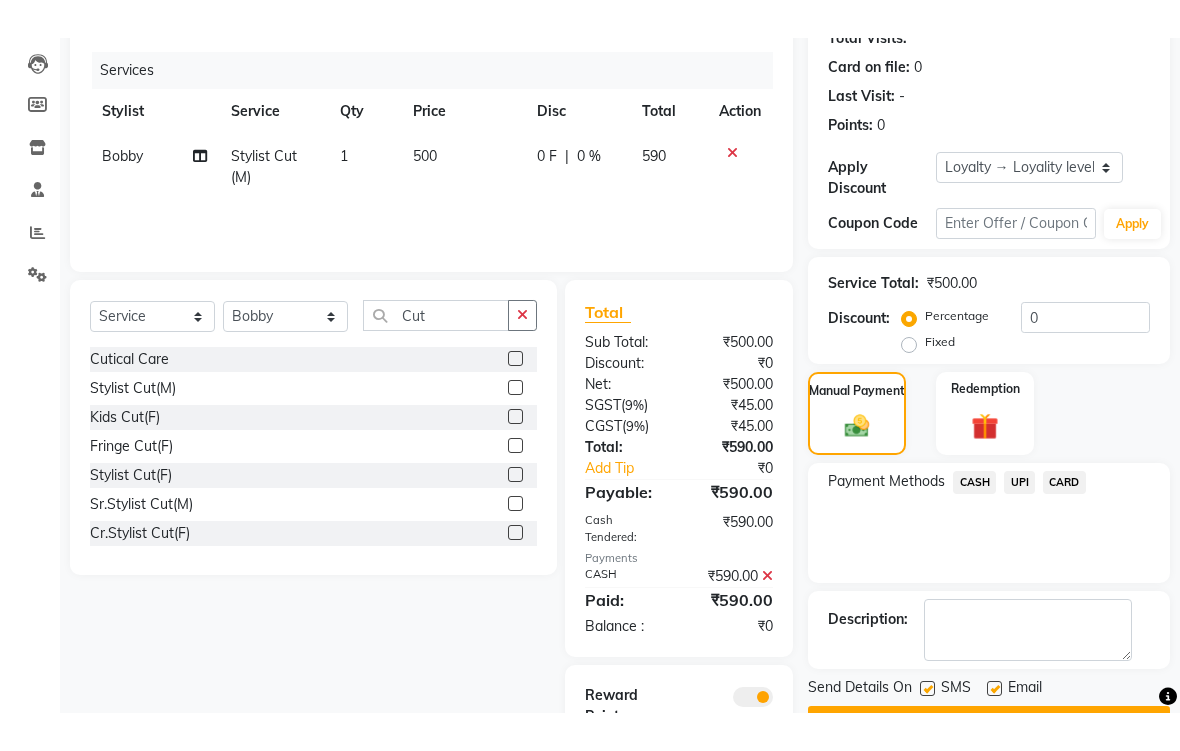 scroll, scrollTop: 298, scrollLeft: 0, axis: vertical 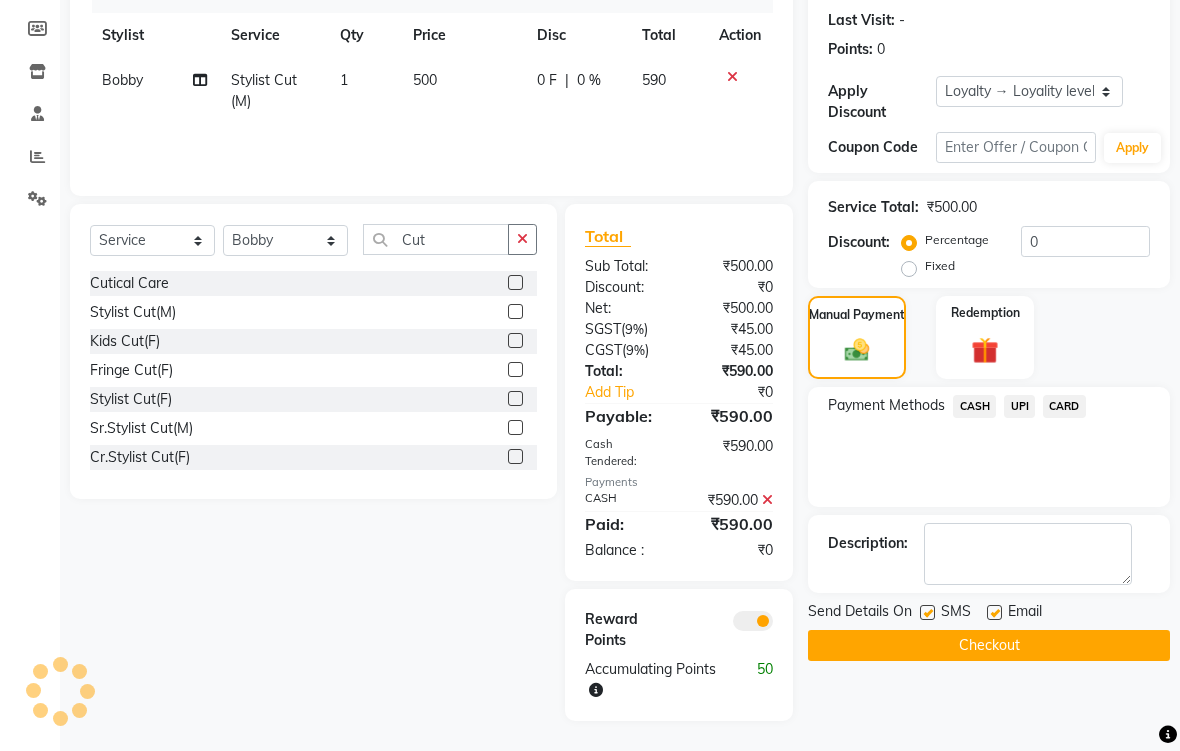 click on "Checkout" 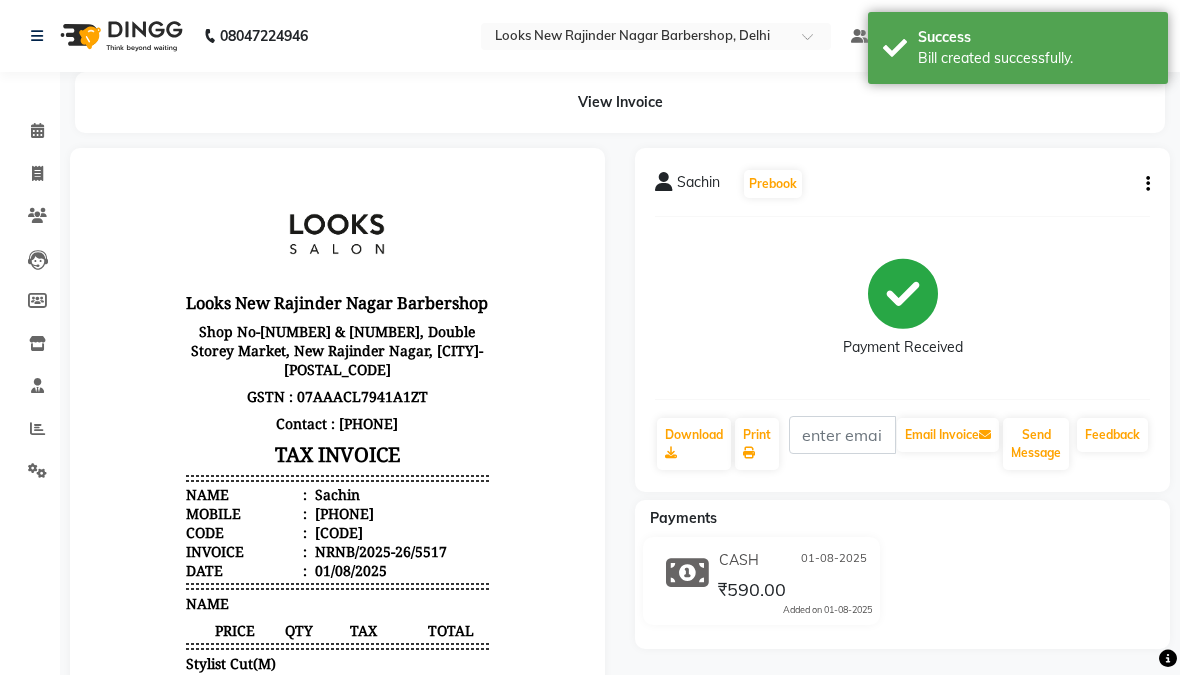 scroll, scrollTop: 0, scrollLeft: 0, axis: both 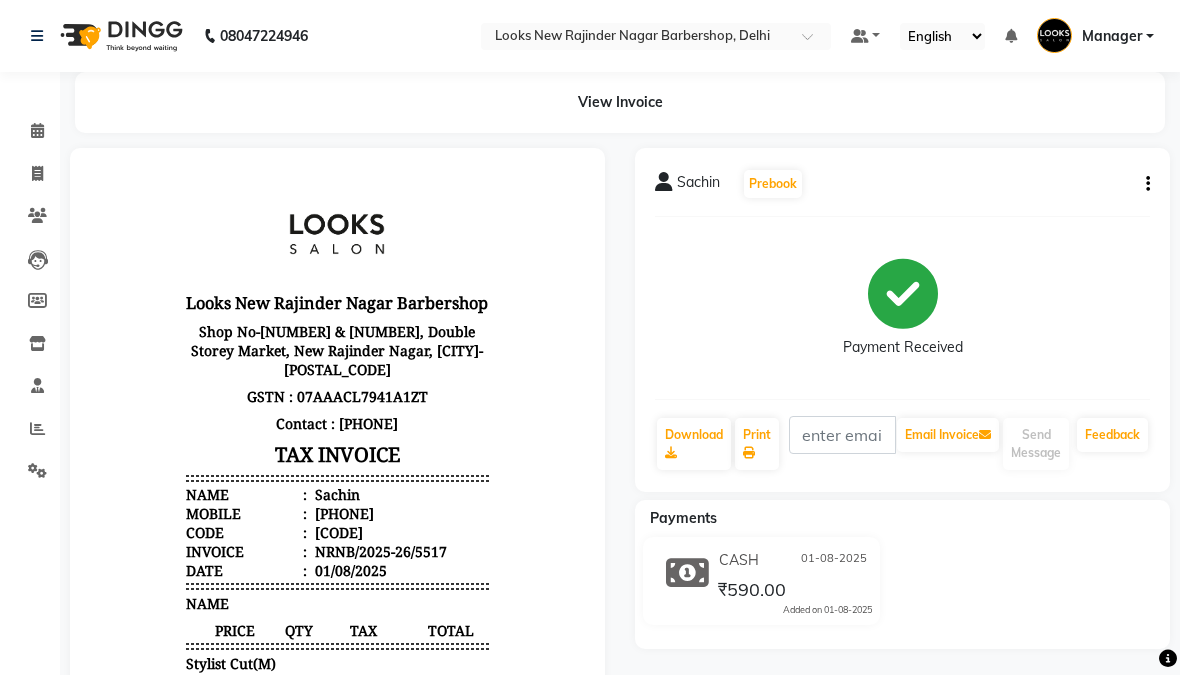 click at bounding box center (37, 36) 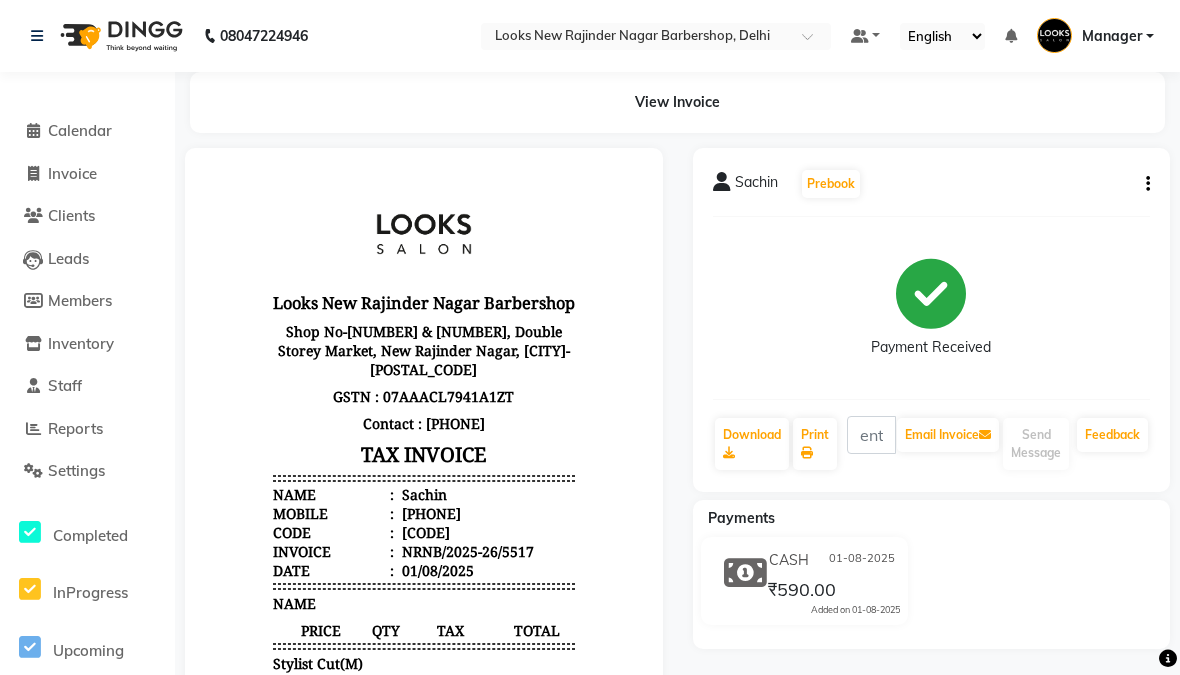 click at bounding box center [41, 36] 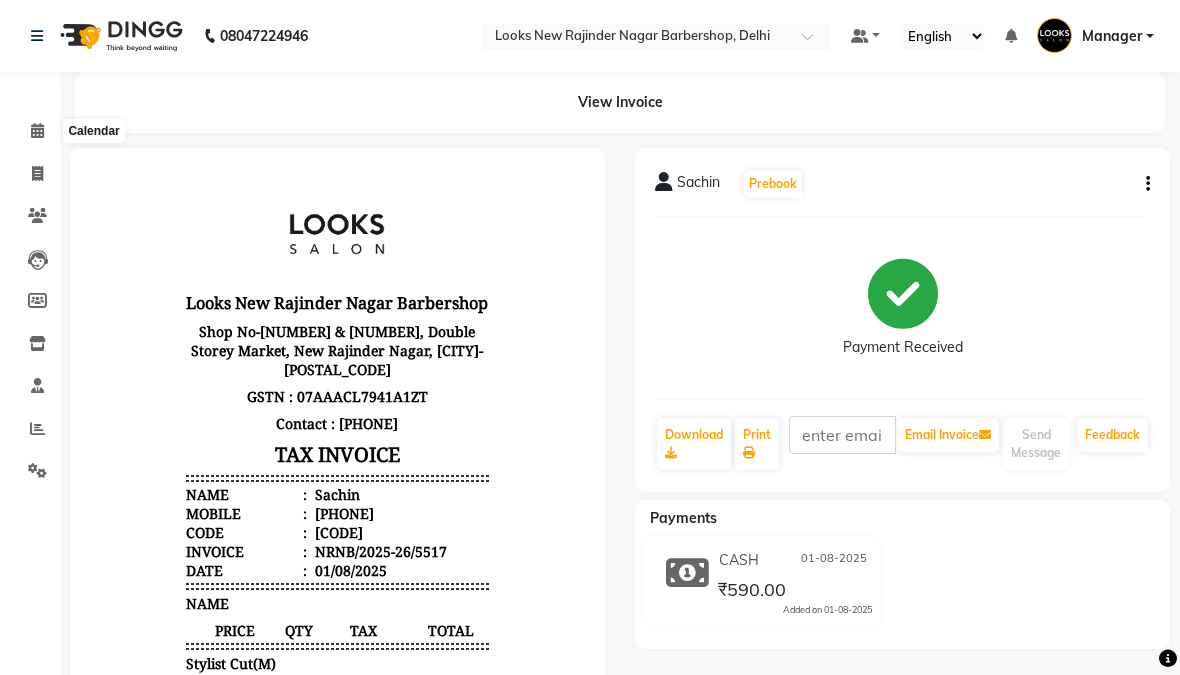 click 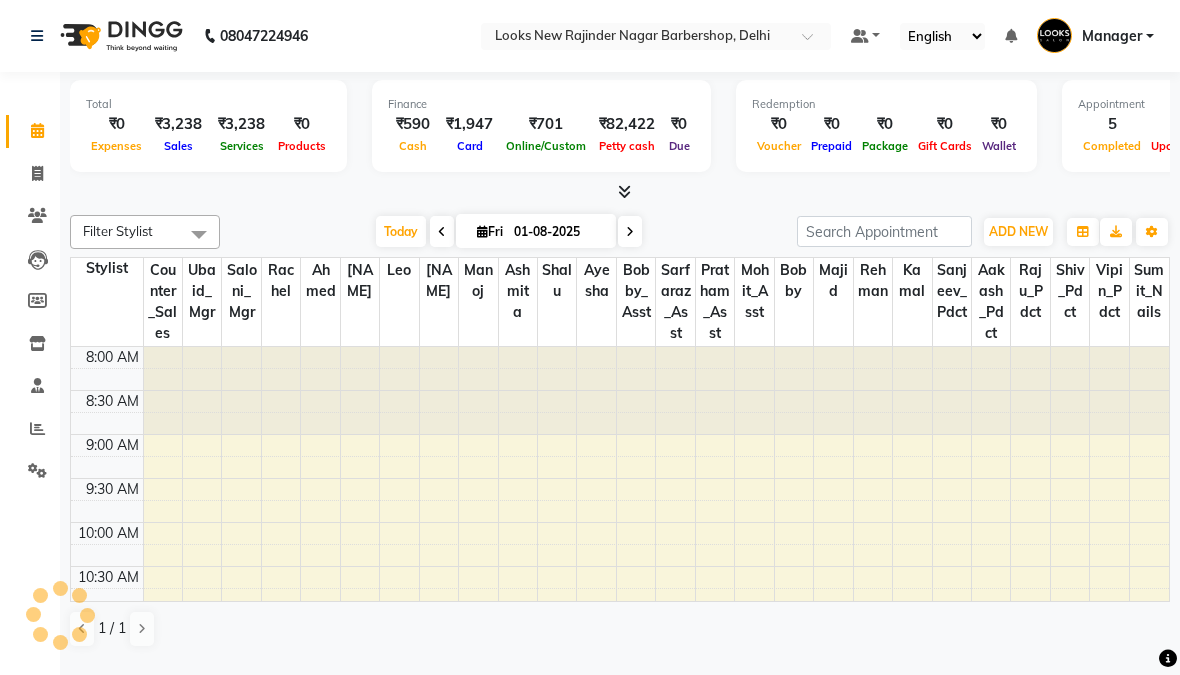 scroll, scrollTop: 0, scrollLeft: 0, axis: both 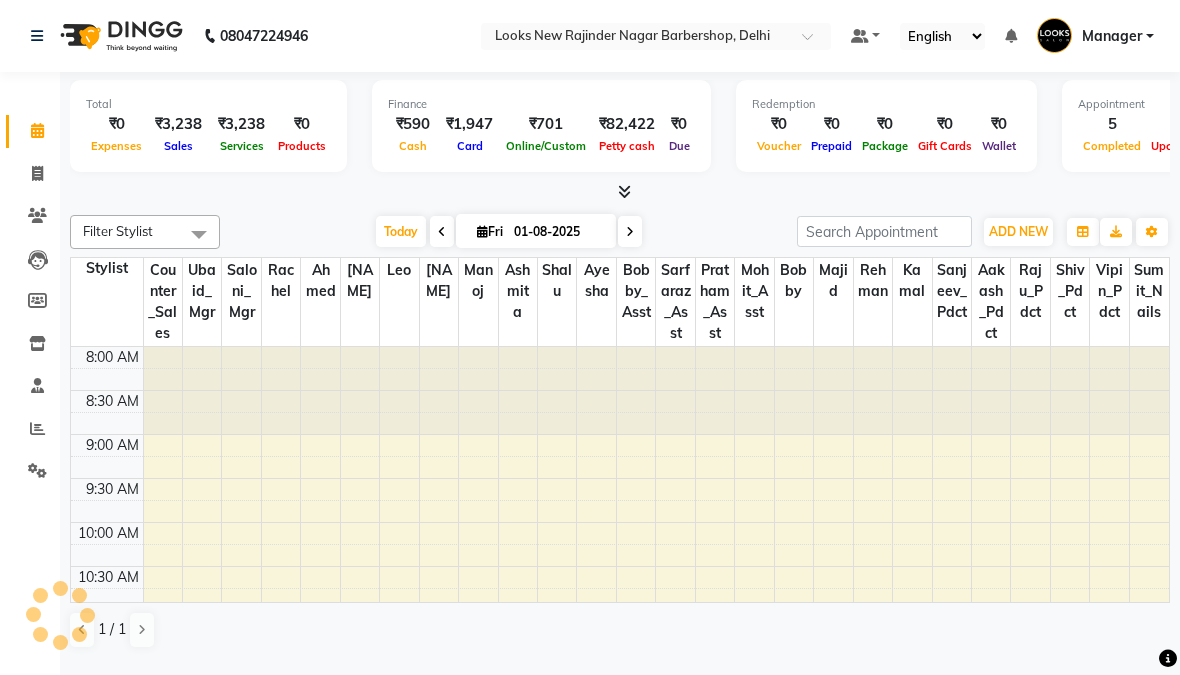 click 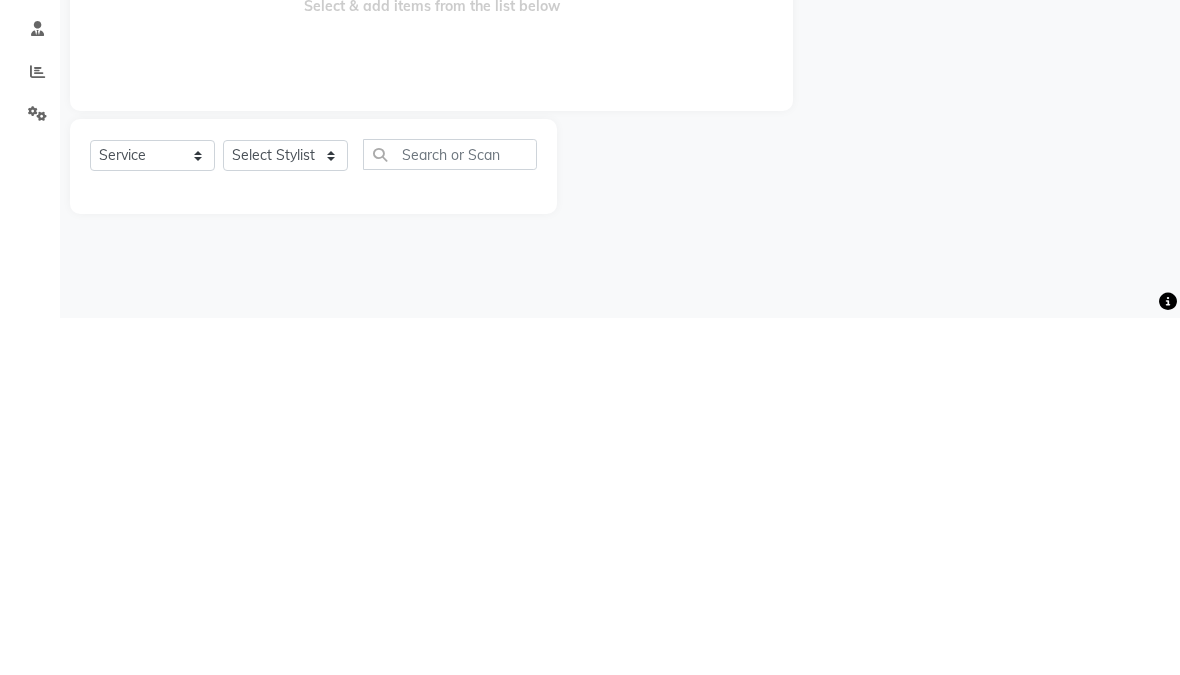 type on "5518" 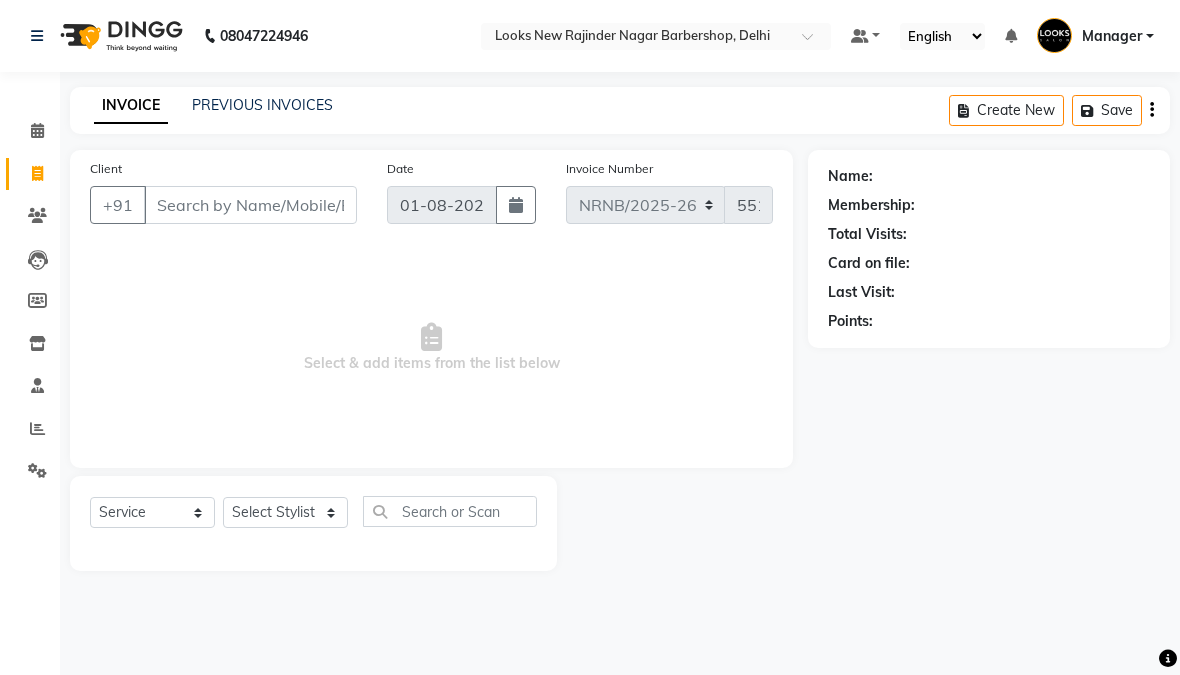 click at bounding box center (41, 36) 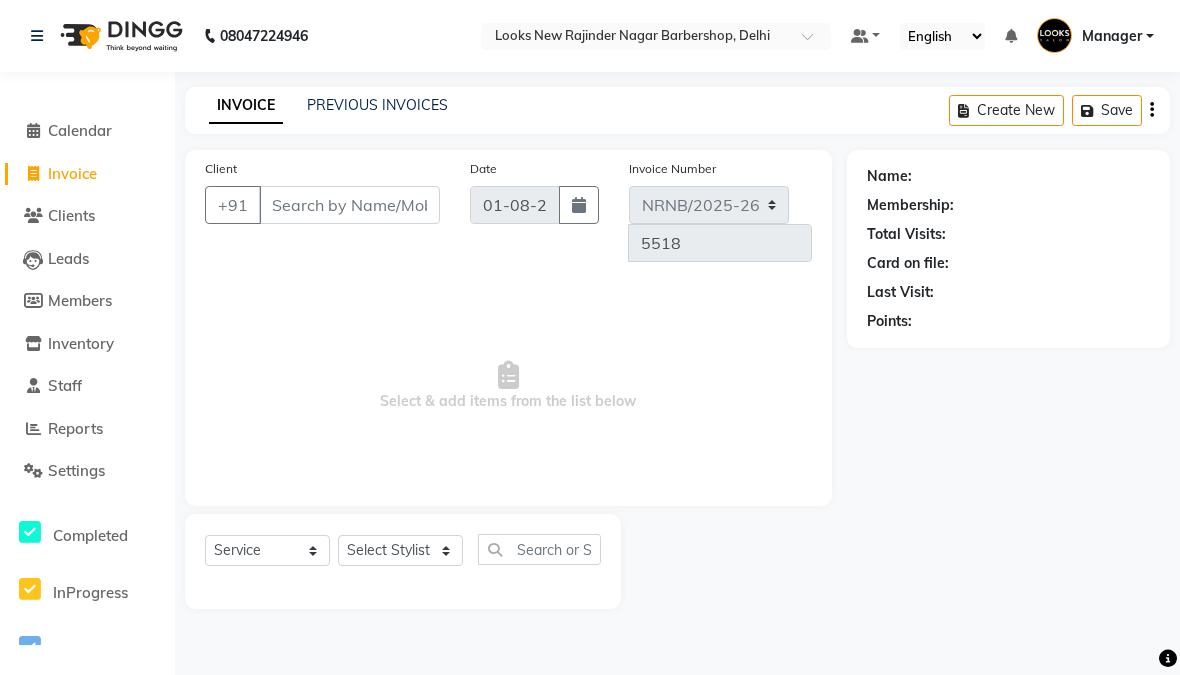 click on "Calendar" 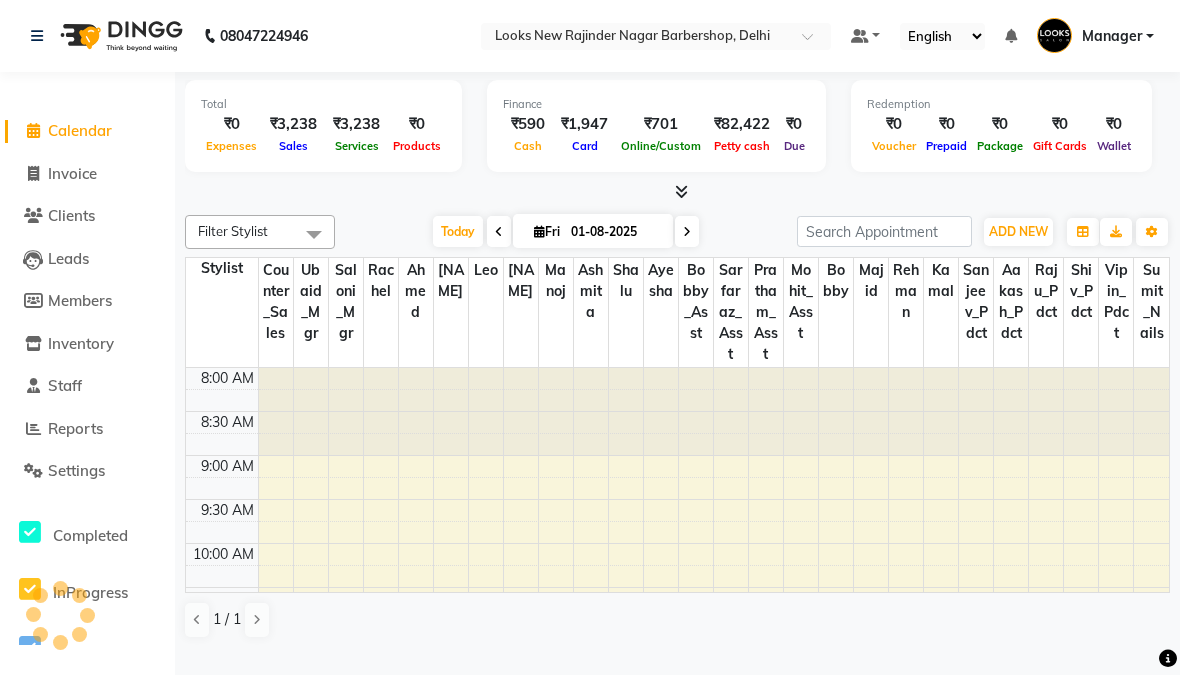 scroll, scrollTop: 0, scrollLeft: 0, axis: both 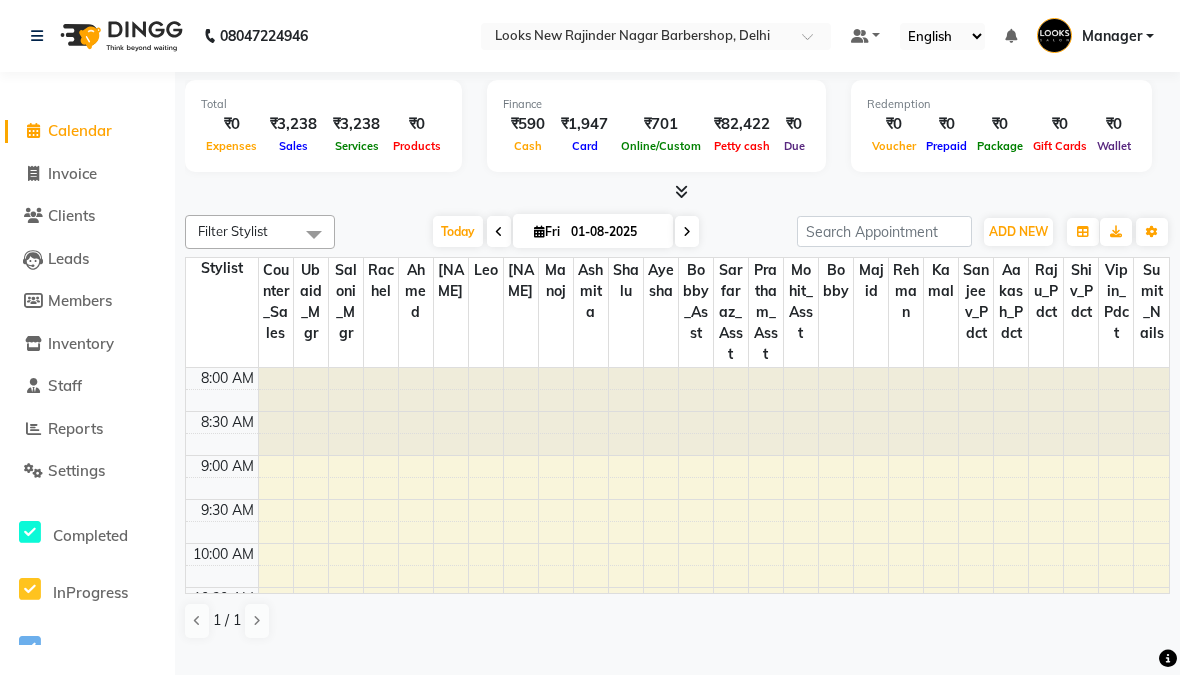 click on "Clients" 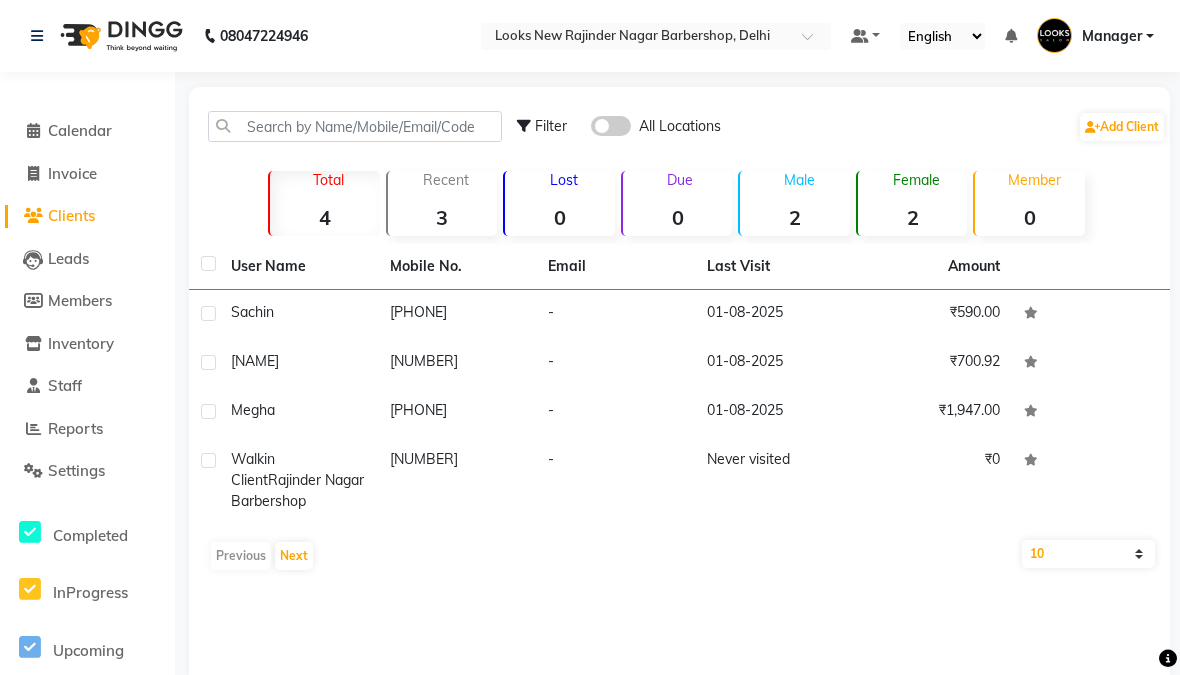 click on "Invoice" 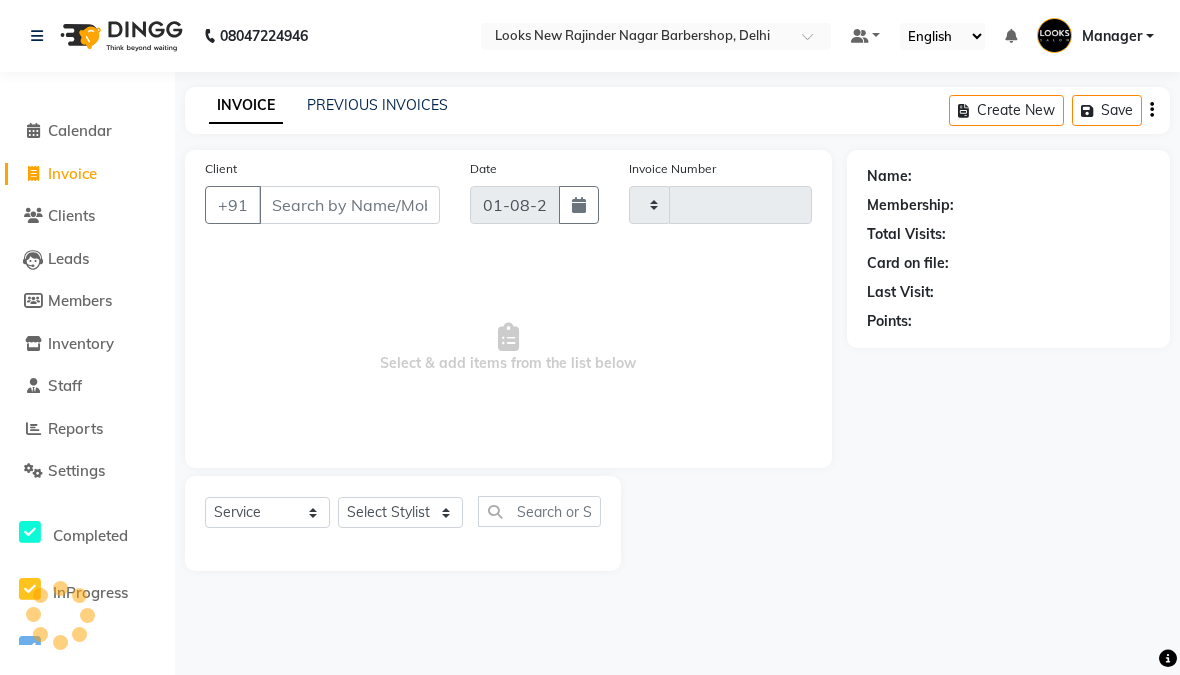 type on "5518" 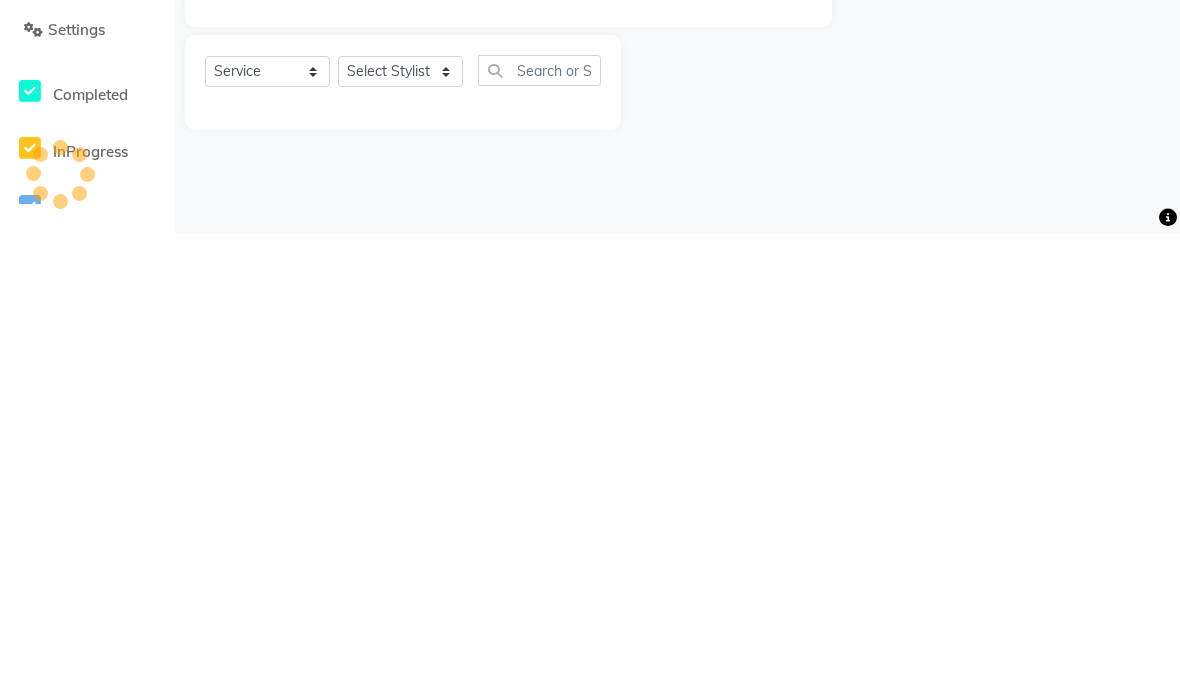 select on "8705" 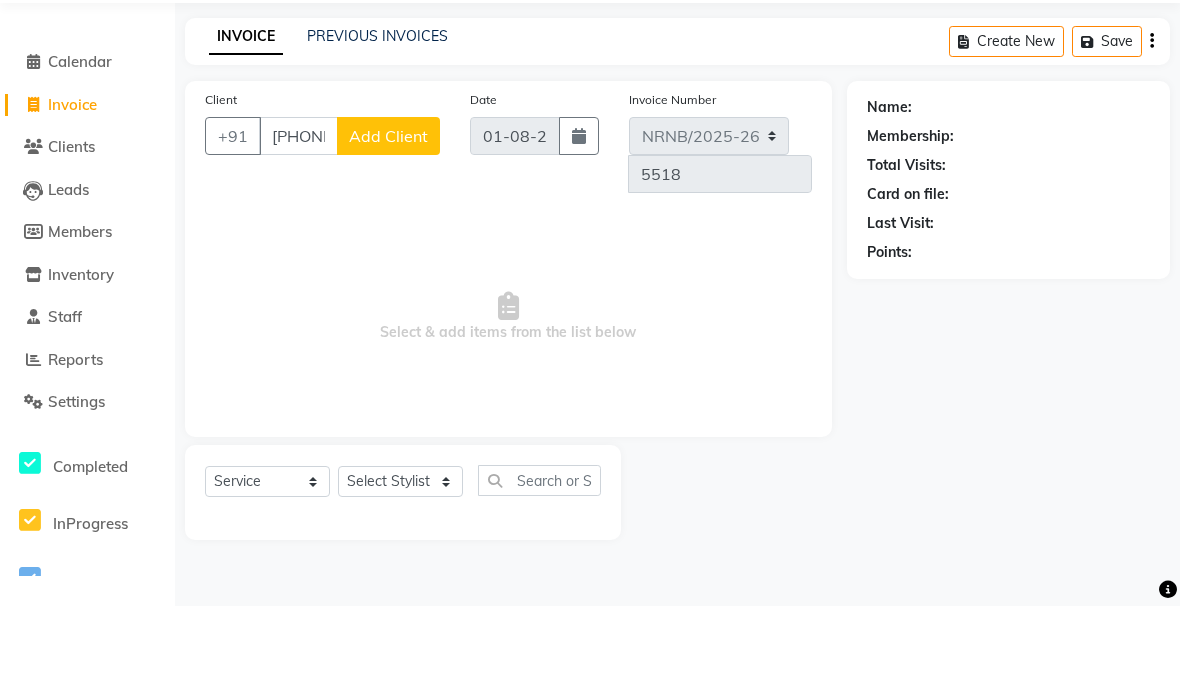 type on "[PHONE]" 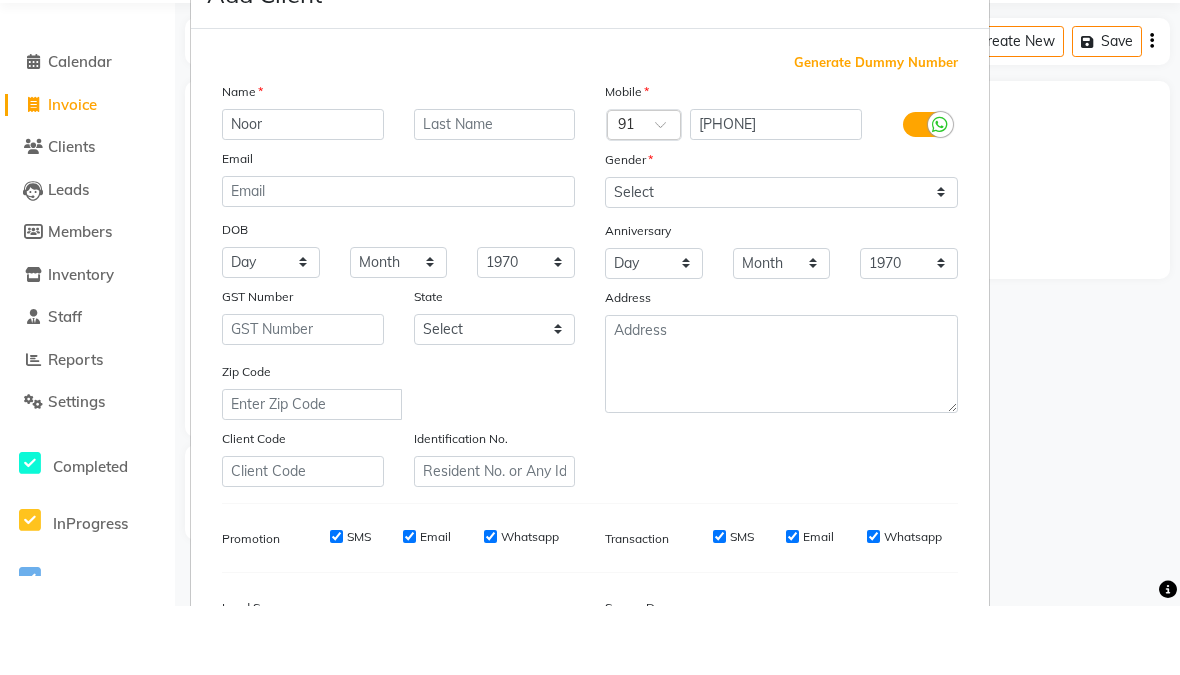 type on "Noor" 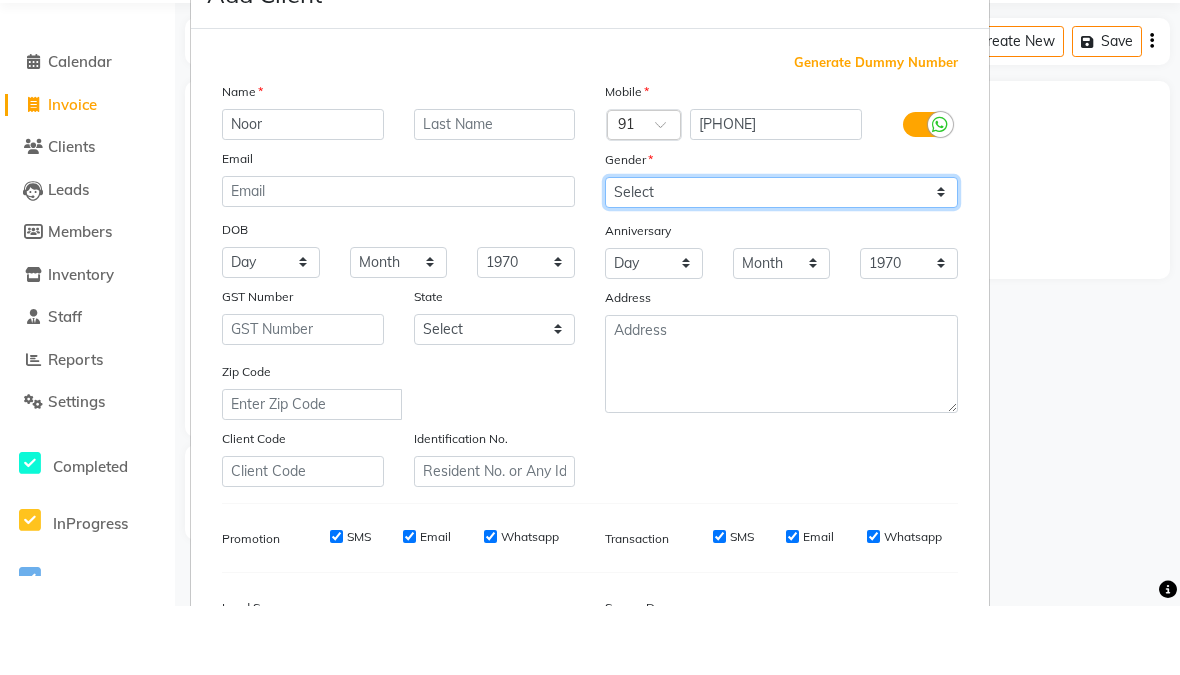 click on "Select Male Female Other Prefer Not To Say" at bounding box center (781, 261) 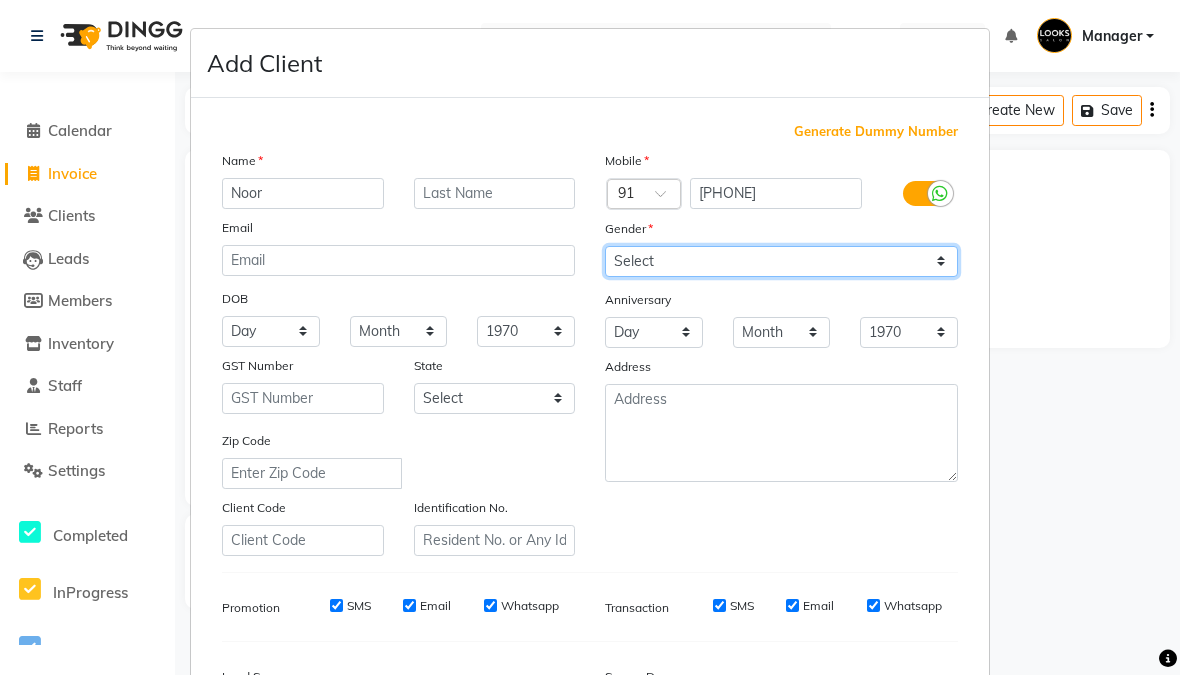 select on "male" 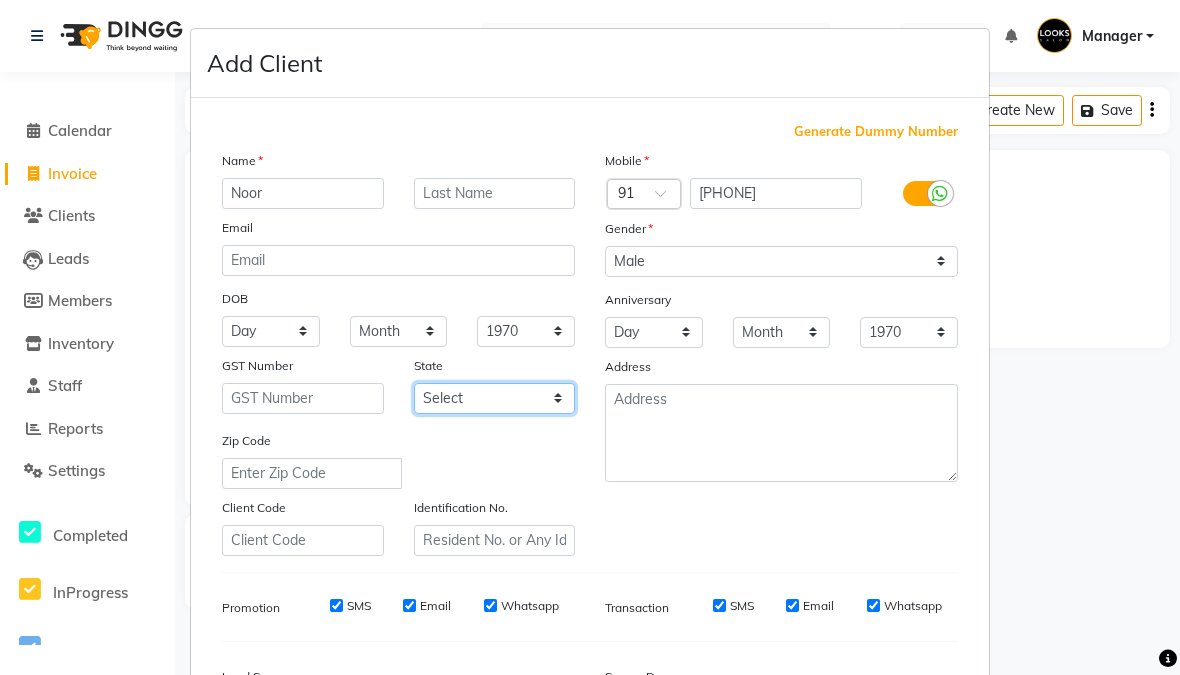 click on "Select Andaman and Nicobar Islands Andhra Pradesh Arunachal Pradesh Assam Bihar Chandigarh Chhattisgarh Dadra and Nagar Haveli Daman and Diu Delhi Goa Gujarat Haryana Himachal Pradesh Jammu and Kashmir Jharkhand Karnataka Kerala Lakshadweep Madhya Pradesh Maharashtra Manipur Meghalaya Mizoram Nagaland Odisha Pondicherry Punjab Rajasthan Sikkim Tamil Nadu Telangana Tripura Uttar Pradesh Uttarakhand West Bengal Ladakh Other Territory Centre Jurisdiction" at bounding box center [495, 398] 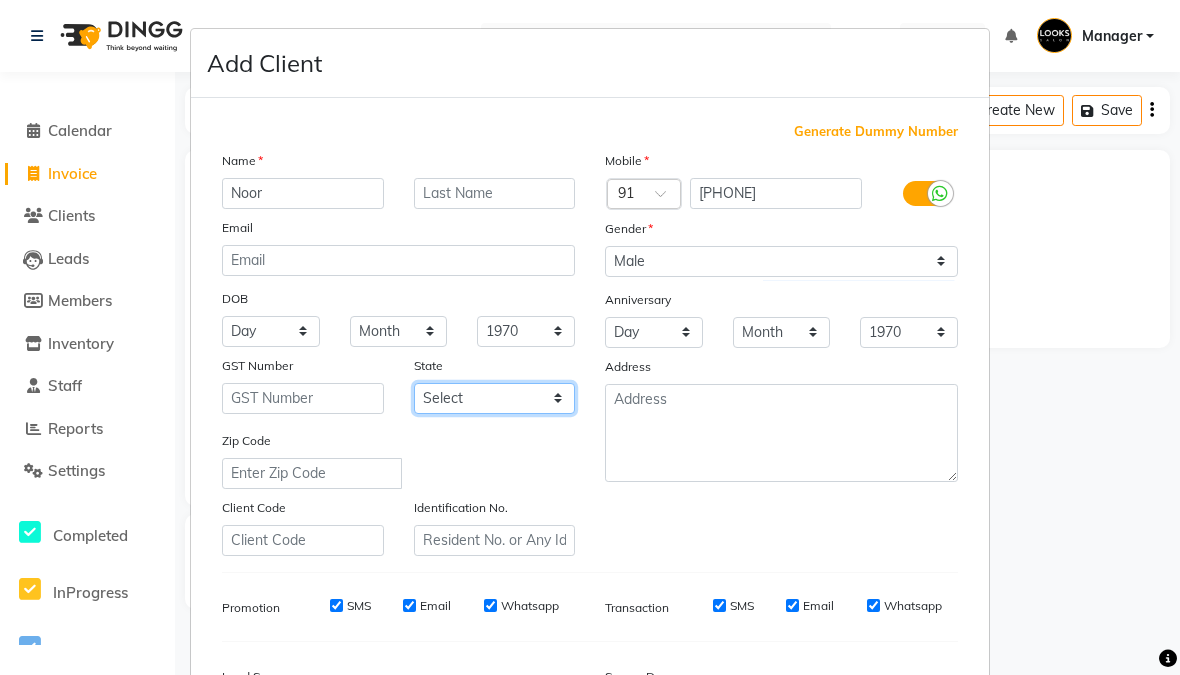 select on "10" 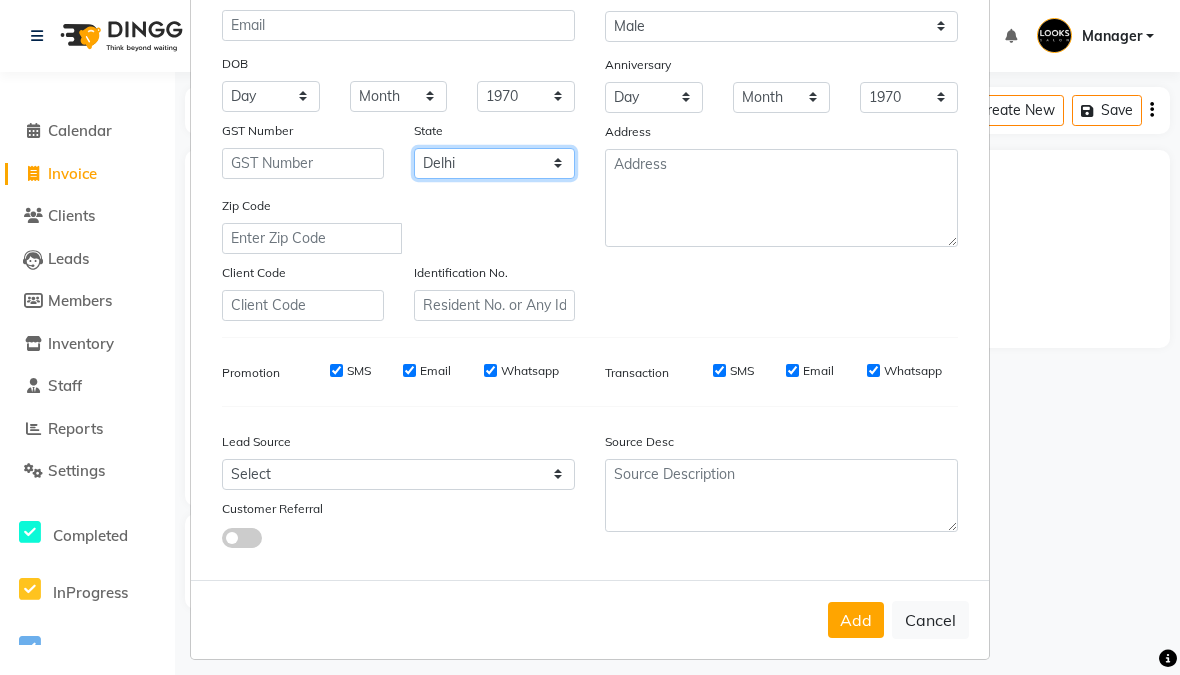 scroll, scrollTop: 240, scrollLeft: 0, axis: vertical 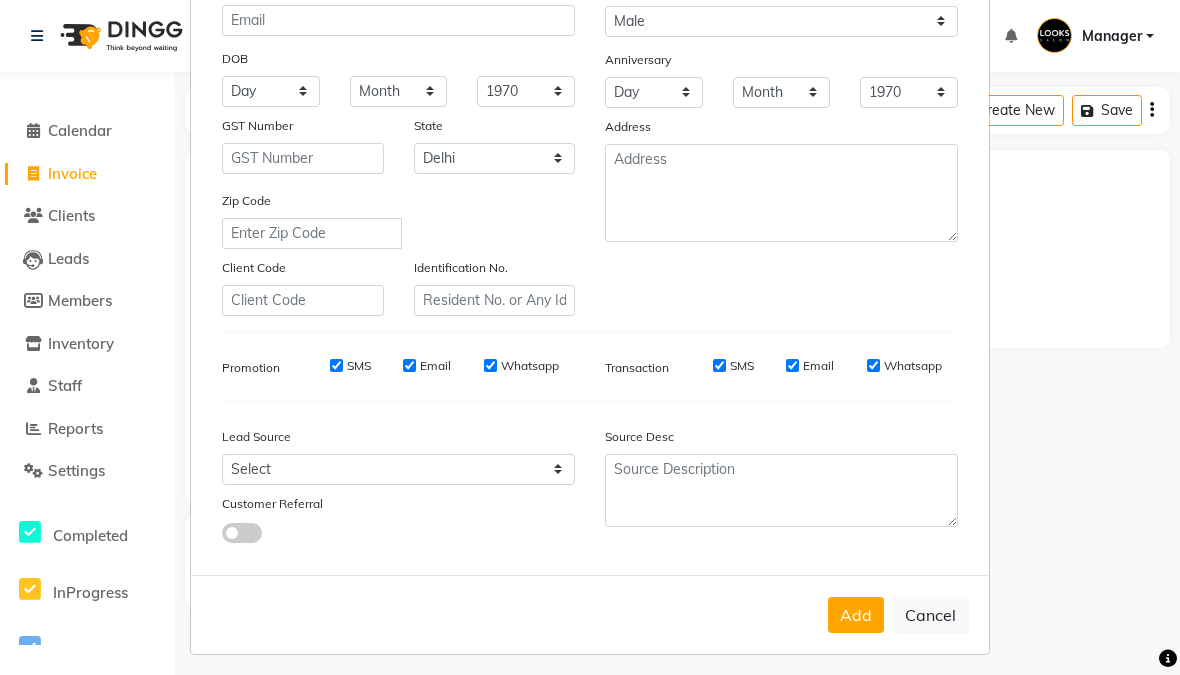 click on "Add" at bounding box center (856, 615) 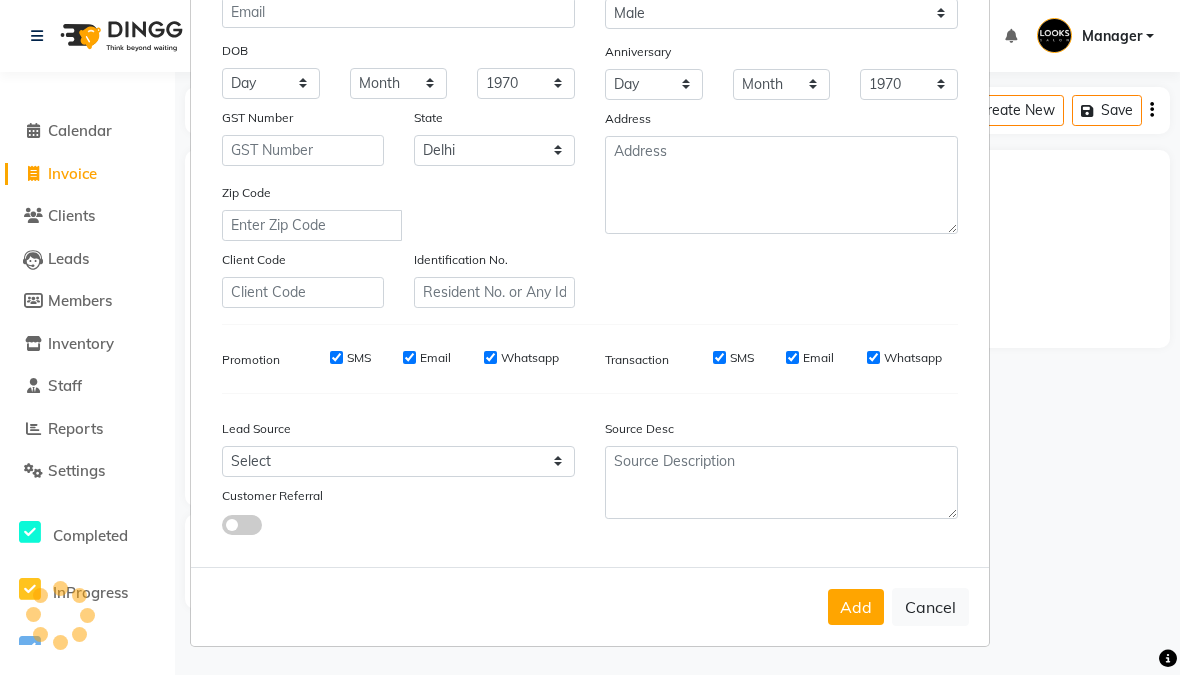 scroll, scrollTop: 247, scrollLeft: 0, axis: vertical 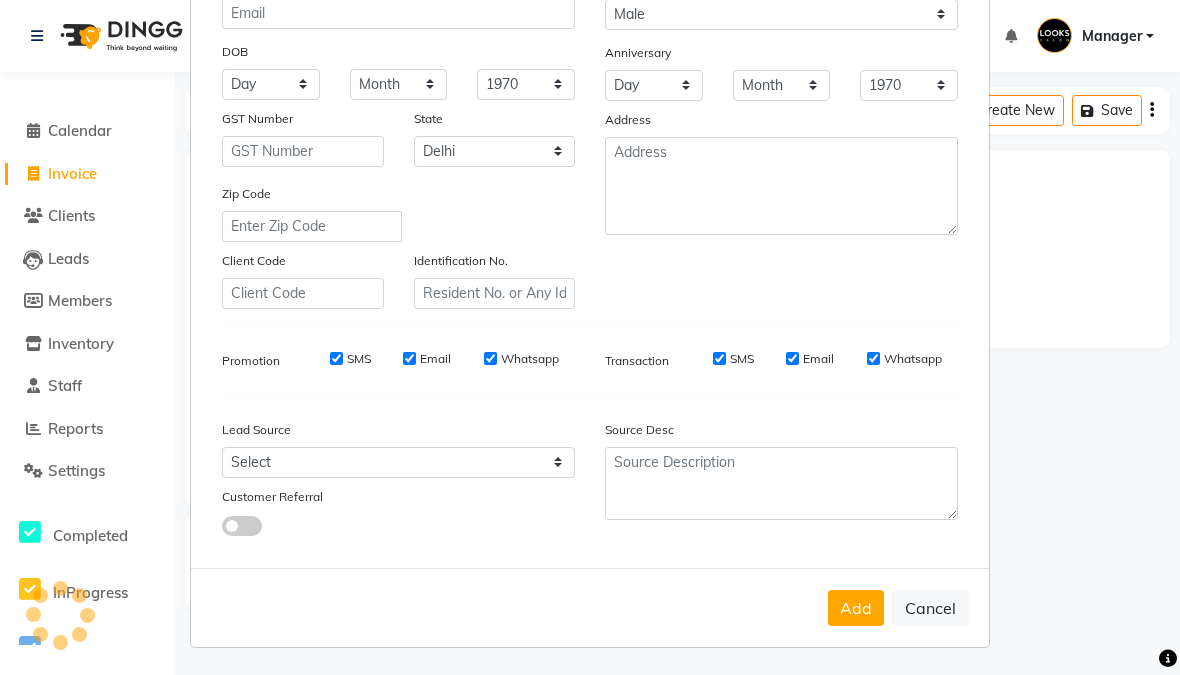 click on "Cancel" at bounding box center [930, 608] 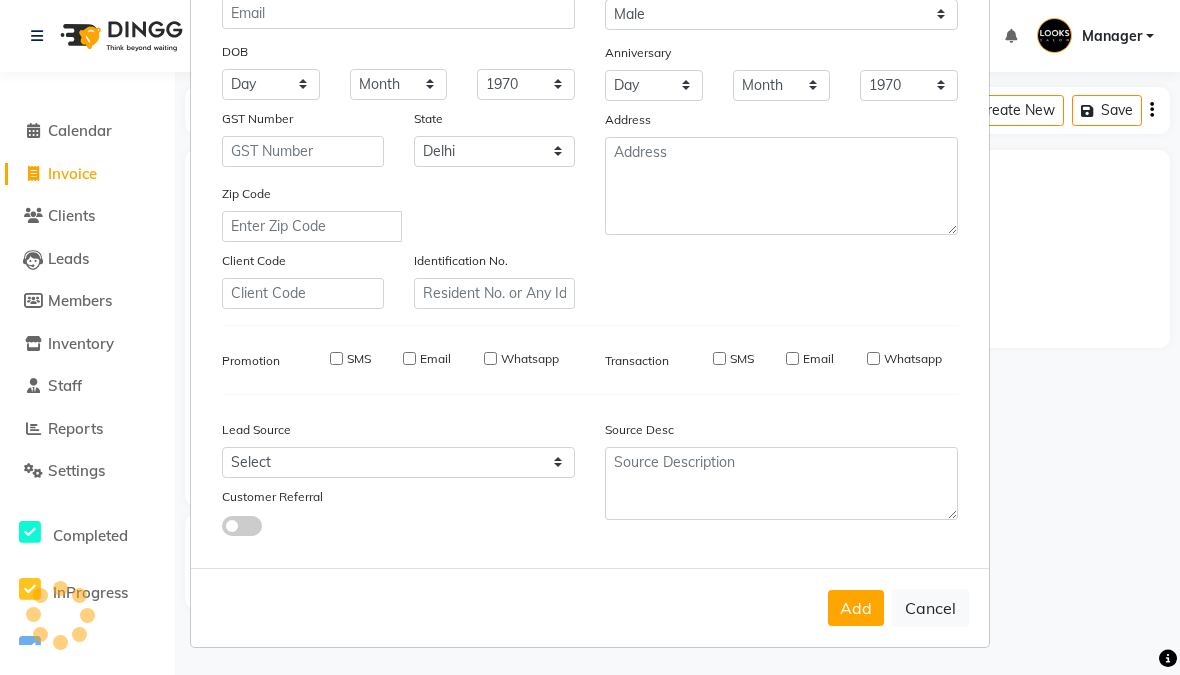 type 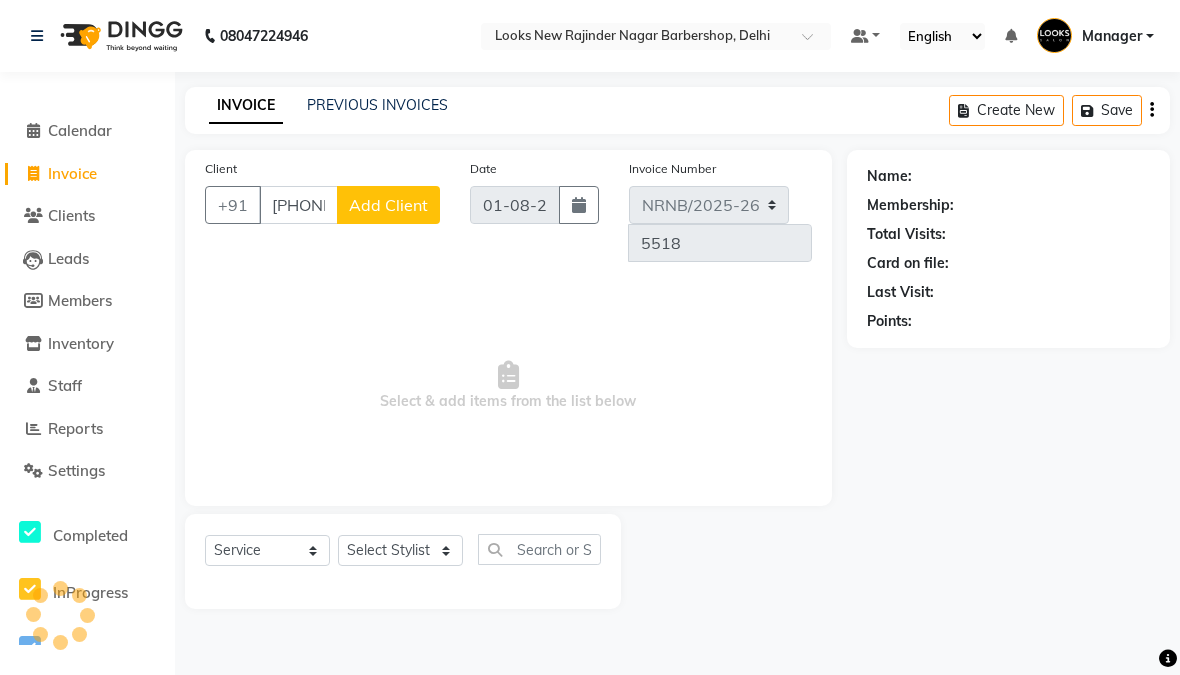 click on "Calendar" 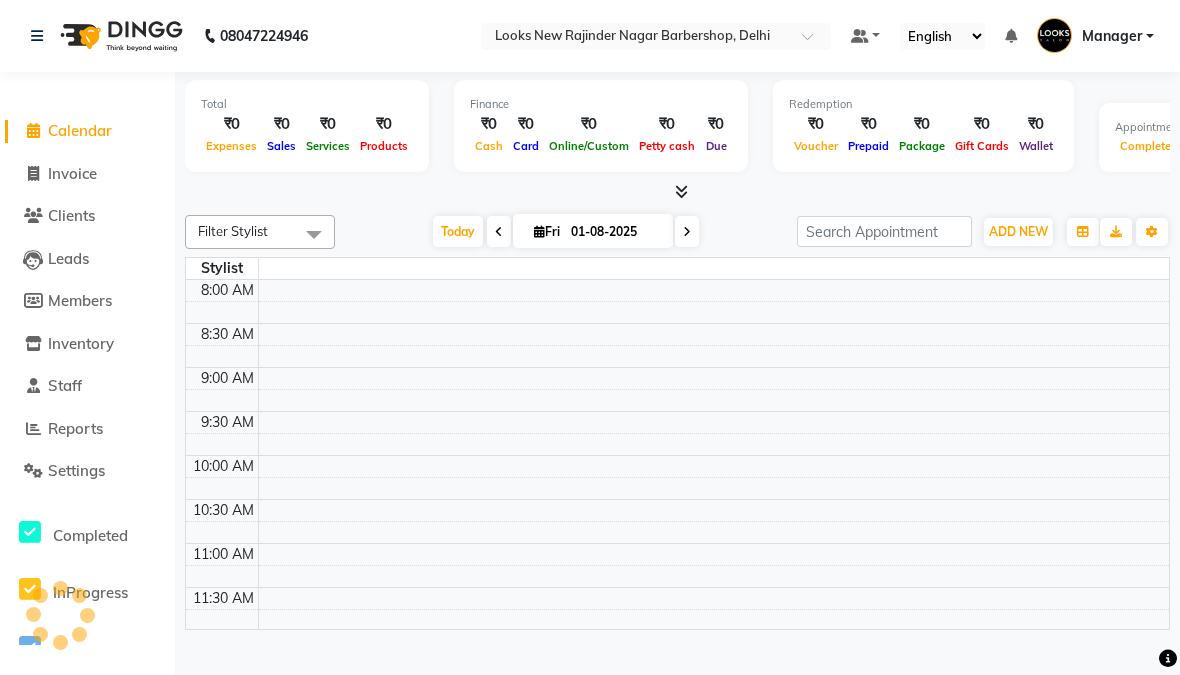 click on "Invoice" 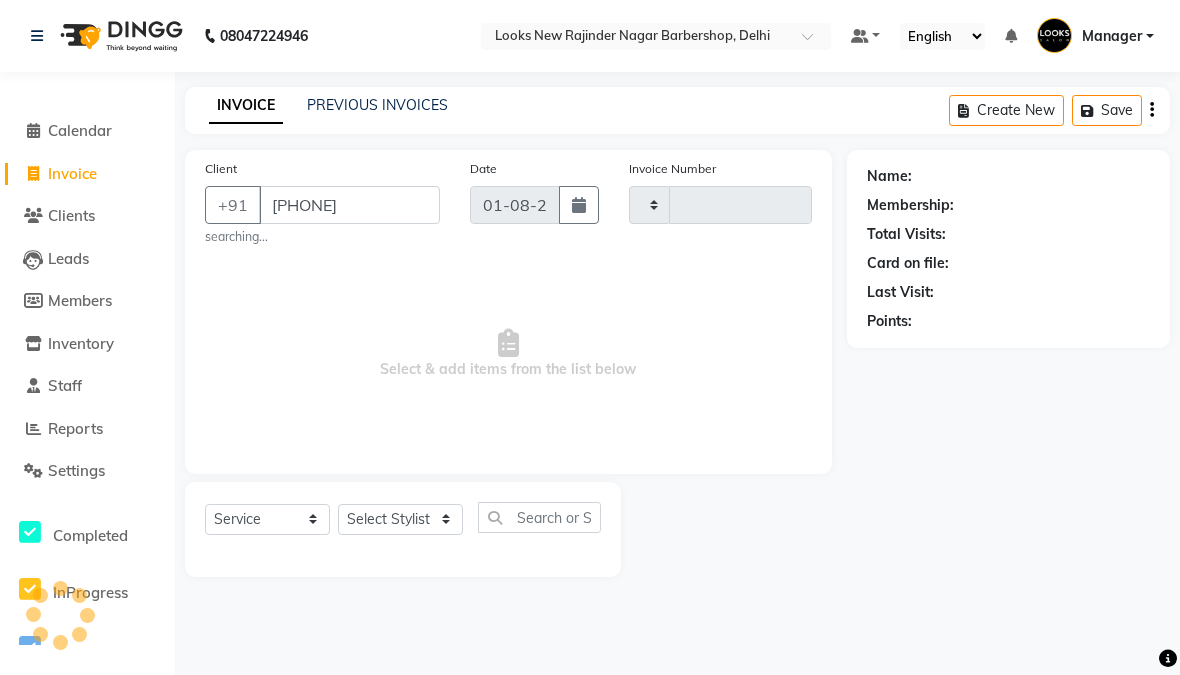 scroll, scrollTop: 0, scrollLeft: 0, axis: both 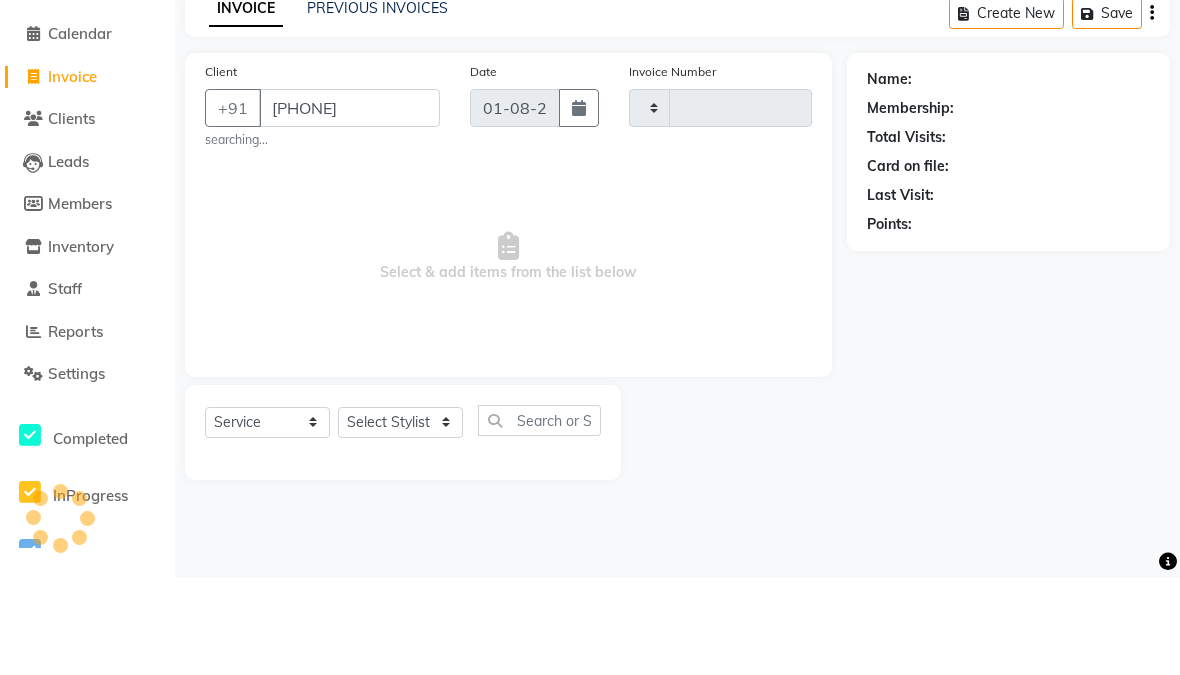 type on "[PHONE]" 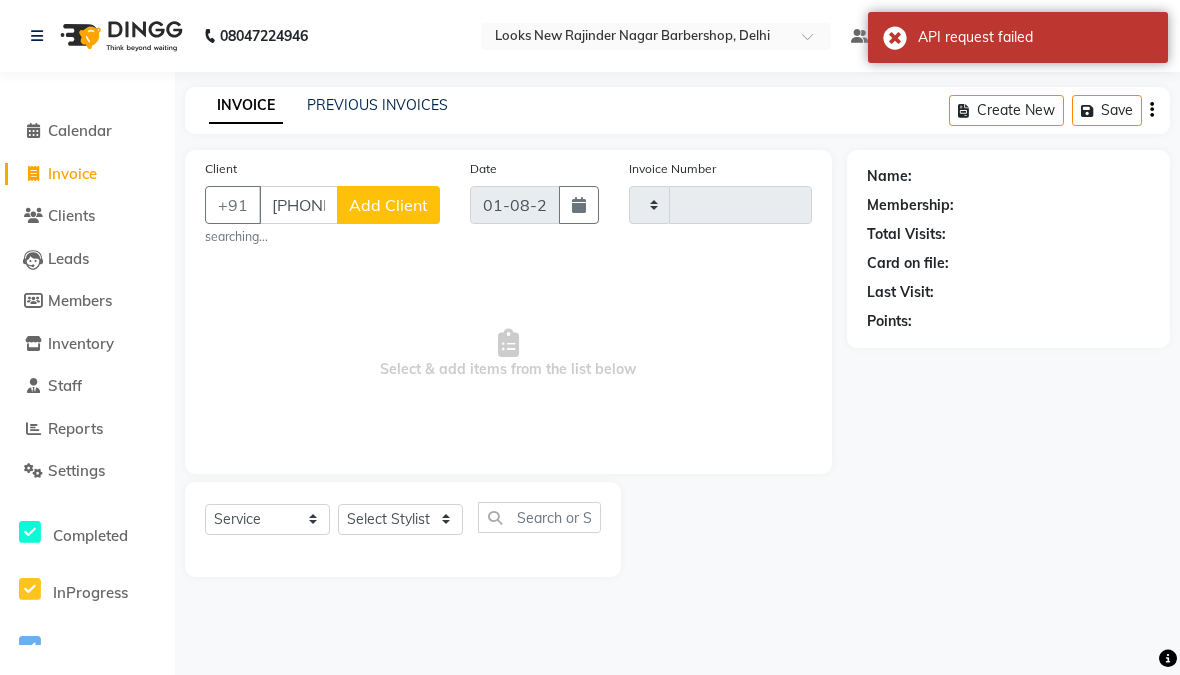click on "Calendar" 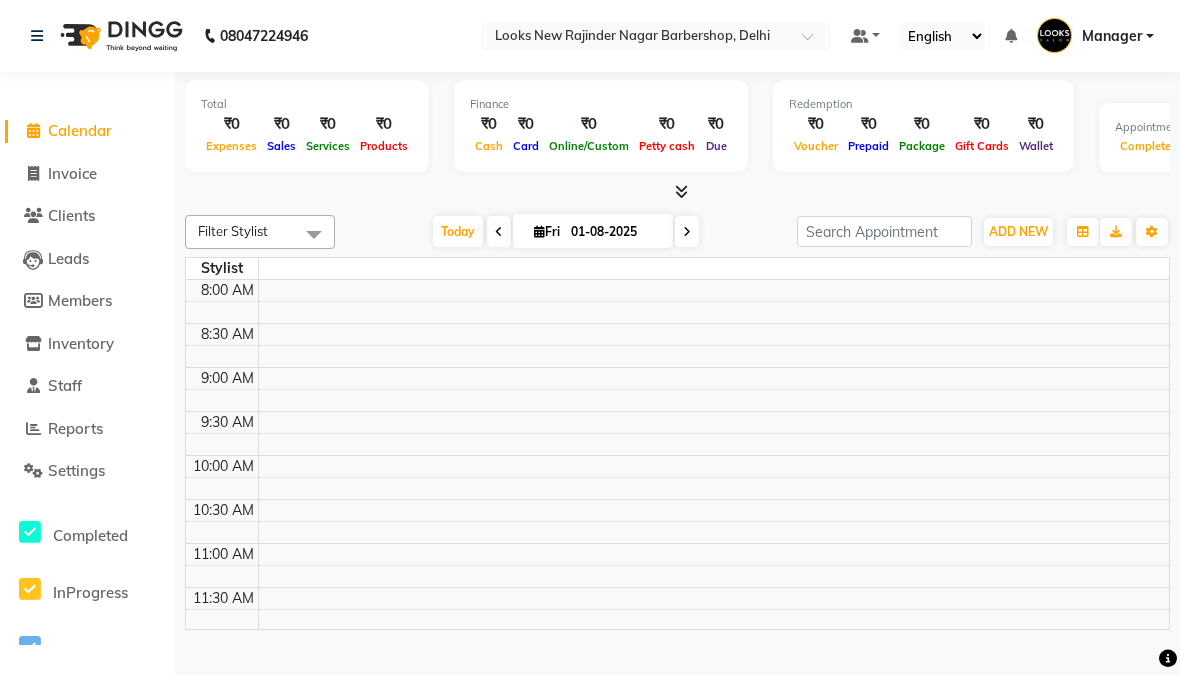 click on "Invoice" 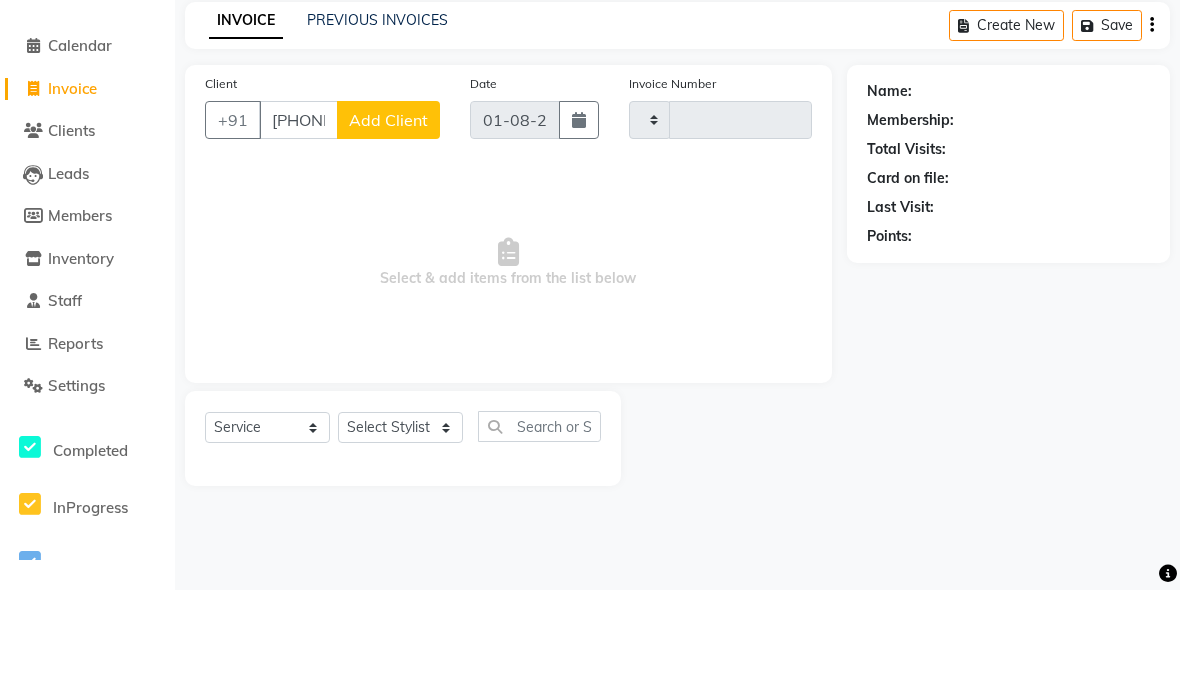 type on "[PHONE]" 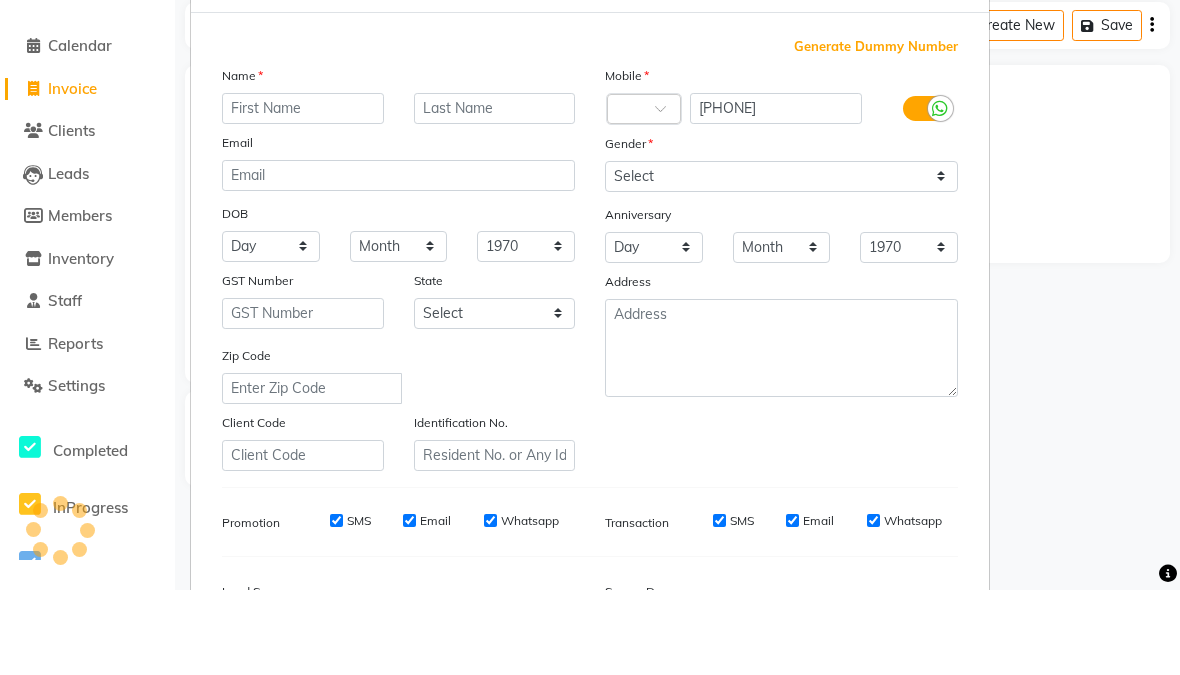 scroll, scrollTop: 0, scrollLeft: 0, axis: both 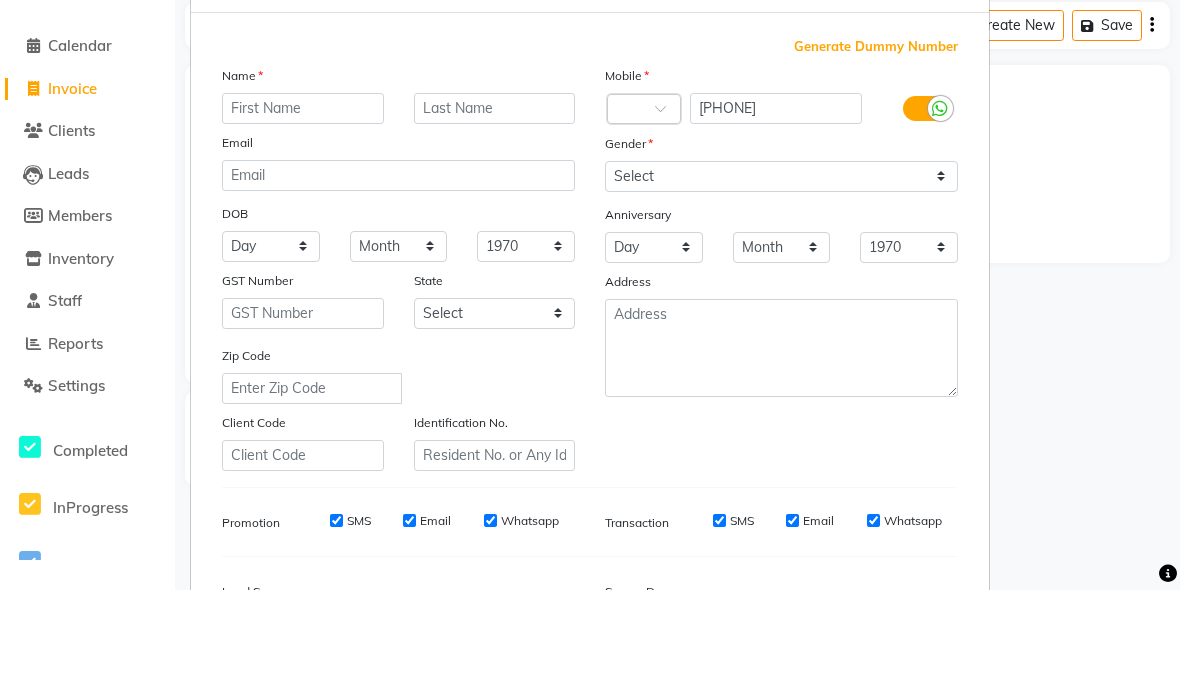 click on "Add Client Generate Dummy Number Name Email DOB Day 01 02 03 04 05 06 07 08 09 10 11 12 13 14 15 16 17 18 19 20 21 22 23 24 25 26 27 28 29 30 31 Month January February March April May June July August September October November December 1940 1941 1942 1943 1944 1945 1946 1947 1948 1949 1950 1951 1952 1953 1954 1955 1956 1957 1958 1959 1960 1961 1962 1963 1964 1965 1966 1967 1968 1969 1970 1971 1972 1973 1974 1975 1976 1977 1978 1979 1980 1981 1982 1983 1984 1985 1986 1987 1988 1989 1990 1991 1992 1993 1994 1995 1996 1997 1998 1999 2000 2001 2002 2003 2004 2005 2006 2007 2008 2009 2010 2011 2012 2013 2014 2015 2016 2017 2018 2019 2020 2021 2022 2023 2024 GST Number State Select Andaman and Nicobar Islands Andhra Pradesh Arunachal Pradesh Assam Bihar Chandigarh Chhattisgarh Dadra and Nagar Haveli Daman and Diu Delhi Goa Gujarat Haryana Himachal Pradesh Jammu and Kashmir Jharkhand Karnataka Kerala Lakshadweep Madhya Pradesh Maharashtra Manipur Meghalaya Mizoram Nagaland Odisha Pondicherry Punjab Rajasthan" at bounding box center (590, 337) 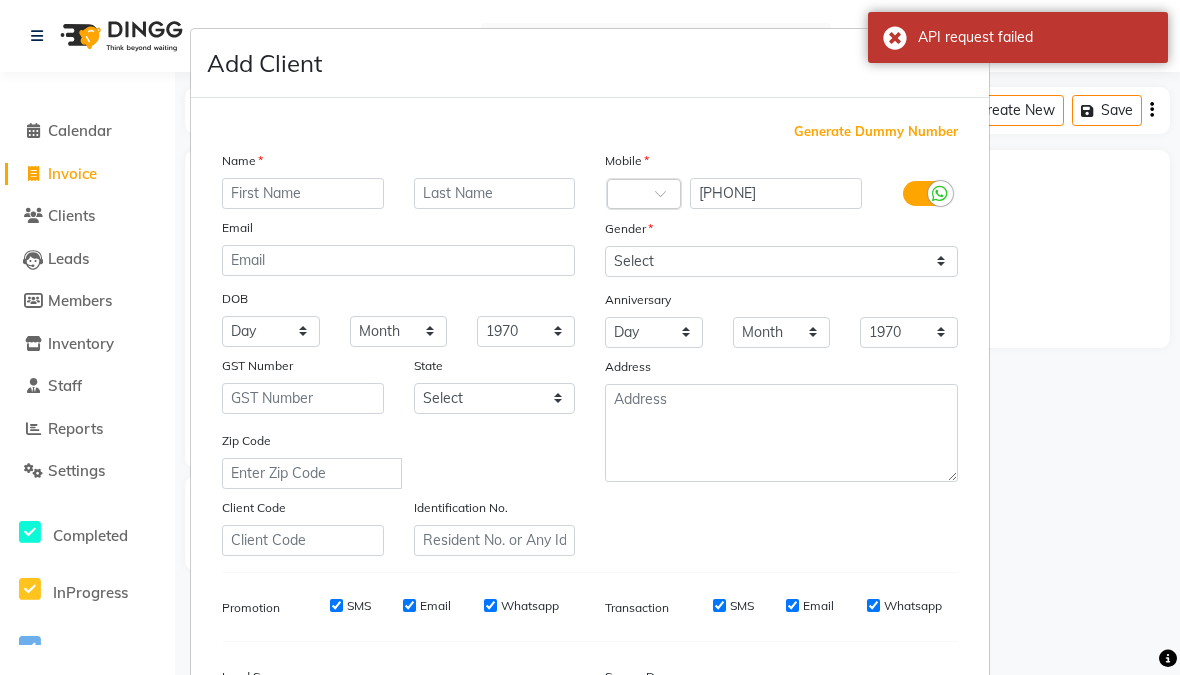 click on "Add Client Generate Dummy Number Name Email DOB Day 01 02 03 04 05 06 07 08 09 10 11 12 13 14 15 16 17 18 19 20 21 22 23 24 25 26 27 28 29 30 31 Month January February March April May June July August September October November December 1940 1941 1942 1943 1944 1945 1946 1947 1948 1949 1950 1951 1952 1953 1954 1955 1956 1957 1958 1959 1960 1961 1962 1963 1964 1965 1966 1967 1968 1969 1970 1971 1972 1973 1974 1975 1976 1977 1978 1979 1980 1981 1982 1983 1984 1985 1986 1987 1988 1989 1990 1991 1992 1993 1994 1995 1996 1997 1998 1999 2000 2001 2002 2003 2004 2005 2006 2007 2008 2009 2010 2011 2012 2013 2014 2015 2016 2017 2018 2019 2020 2021 2022 2023 2024 GST Number State Select Andaman and Nicobar Islands Andhra Pradesh Arunachal Pradesh Assam Bihar Chandigarh Chhattisgarh Dadra and Nagar Haveli Daman and Diu Delhi Goa Gujarat Haryana Himachal Pradesh Jammu and Kashmir Jharkhand Karnataka Kerala Lakshadweep Madhya Pradesh Maharashtra Manipur Meghalaya Mizoram Nagaland Odisha Pondicherry Punjab Rajasthan" at bounding box center [590, 337] 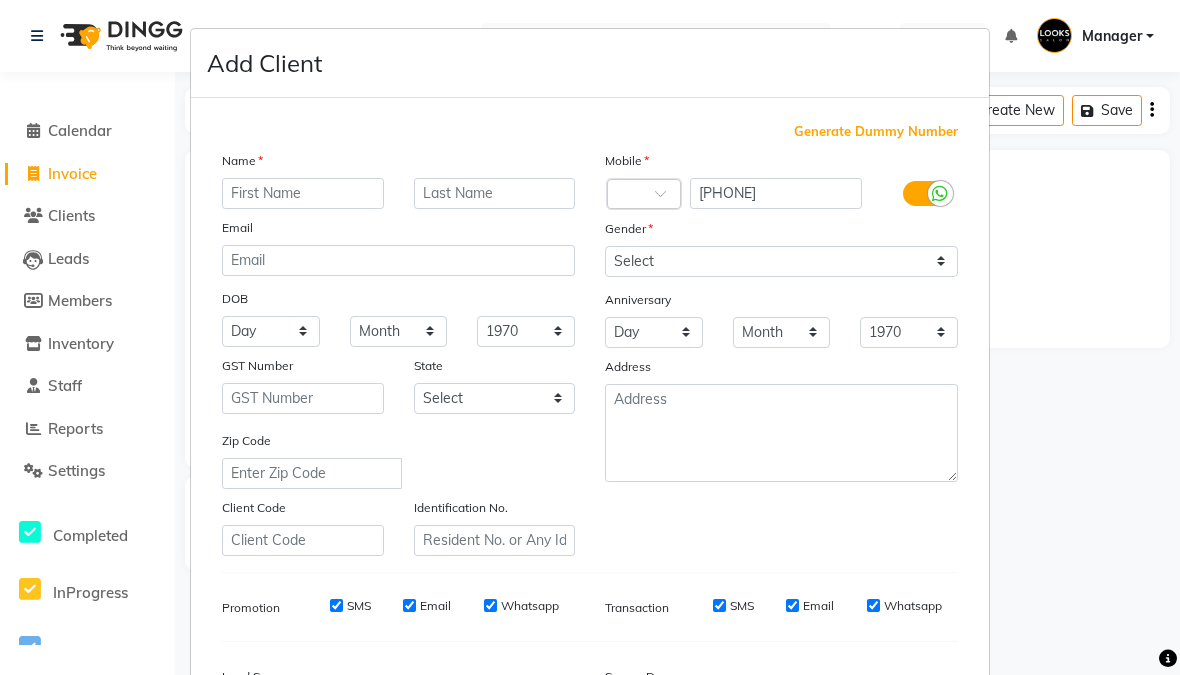 click on "Add Client Generate Dummy Number Name Email DOB Day 01 02 03 04 05 06 07 08 09 10 11 12 13 14 15 16 17 18 19 20 21 22 23 24 25 26 27 28 29 30 31 Month January February March April May June July August September October November December 1940 1941 1942 1943 1944 1945 1946 1947 1948 1949 1950 1951 1952 1953 1954 1955 1956 1957 1958 1959 1960 1961 1962 1963 1964 1965 1966 1967 1968 1969 1970 1971 1972 1973 1974 1975 1976 1977 1978 1979 1980 1981 1982 1983 1984 1985 1986 1987 1988 1989 1990 1991 1992 1993 1994 1995 1996 1997 1998 1999 2000 2001 2002 2003 2004 2005 2006 2007 2008 2009 2010 2011 2012 2013 2014 2015 2016 2017 2018 2019 2020 2021 2022 2023 2024 GST Number State Select Andaman and Nicobar Islands Andhra Pradesh Arunachal Pradesh Assam Bihar Chandigarh Chhattisgarh Dadra and Nagar Haveli Daman and Diu Delhi Goa Gujarat Haryana Himachal Pradesh Jammu and Kashmir Jharkhand Karnataka Kerala Lakshadweep Madhya Pradesh Maharashtra Manipur Meghalaya Mizoram Nagaland Odisha Pondicherry Punjab Rajasthan" at bounding box center (590, 337) 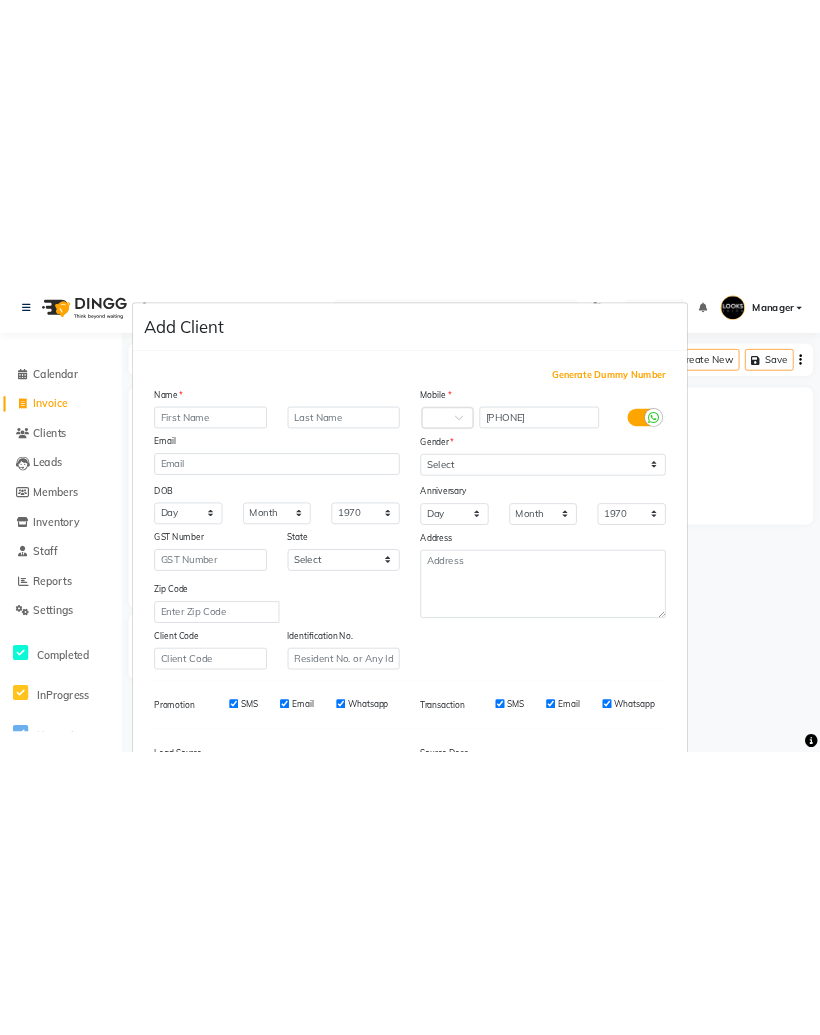 scroll, scrollTop: 0, scrollLeft: 0, axis: both 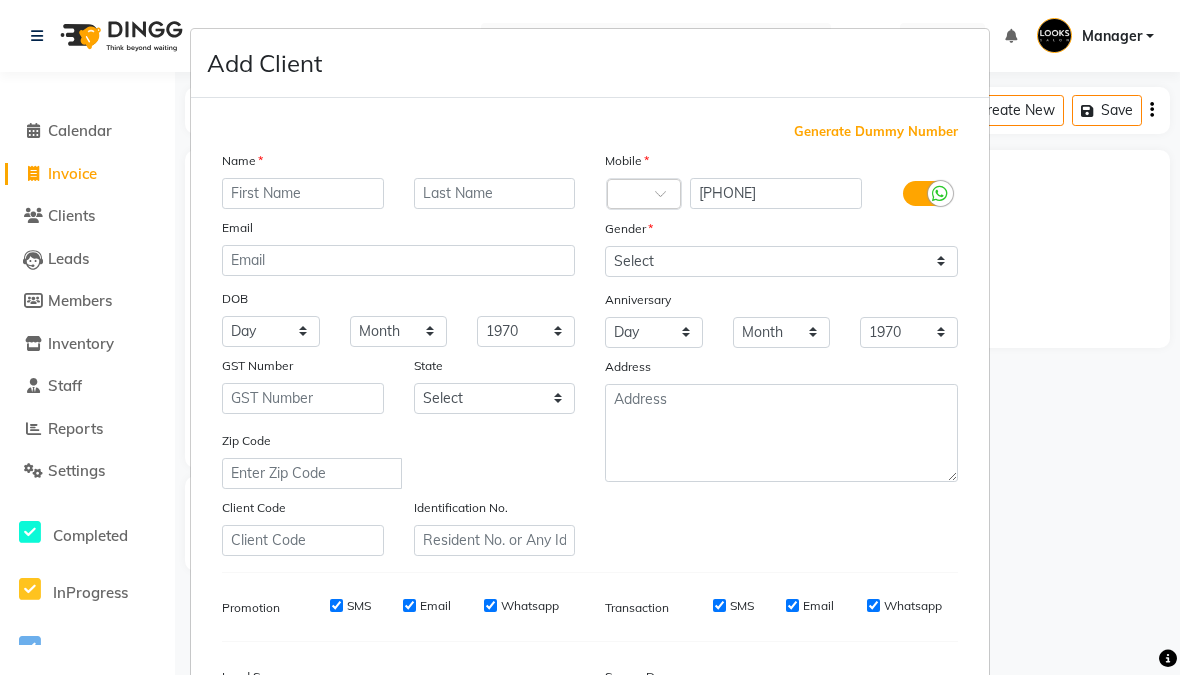 click on "Add Client Generate Dummy Number Name Email DOB Day 01 02 03 04 05 06 07 08 09 10 11 12 13 14 15 16 17 18 19 20 21 22 23 24 25 26 27 28 29 30 31 Month January February March April May June July August September October November December 1940 1941 1942 1943 1944 1945 1946 1947 1948 1949 1950 1951 1952 1953 1954 1955 1956 1957 1958 1959 1960 1961 1962 1963 1964 1965 1966 1967 1968 1969 1970 1971 1972 1973 1974 1975 1976 1977 1978 1979 1980 1981 1982 1983 1984 1985 1986 1987 1988 1989 1990 1991 1992 1993 1994 1995 1996 1997 1998 1999 2000 2001 2002 2003 2004 2005 2006 2007 2008 2009 2010 2011 2012 2013 2014 2015 2016 2017 2018 2019 2020 2021 2022 2023 2024 GST Number State Select Andaman and Nicobar Islands Andhra Pradesh Arunachal Pradesh Assam Bihar Chandigarh Chhattisgarh Dadra and Nagar Haveli Daman and Diu Delhi Goa Gujarat Haryana Himachal Pradesh Jammu and Kashmir Jharkhand Karnataka Kerala Lakshadweep Madhya Pradesh Maharashtra Manipur Meghalaya Mizoram Nagaland Odisha Pondicherry Punjab Rajasthan" at bounding box center (590, 337) 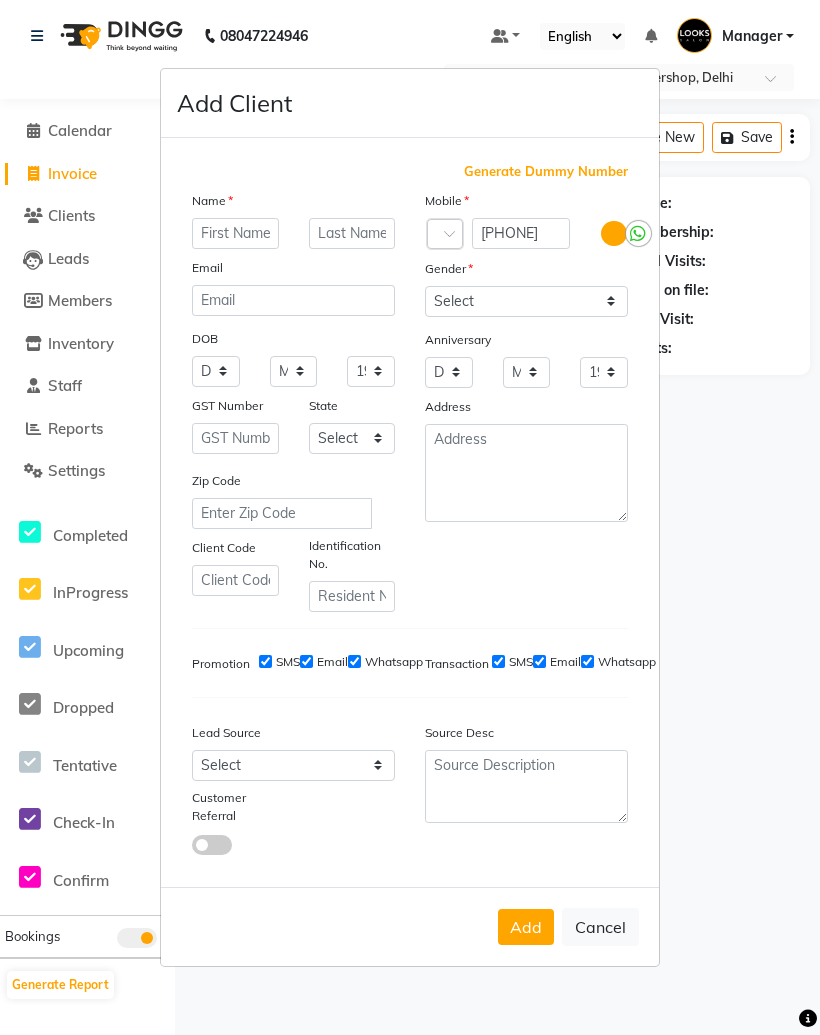 click on "Add Client Generate Dummy Number Name Email DOB Day 01 02 03 04 05 06 07 08 09 10 11 12 13 14 15 16 17 18 19 20 21 22 23 24 25 26 27 28 29 30 31 Month January February March April May June July August September October November December 1940 1941 1942 1943 1944 1945 1946 1947 1948 1949 1950 1951 1952 1953 1954 1955 1956 1957 1958 1959 1960 1961 1962 1963 1964 1965 1966 1967 1968 1969 1970 1971 1972 1973 1974 1975 1976 1977 1978 1979 1980 1981 1982 1983 1984 1985 1986 1987 1988 1989 1990 1991 1992 1993 1994 1995 1996 1997 1998 1999 2000 2001 2002 2003 2004 2005 2006 2007 2008 2009 2010 2011 2012 2013 2014 2015 2016 2017 2018 2019 2020 2021 2022 2023 2024 GST Number State Select Andaman and Nicobar Islands Andhra Pradesh Arunachal Pradesh Assam Bihar Chandigarh Chhattisgarh Dadra and Nagar Haveli Daman and Diu Delhi Goa Gujarat Haryana Himachal Pradesh Jammu and Kashmir Jharkhand Karnataka Kerala Lakshadweep Madhya Pradesh Maharashtra Manipur Meghalaya Mizoram Nagaland Odisha Pondicherry Punjab Rajasthan" at bounding box center (410, 517) 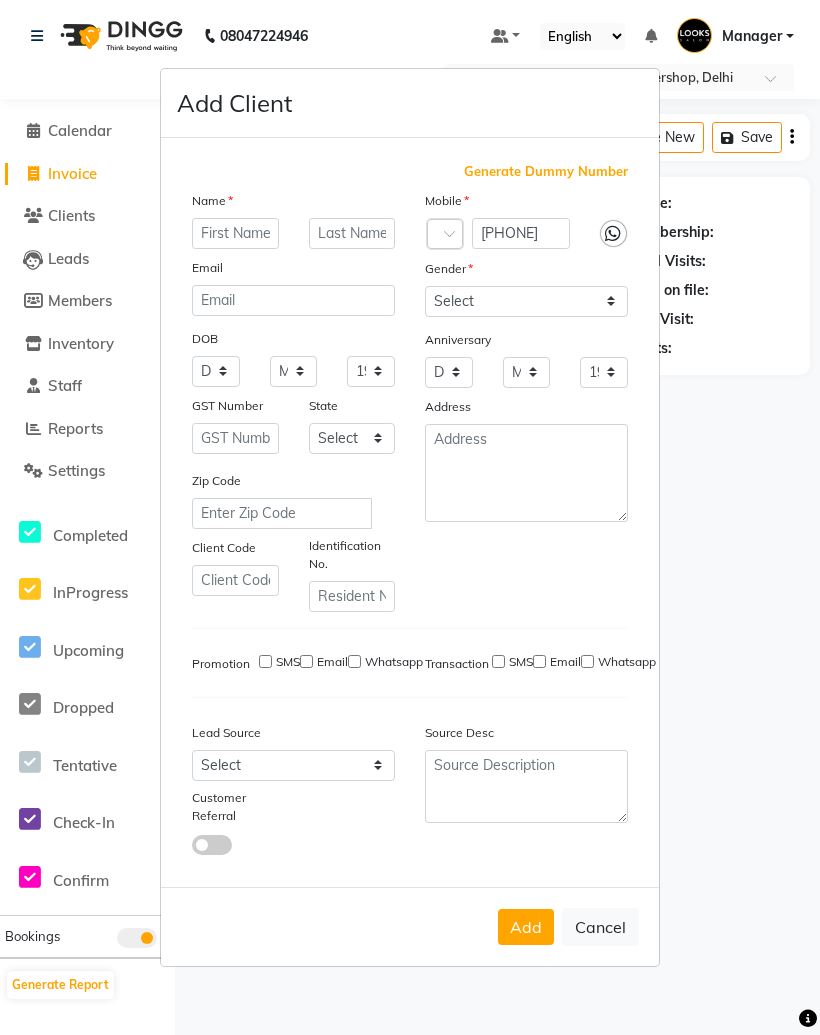 select 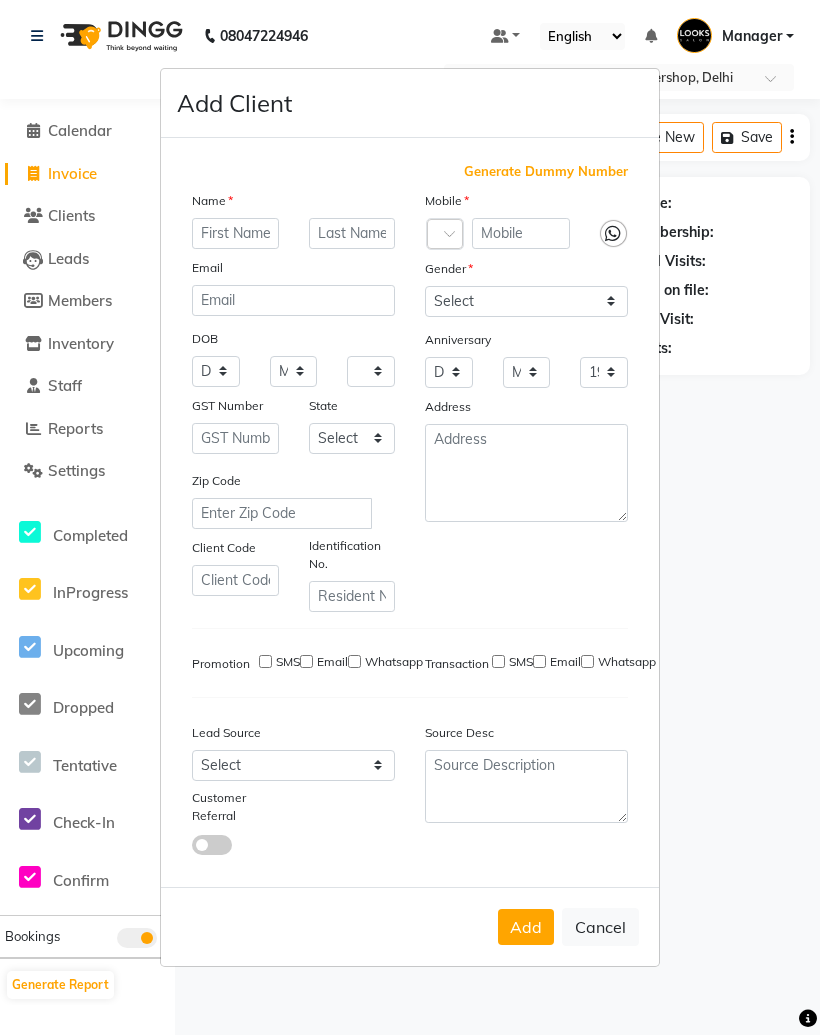 select 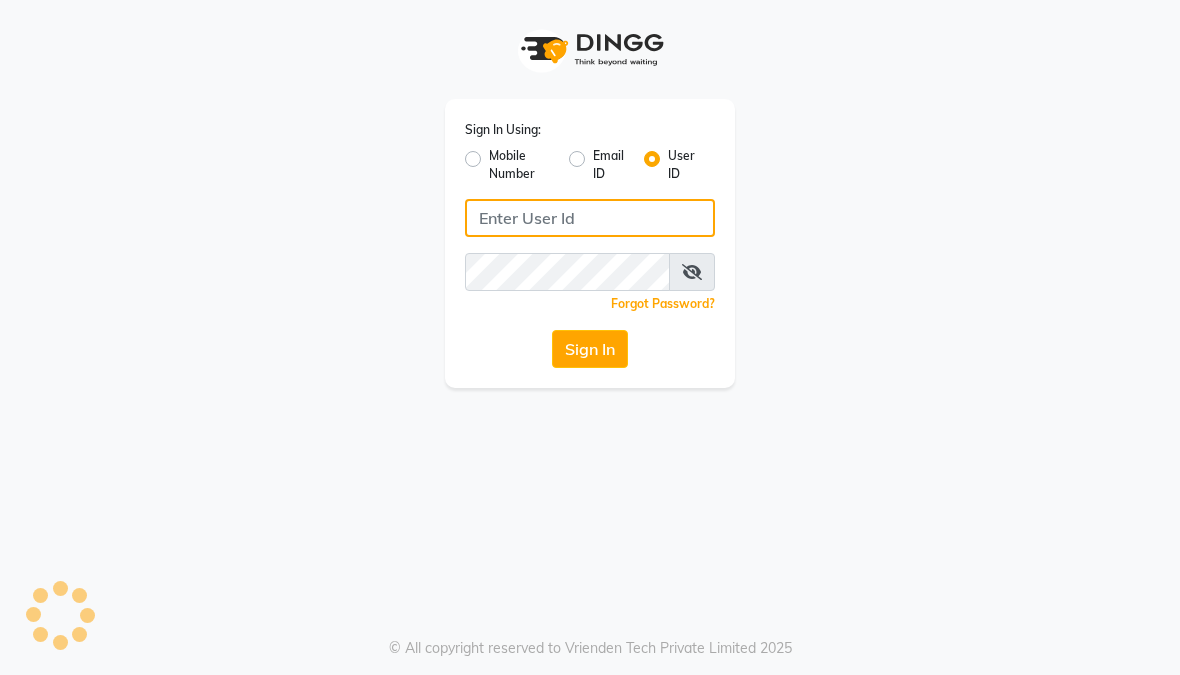 type on "e3839-01" 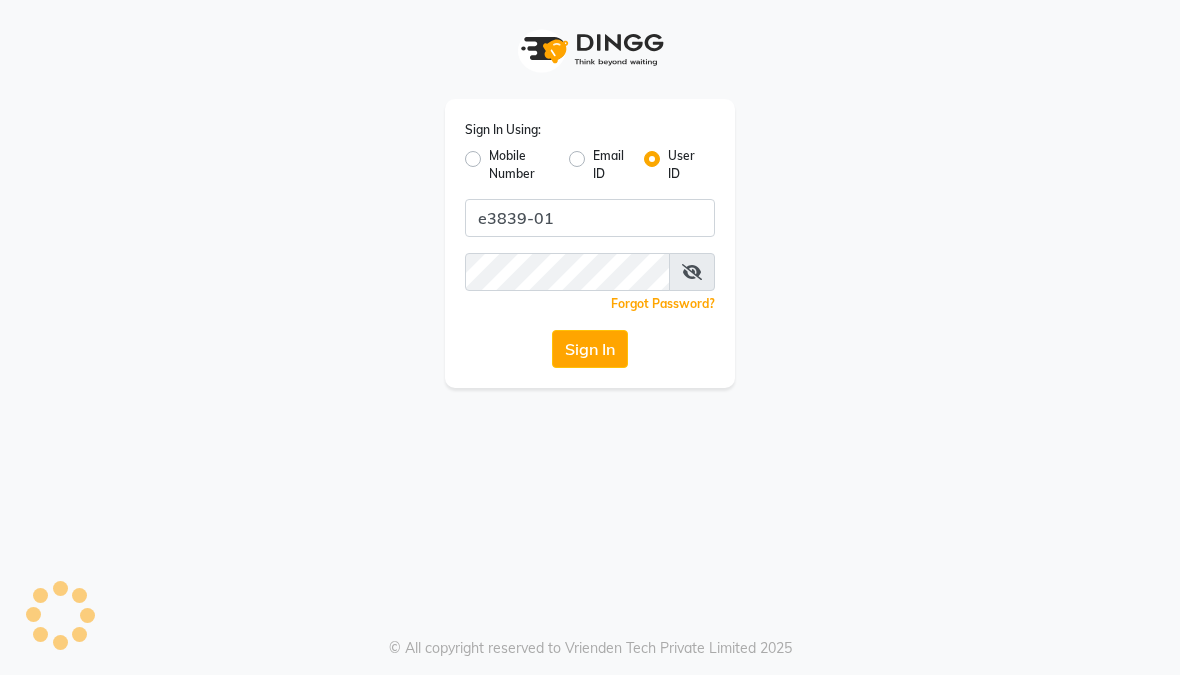 scroll, scrollTop: 0, scrollLeft: 0, axis: both 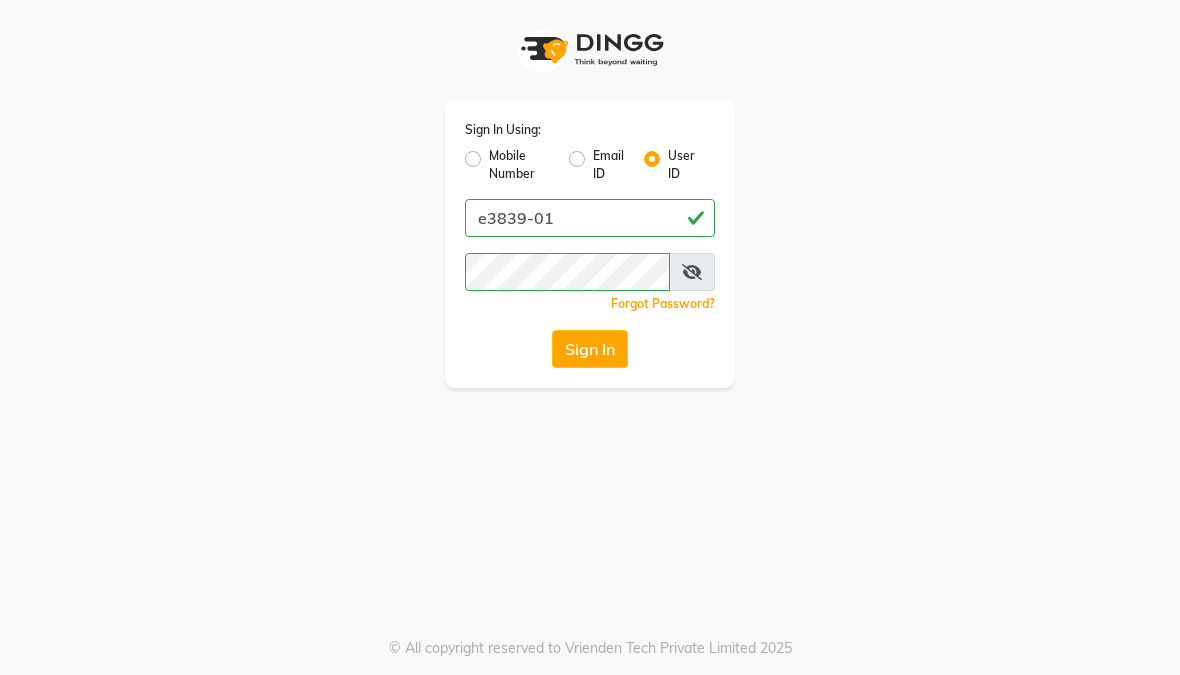 click on "Sign In" 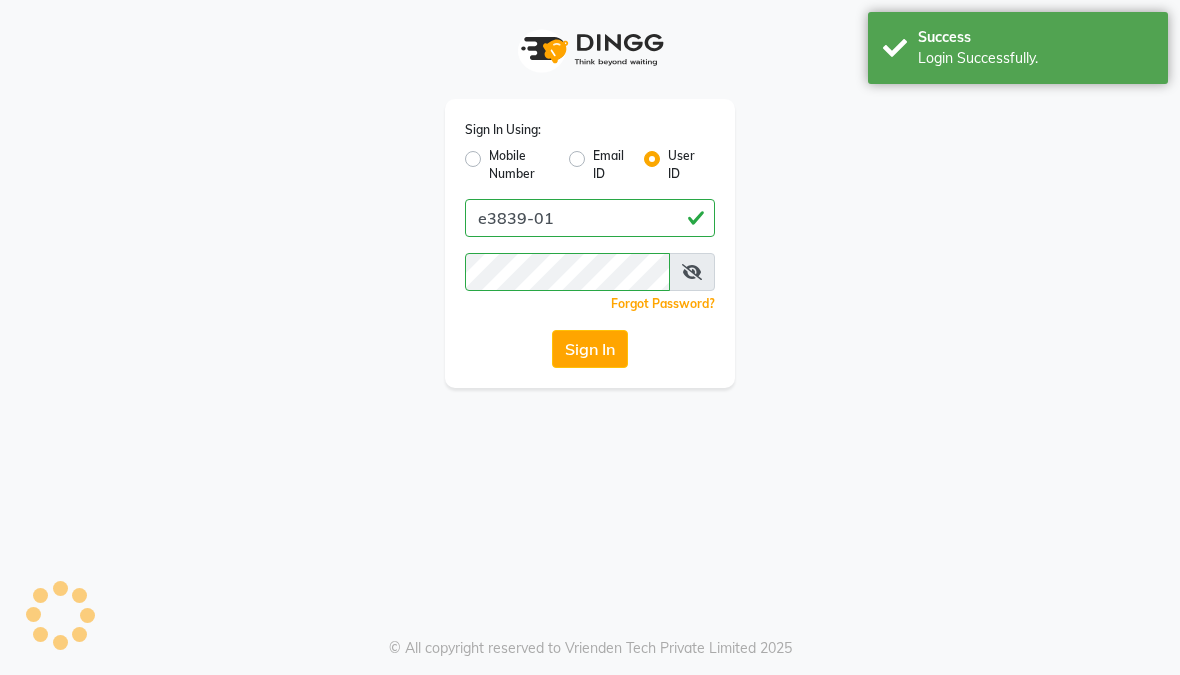 select on "service" 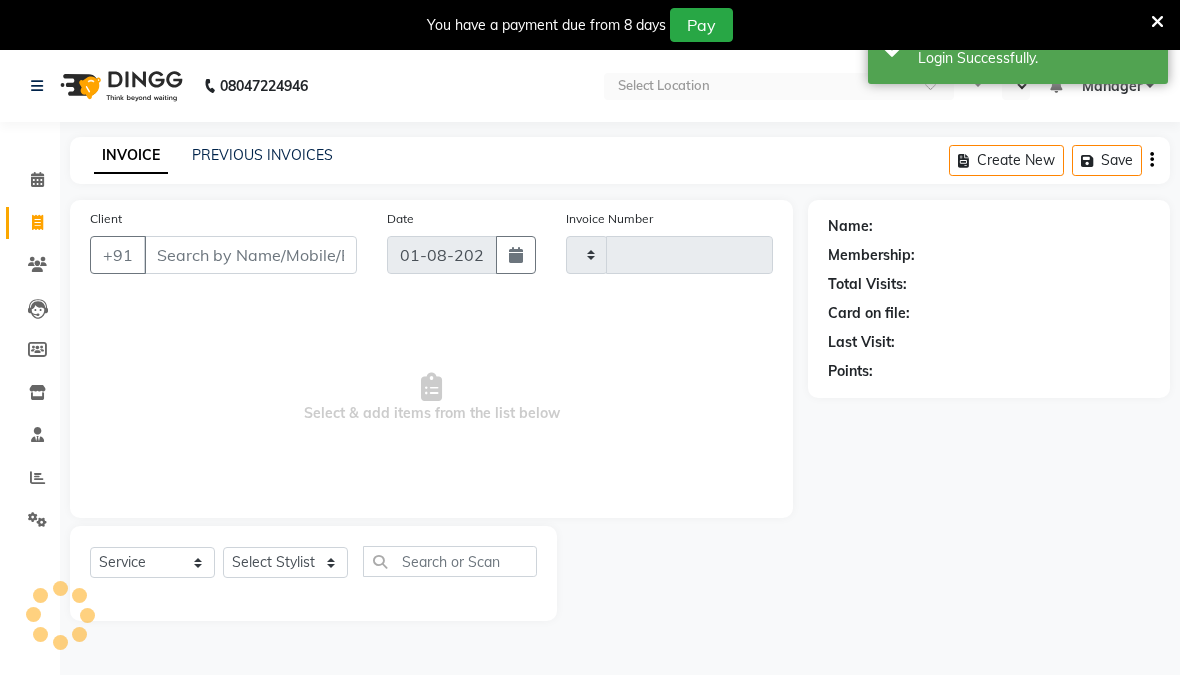 type on "5518" 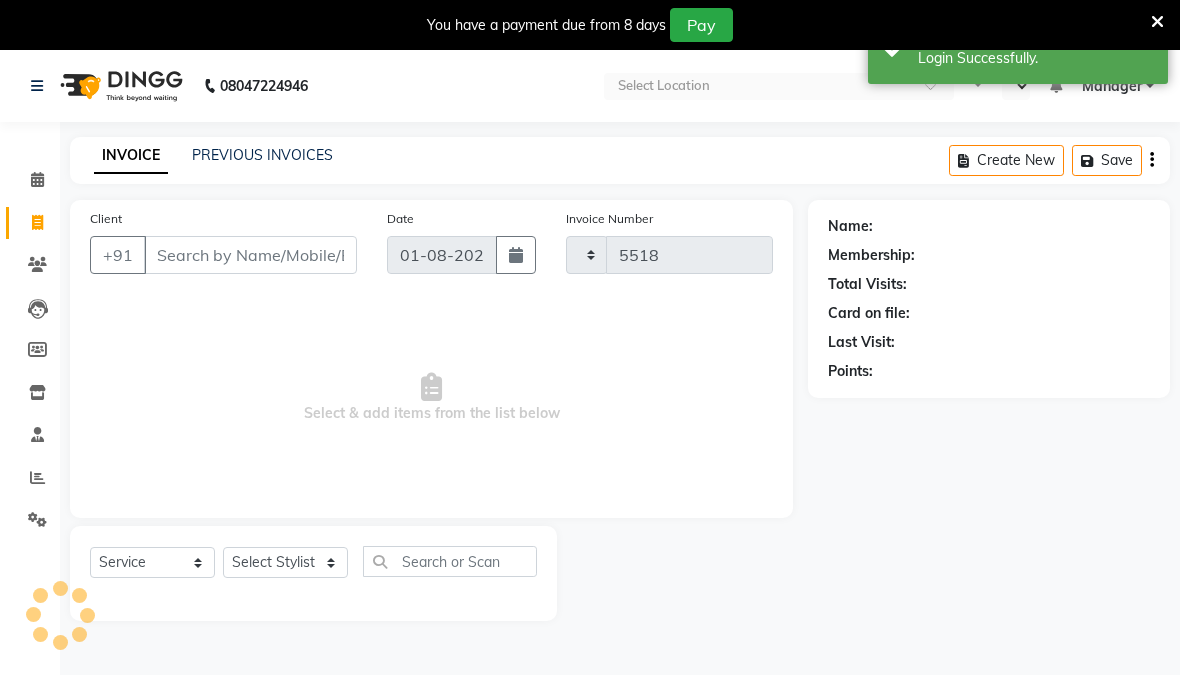 select on "en" 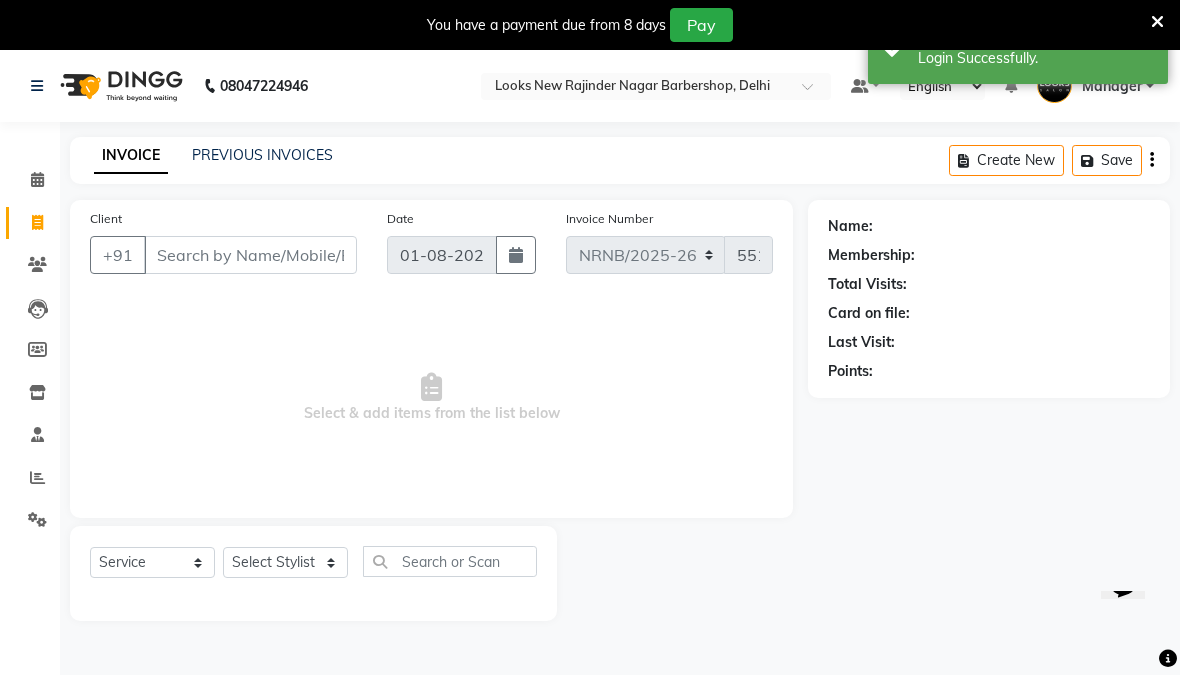 scroll, scrollTop: 0, scrollLeft: 0, axis: both 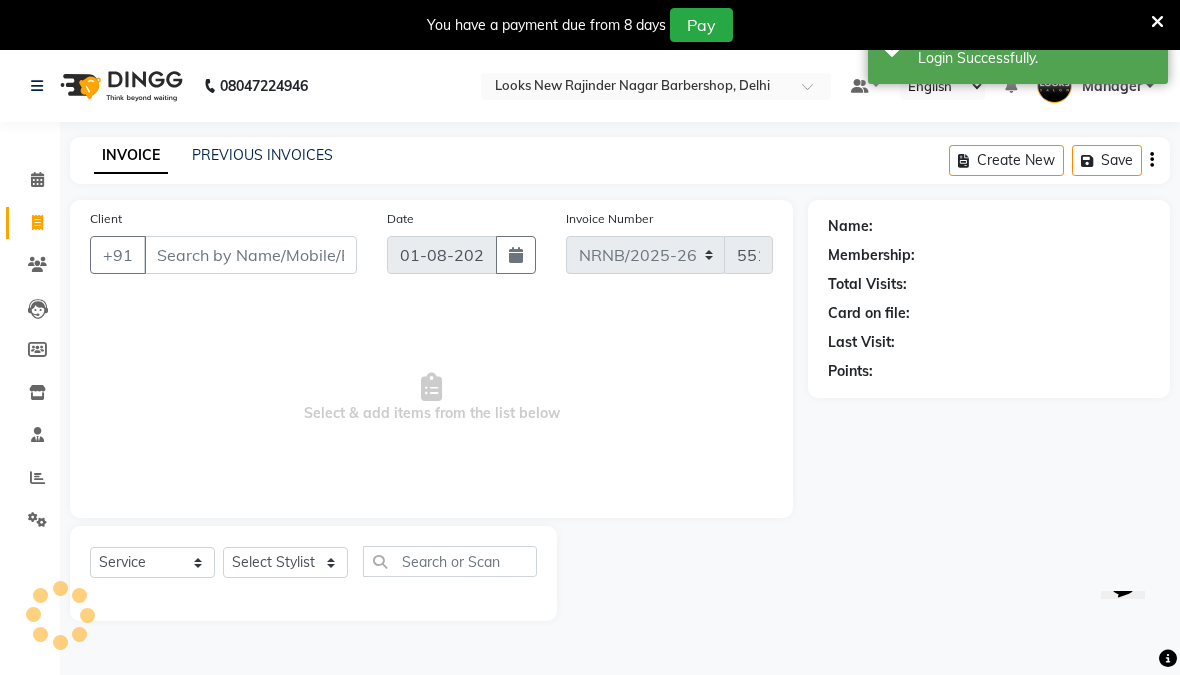 click on "Client" at bounding box center (250, 255) 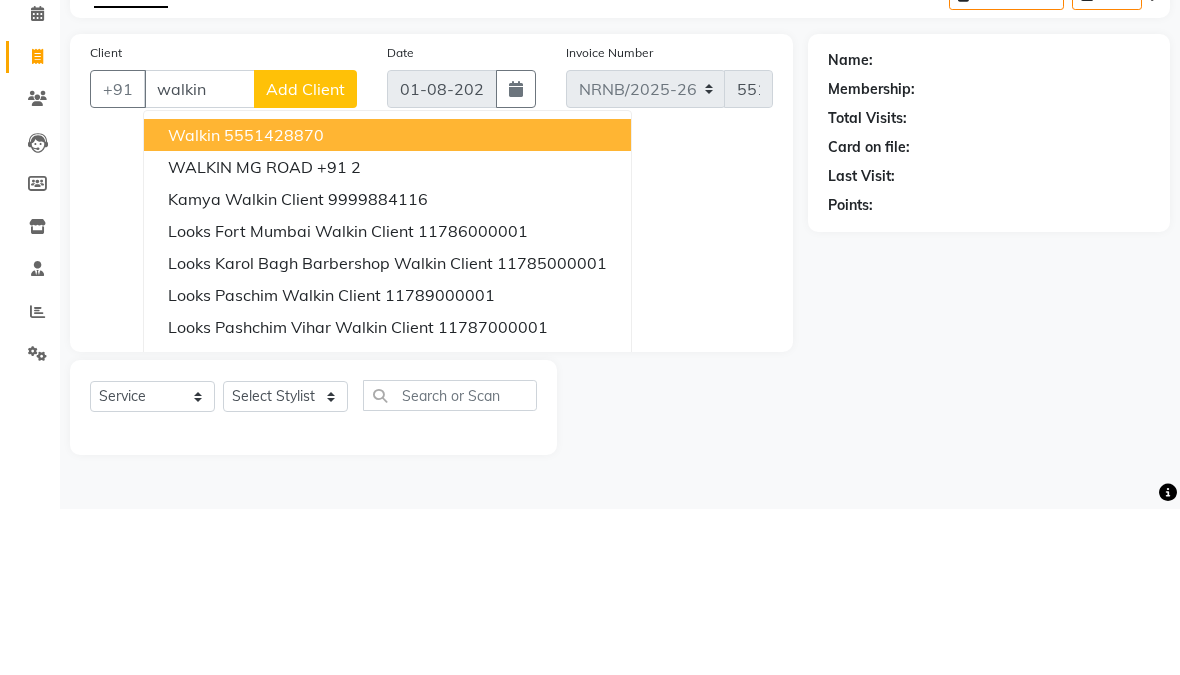 click on "walkin [PHONE]" at bounding box center [387, 301] 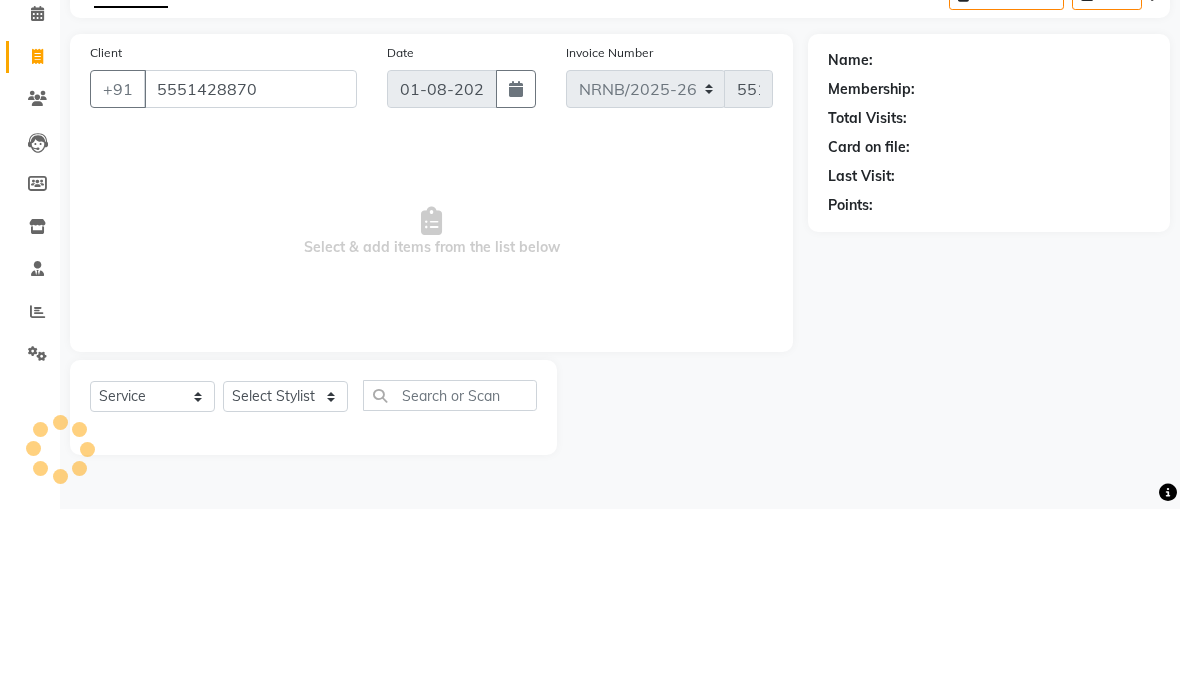 scroll, scrollTop: 50, scrollLeft: 0, axis: vertical 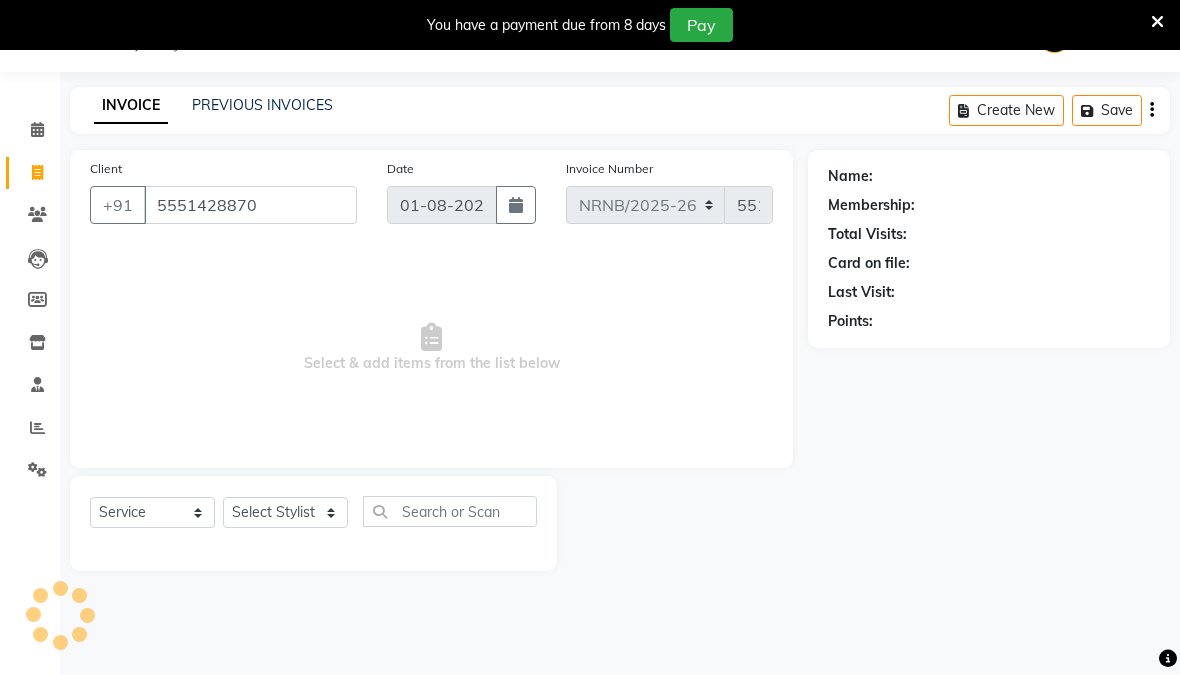 select on "1: Object" 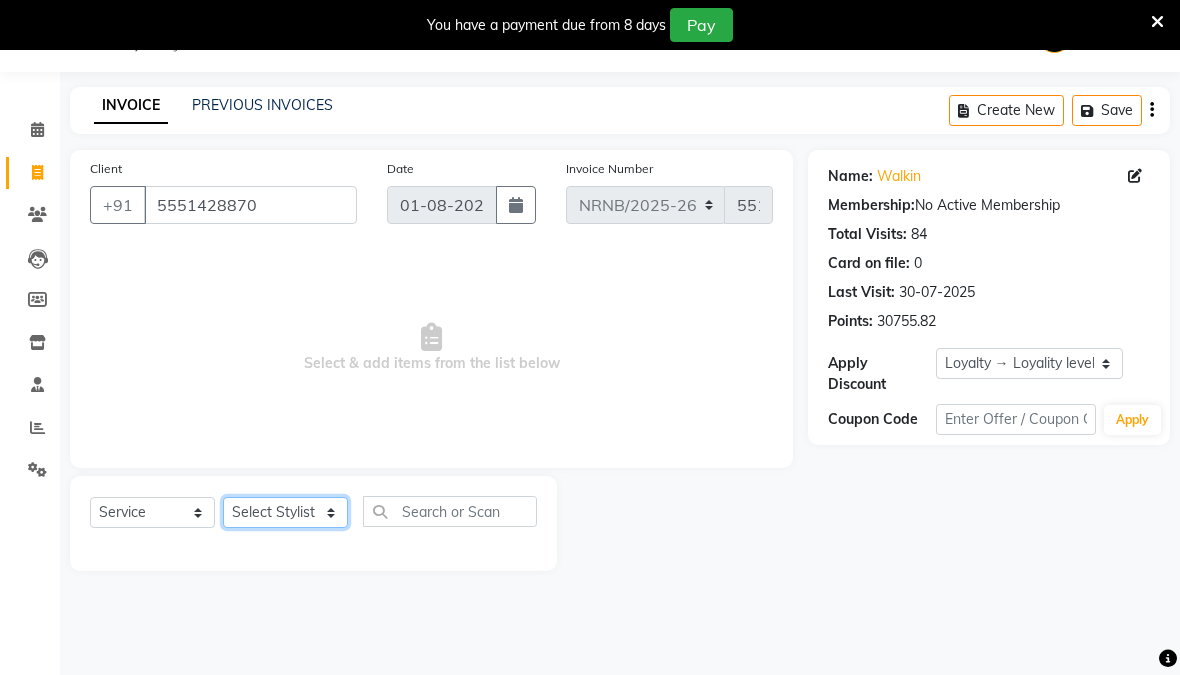 click on "Select Stylist Aakash_Pdct Afsar Ahmed Ashmita Ayesha Bobby Bobby_Asst Counter_Sales Kamal Leo Majid Manager Manoj Mohit_Asst Pratham_Asst Rachel Raju_Pdct Rehman Sahani Saloni_Mgr Sanjeev_Pdct Sarfaraz_Asst Shalu Shiv_Pdct Sumit_Nails Ubaid_Mgr Vipin_Pdct" 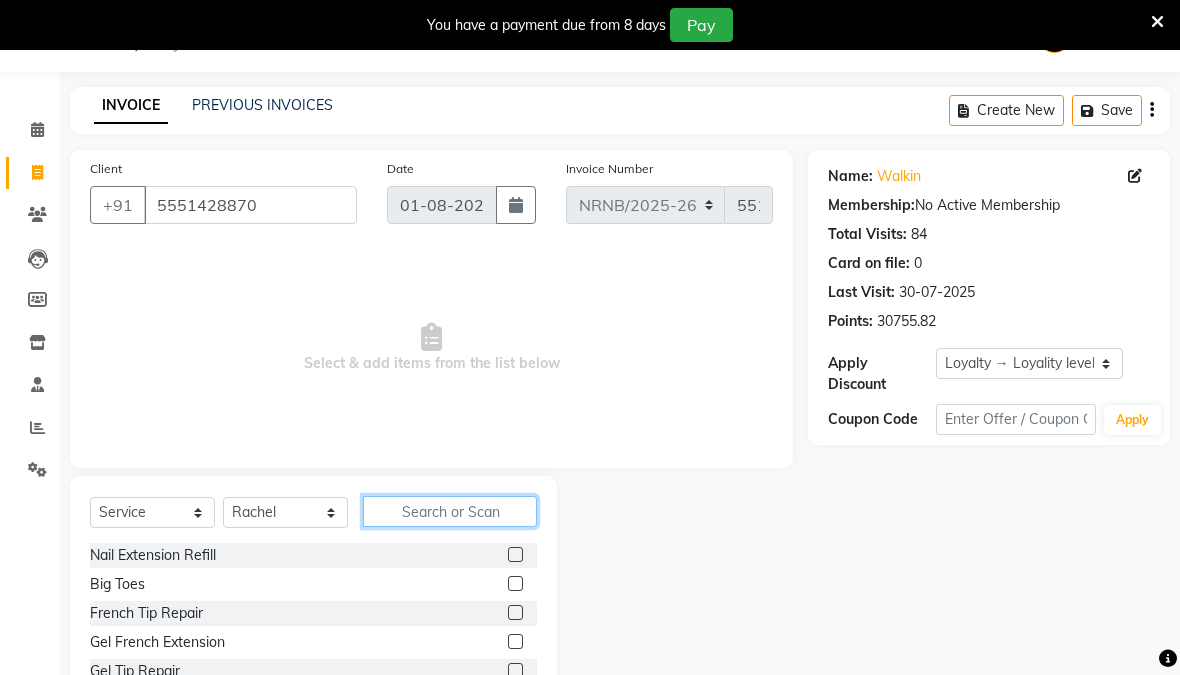 click 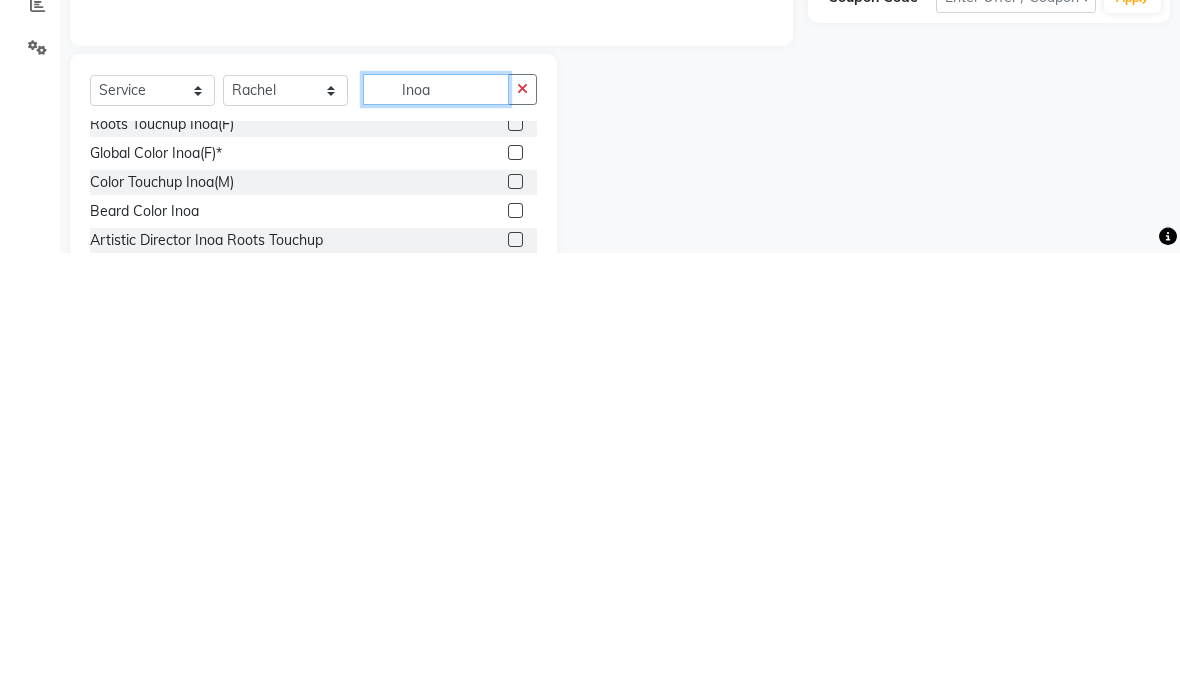 scroll, scrollTop: 1, scrollLeft: 0, axis: vertical 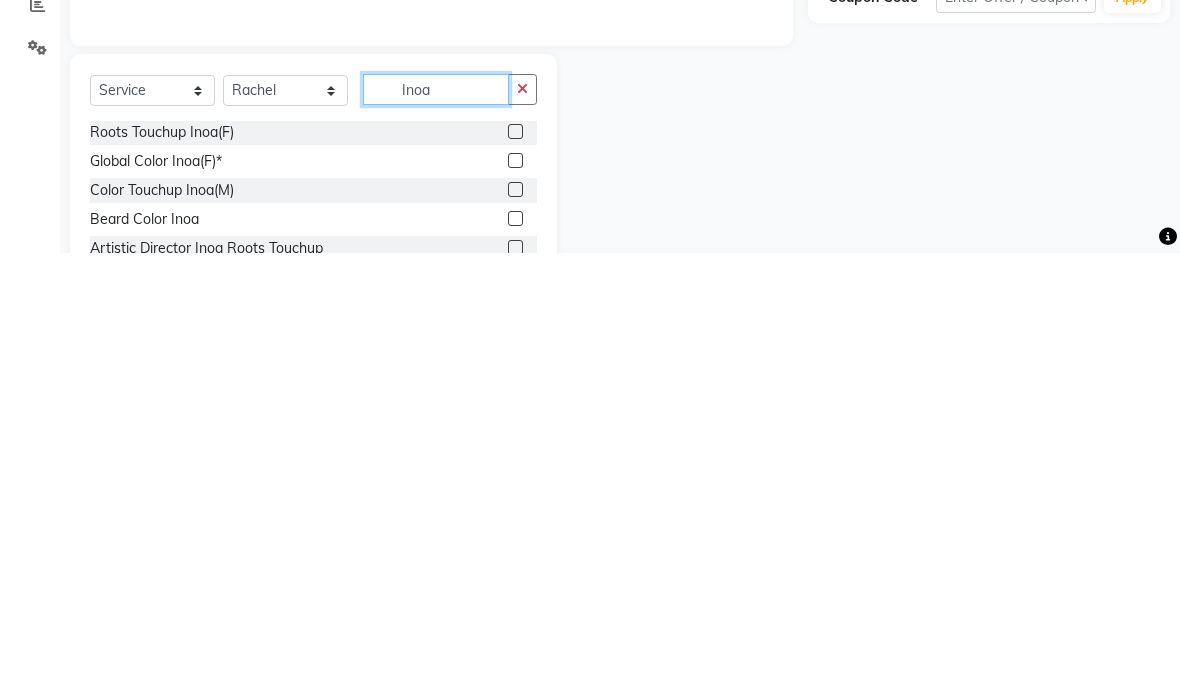 type on "Inoa" 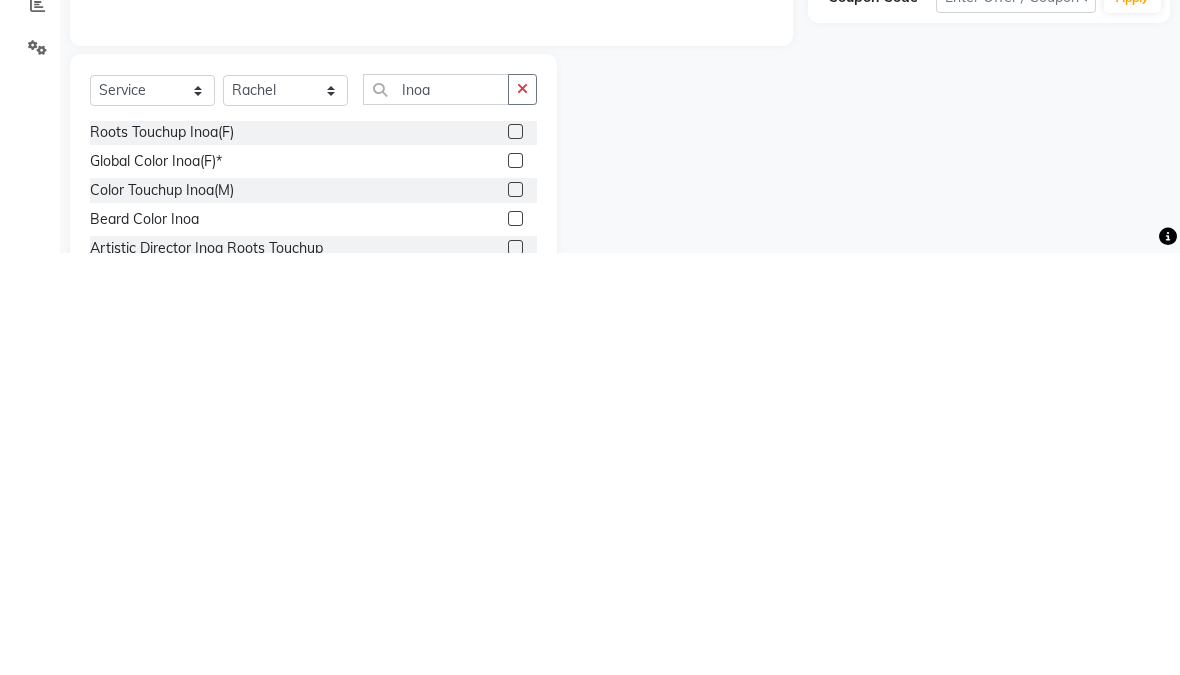 click 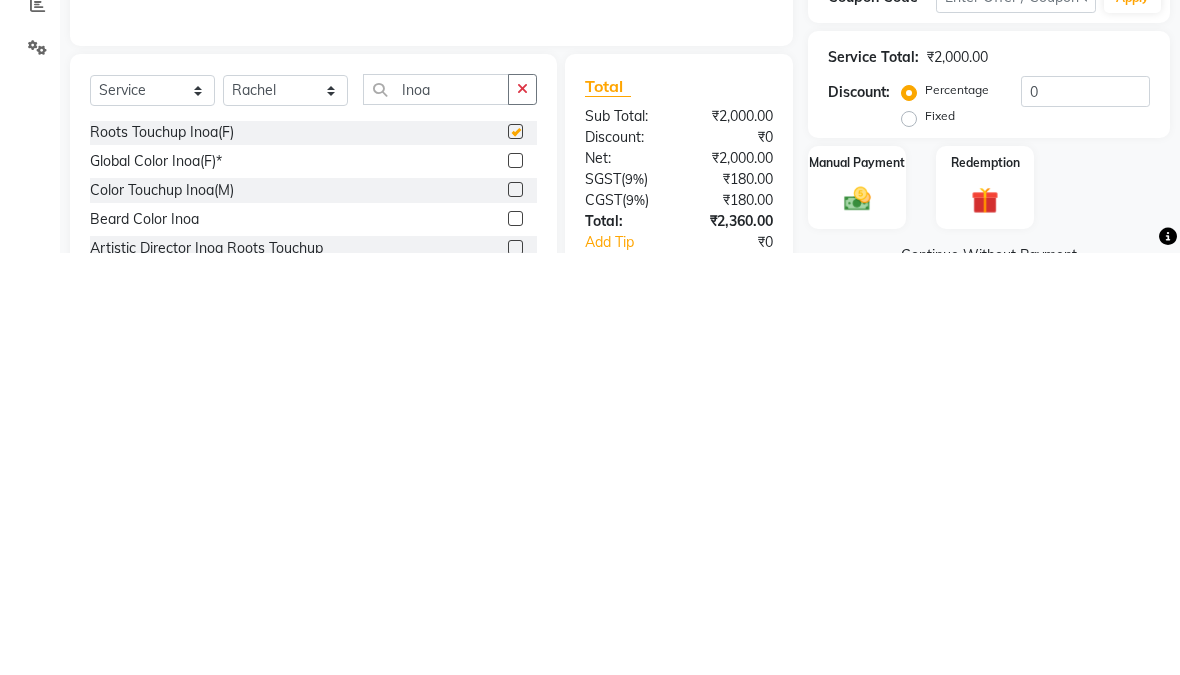 scroll, scrollTop: 204, scrollLeft: 0, axis: vertical 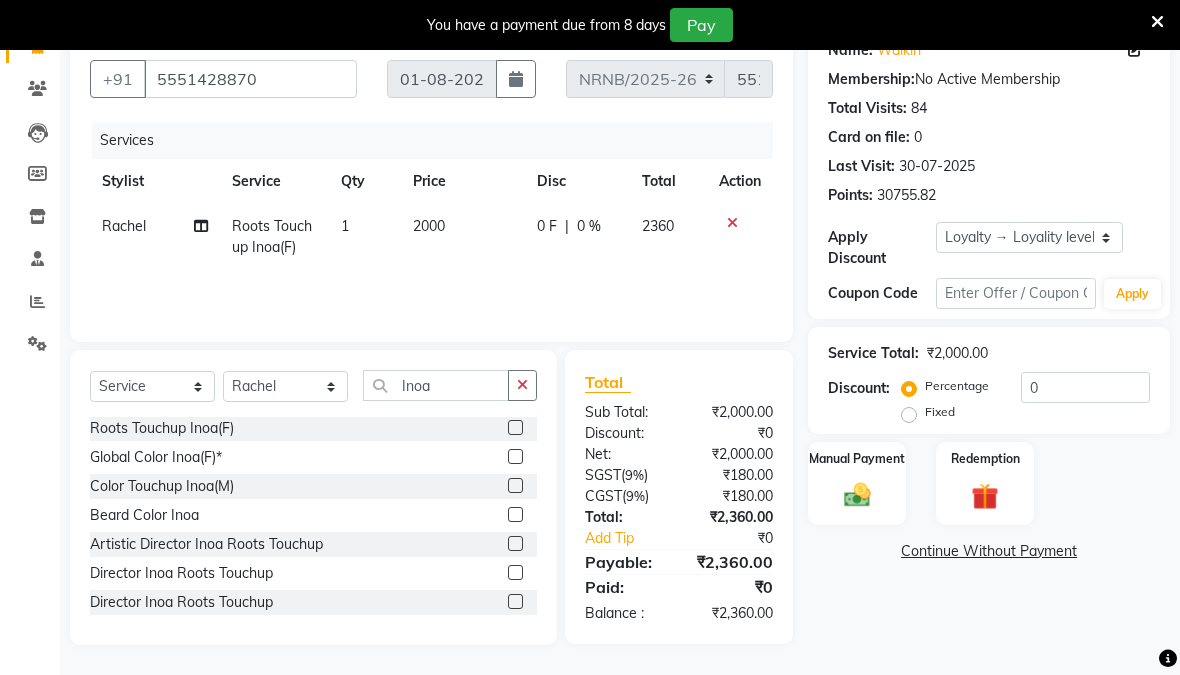checkbox on "false" 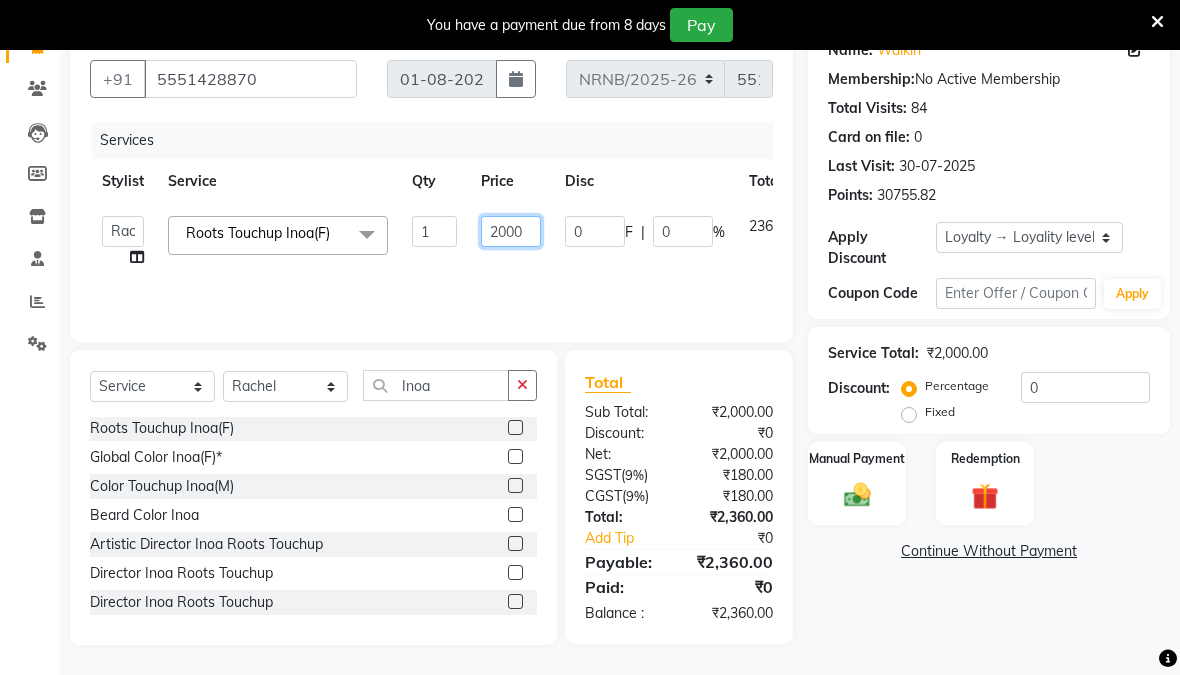 click on "2000" 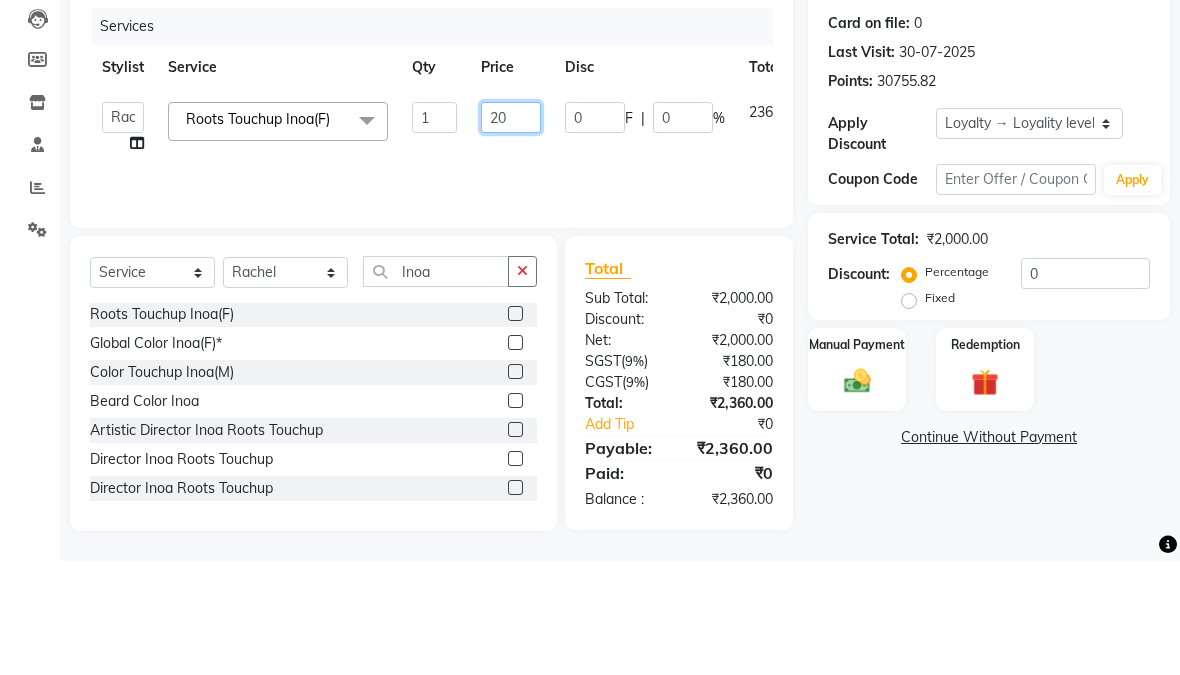 type on "2" 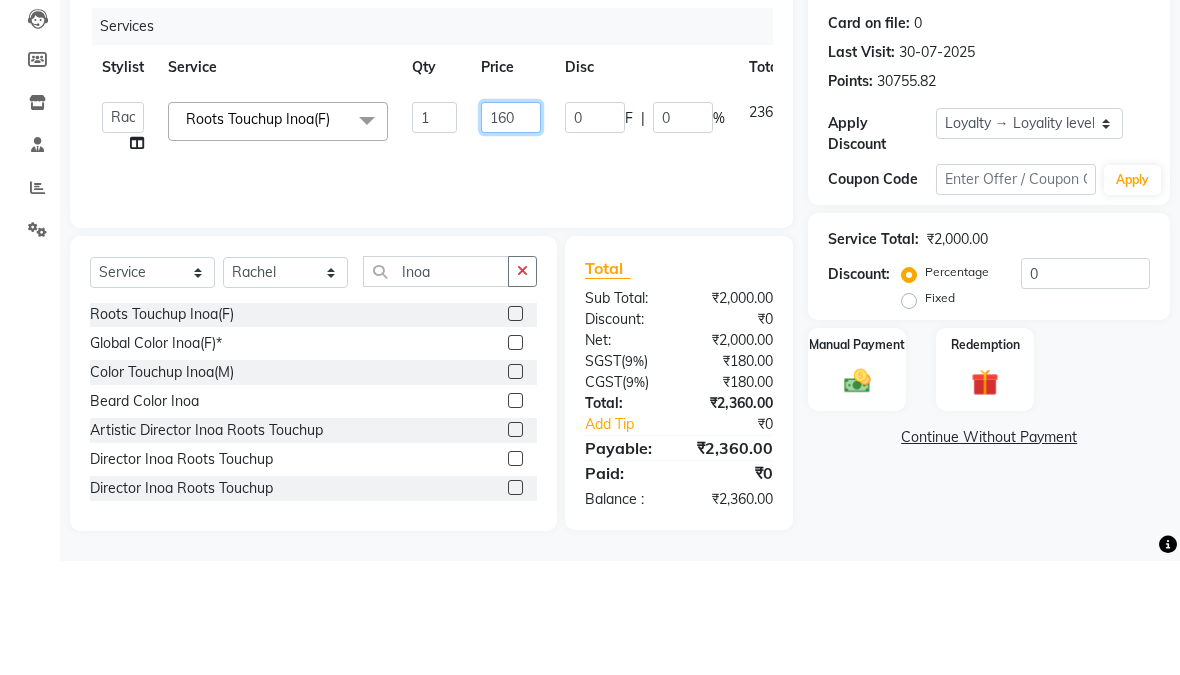 type on "1600" 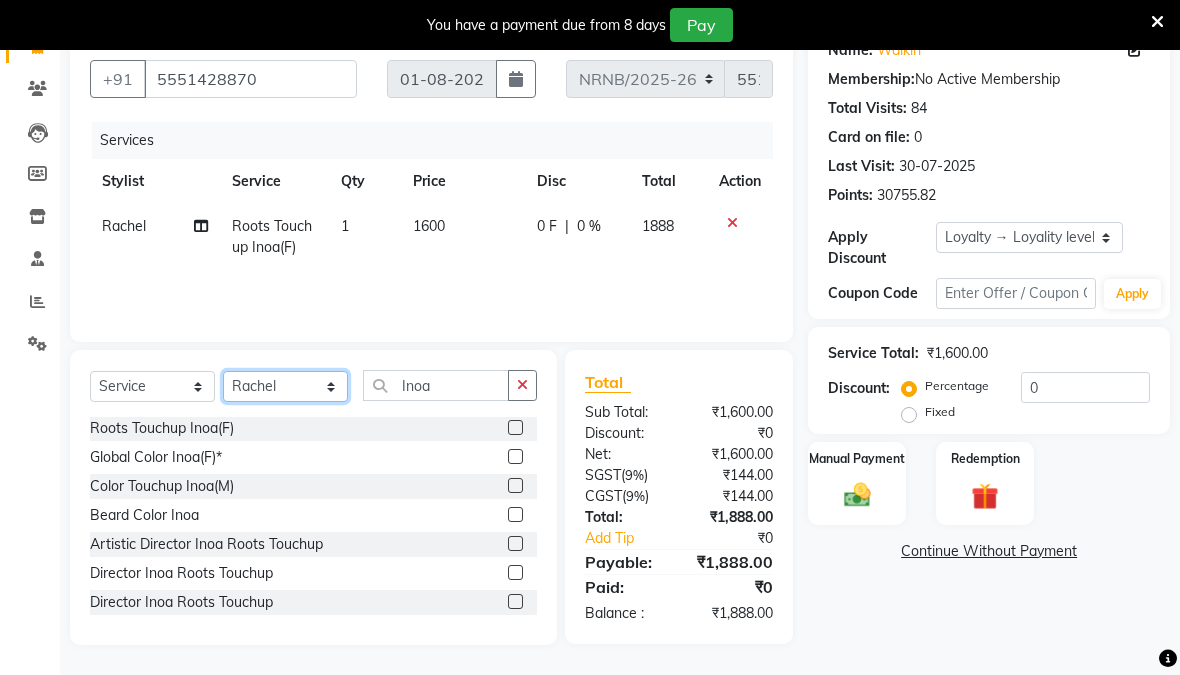 click on "Select Stylist Aakash_Pdct Afsar Ahmed Ashmita Ayesha Bobby Bobby_Asst Counter_Sales Kamal Leo Majid Manager Manoj Mohit_Asst Pratham_Asst Rachel Raju_Pdct Rehman Sahani Saloni_Mgr Sanjeev_Pdct Sarfaraz_Asst Shalu Shiv_Pdct Sumit_Nails Ubaid_Mgr Vipin_Pdct" 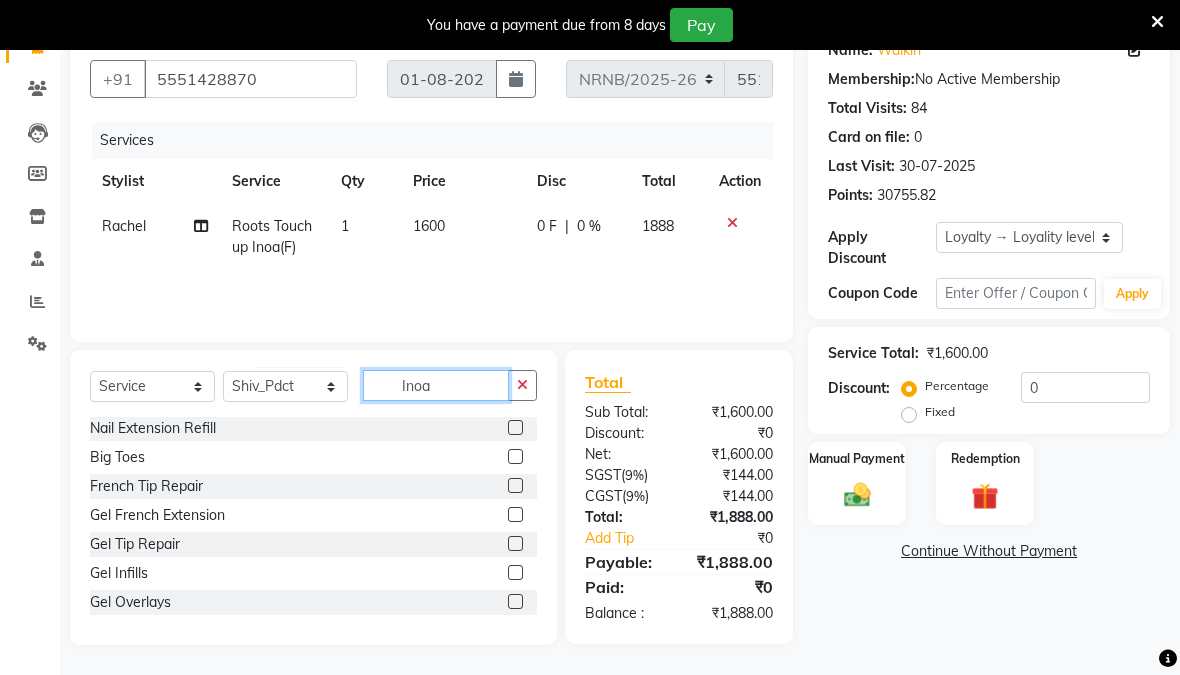 click on "Inoa" 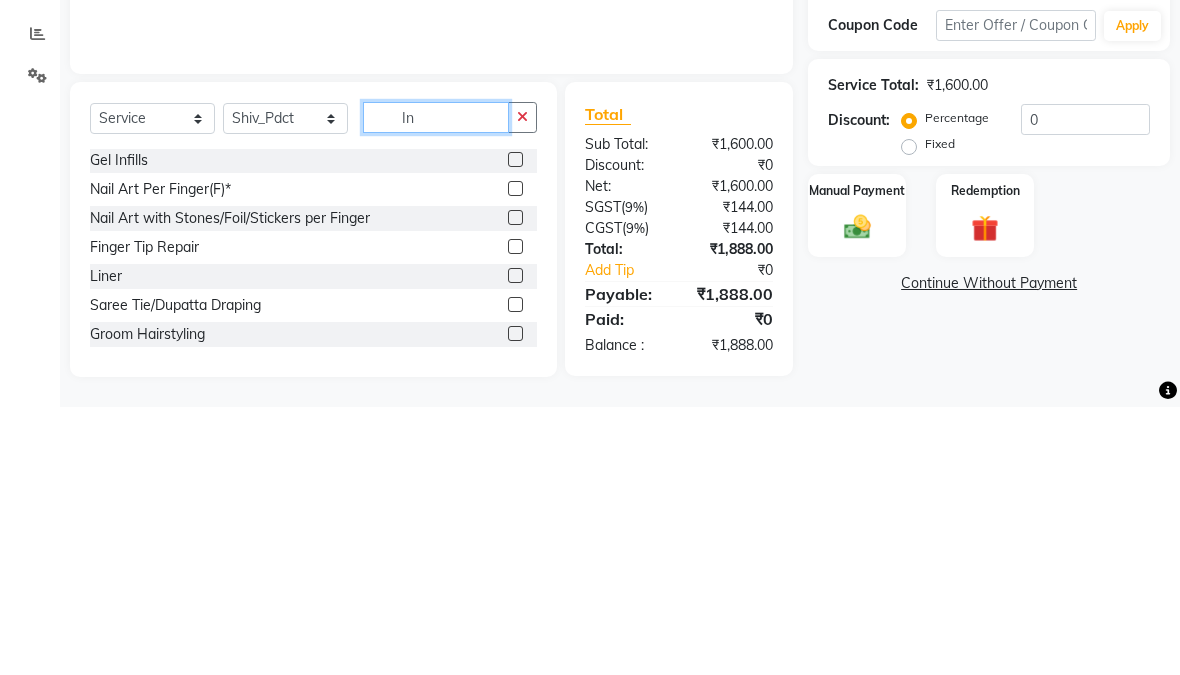 type on "I" 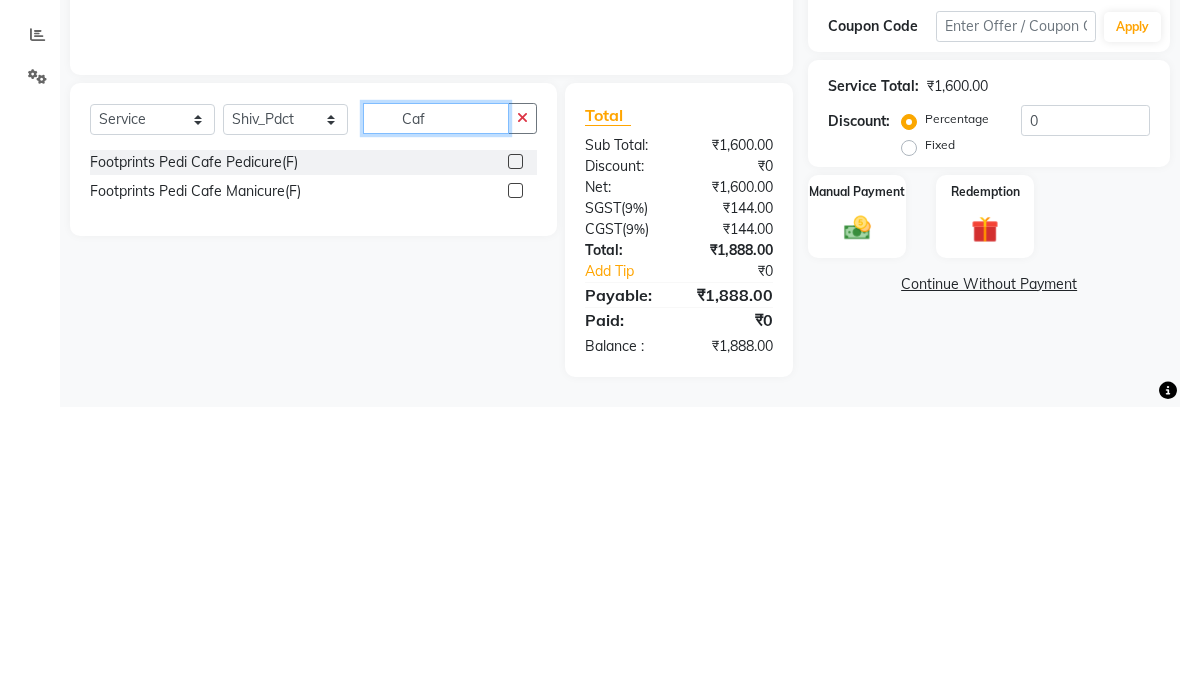 scroll, scrollTop: 0, scrollLeft: 0, axis: both 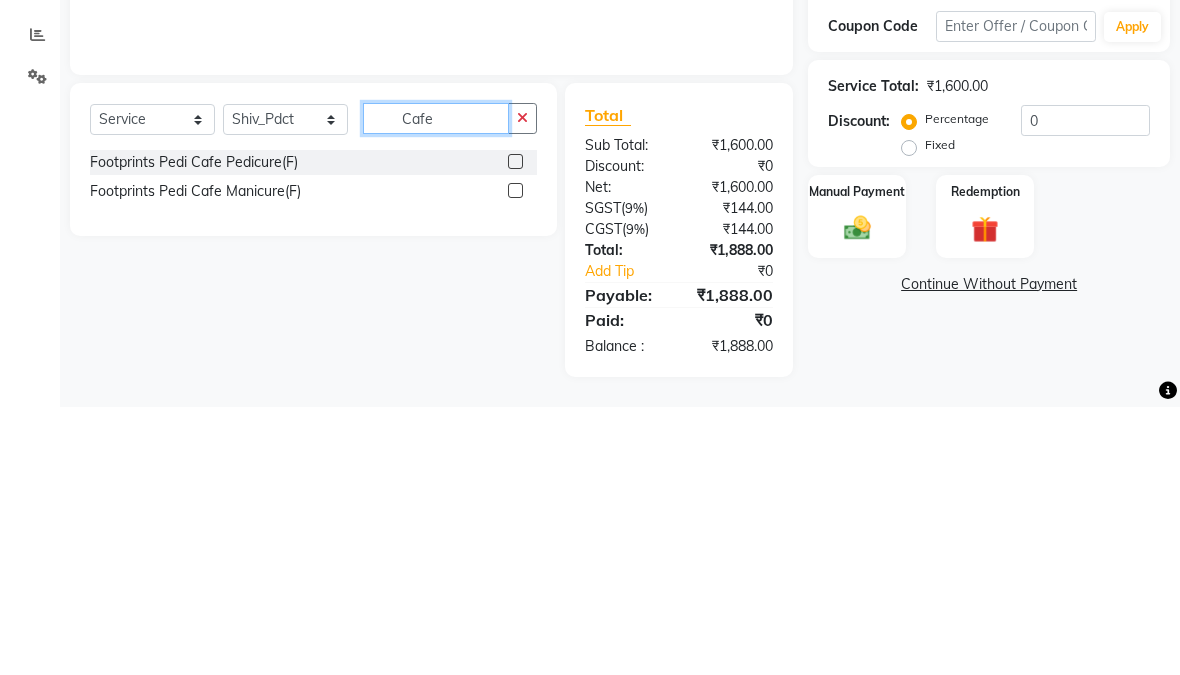 type on "Cafe" 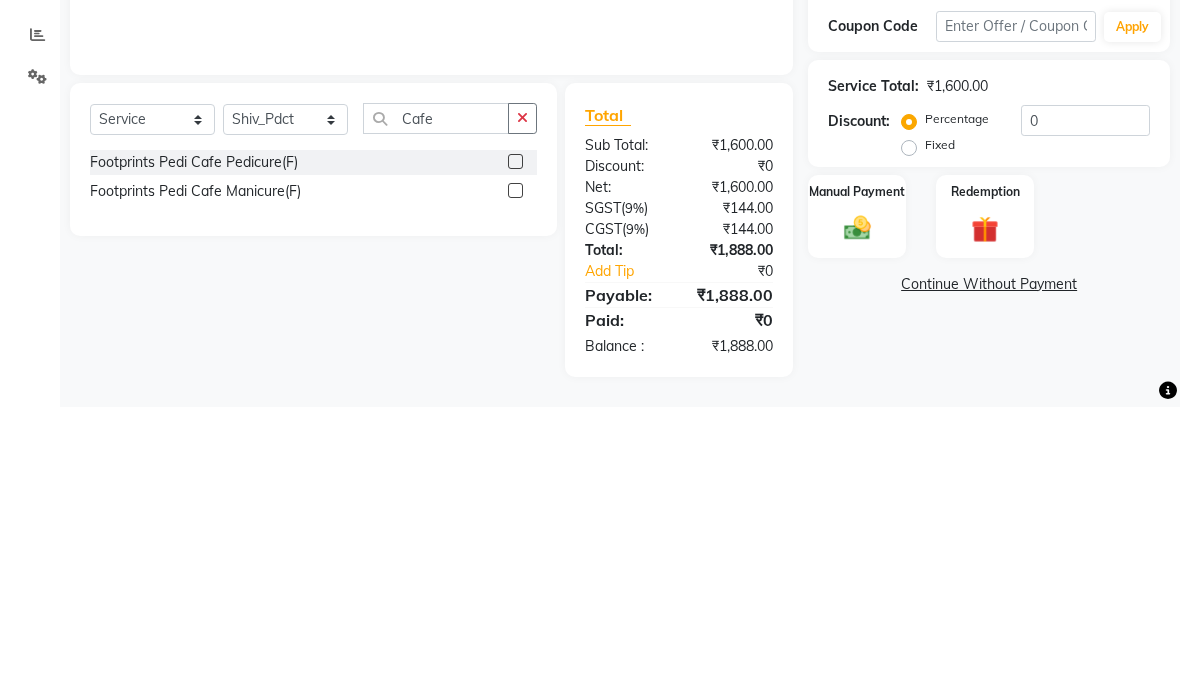 click 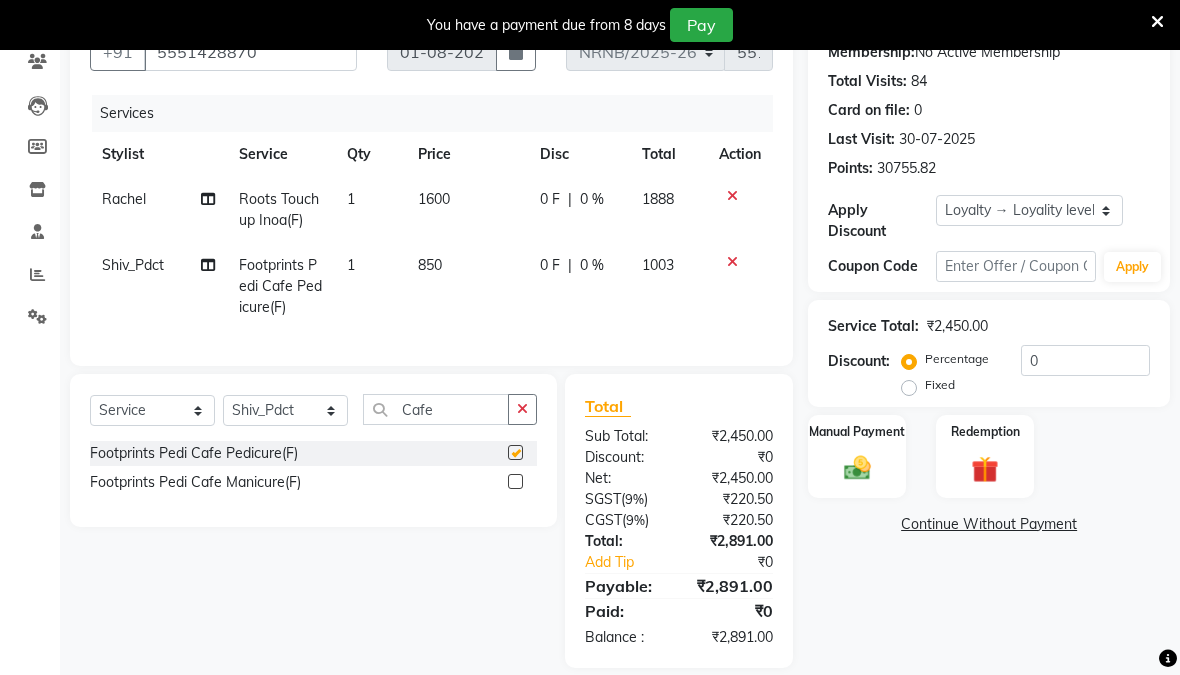 checkbox on "false" 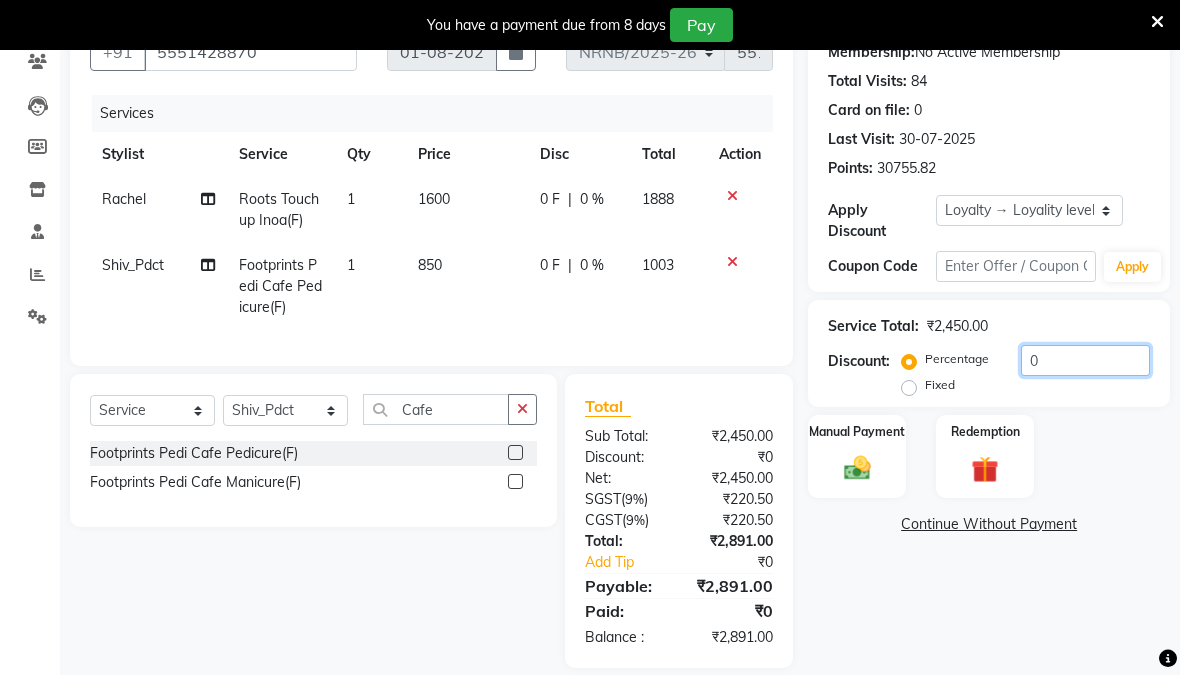 click on "0" 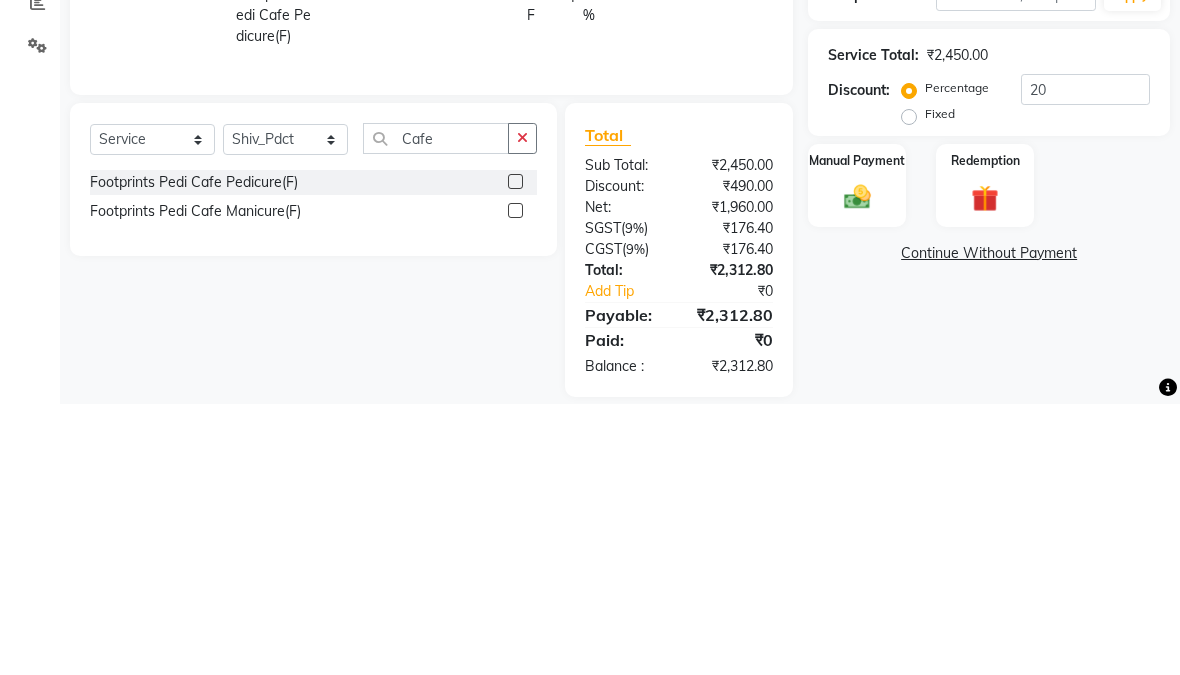 scroll, scrollTop: 254, scrollLeft: 0, axis: vertical 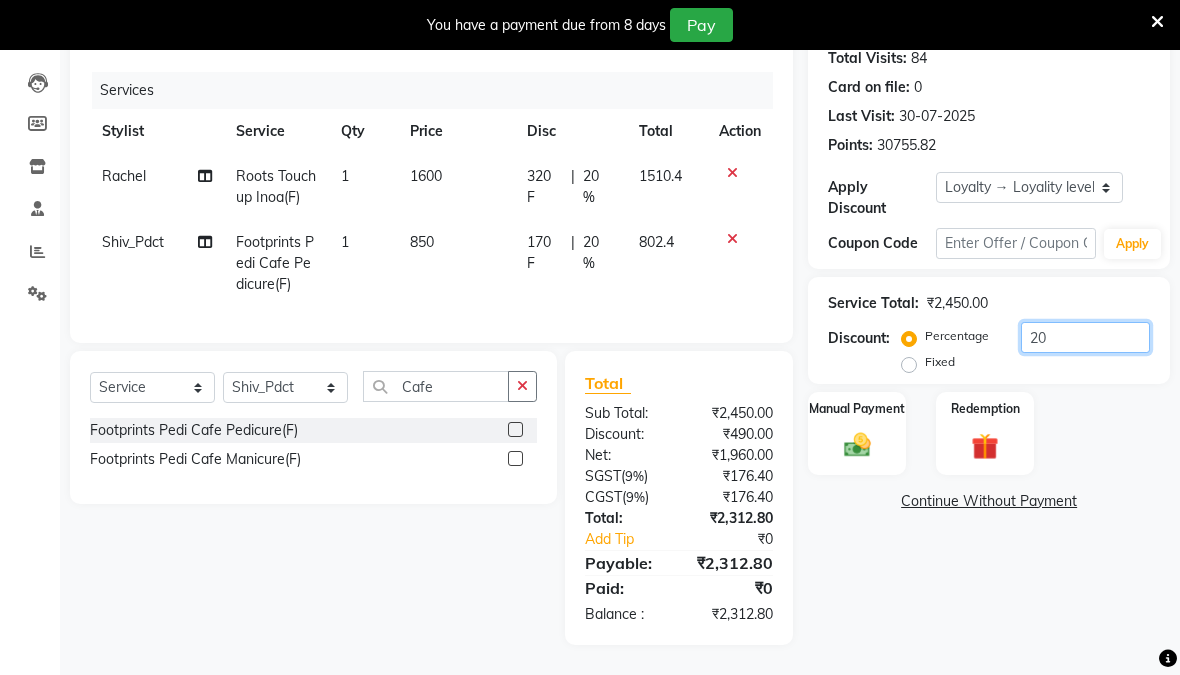 type on "20" 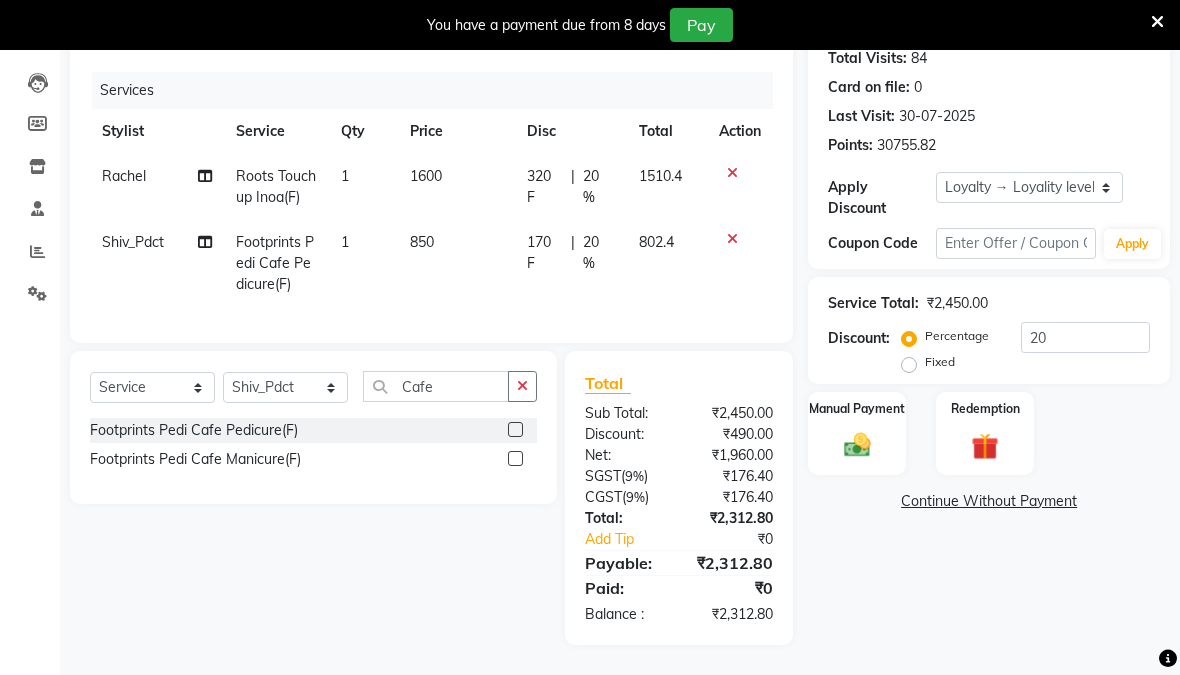 click 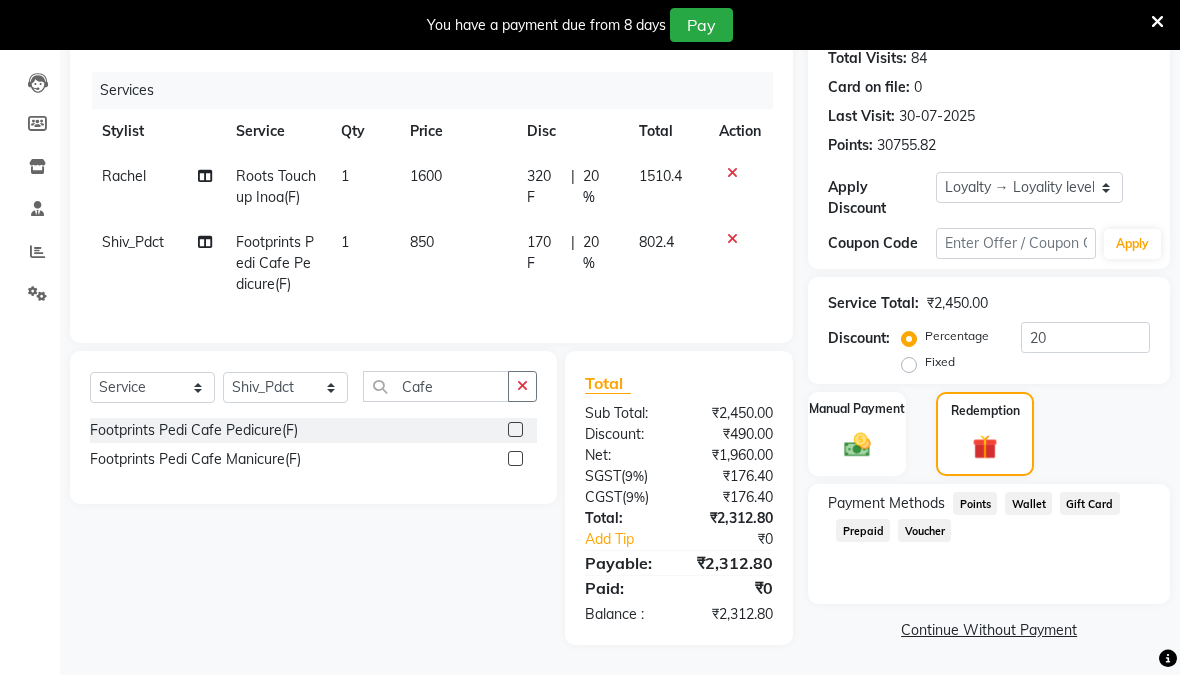 click 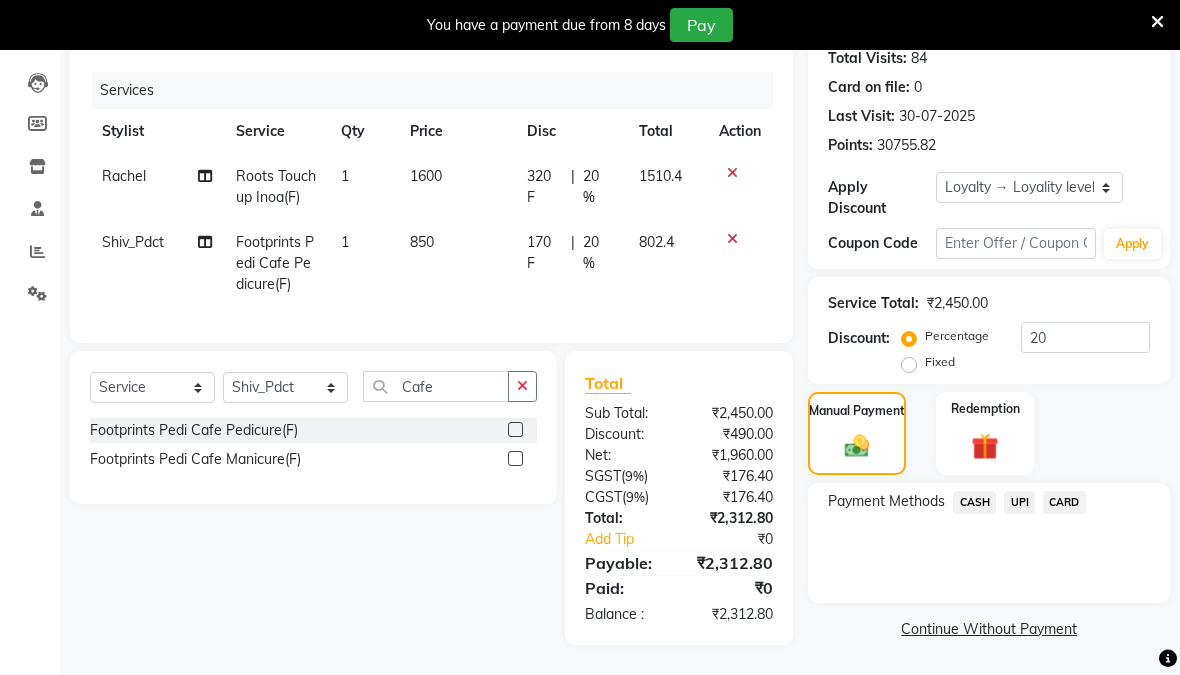 click on "CASH" 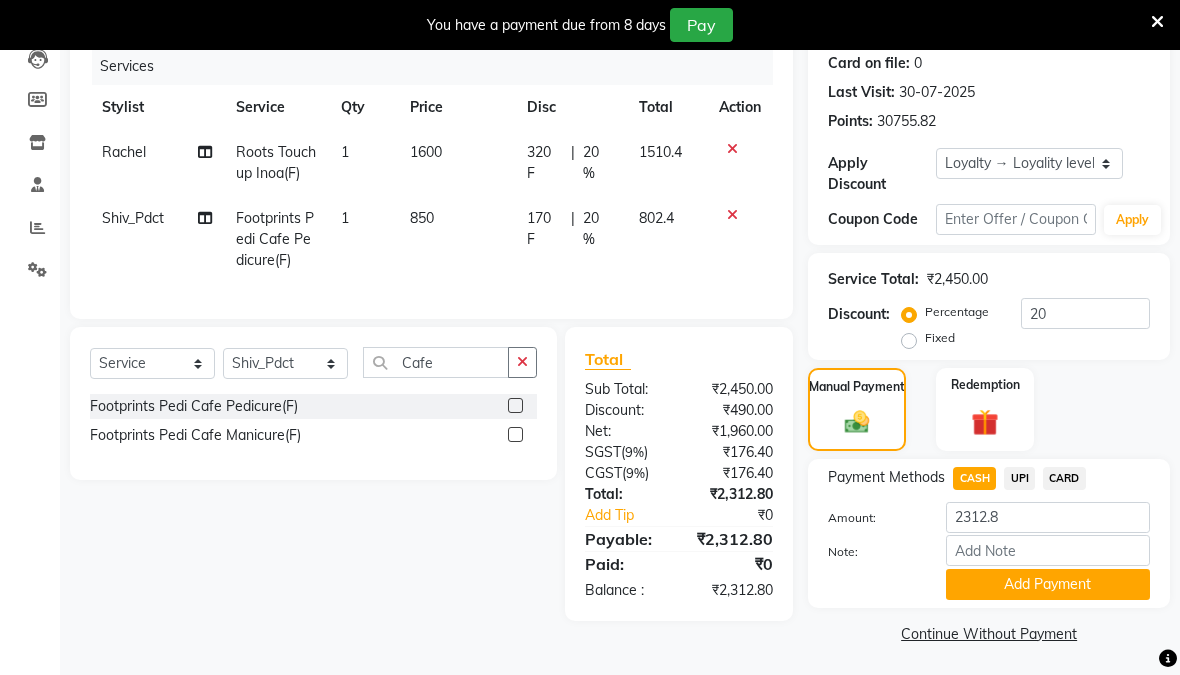 scroll, scrollTop: 284, scrollLeft: 0, axis: vertical 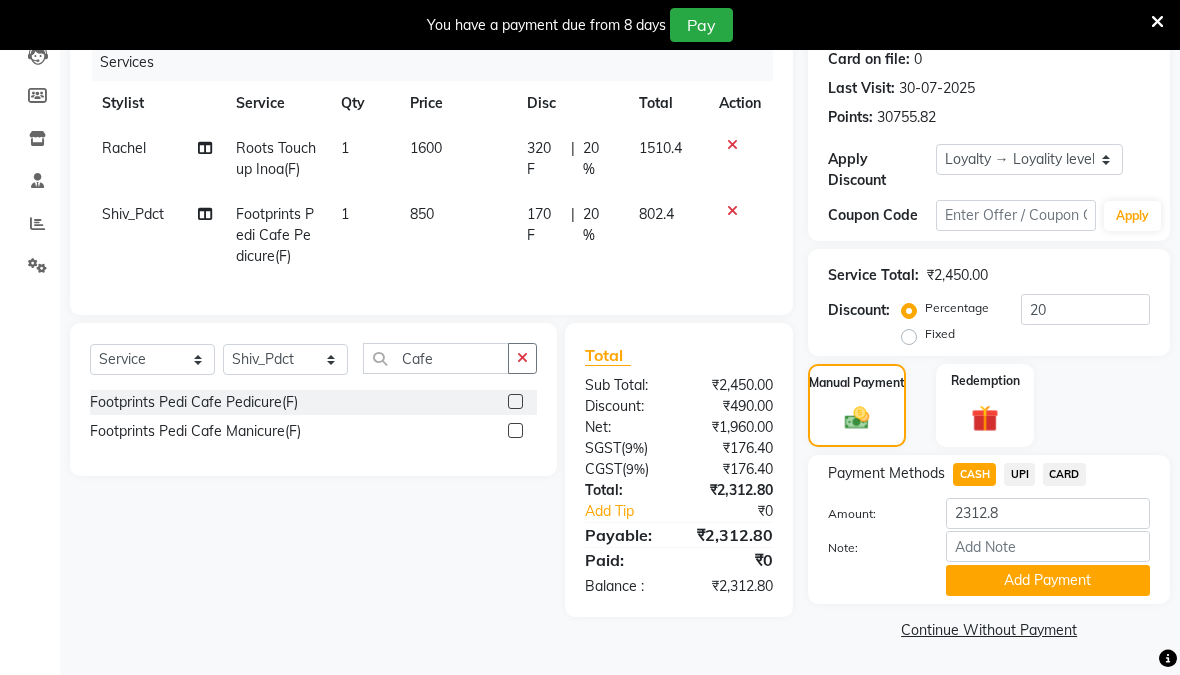 click on "Add Payment" 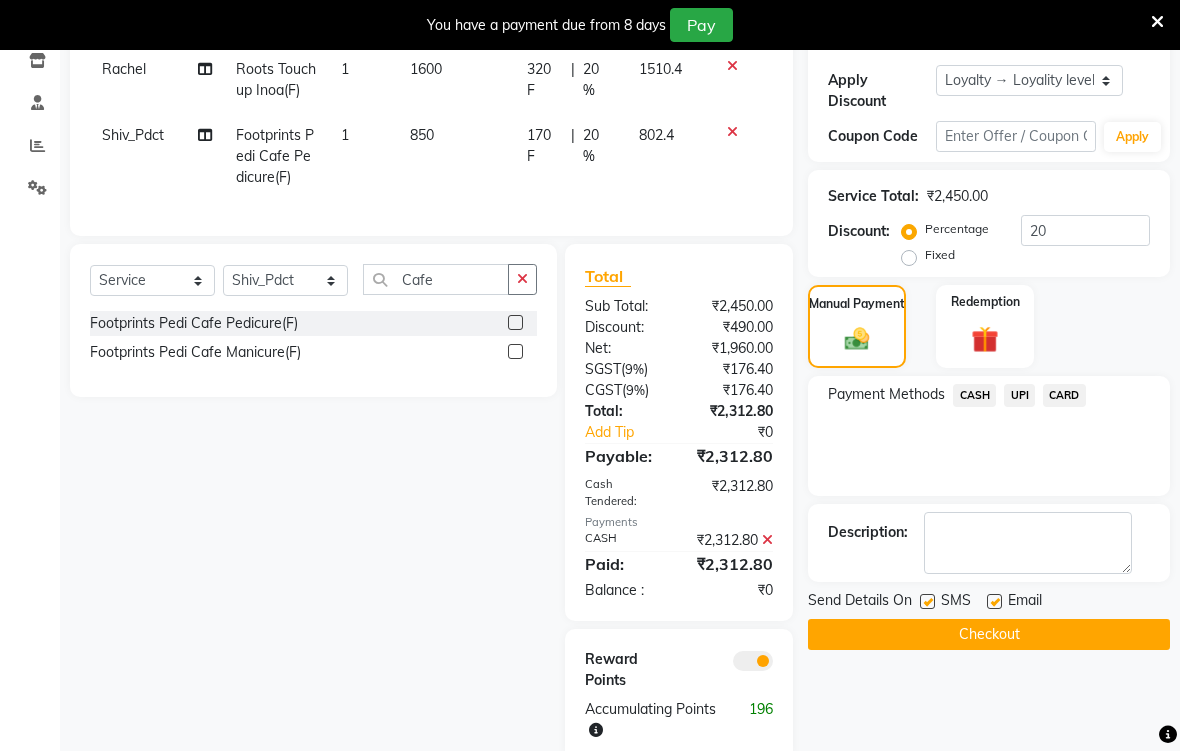 scroll, scrollTop: 441, scrollLeft: 0, axis: vertical 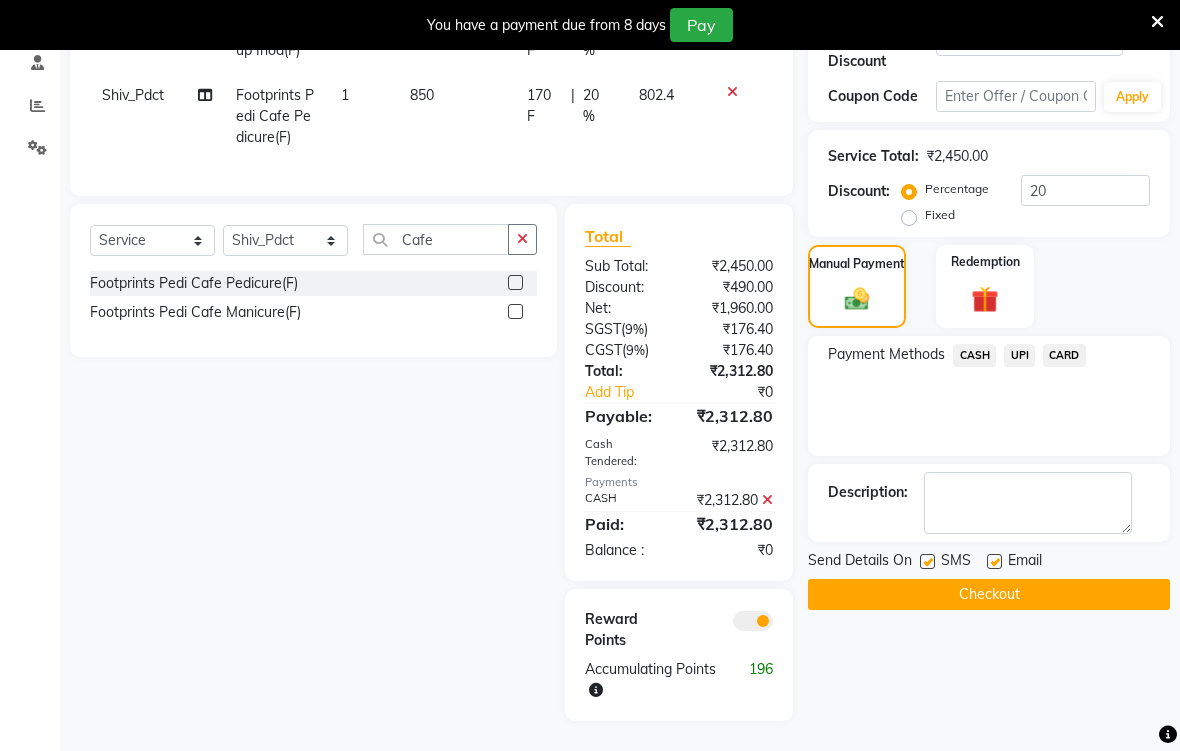 click on "Checkout" 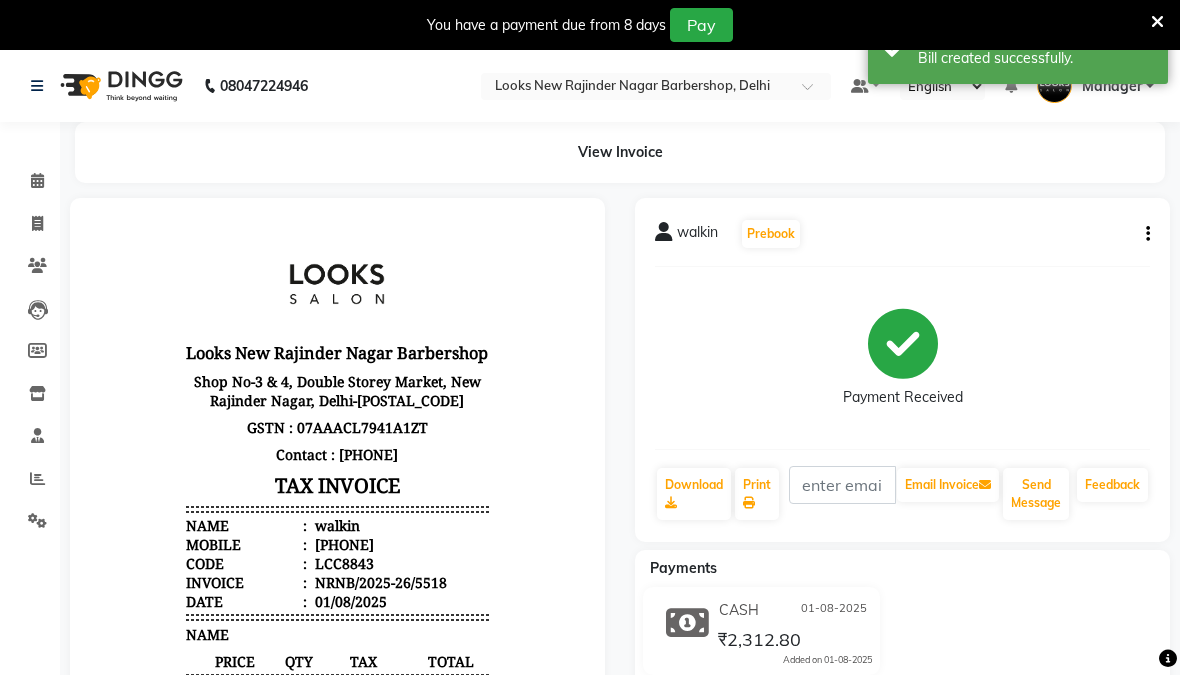 scroll, scrollTop: 0, scrollLeft: 0, axis: both 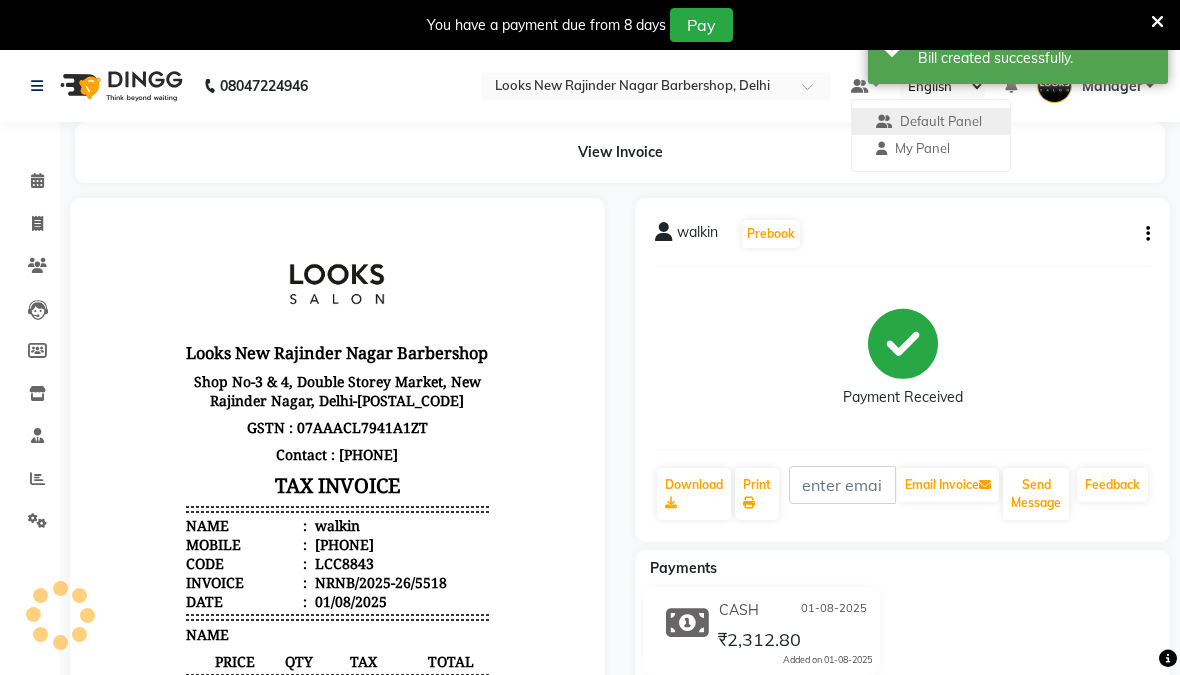 click on "Looks New Rajinder Nagar Barbershop
Shop No-3 & 4,  Double Storey Market,  New Rajinder Nagar, Delhi-110060
GSTN : 07AAACL7941A1ZT
Contact : 9355134448
TAX INVOICE
Name  :
walkin
Mobile :
915551428870
Code :
LCC8843
Invoice  : Date" at bounding box center (337, 647) 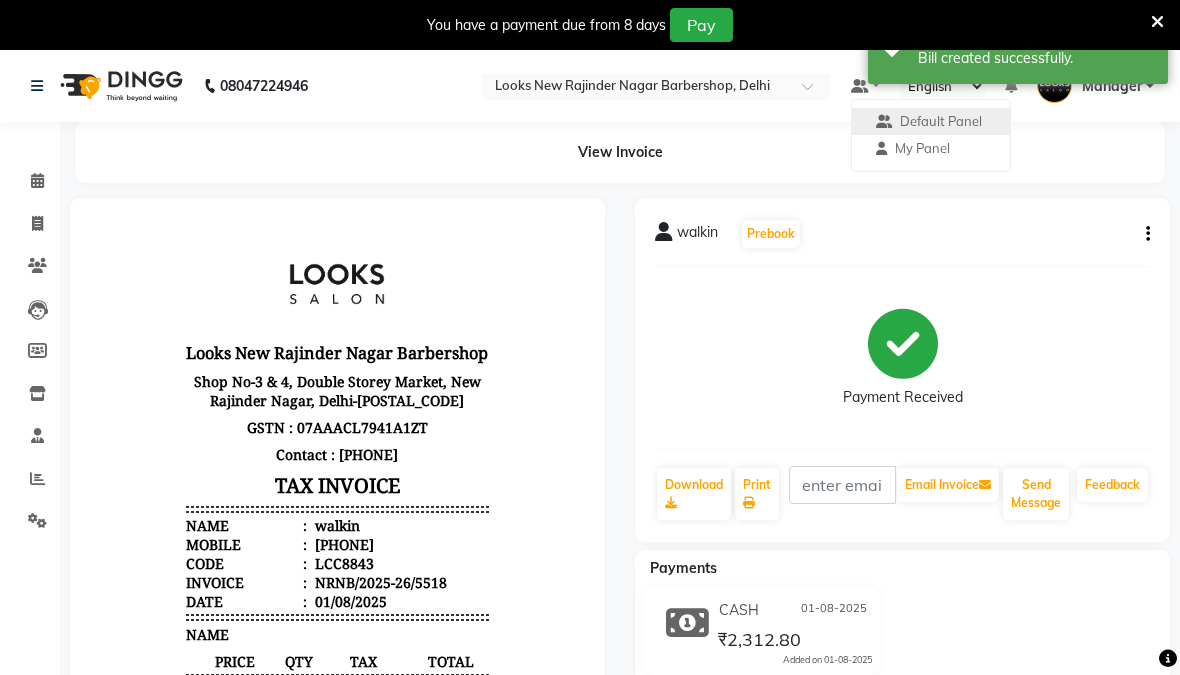 click on "08047224946" 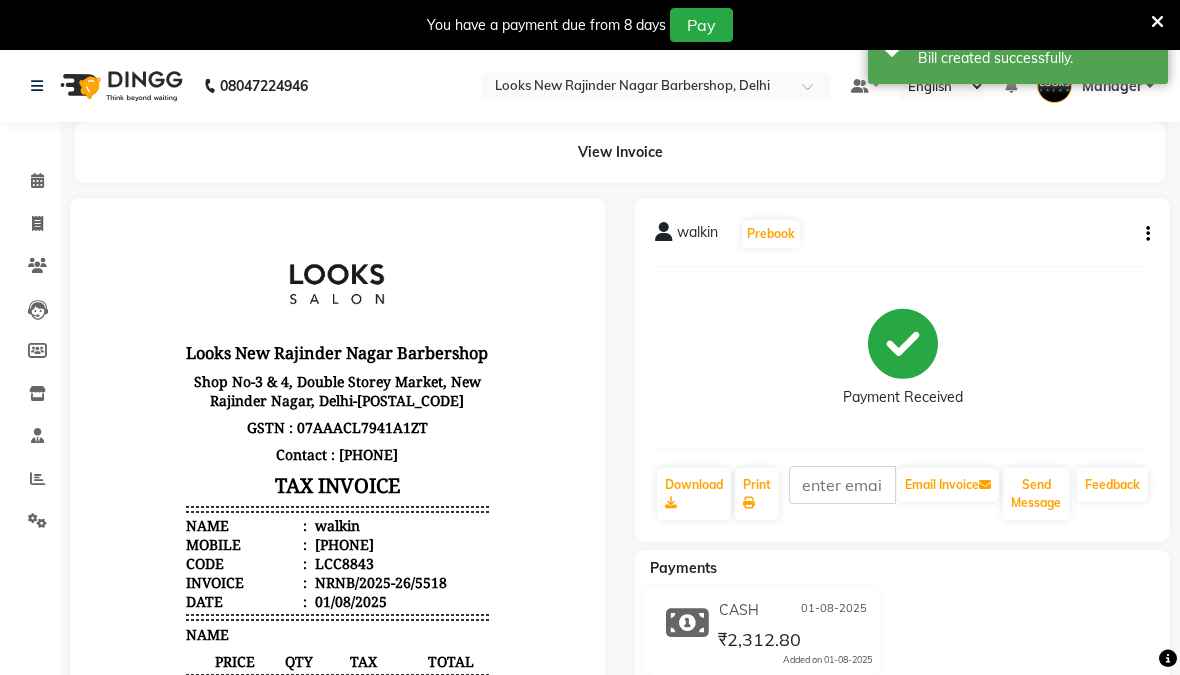 click at bounding box center [41, 86] 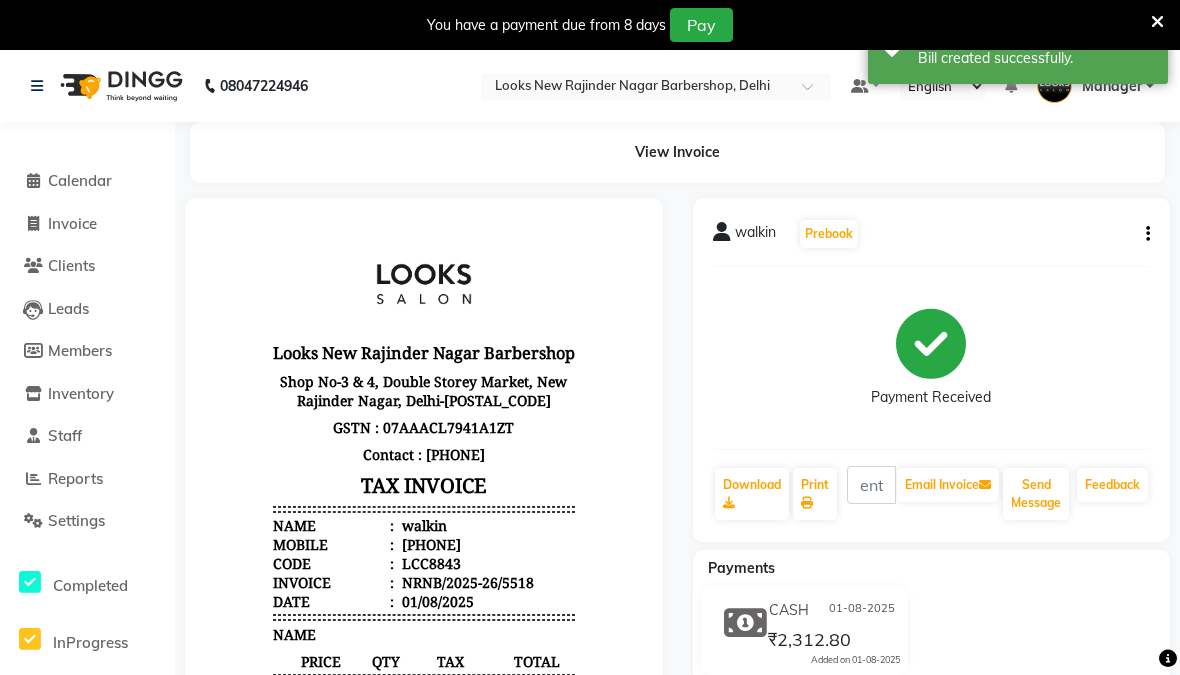 click 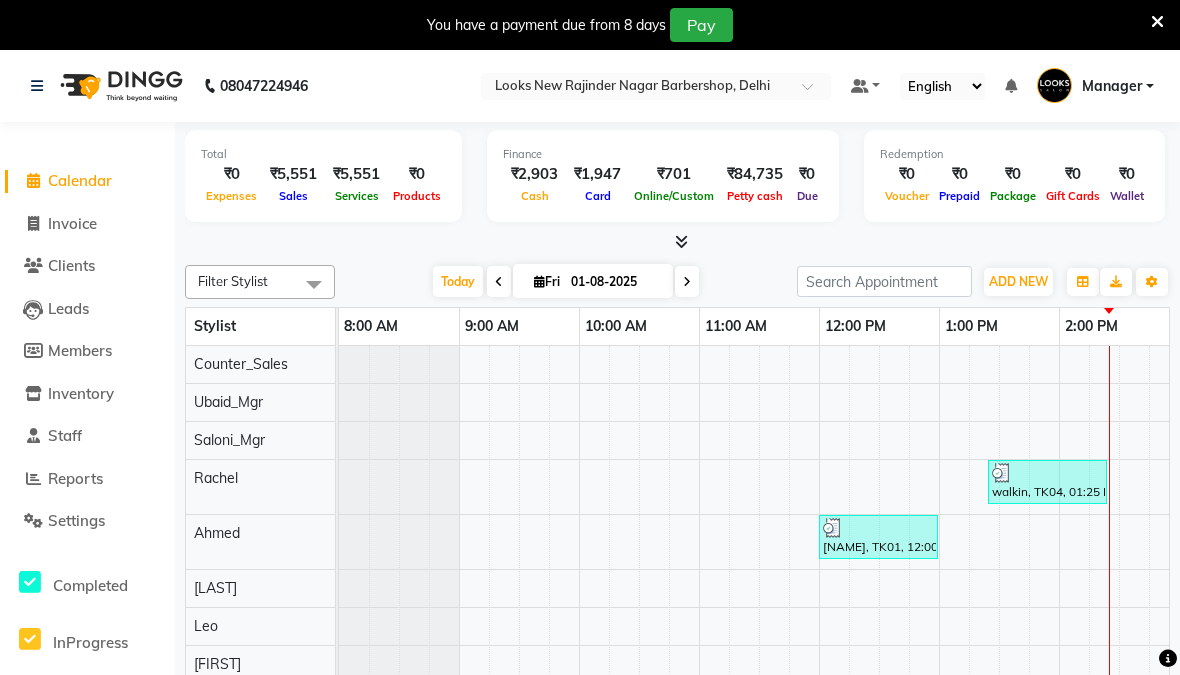 click on "Invoice" 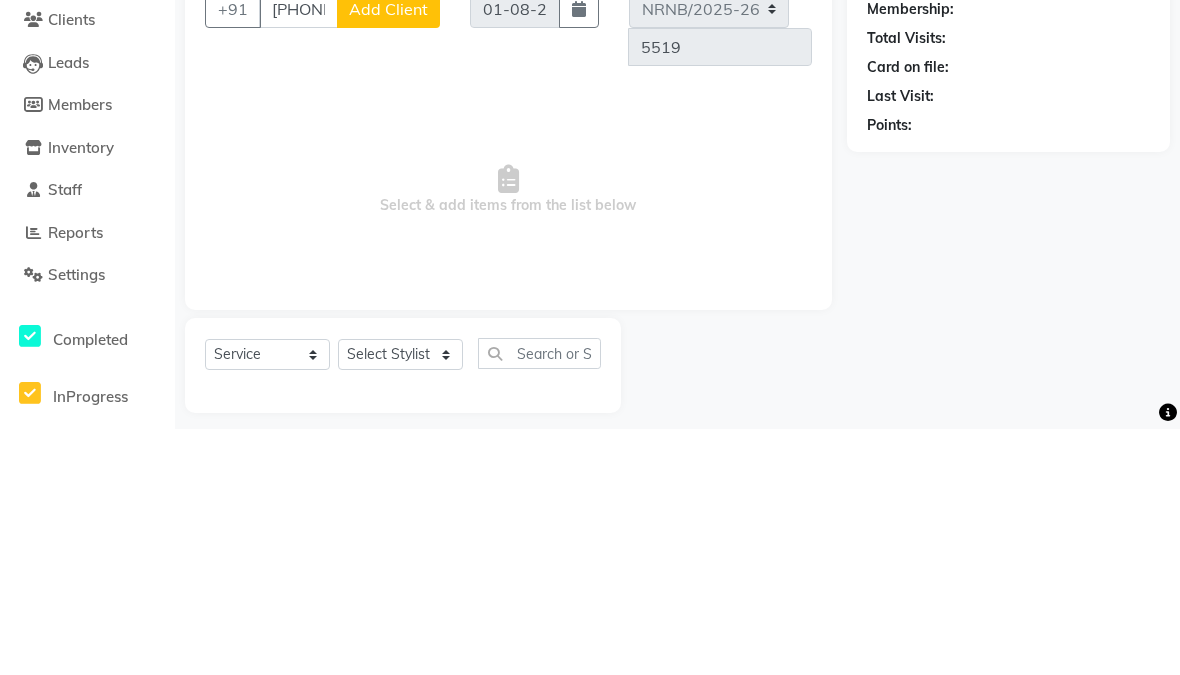 type on "8447116603" 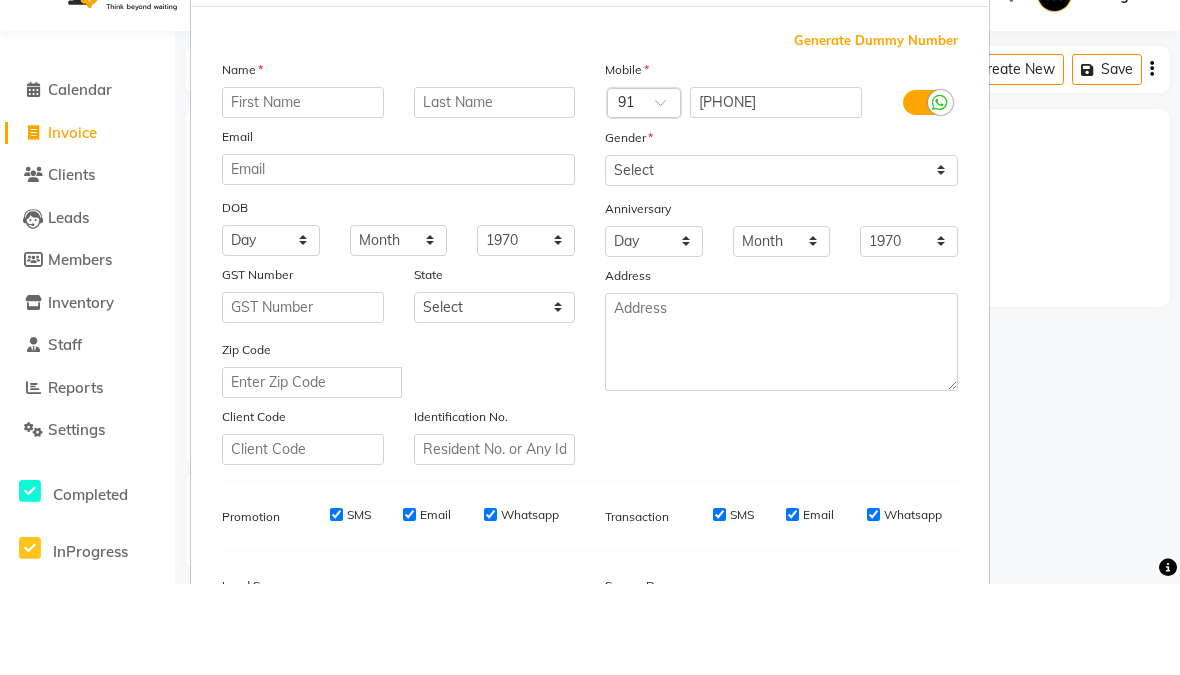 click at bounding box center [303, 193] 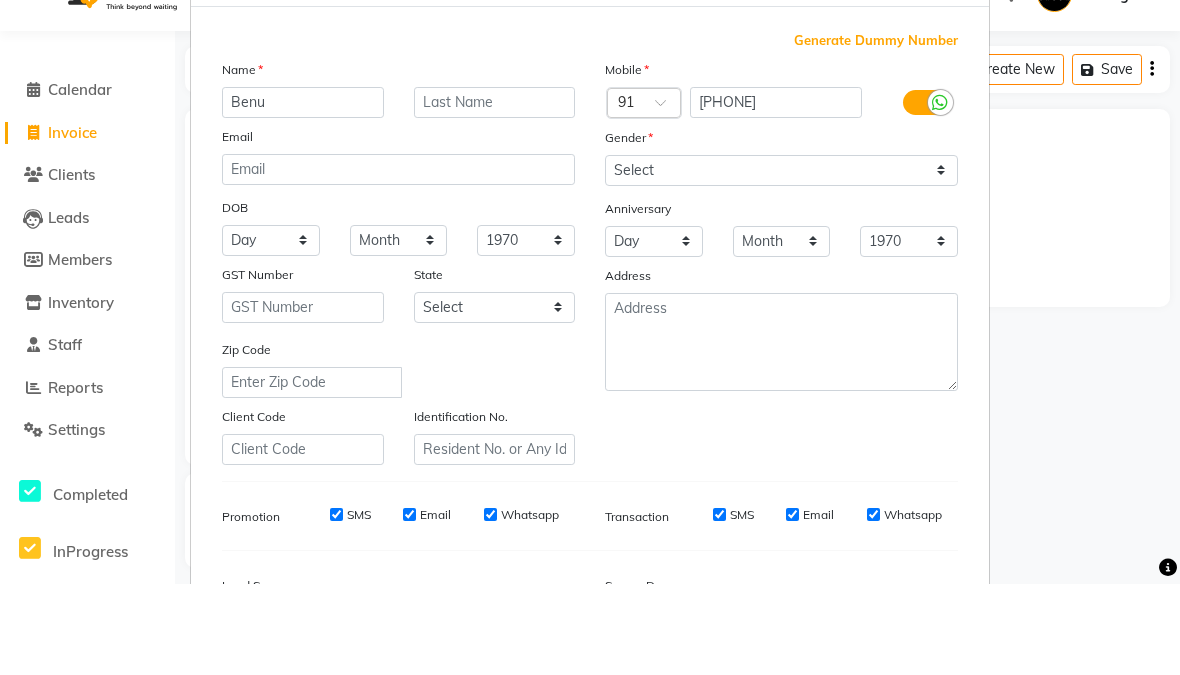 type on "Benu" 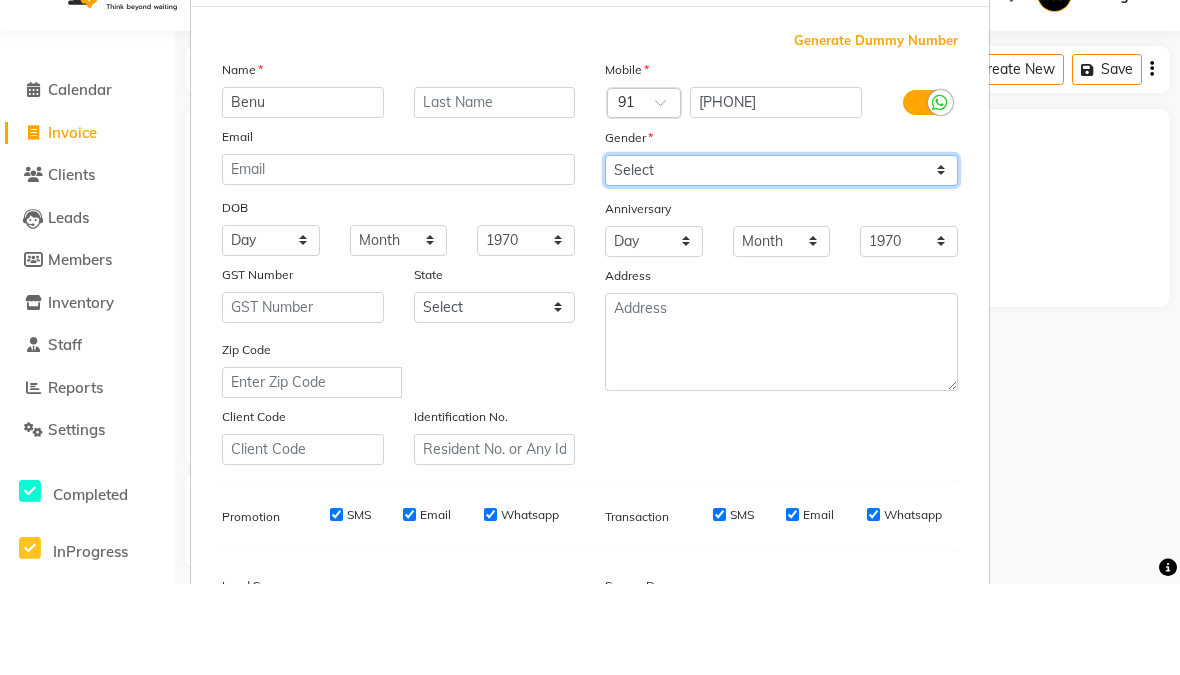 click on "Select Male Female Other Prefer Not To Say" at bounding box center (781, 261) 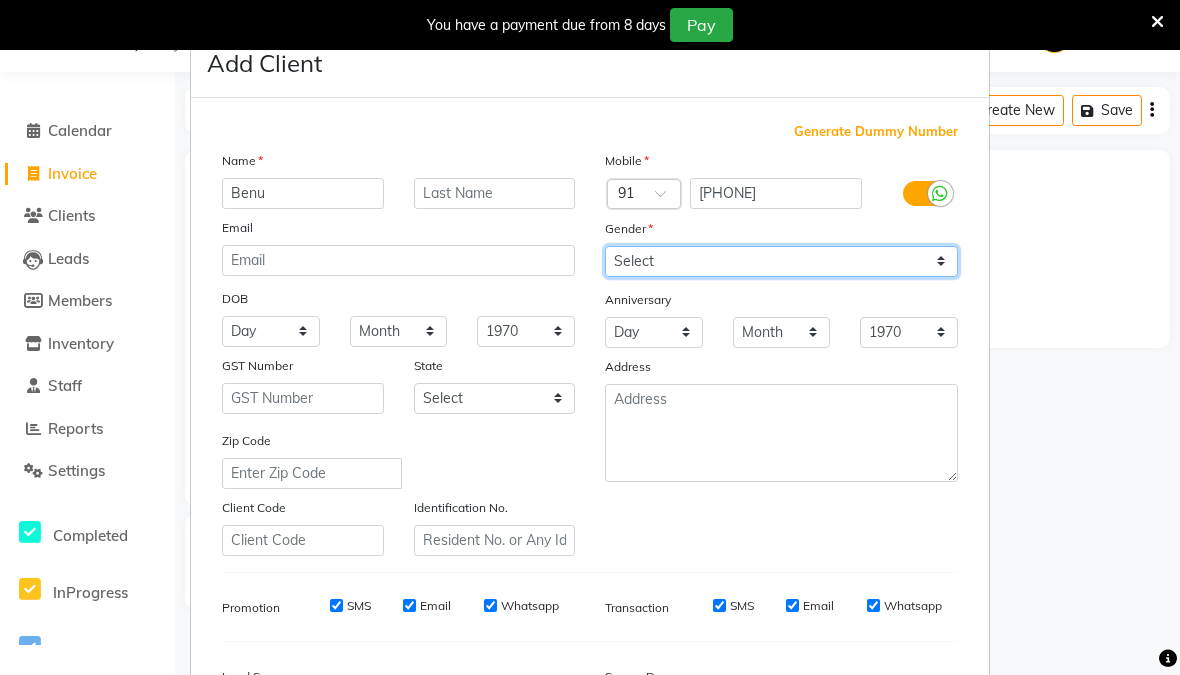 select on "female" 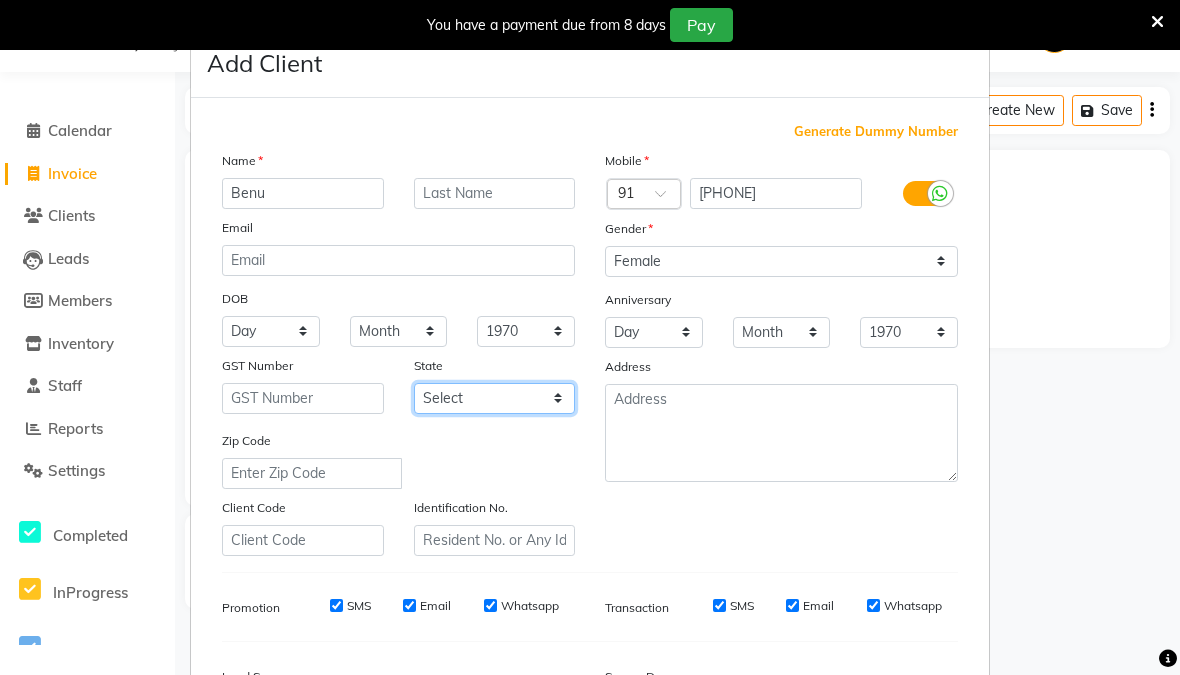 click on "Select Andaman and Nicobar Islands Andhra Pradesh Arunachal Pradesh Assam Bihar Chandigarh Chhattisgarh Dadra and Nagar Haveli Daman and Diu Delhi Goa Gujarat Haryana Himachal Pradesh Jammu and Kashmir Jharkhand Karnataka Kerala Lakshadweep Madhya Pradesh Maharashtra Manipur Meghalaya Mizoram Nagaland Odisha Pondicherry Punjab Rajasthan Sikkim Tamil Nadu Telangana Tripura Uttar Pradesh Uttarakhand West Bengal Ladakh Other Territory Centre Jurisdiction" at bounding box center [495, 398] 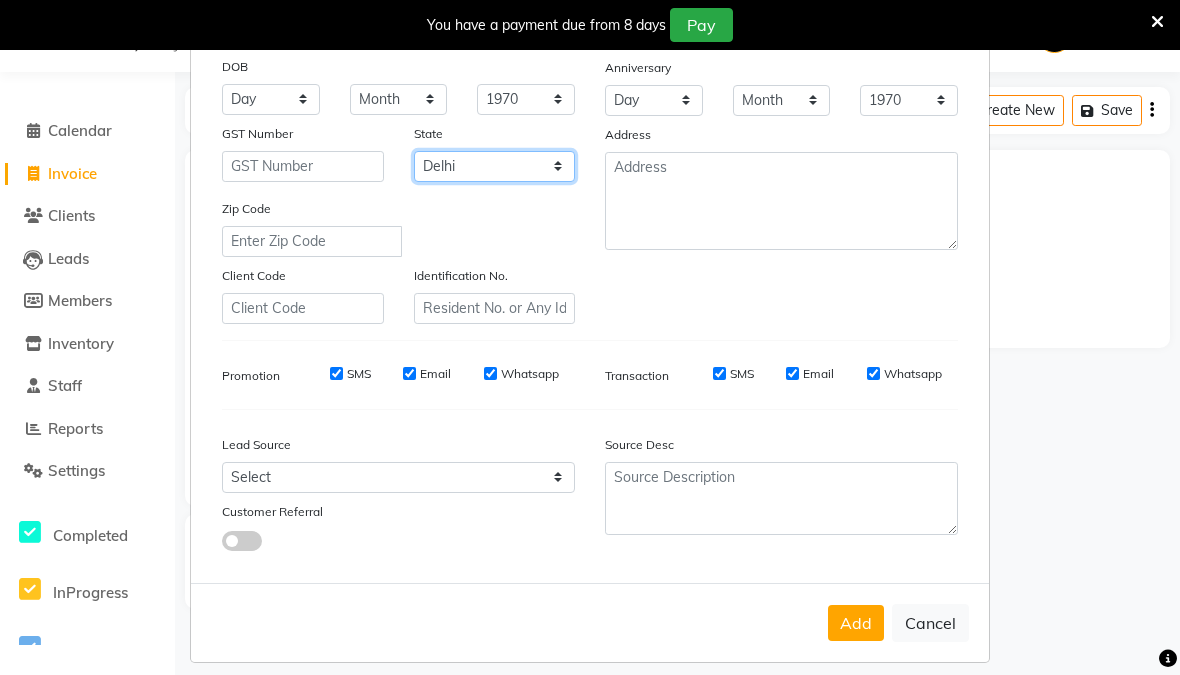 scroll, scrollTop: 241, scrollLeft: 0, axis: vertical 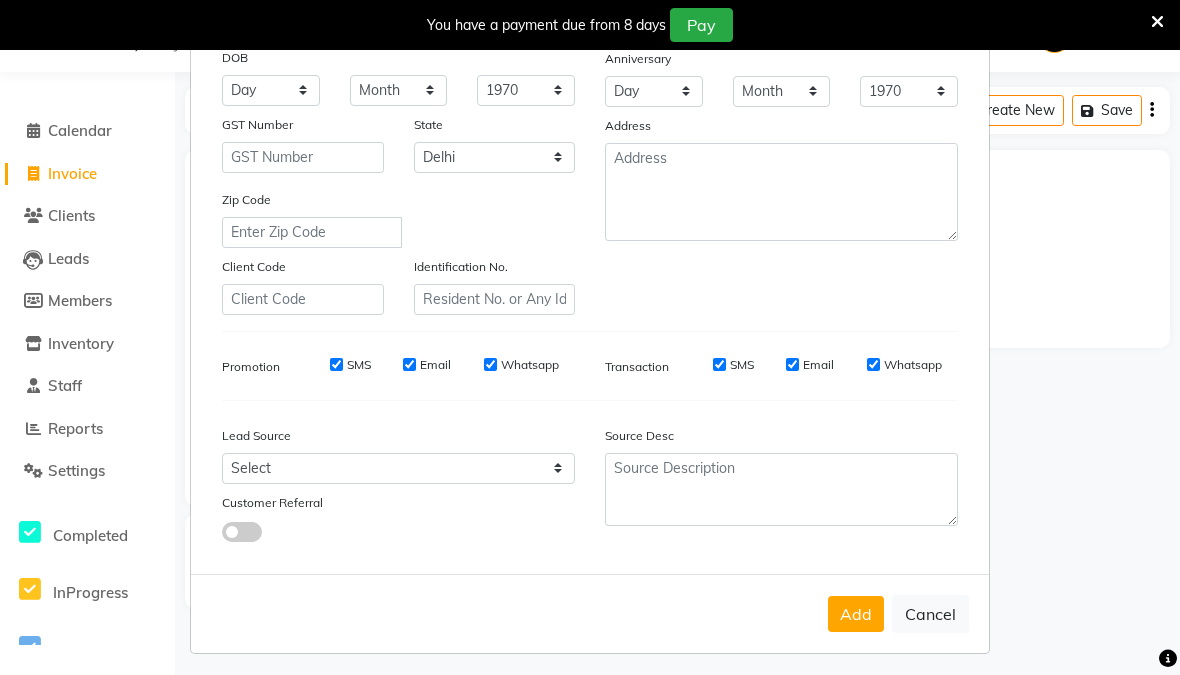 click on "Add" at bounding box center [856, 614] 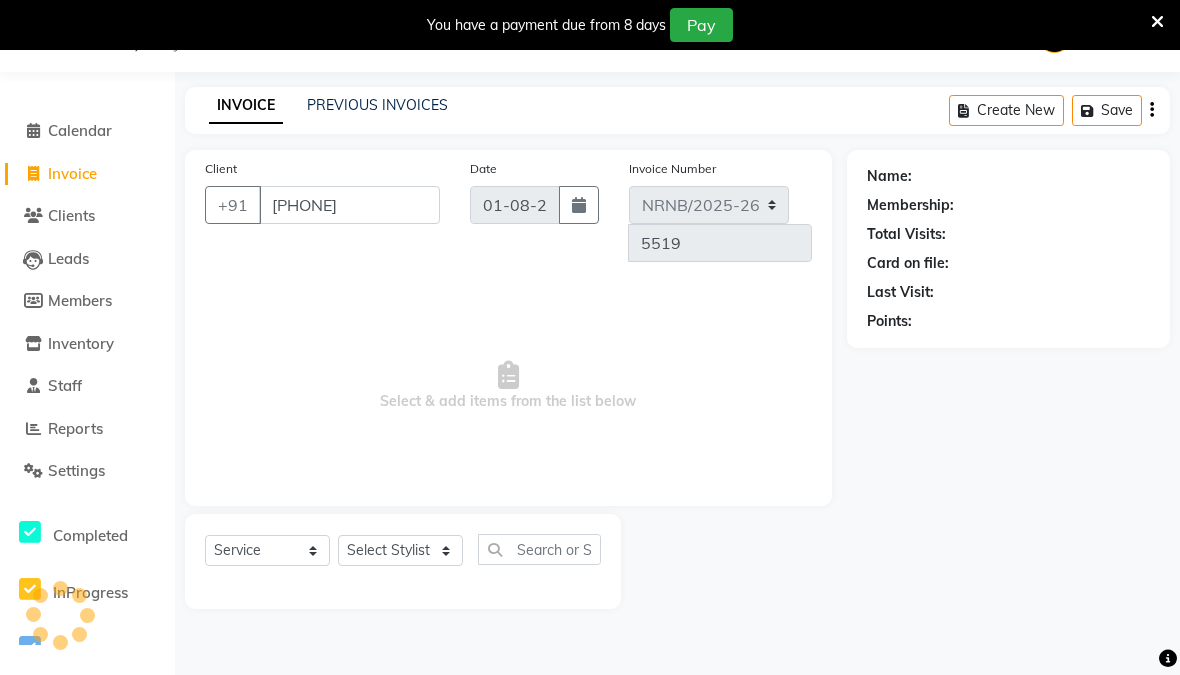 type 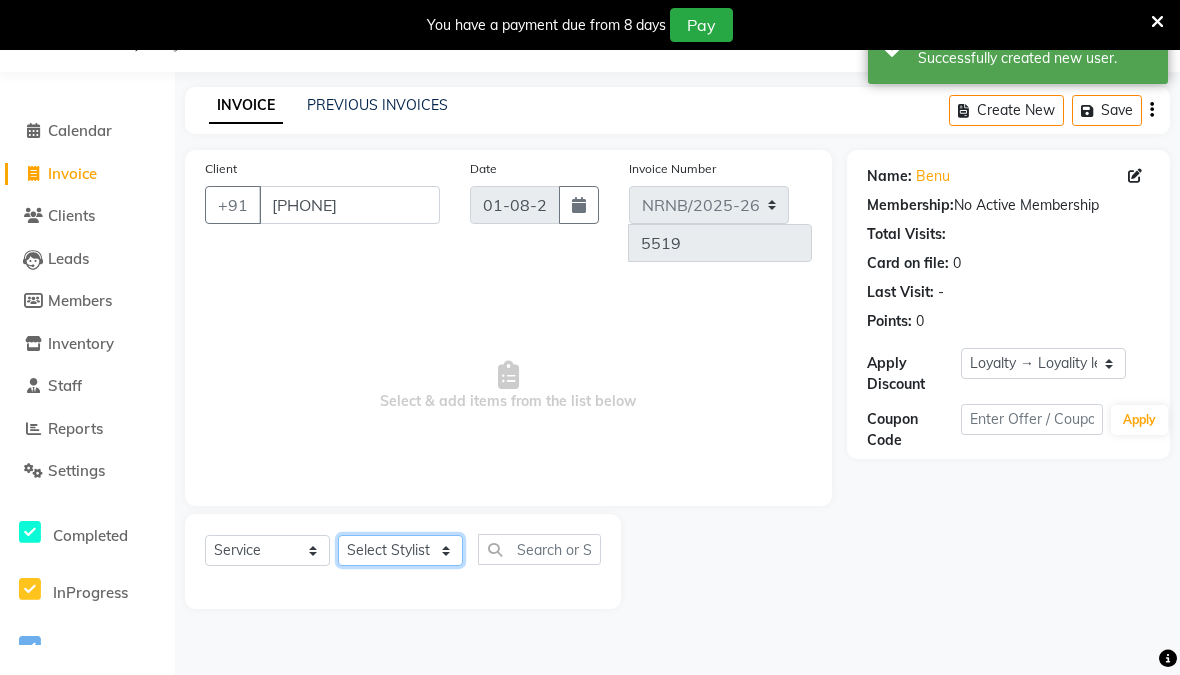 click on "Select Stylist Aakash_Pdct Afsar Ahmed Ashmita Ayesha Bobby Bobby_Asst Counter_Sales Kamal Leo Majid Manager Manoj Mohit_Asst Pratham_Asst Rachel Raju_Pdct Rehman Sahani Saloni_Mgr Sanjeev_Pdct Sarfaraz_Asst Shalu Shiv_Pdct Sumit_Nails Ubaid_Mgr Vipin_Pdct" 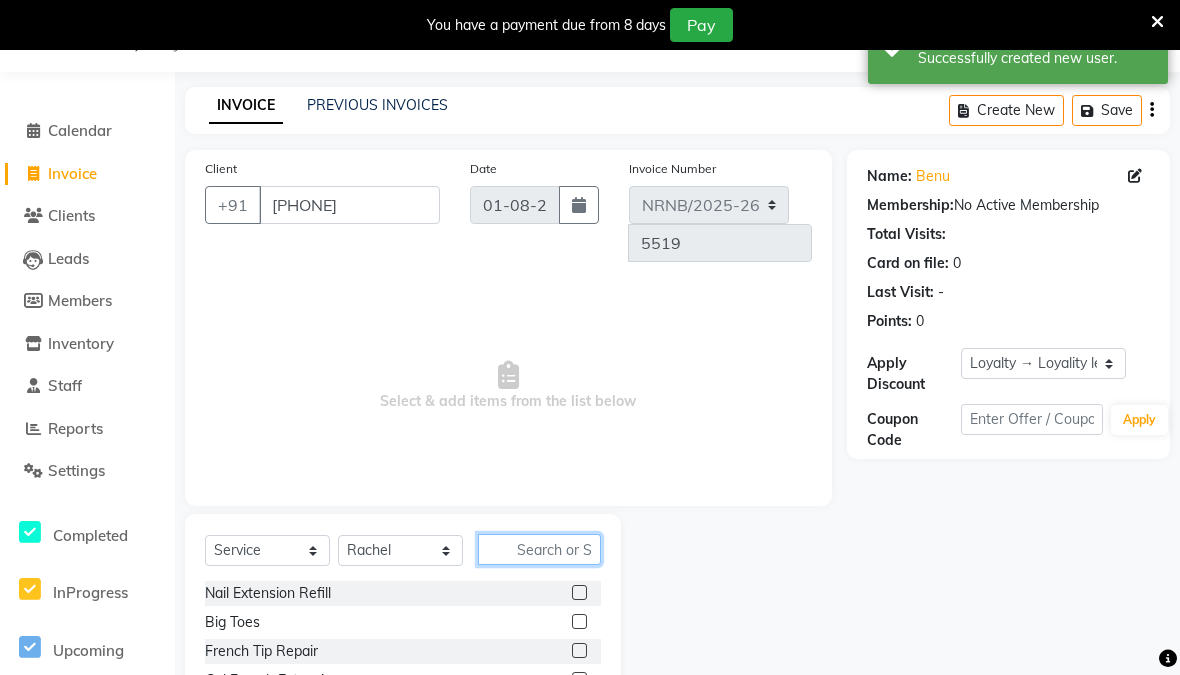 click 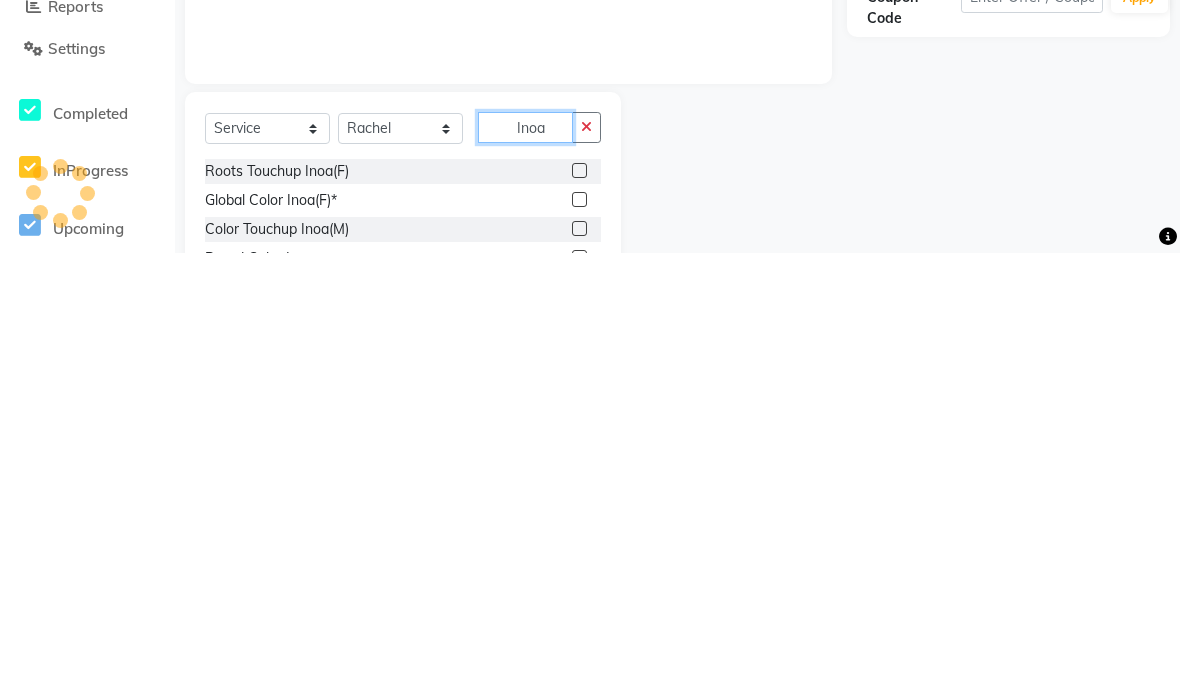 type on "Inoa" 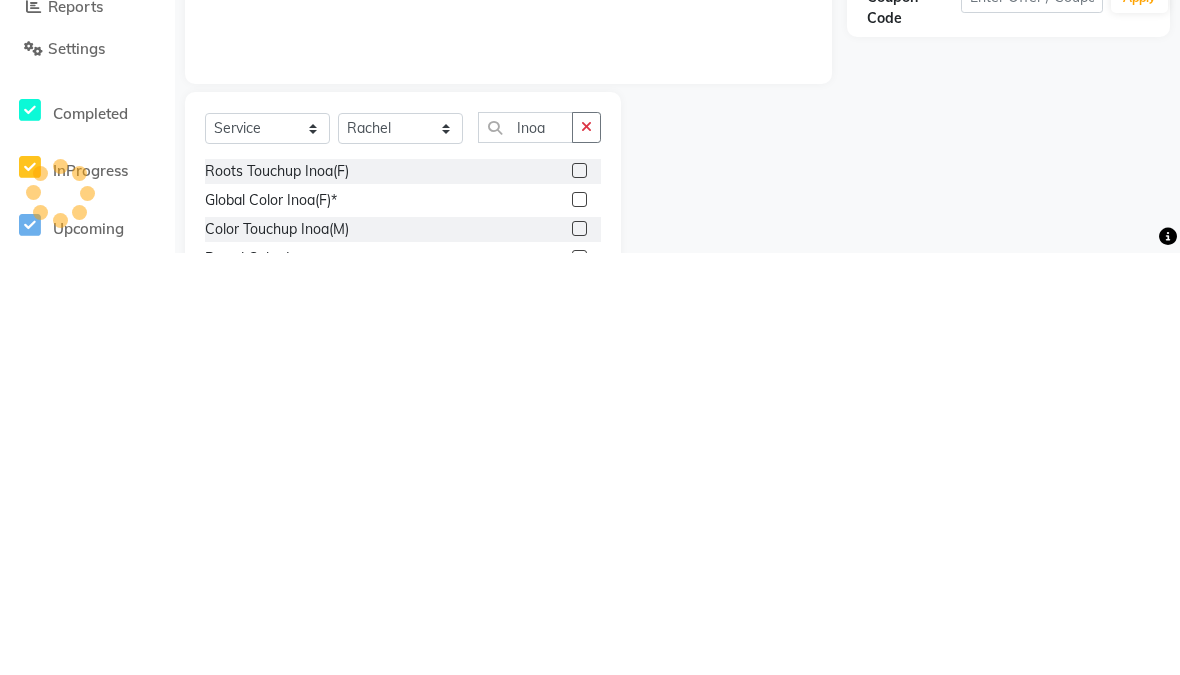 click 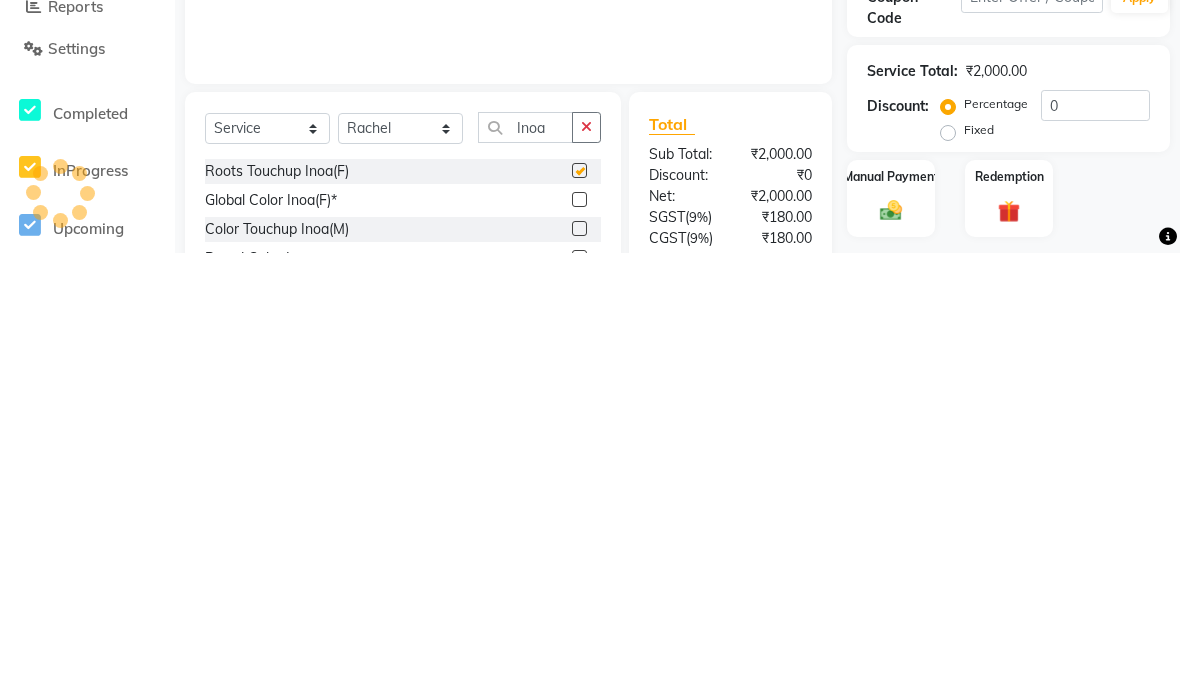scroll, scrollTop: 204, scrollLeft: 0, axis: vertical 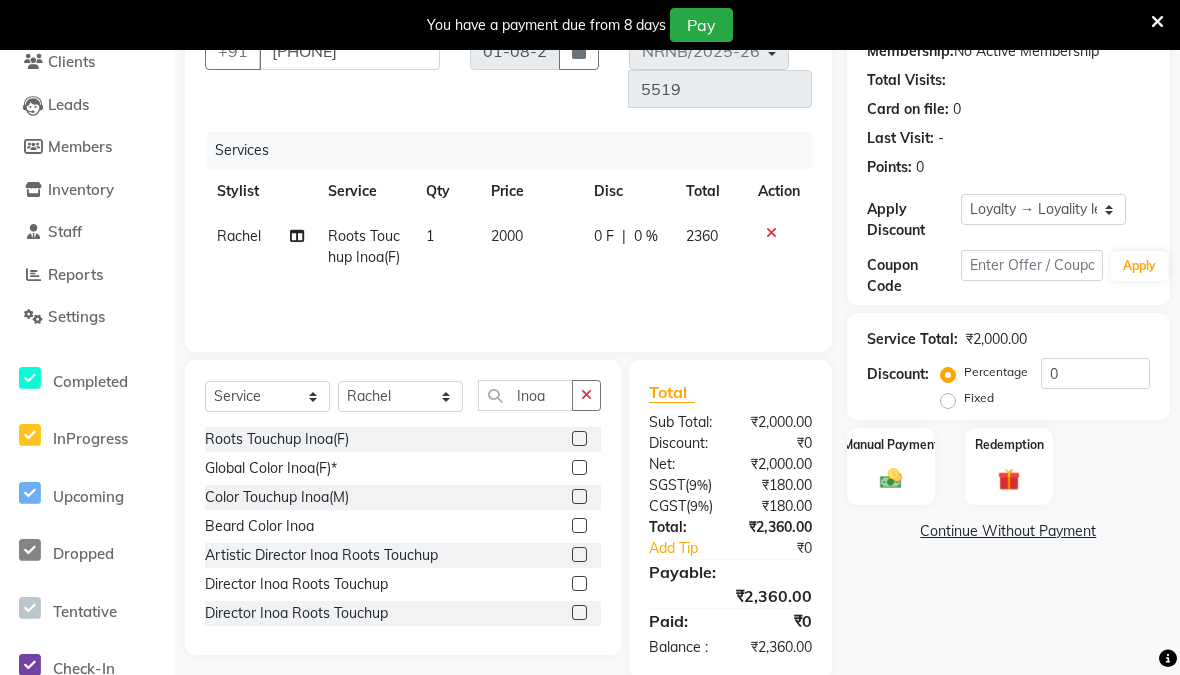 checkbox on "false" 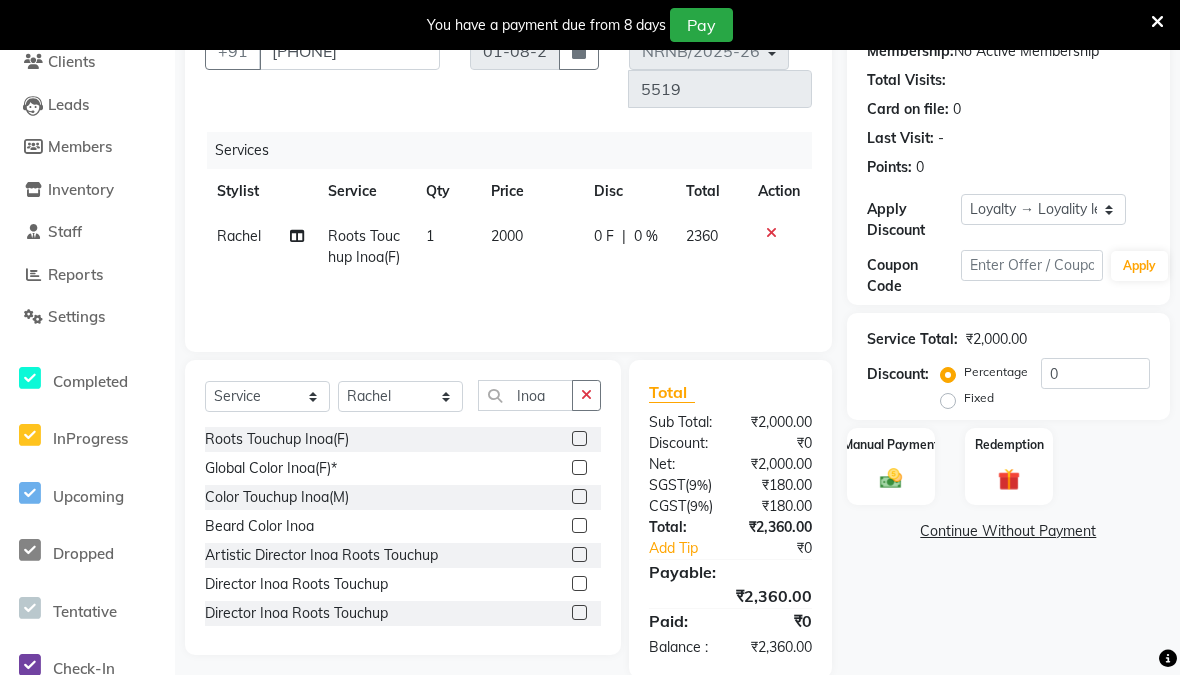 click on "2000" 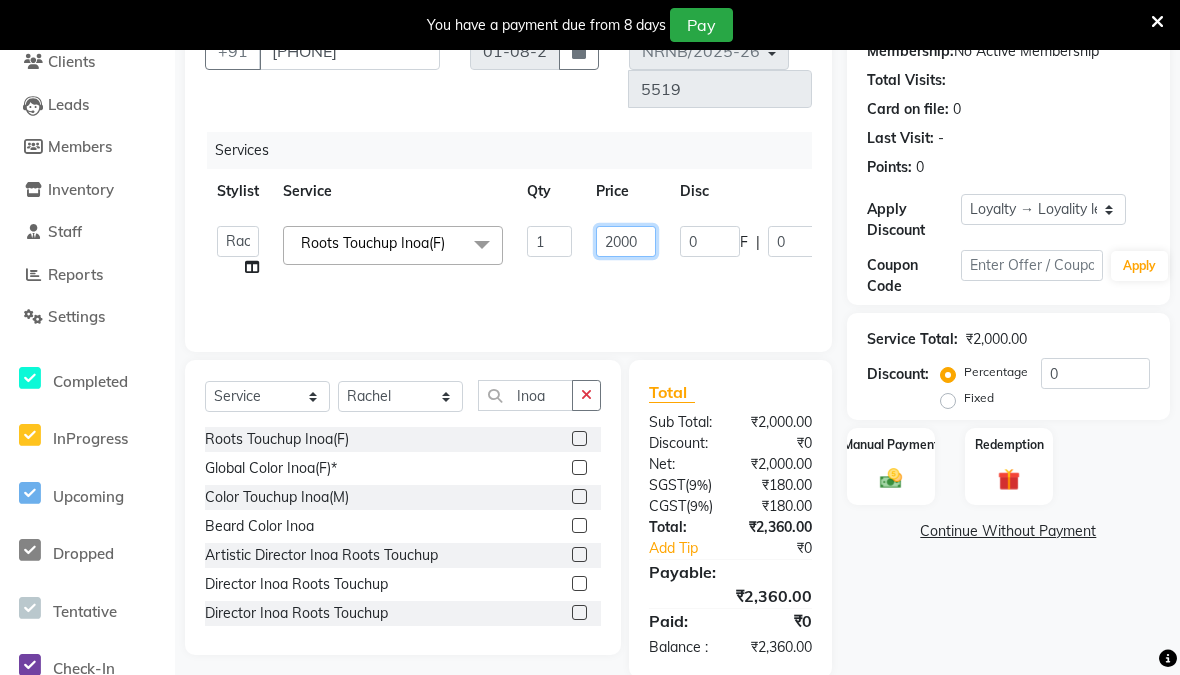 click on "2000" 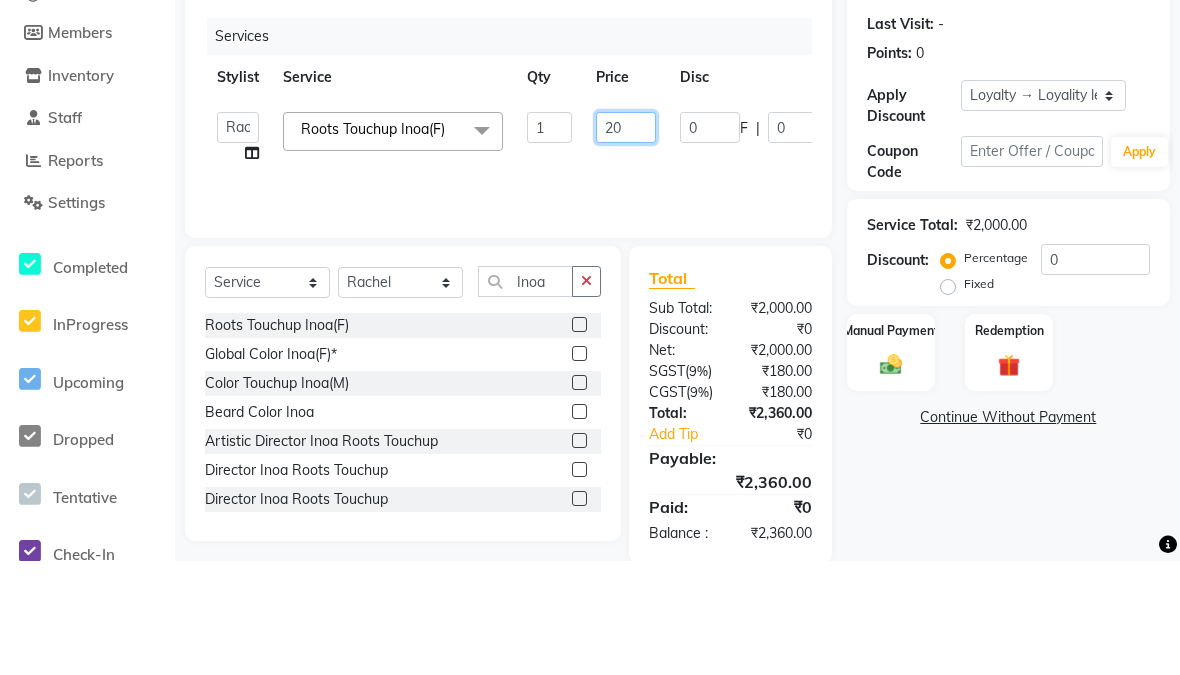 type on "2" 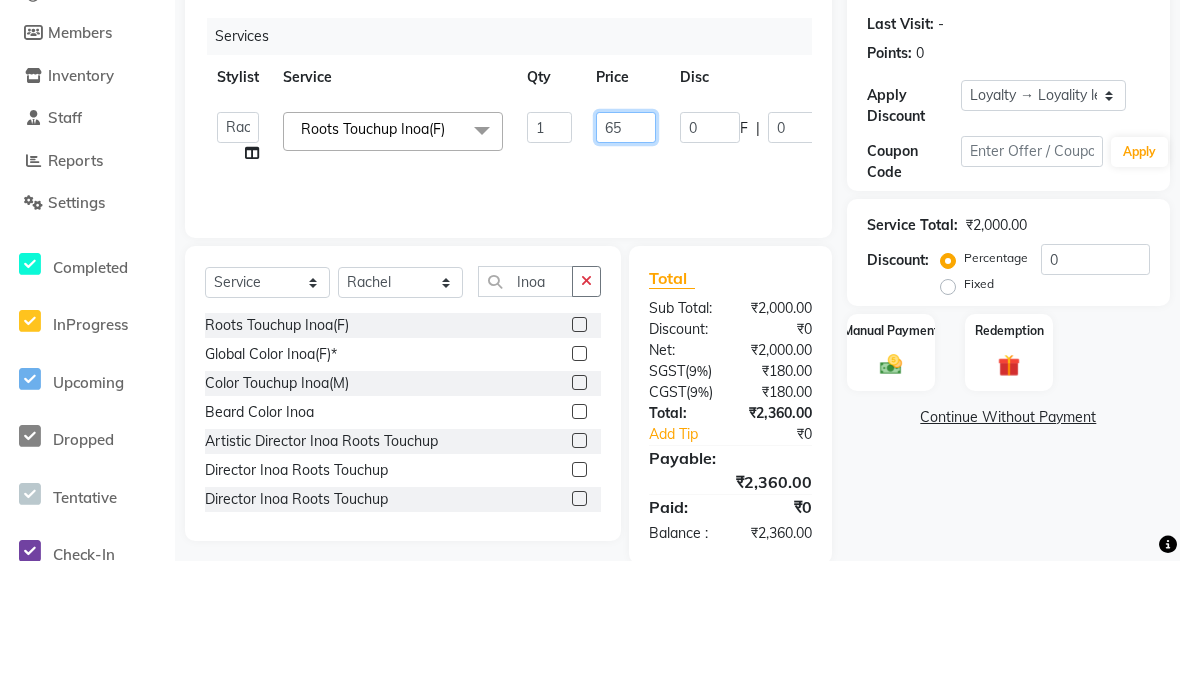 type on "651" 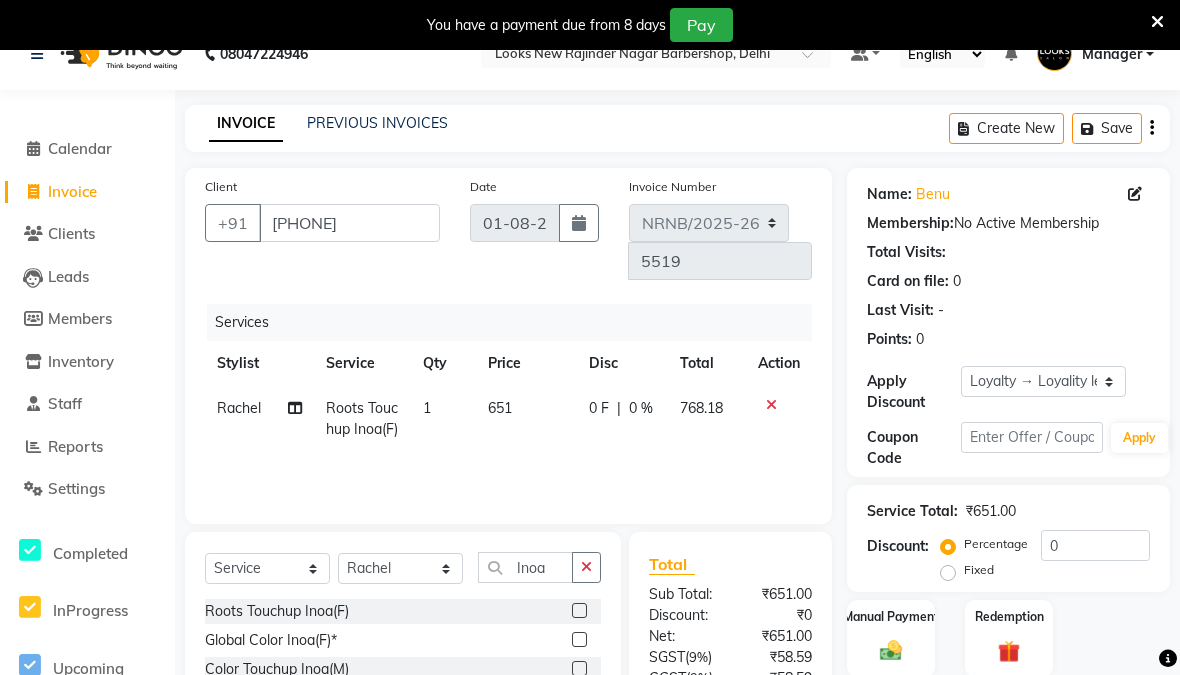 scroll, scrollTop: 26, scrollLeft: 0, axis: vertical 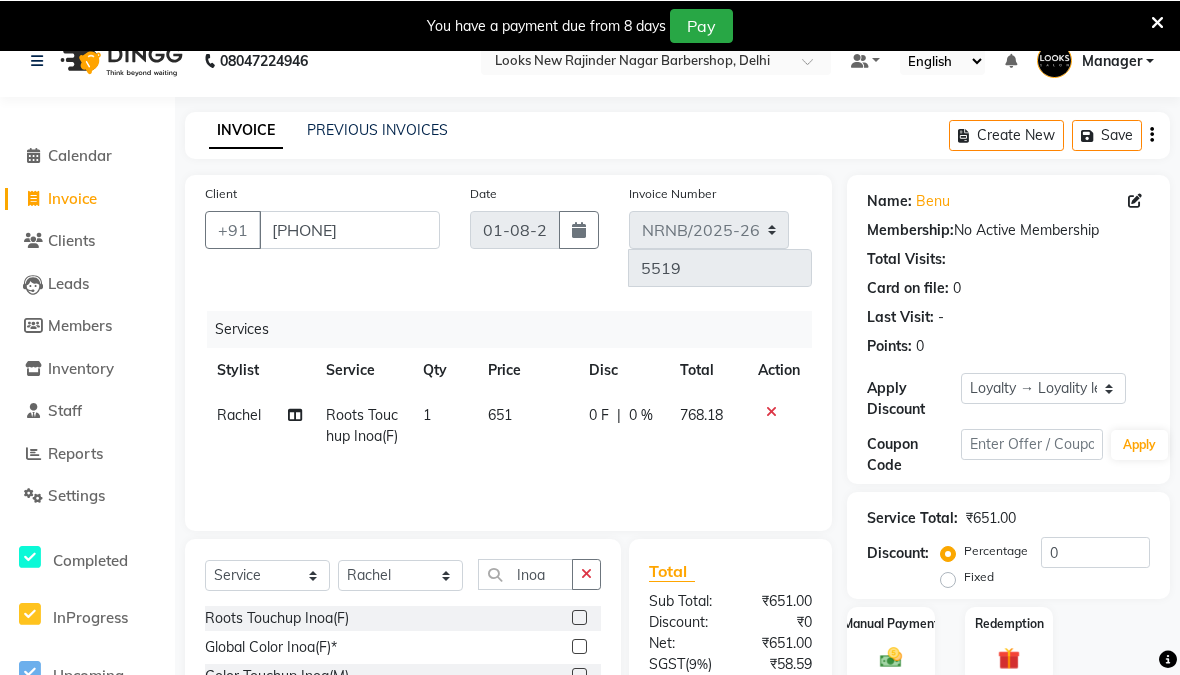 click 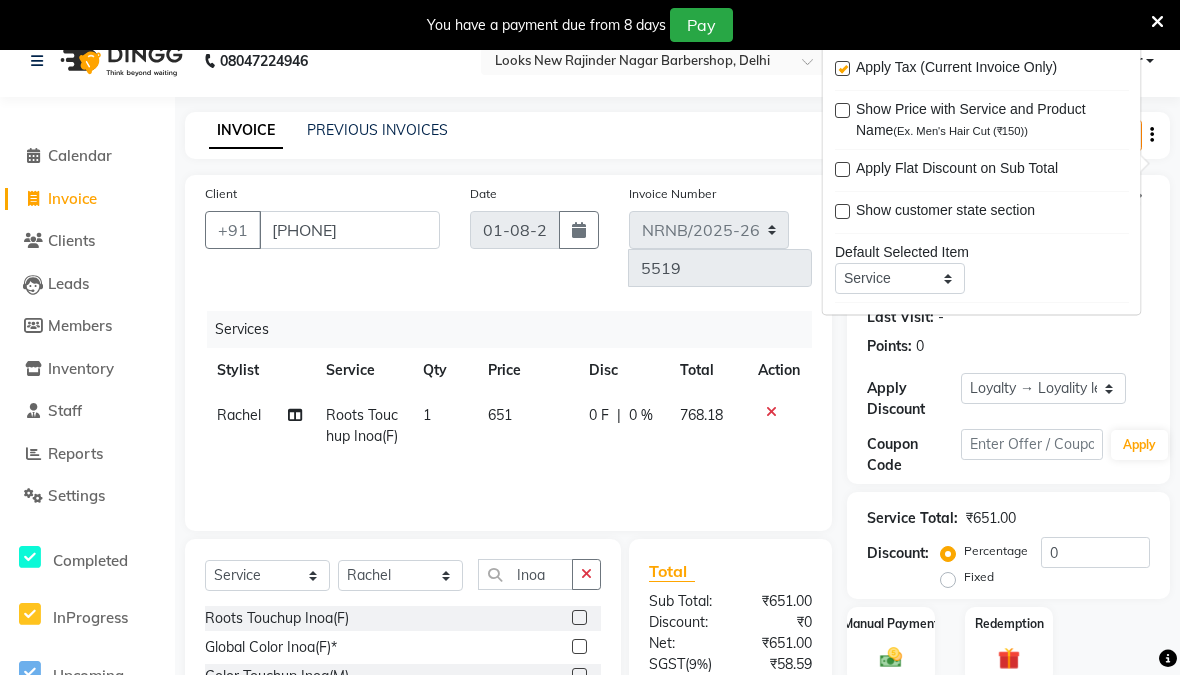 click on "Name: Benu  Membership:  No Active Membership  Total Visits:   Card on file:  0 Last Visit:   - Points:   0  Apply Discount Select  Loyalty → Loyality level 1  Coupon Code Apply" 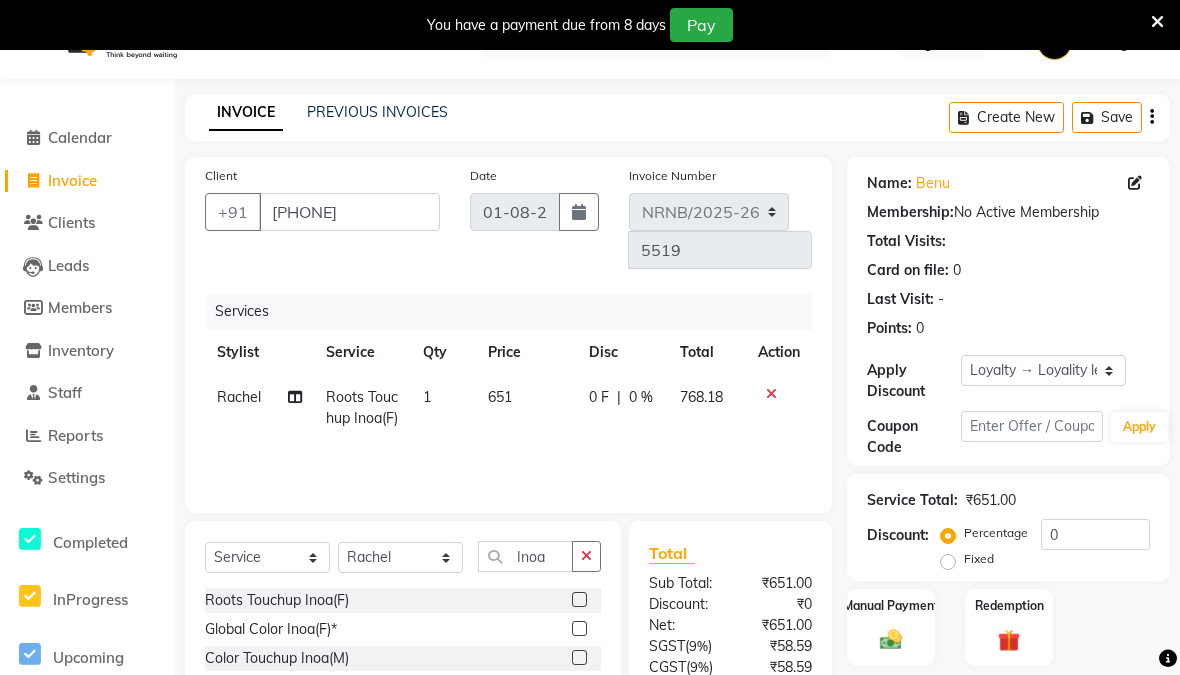 scroll, scrollTop: 0, scrollLeft: 0, axis: both 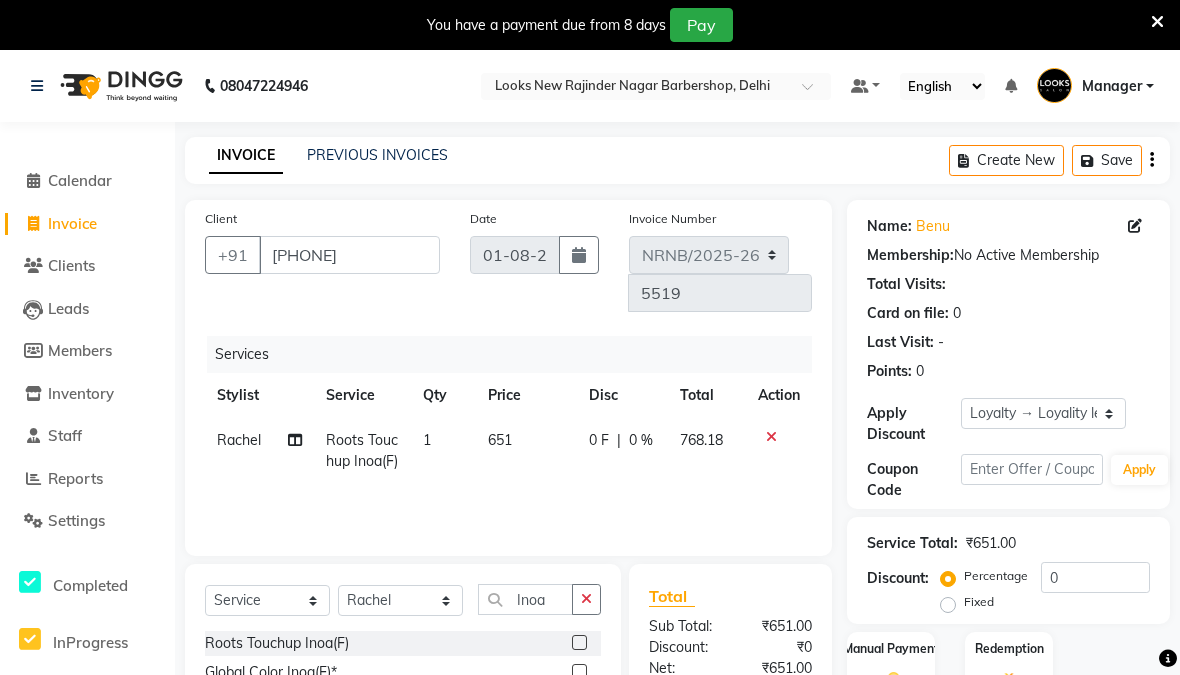 click on "Save" 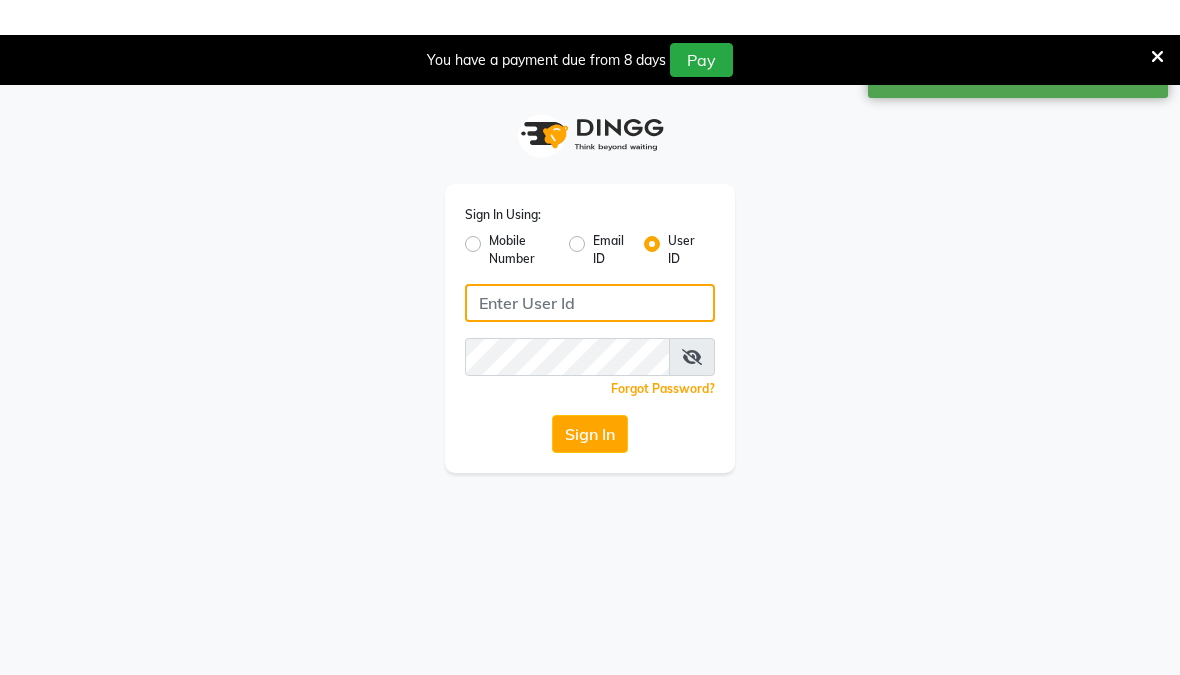 type on "e3839-01" 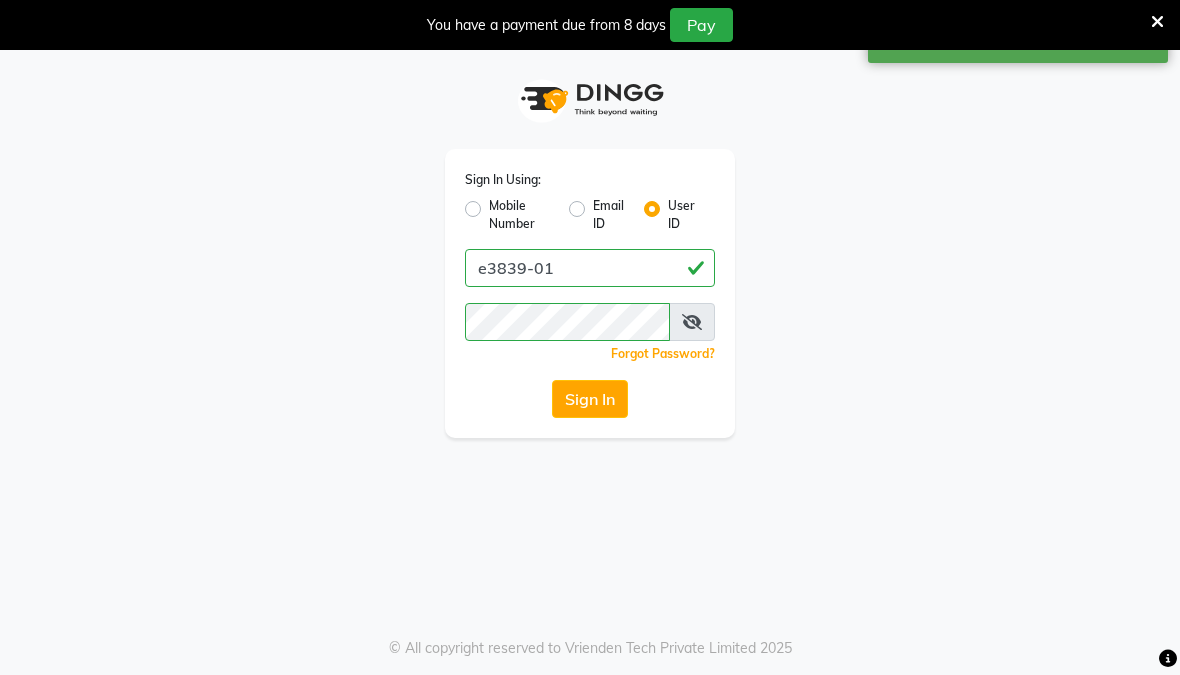 click on "Sign In" 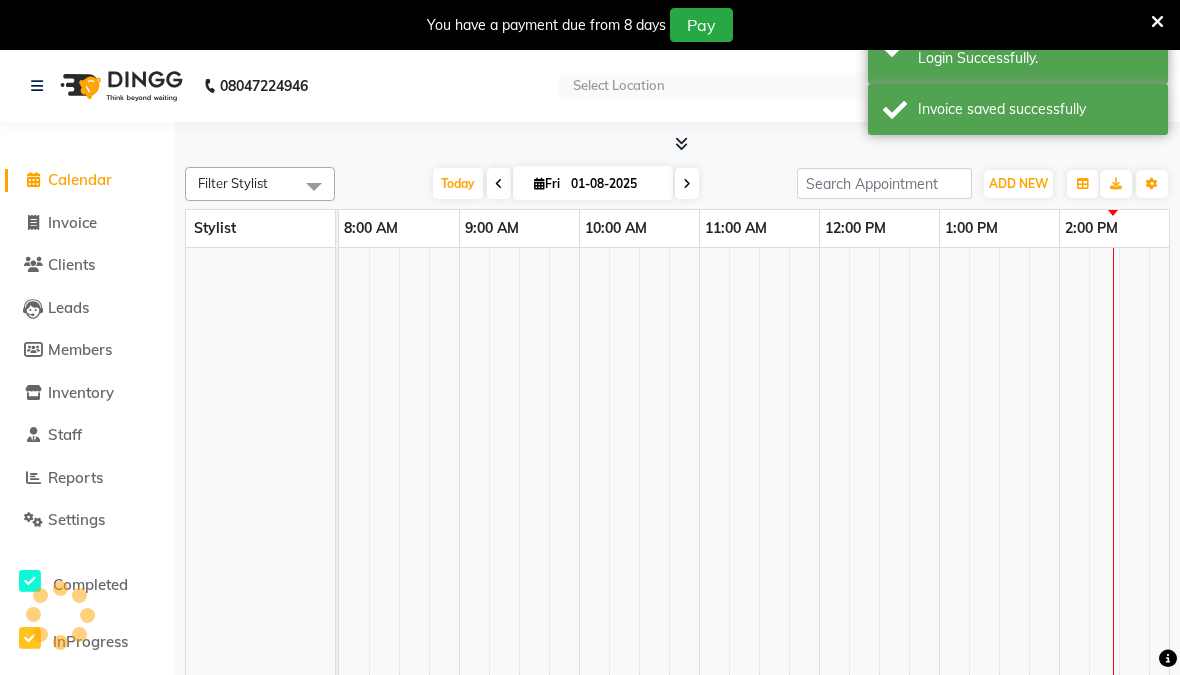 select on "en" 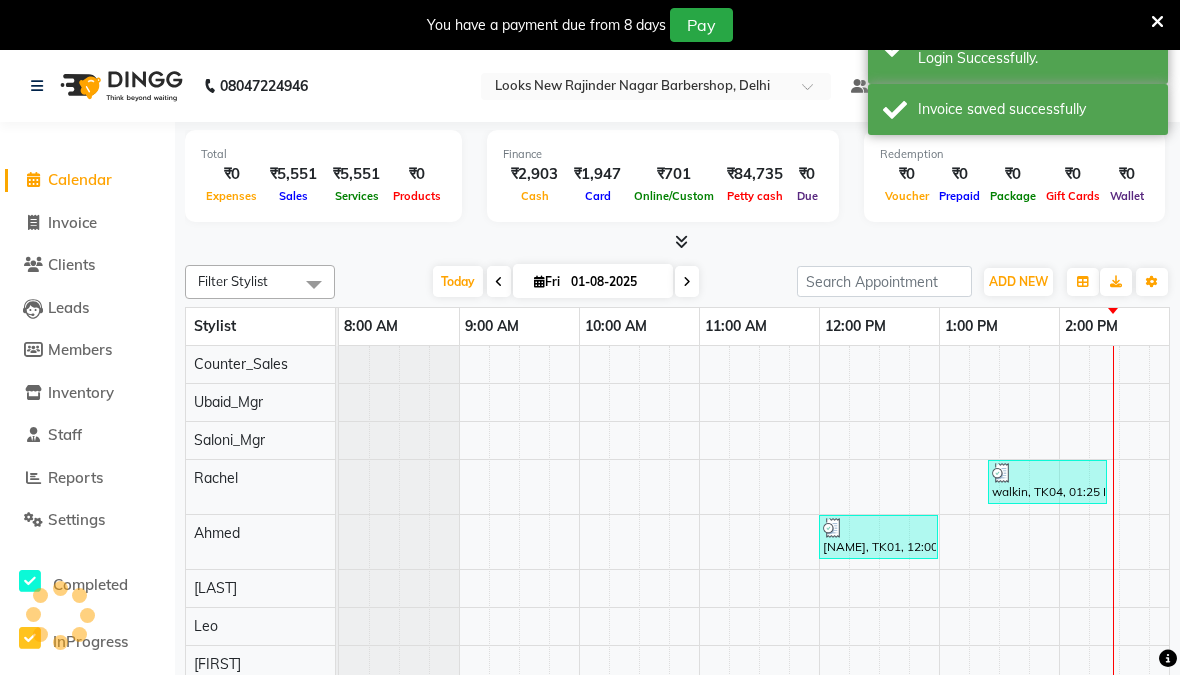 scroll, scrollTop: 0, scrollLeft: 0, axis: both 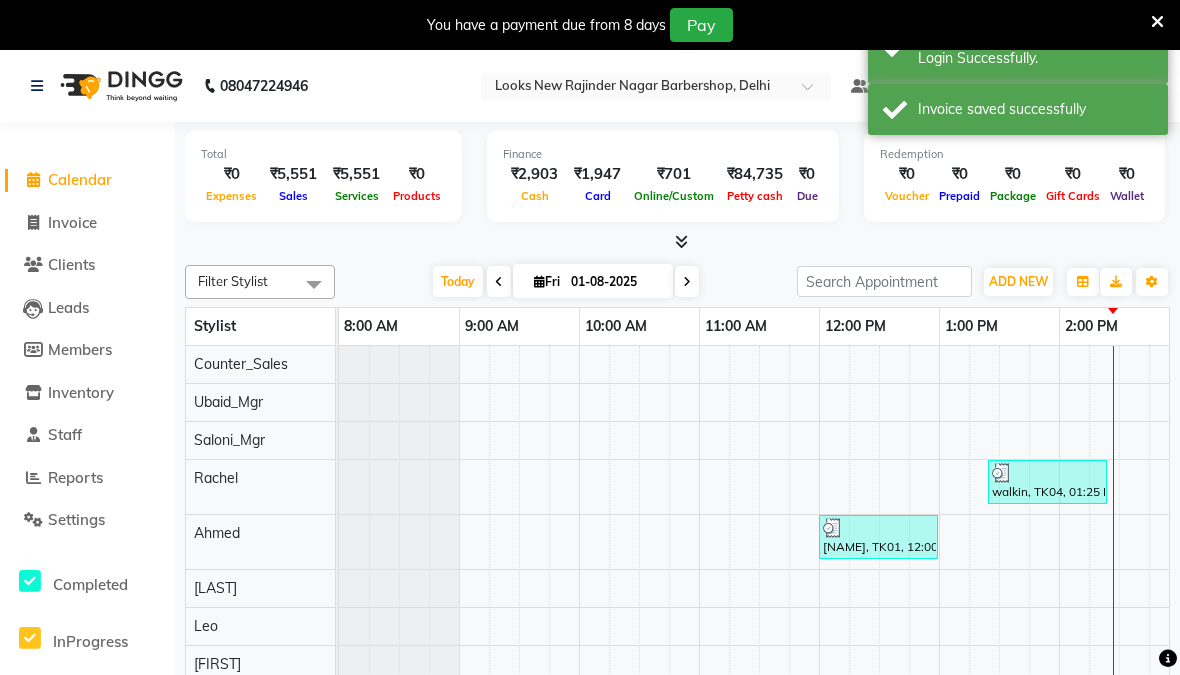 click on "Invoice" 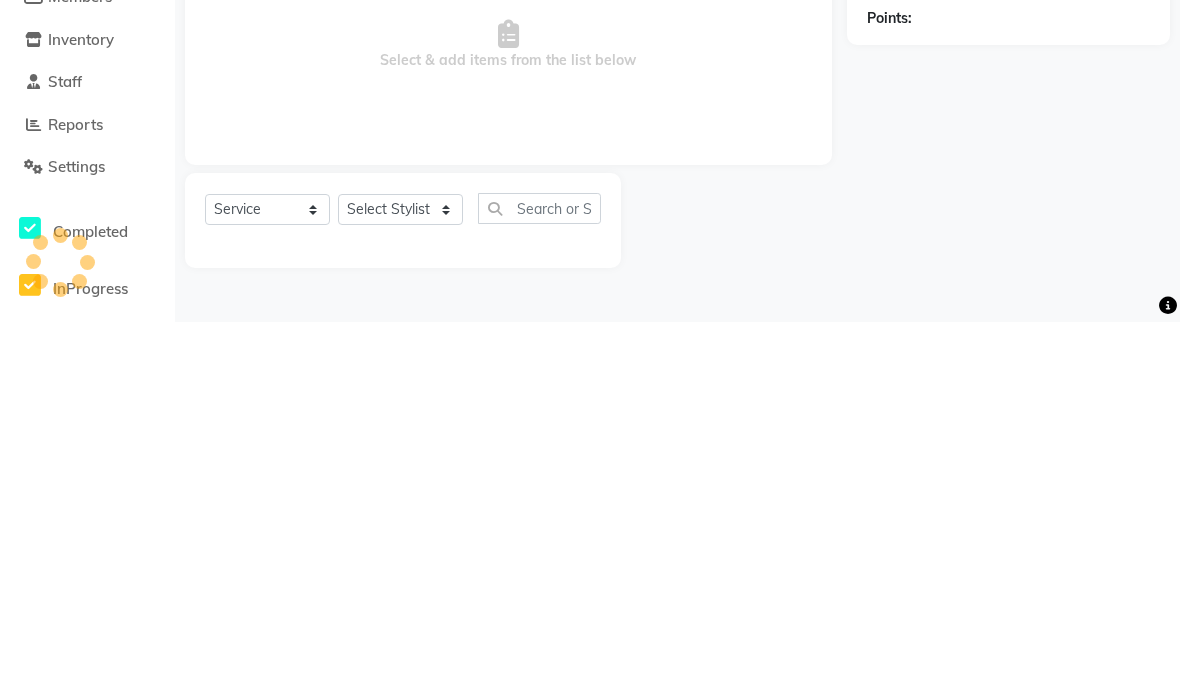 type on "5519" 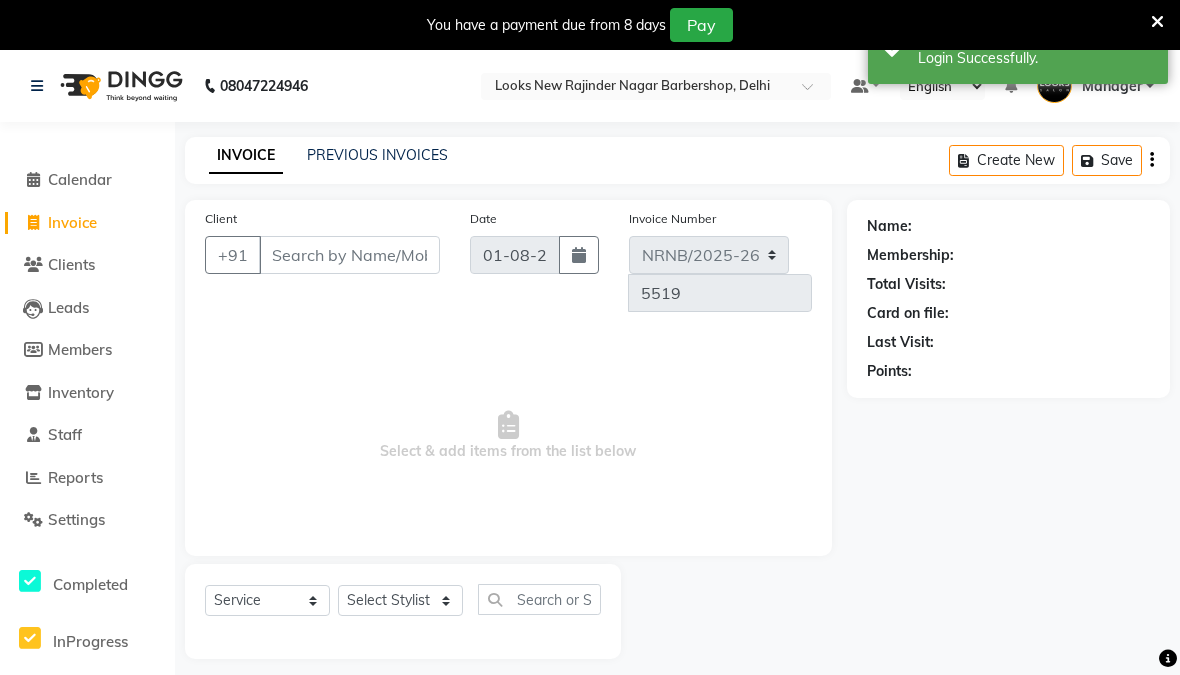 click on "Create New   Save" 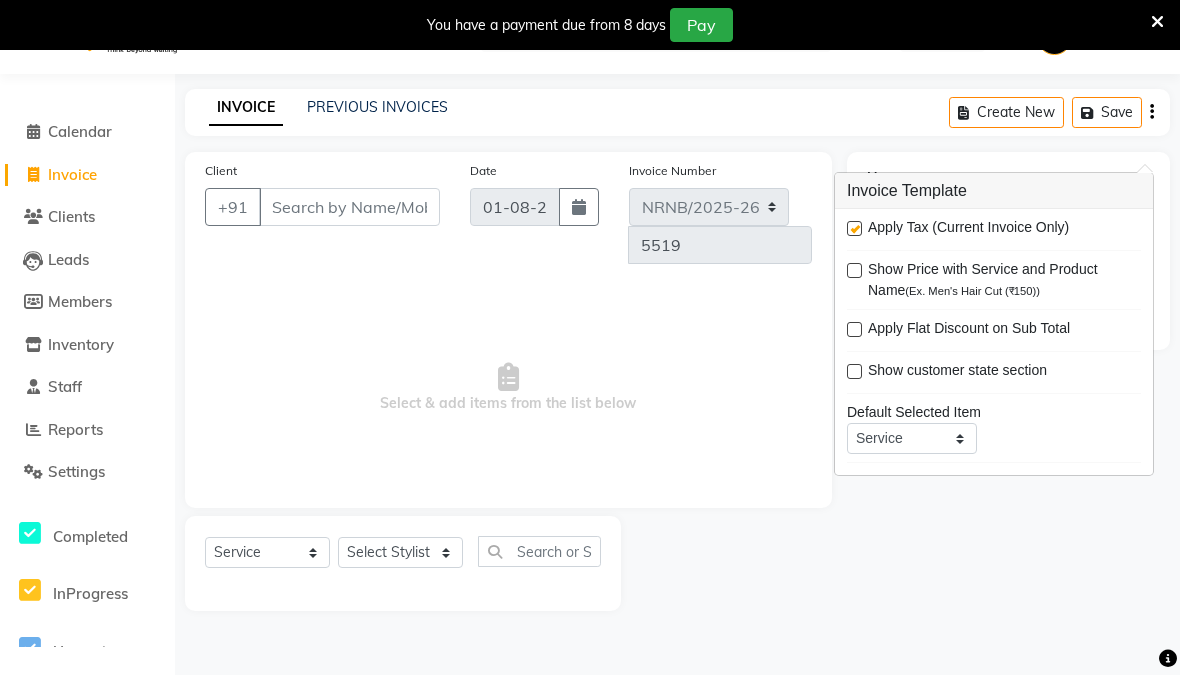 scroll, scrollTop: 0, scrollLeft: 0, axis: both 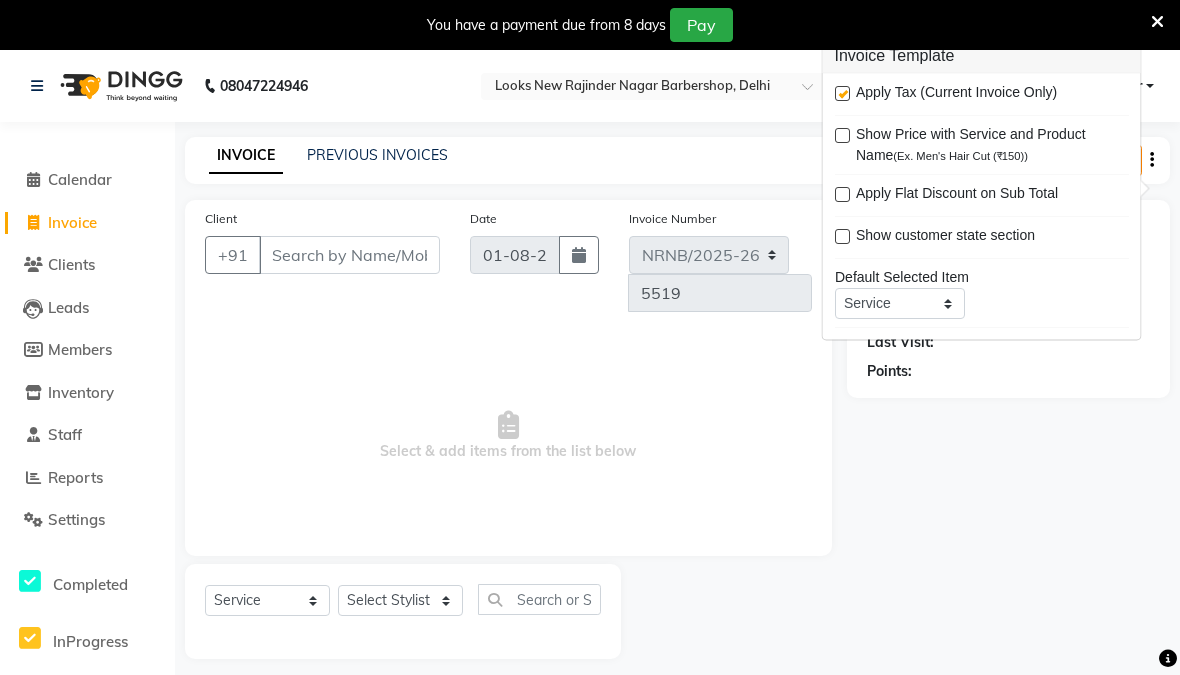 click on "PREVIOUS INVOICES" 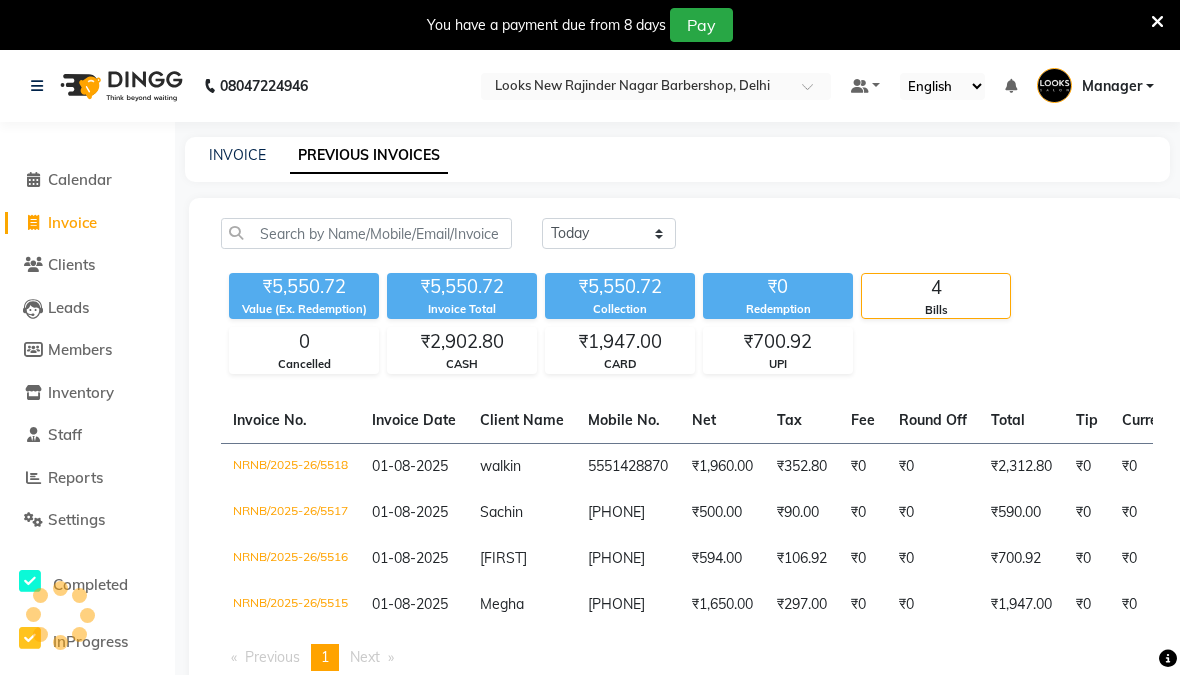 click on "PREVIOUS INVOICES" 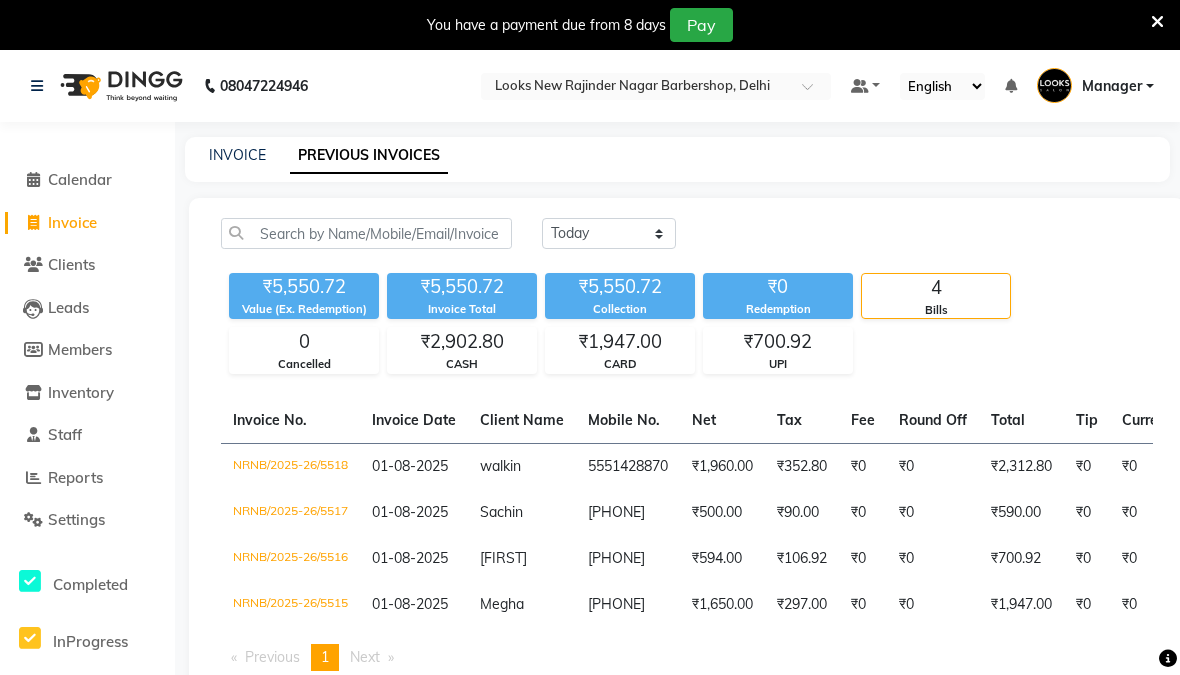 click on "INVOICE" 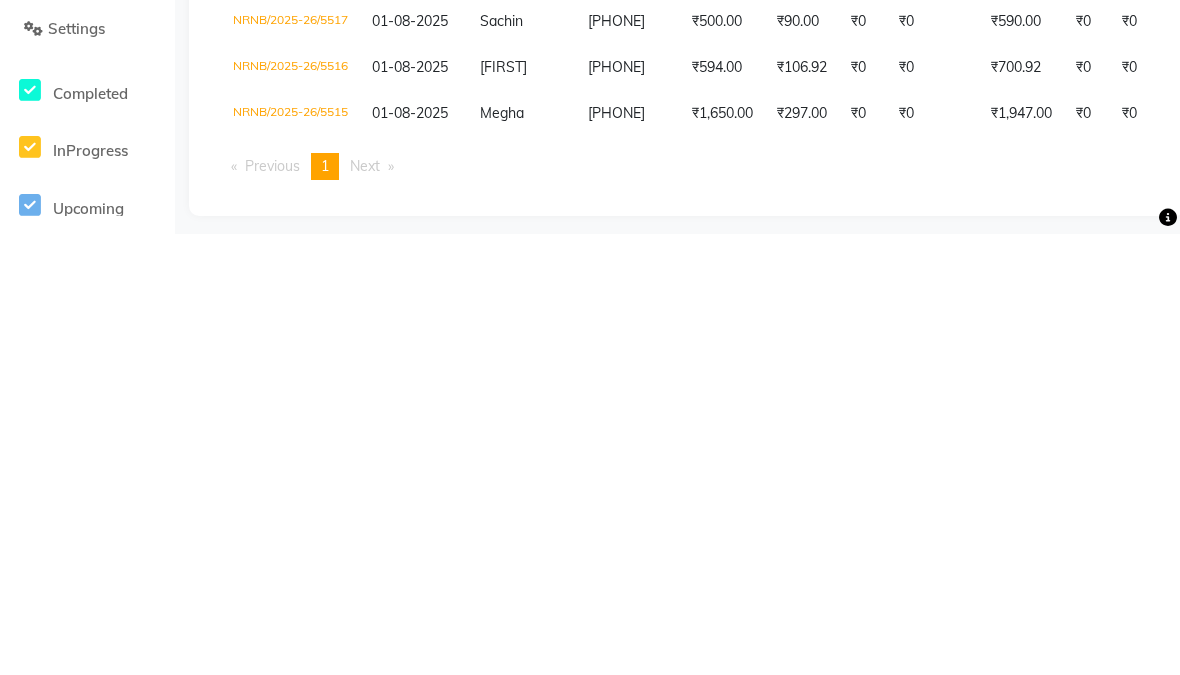 select on "service" 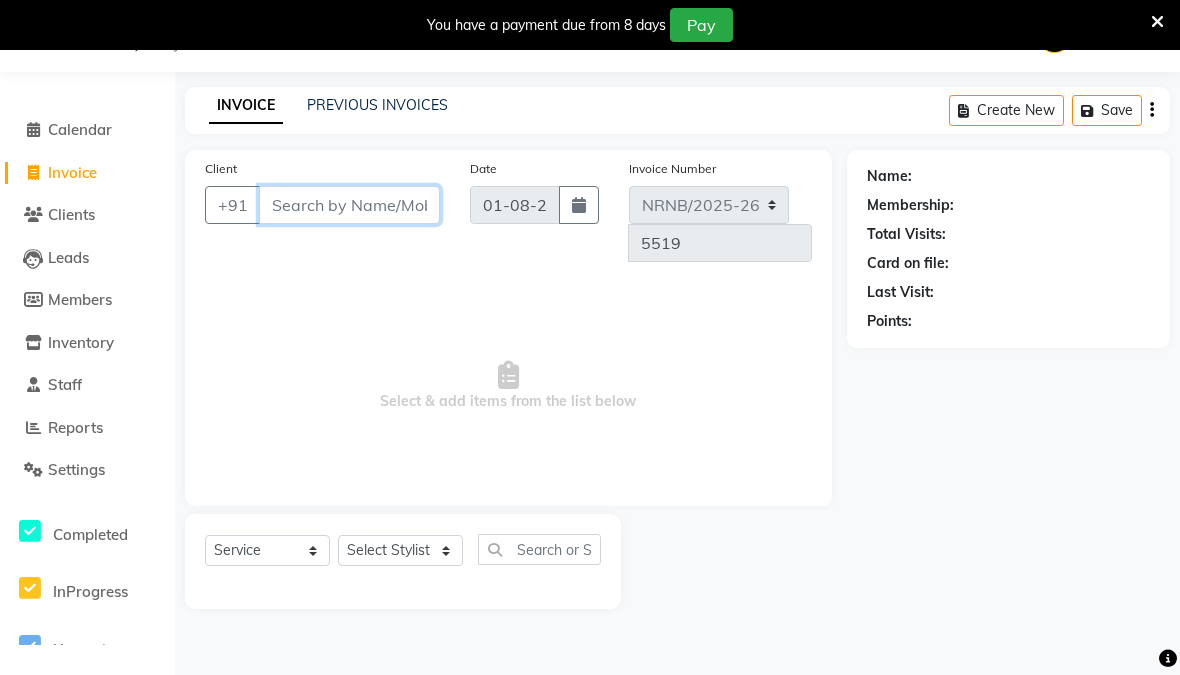 click on "Client" at bounding box center [349, 205] 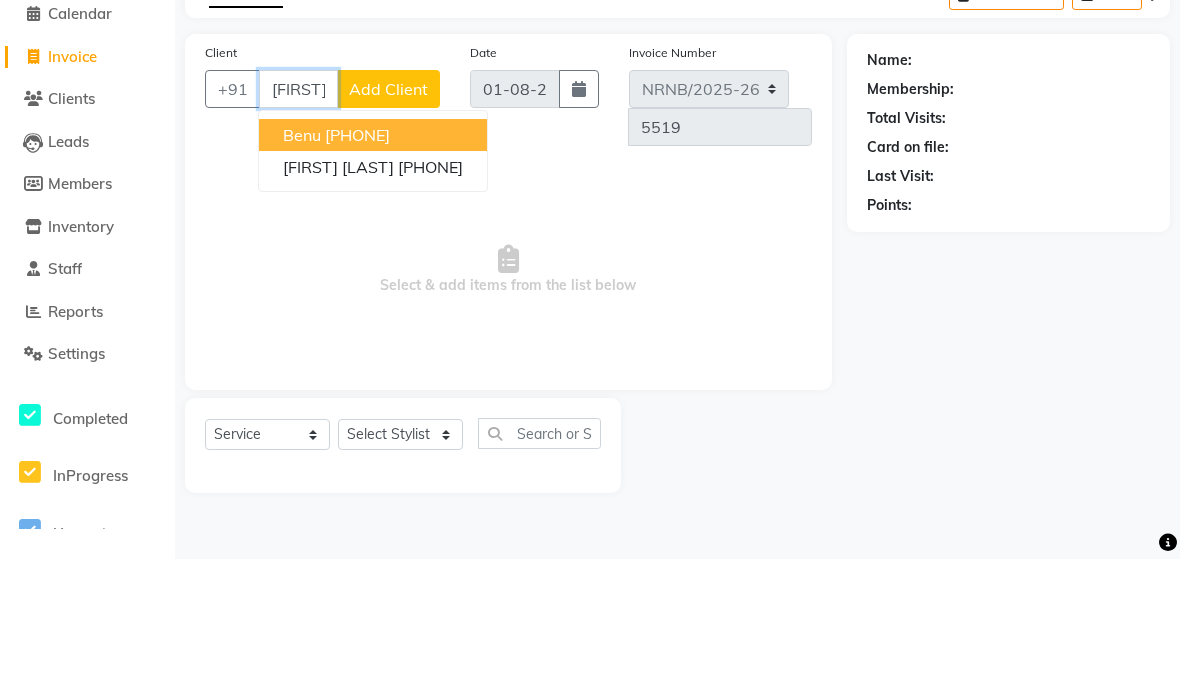 click on "Benu  8447116603" at bounding box center [373, 251] 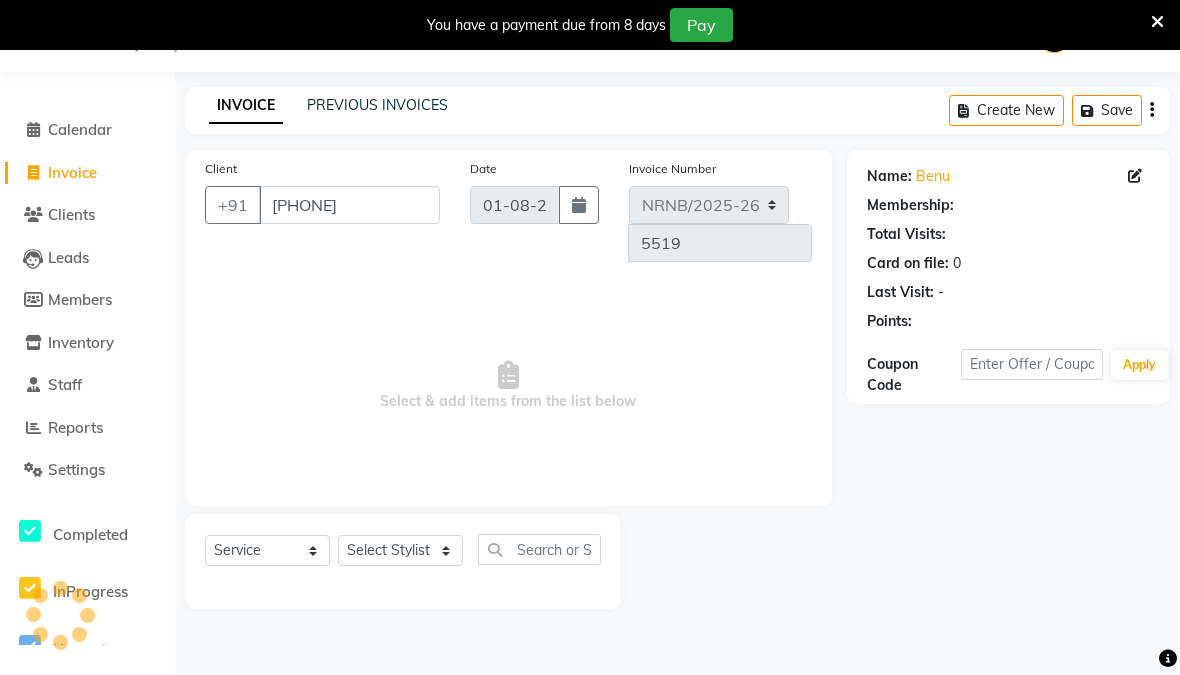 select on "1: Object" 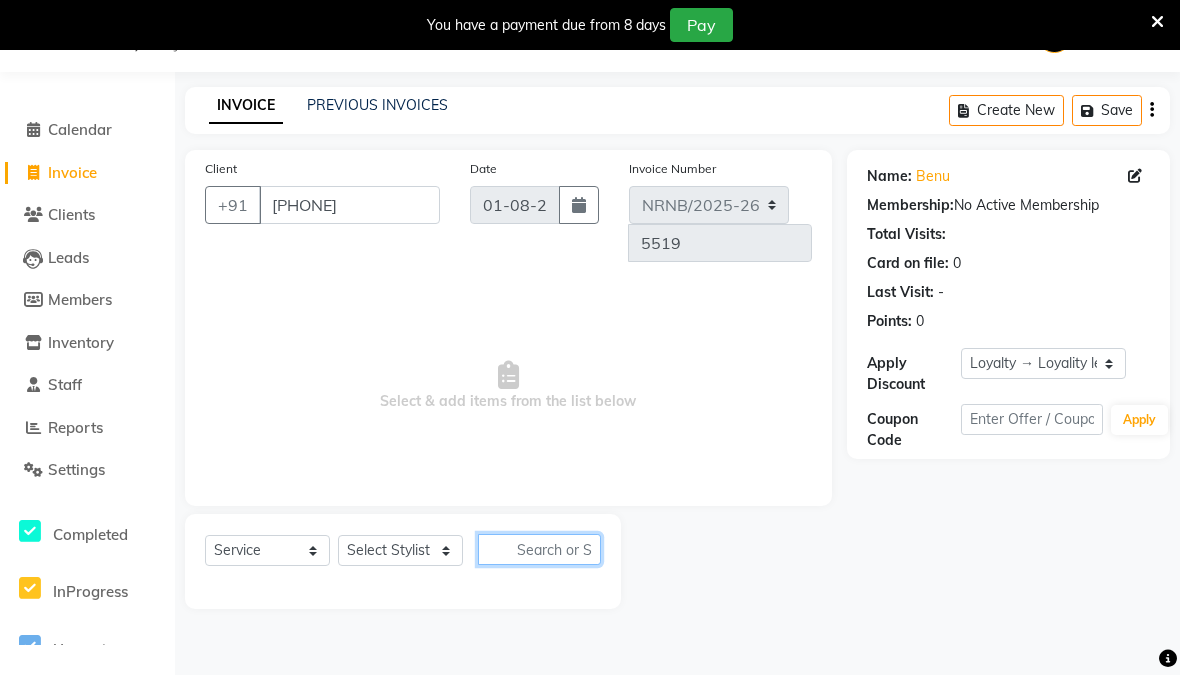 click 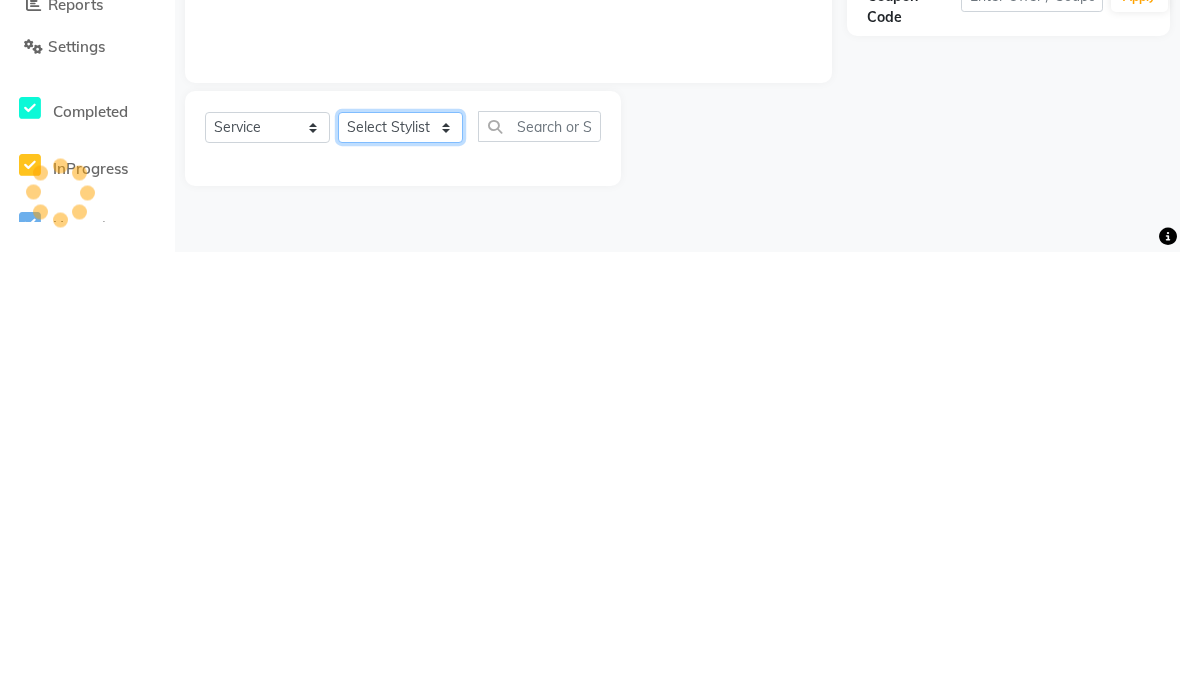 click on "Select Stylist Aakash_Pdct Afsar Ahmed Ashmita Ayesha Bobby Bobby_Asst Counter_Sales Kamal Leo Majid Manager Manoj Mohit_Asst Pratham_Asst Rachel Raju_Pdct Rehman Sahani Saloni_Mgr Sanjeev_Pdct Sarfaraz_Asst Shalu Shiv_Pdct Sumit_Nails Ubaid_Mgr Vipin_Pdct" 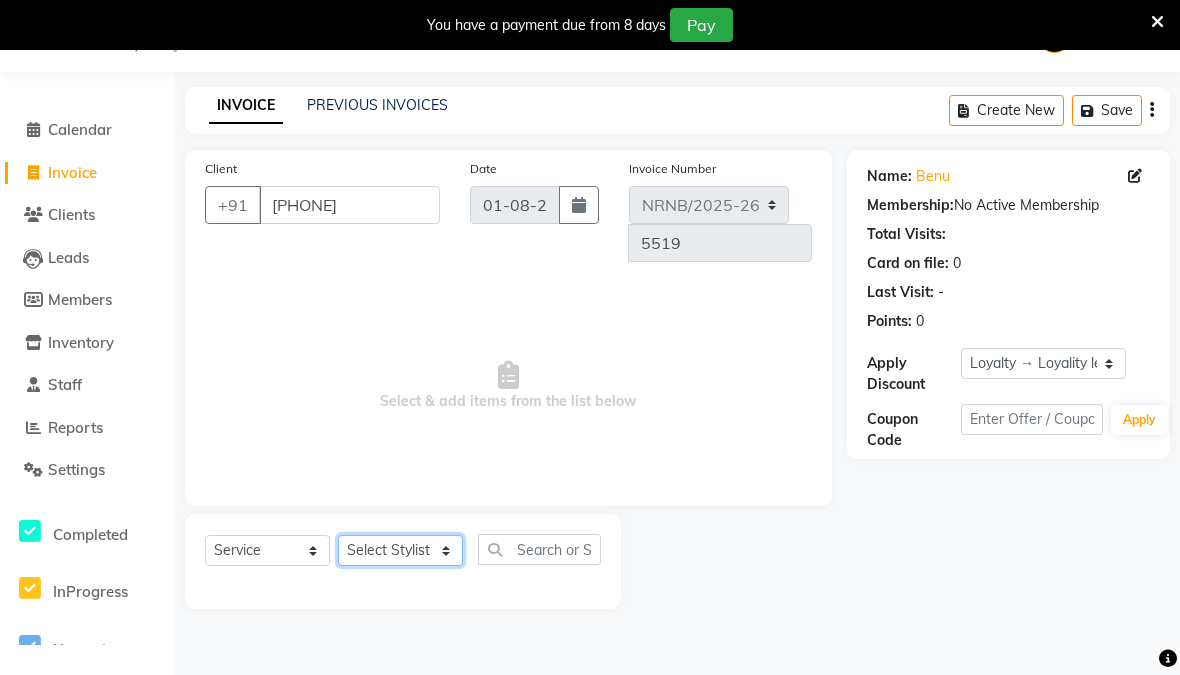 select on "87341" 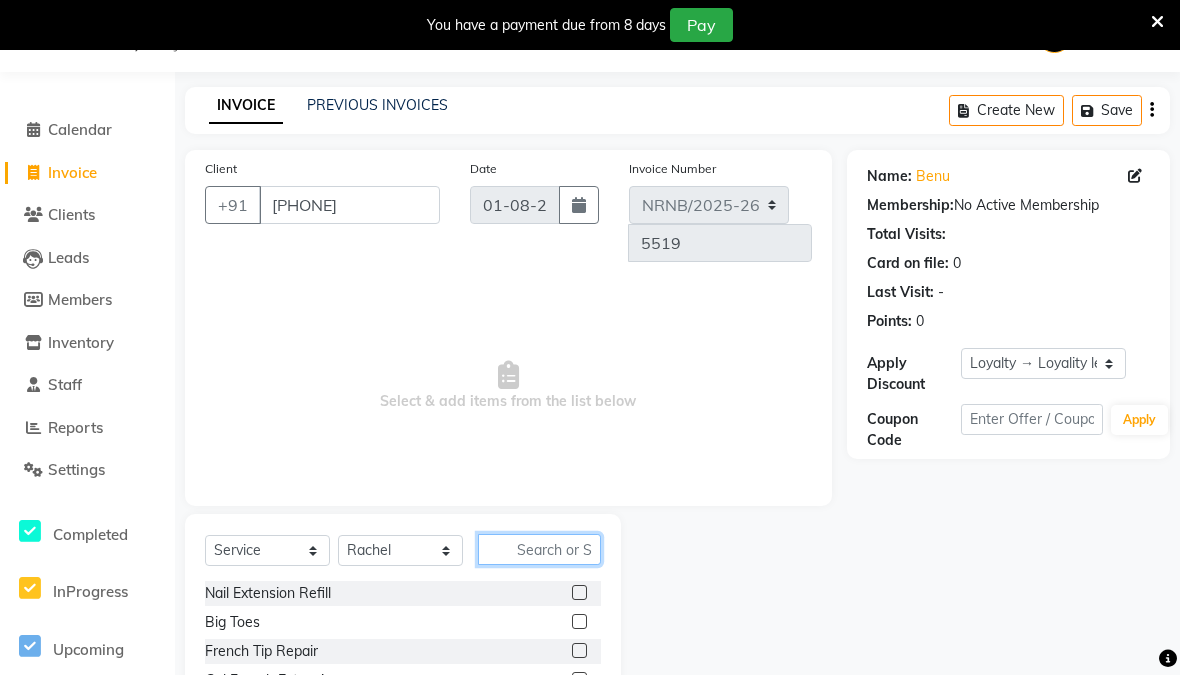 click 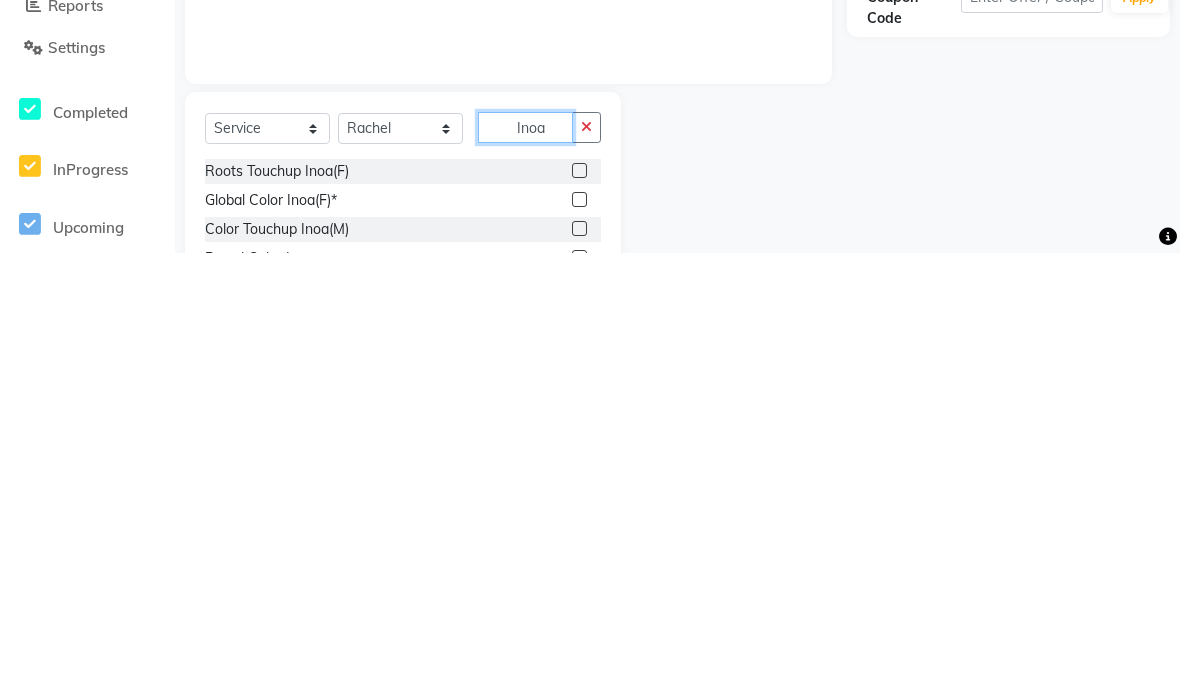 type on "Inoa" 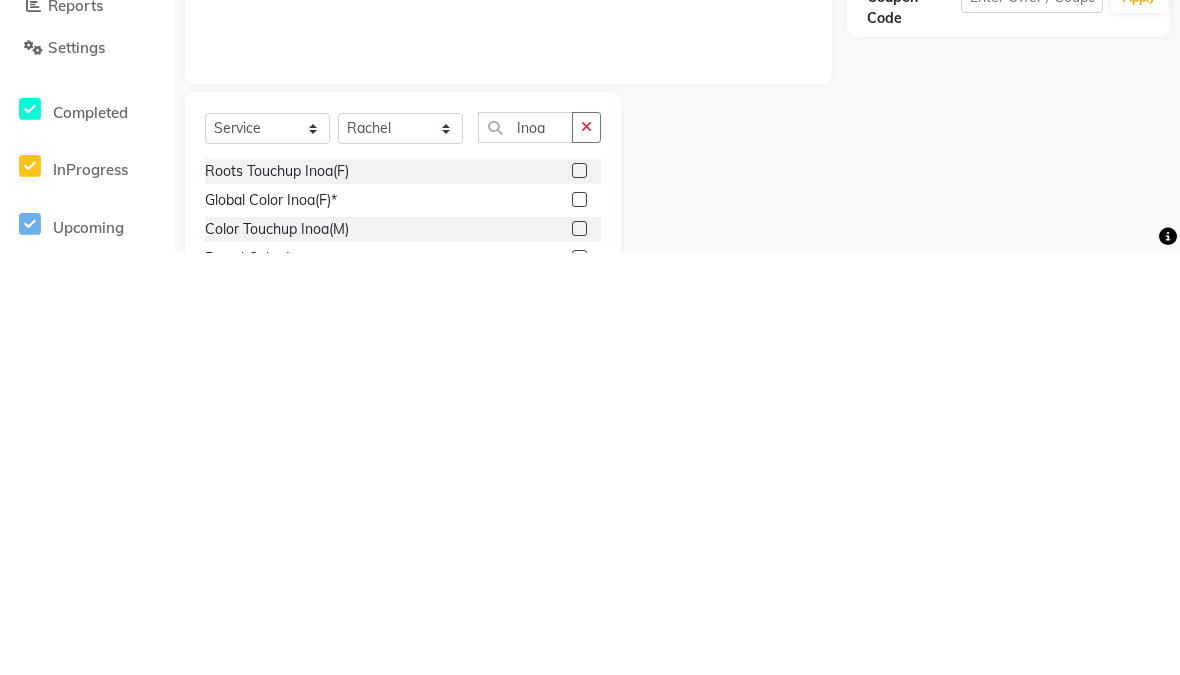 click 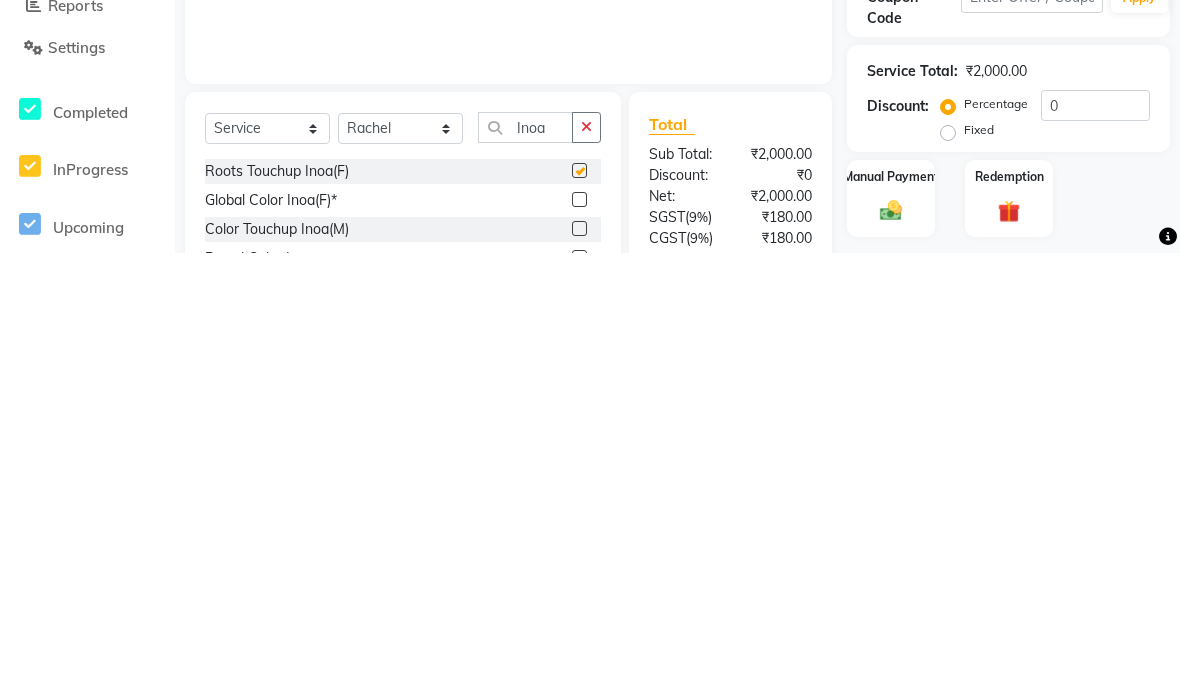scroll, scrollTop: 204, scrollLeft: 0, axis: vertical 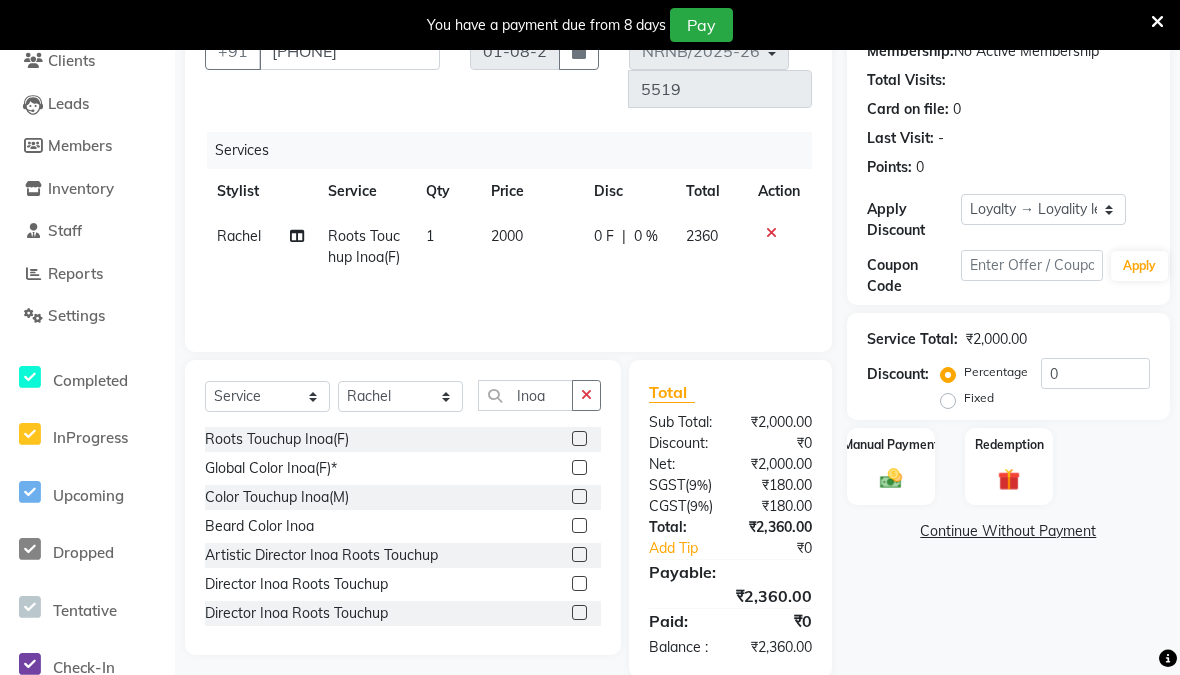 checkbox on "false" 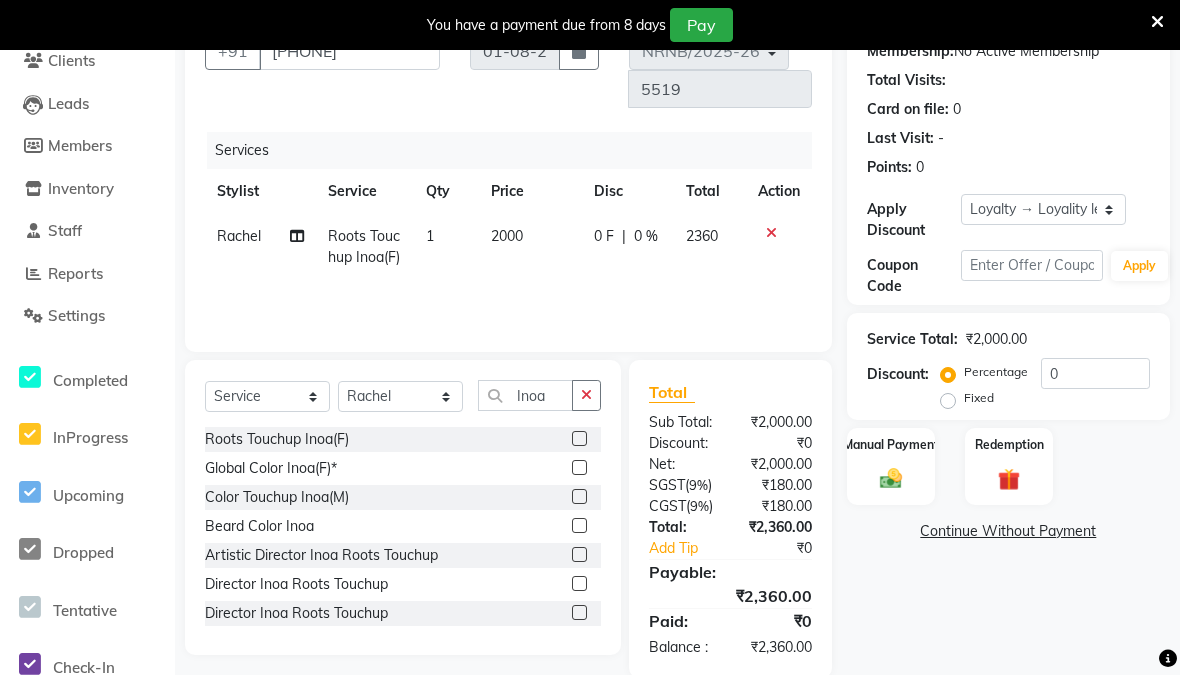 click on "2000" 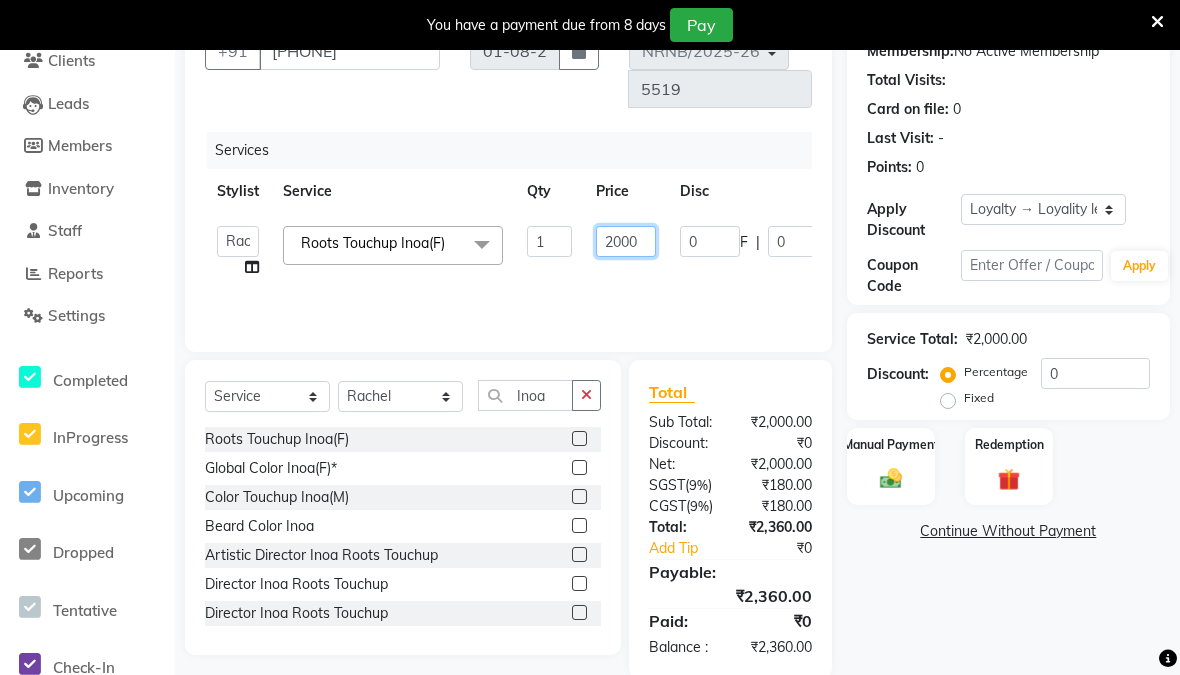click on "2000" 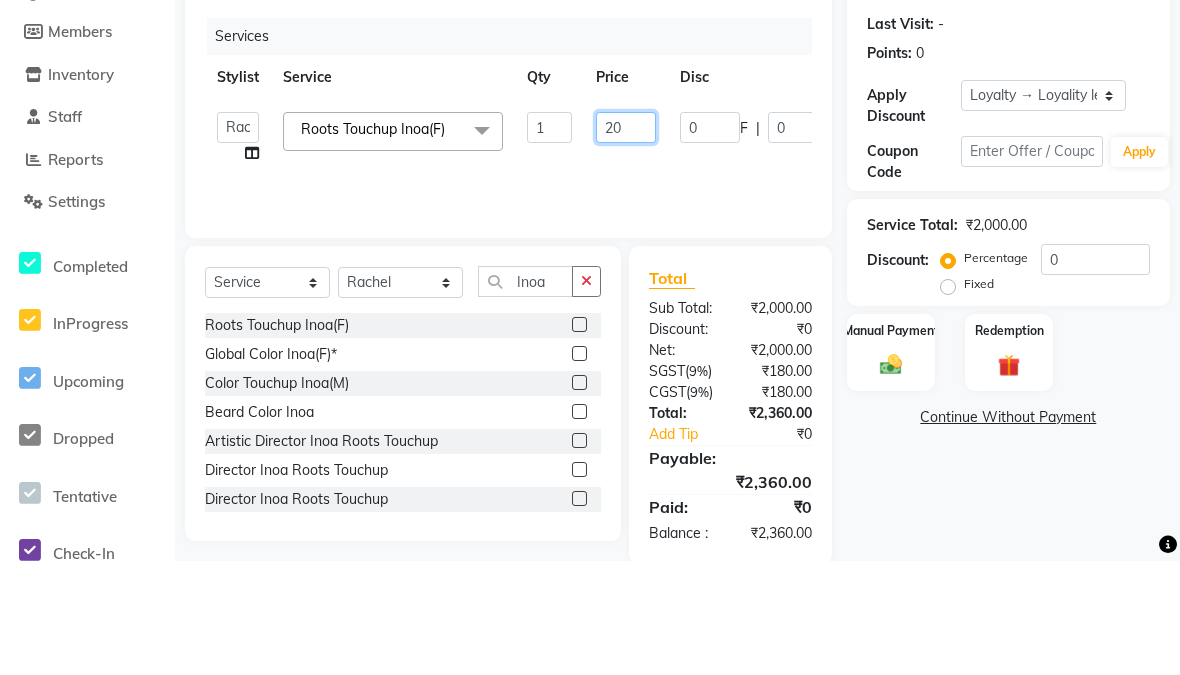 type on "2" 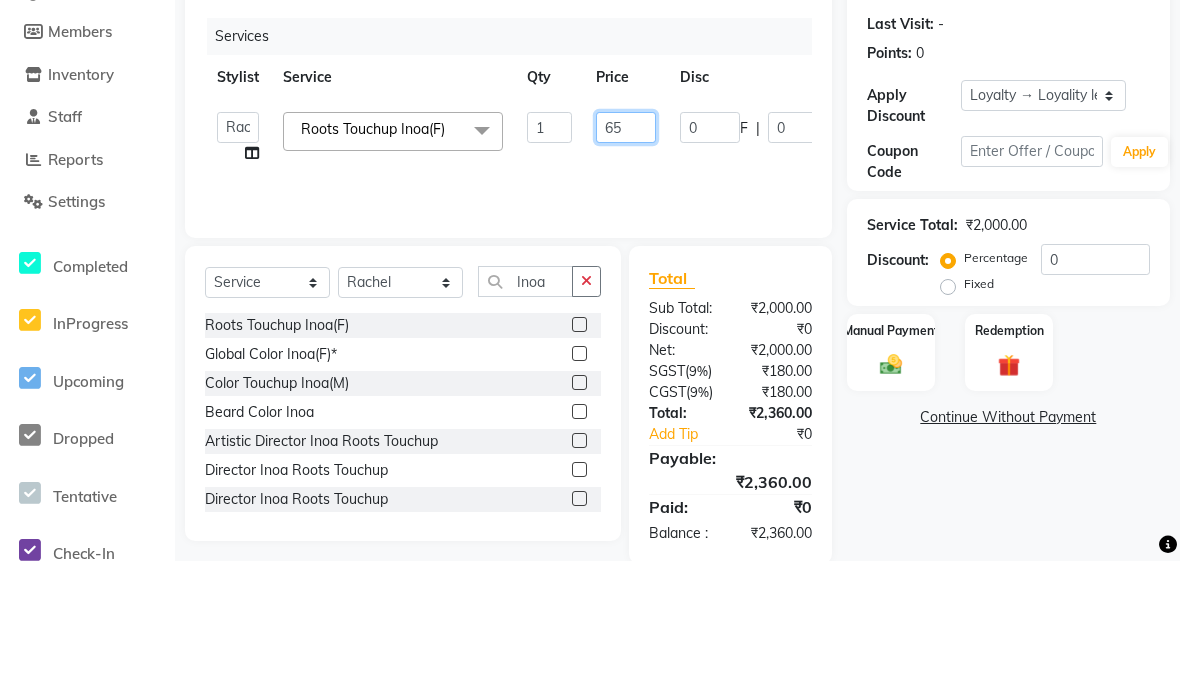 type on "651" 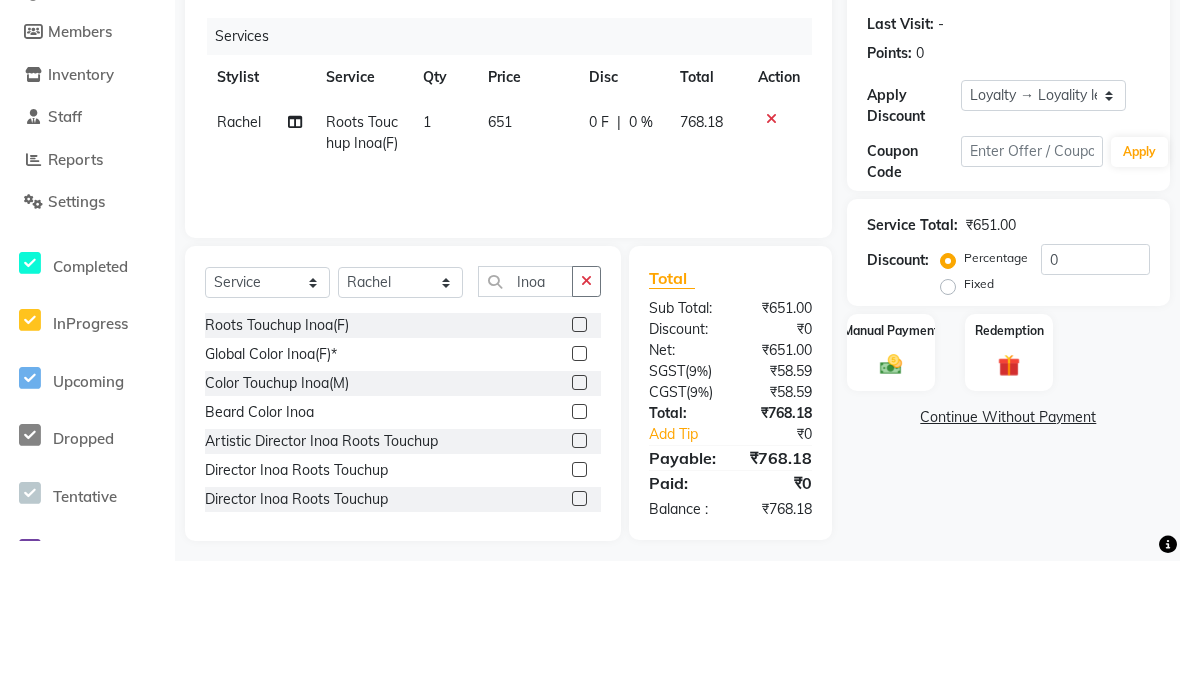 scroll, scrollTop: 266, scrollLeft: 0, axis: vertical 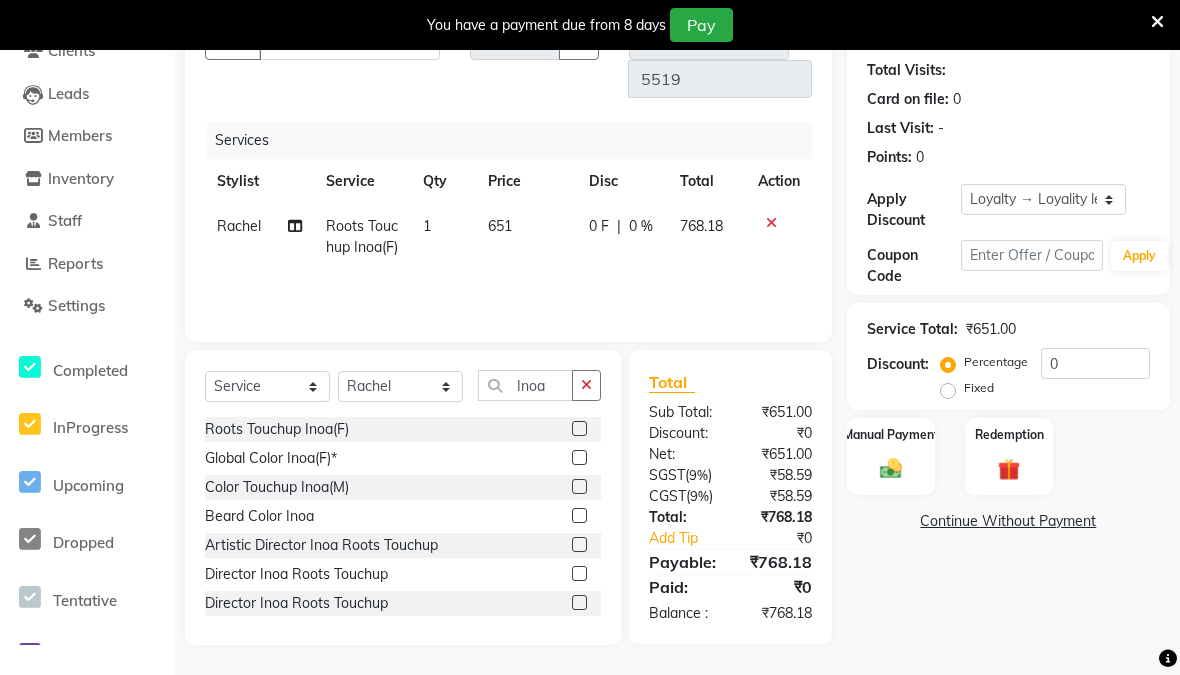 click on "Name: Benu  Membership:  No Active Membership  Total Visits:   Card on file:  0 Last Visit:   - Points:   0  Apply Discount Select  Loyalty → Loyality level 1  Coupon Code Apply Service Total:  ₹651.00  Discount:  Percentage   Fixed  0 Manual Payment Redemption  Continue Without Payment" 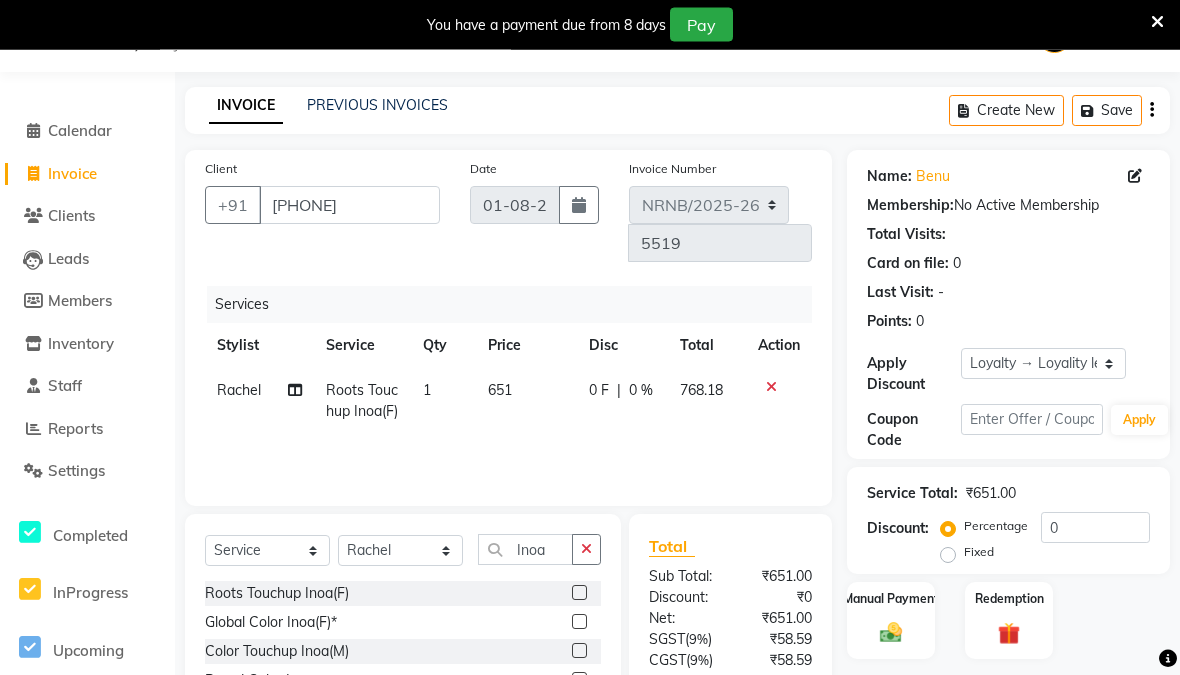 scroll, scrollTop: 0, scrollLeft: 0, axis: both 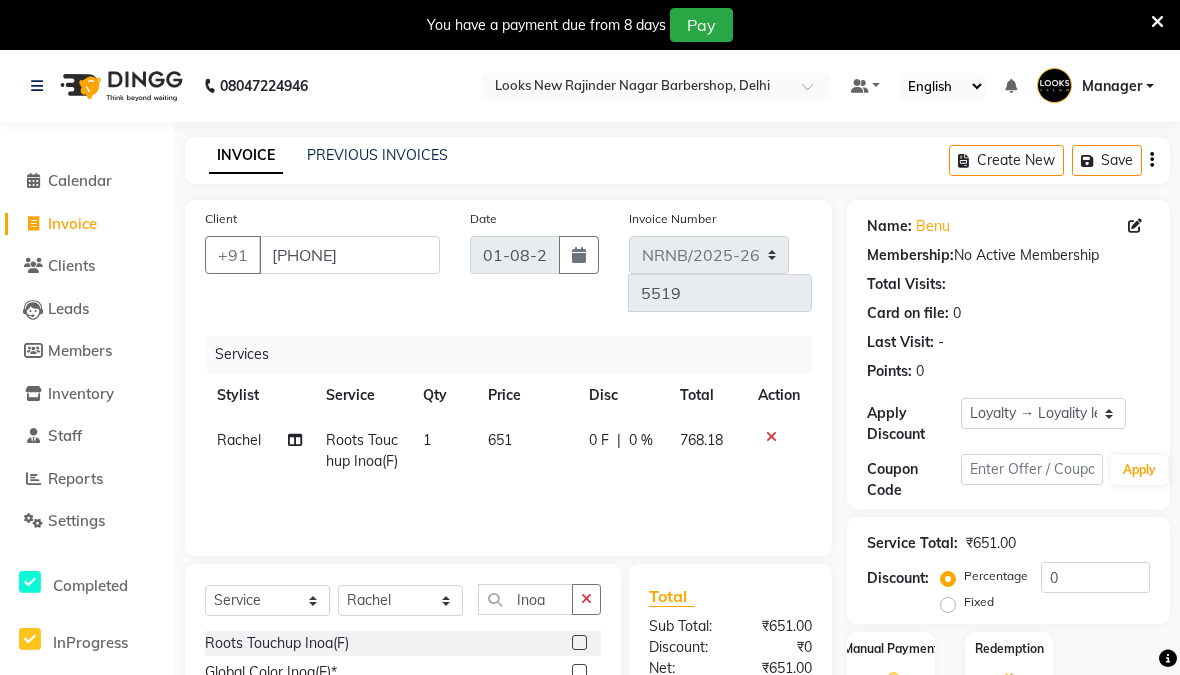 click on "Save" 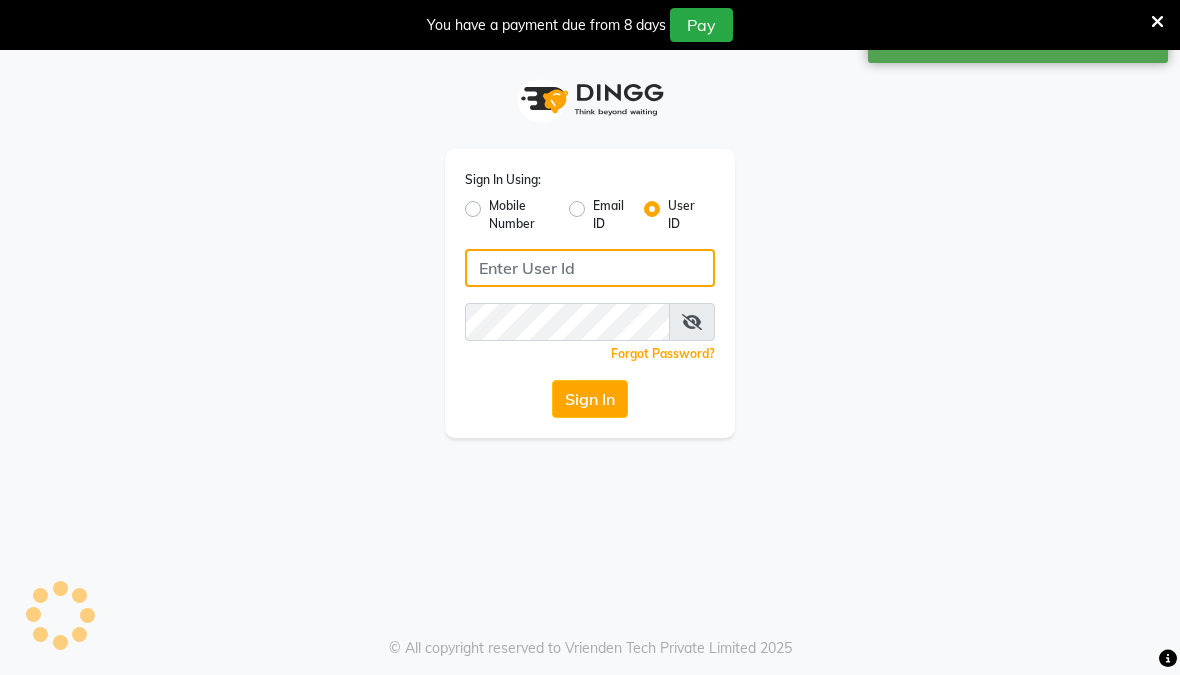 type on "e3839-01" 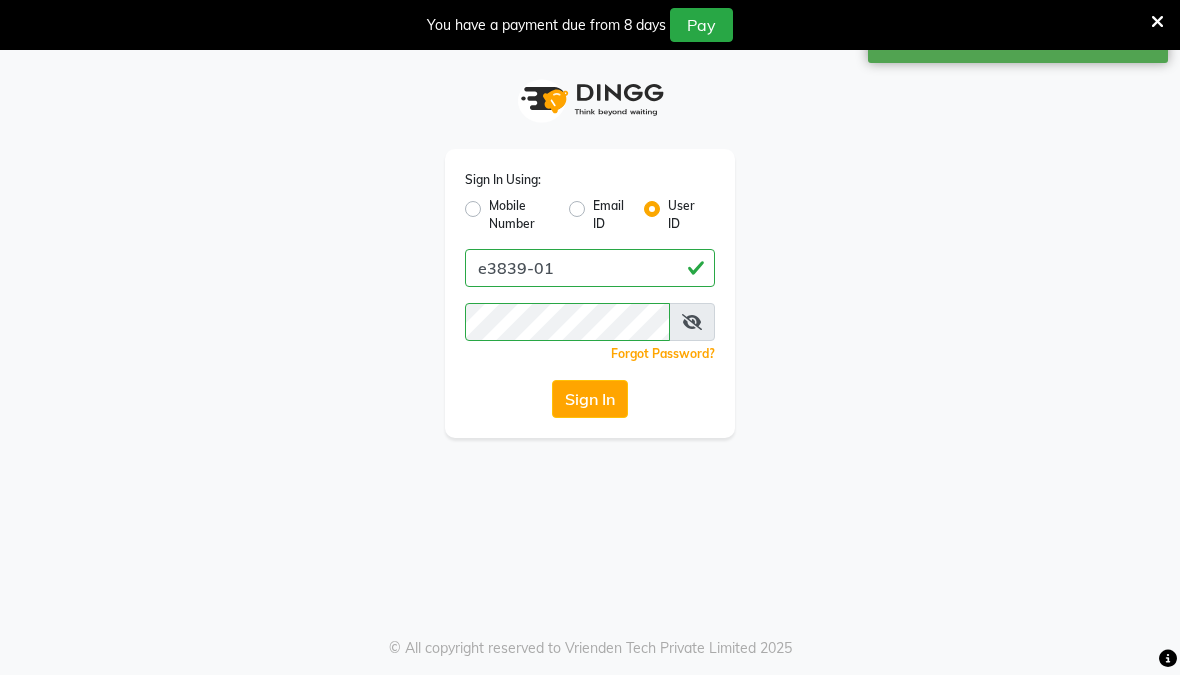 click at bounding box center [1157, 22] 